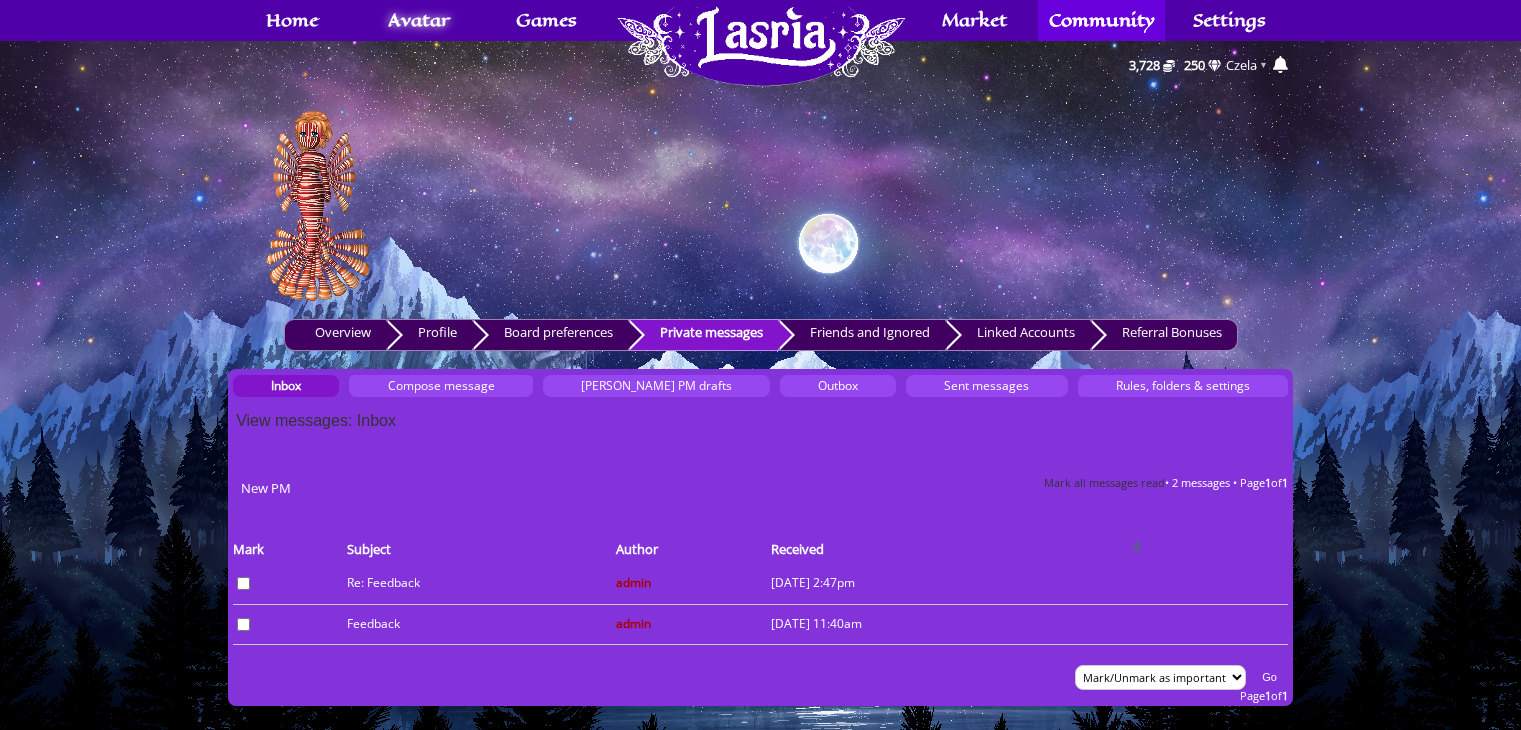 scroll, scrollTop: 0, scrollLeft: 0, axis: both 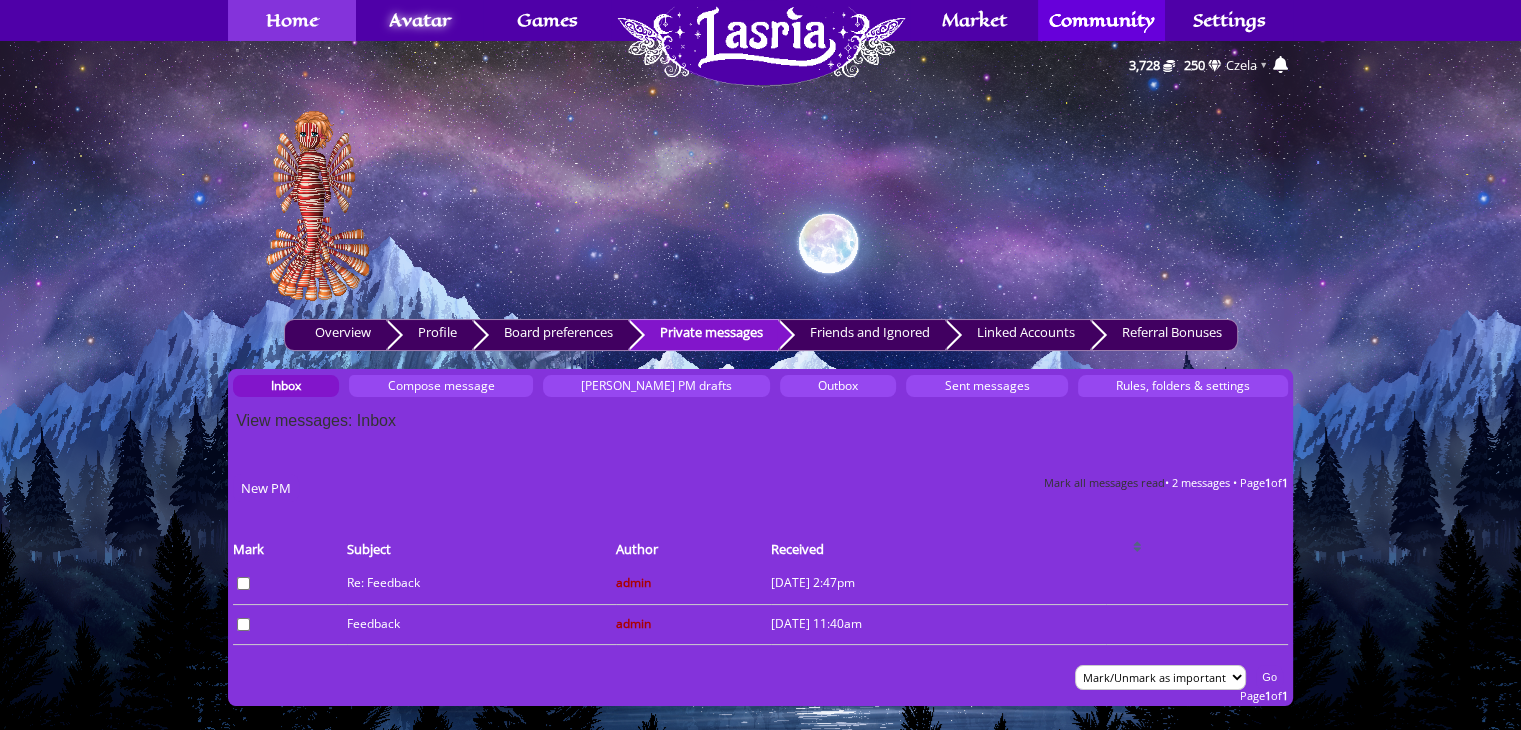 click on "Home" at bounding box center [292, 20] 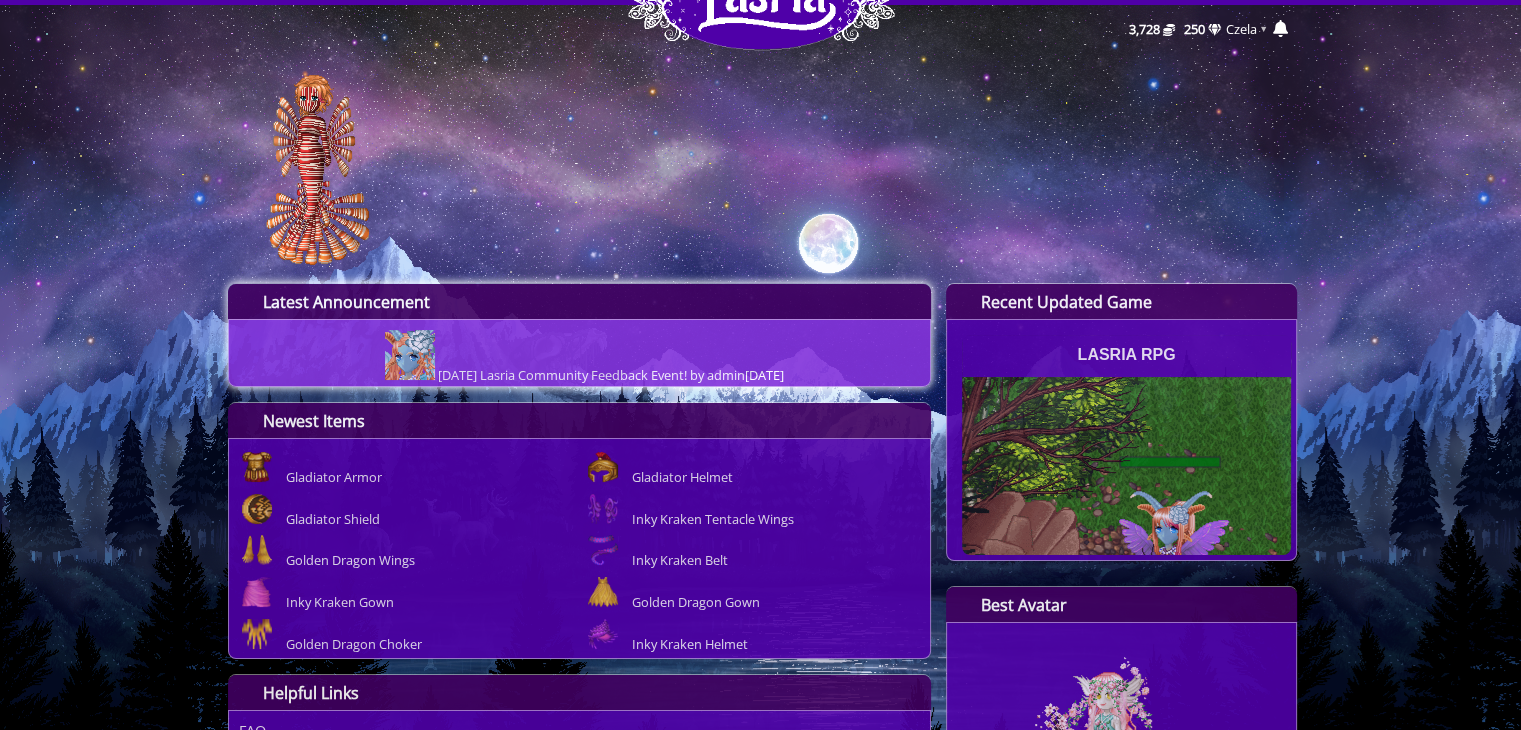 scroll, scrollTop: 0, scrollLeft: 0, axis: both 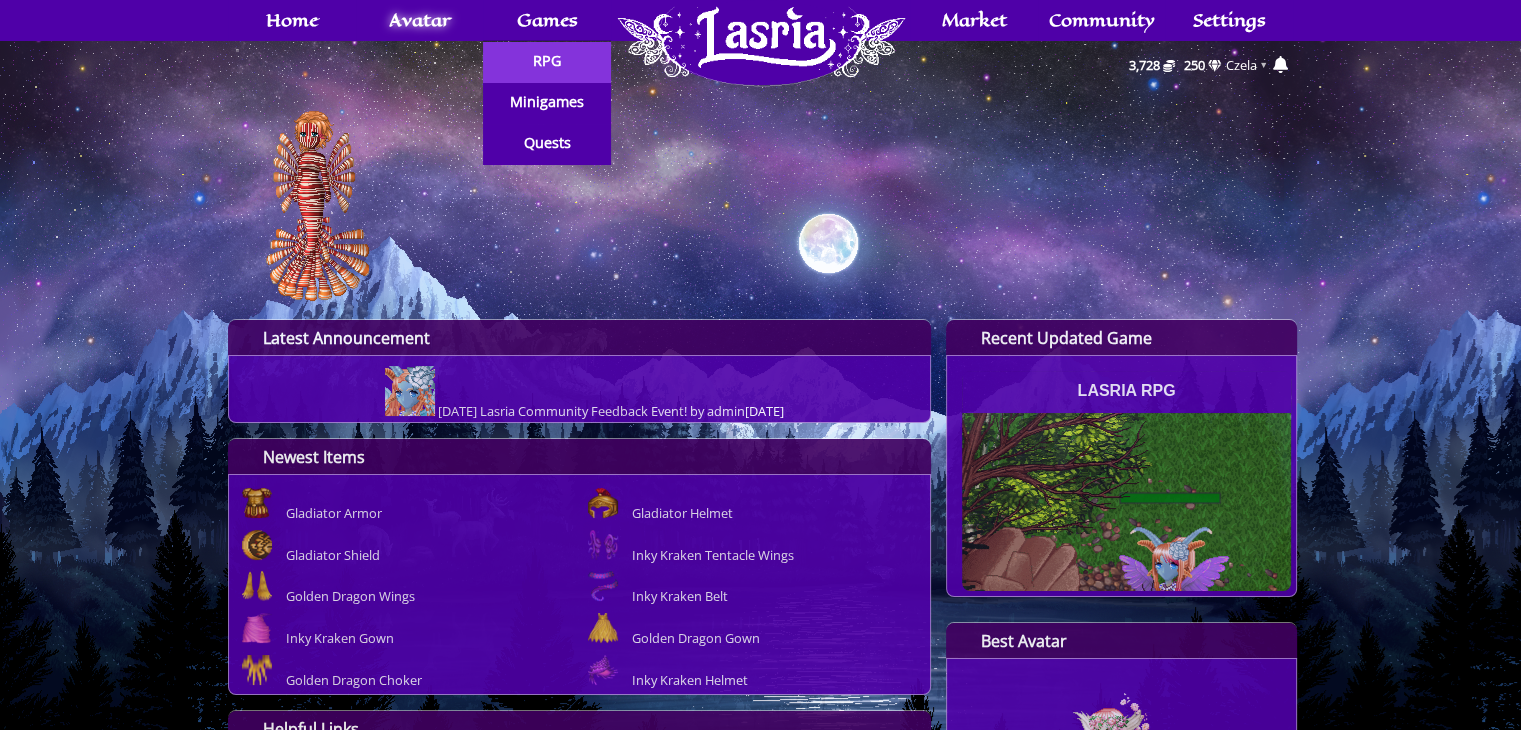 click on "RPG" at bounding box center (547, 61) 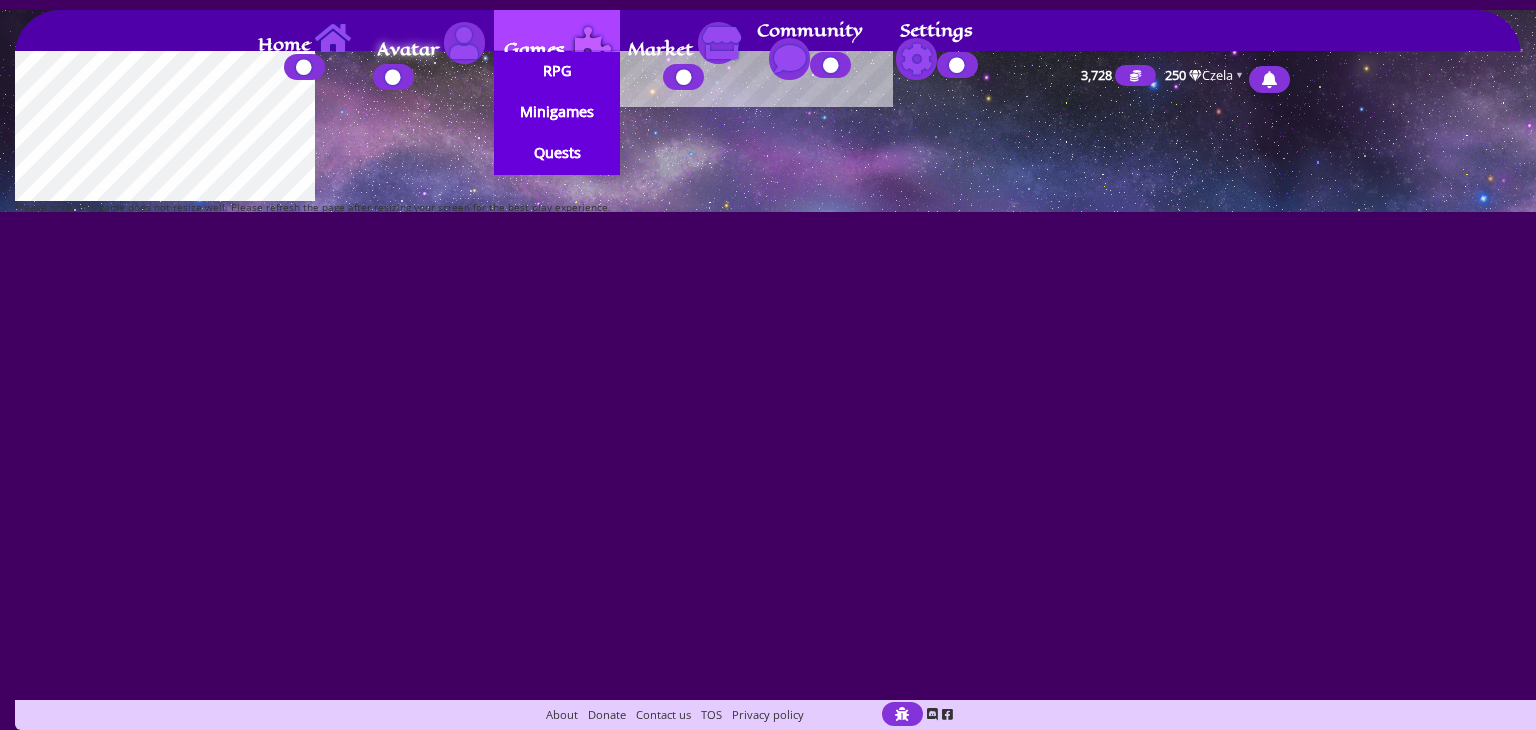 scroll, scrollTop: 0, scrollLeft: 0, axis: both 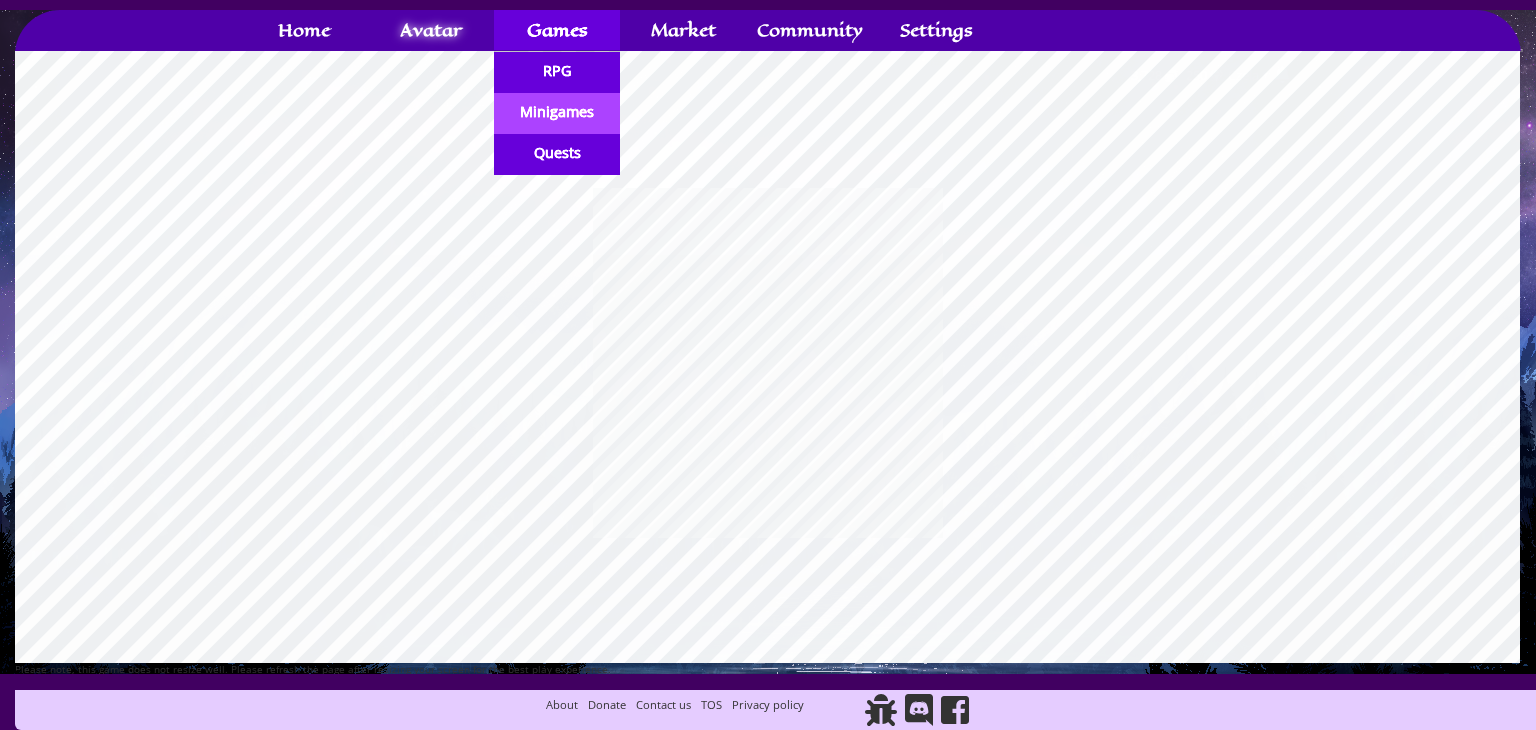 click on "Minigames" at bounding box center [557, 112] 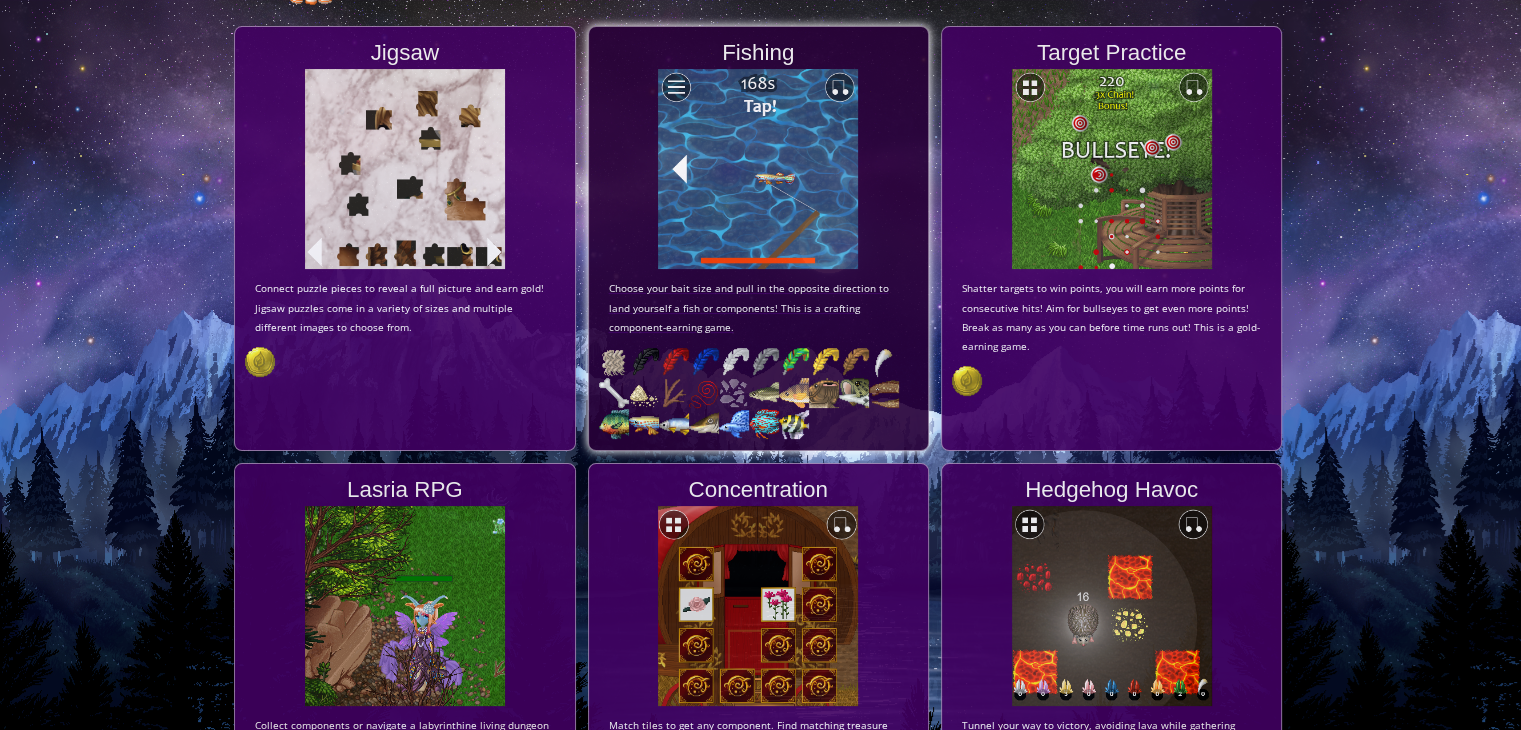 scroll, scrollTop: 336, scrollLeft: 0, axis: vertical 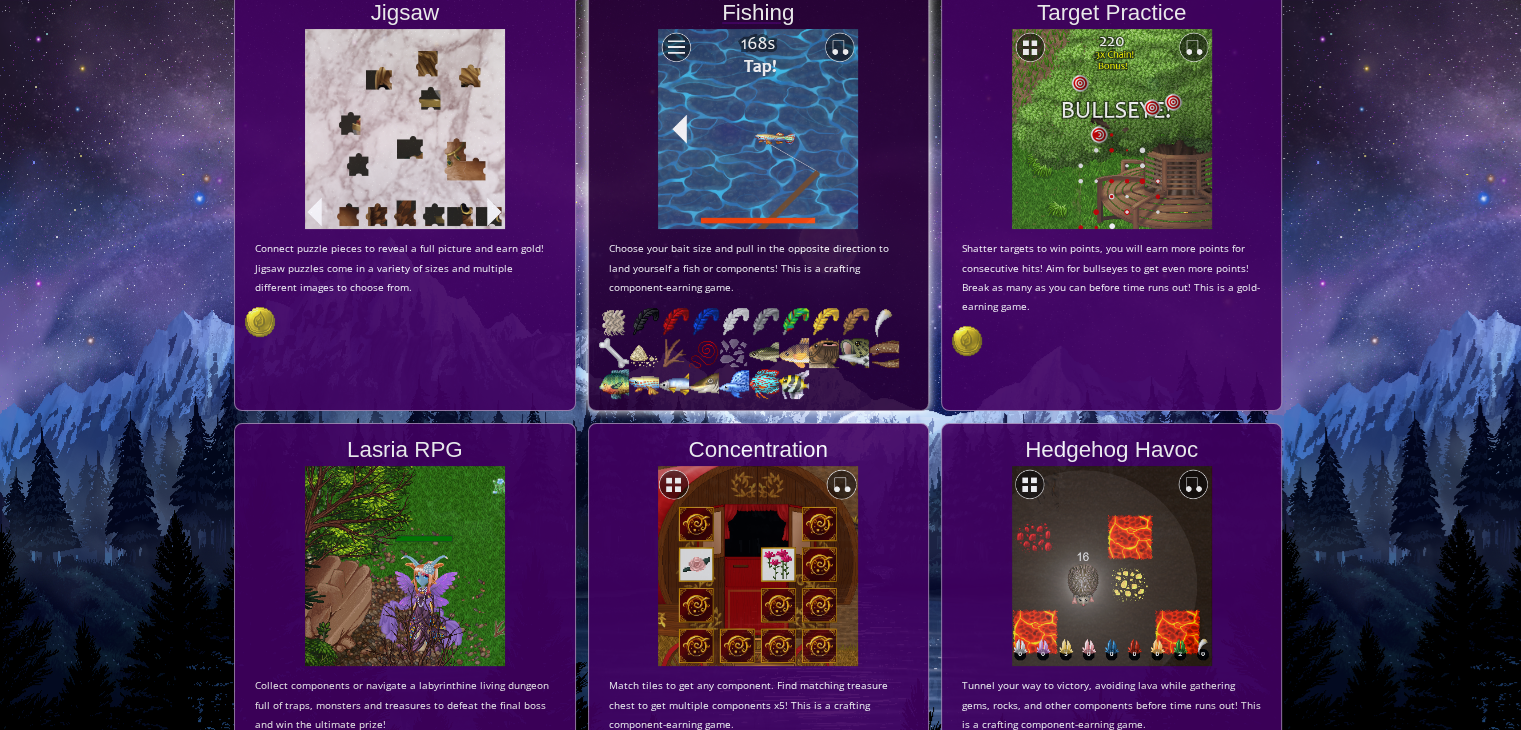 click at bounding box center (758, 129) 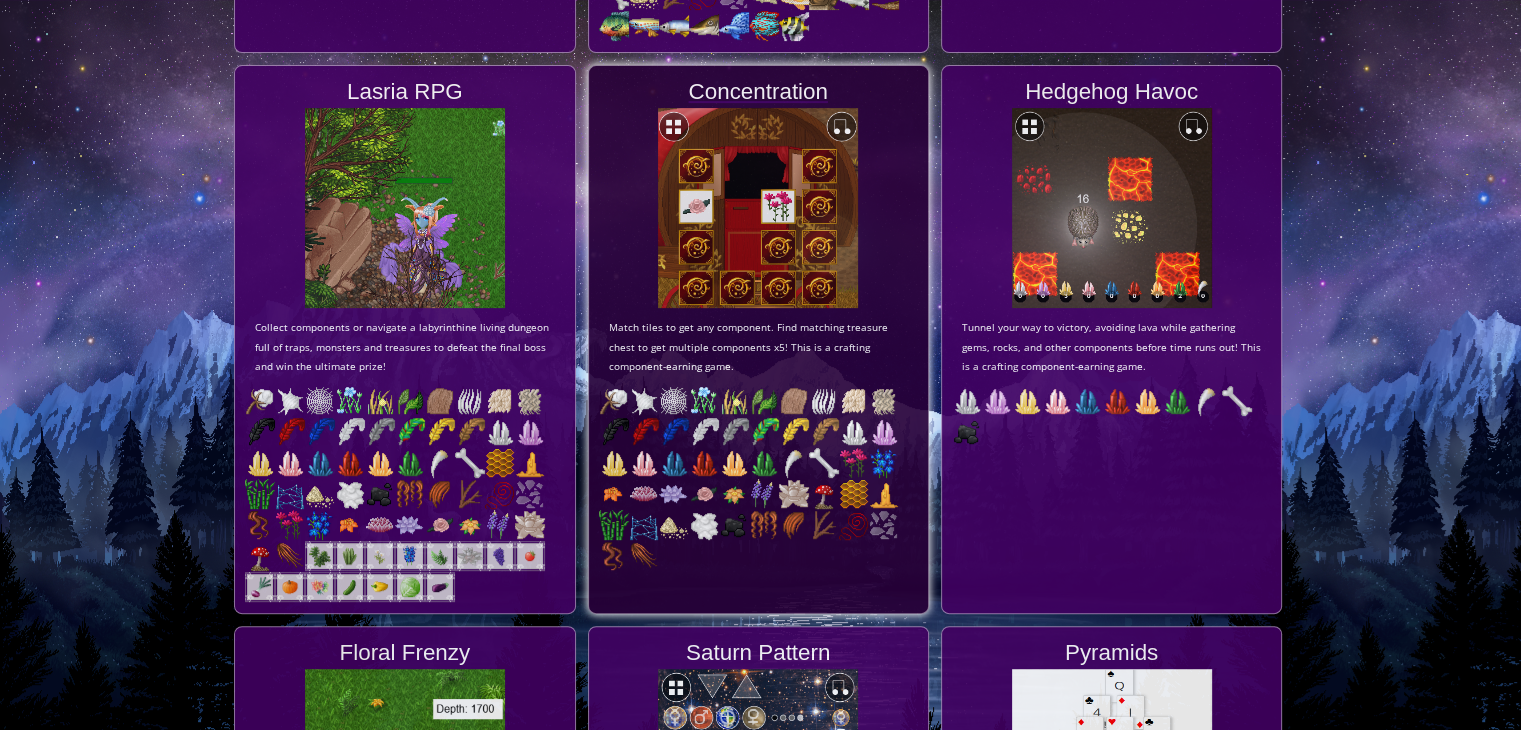 scroll, scrollTop: 696, scrollLeft: 0, axis: vertical 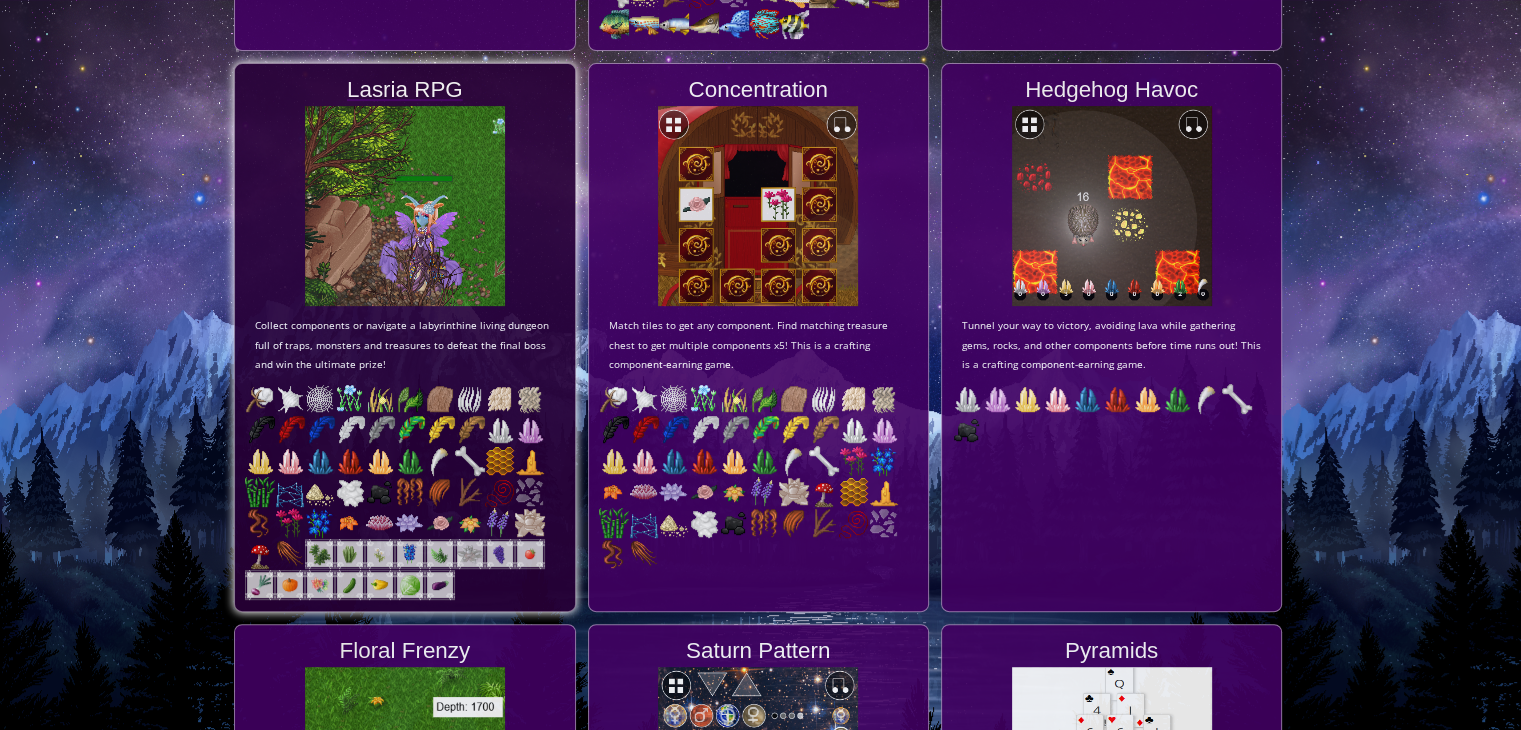 click at bounding box center [405, 206] 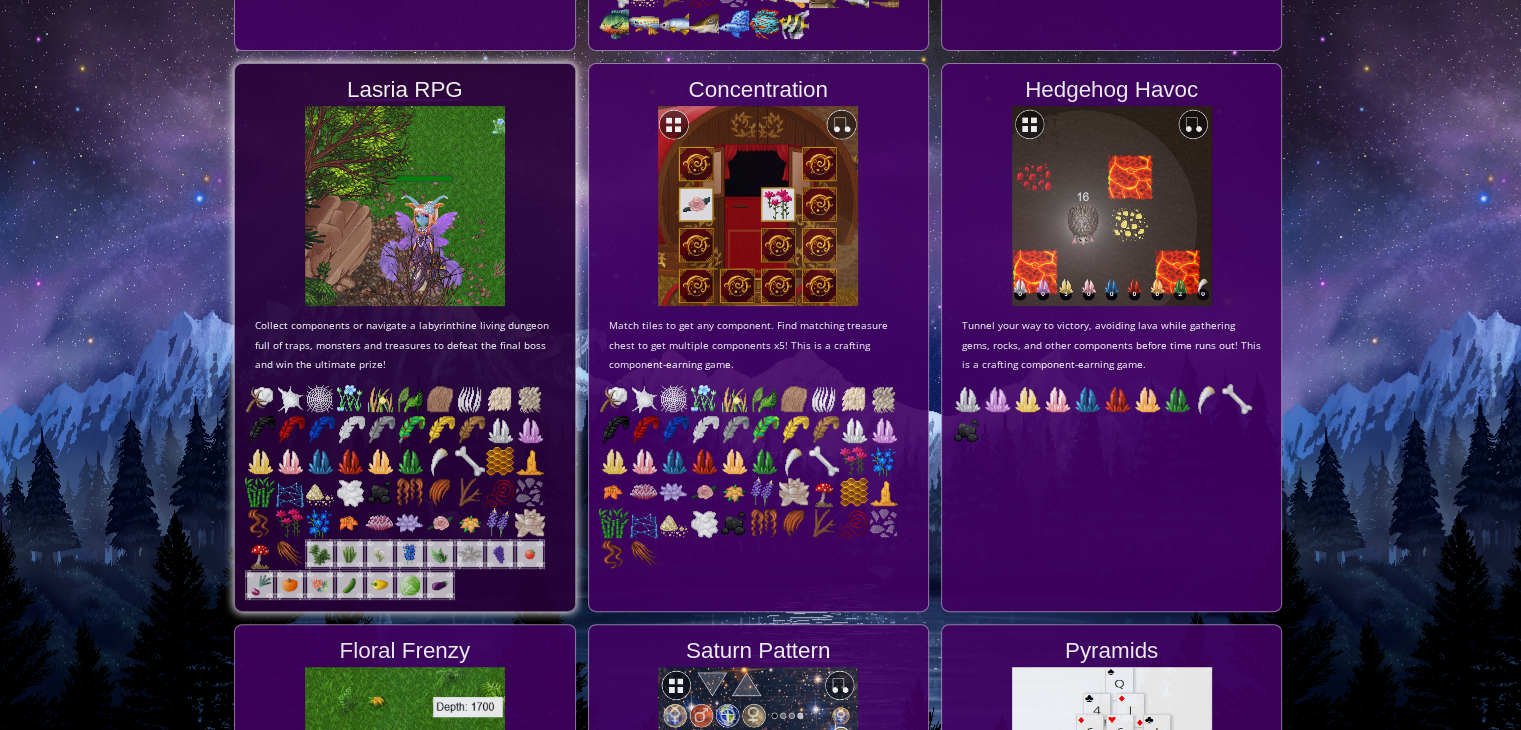 click at bounding box center [405, 206] 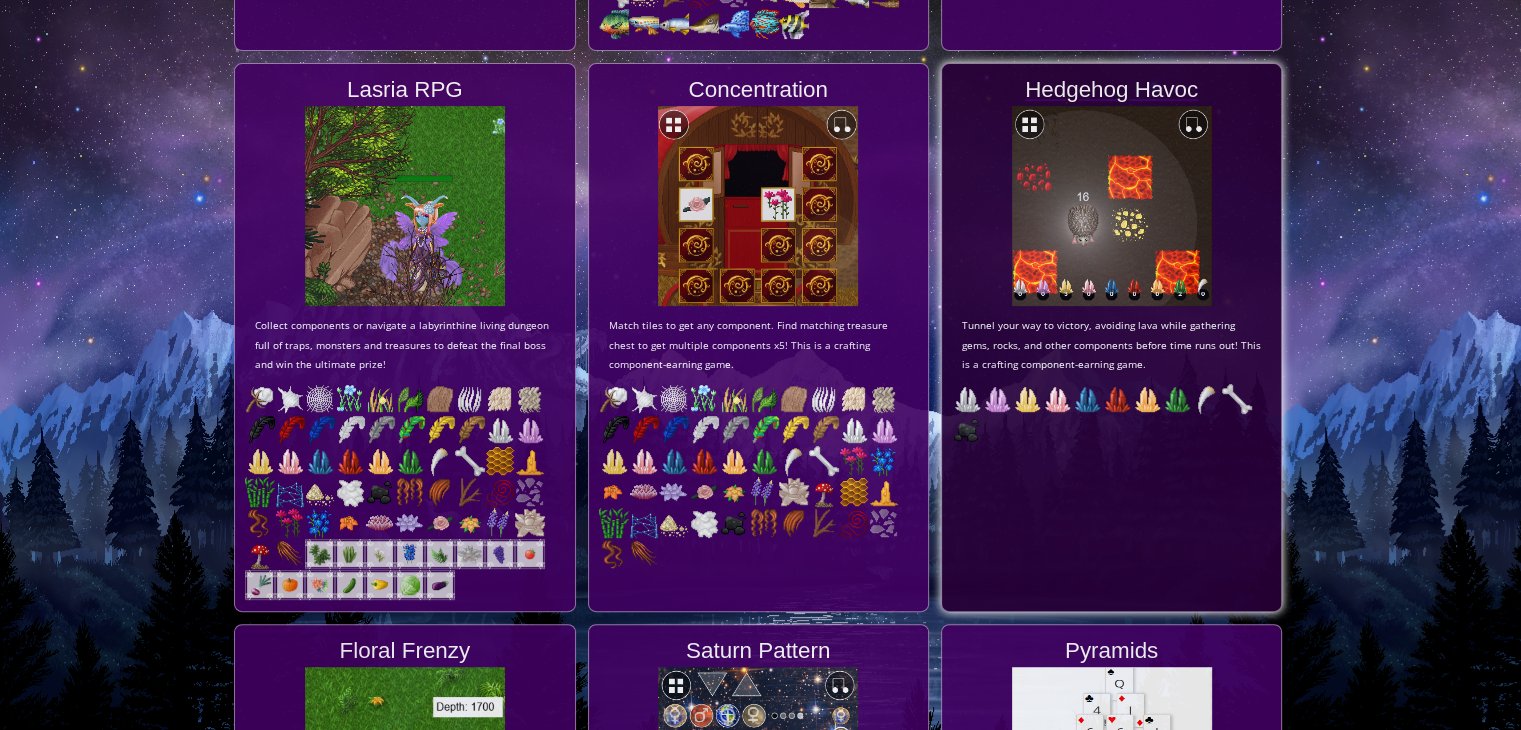 click at bounding box center [1112, 206] 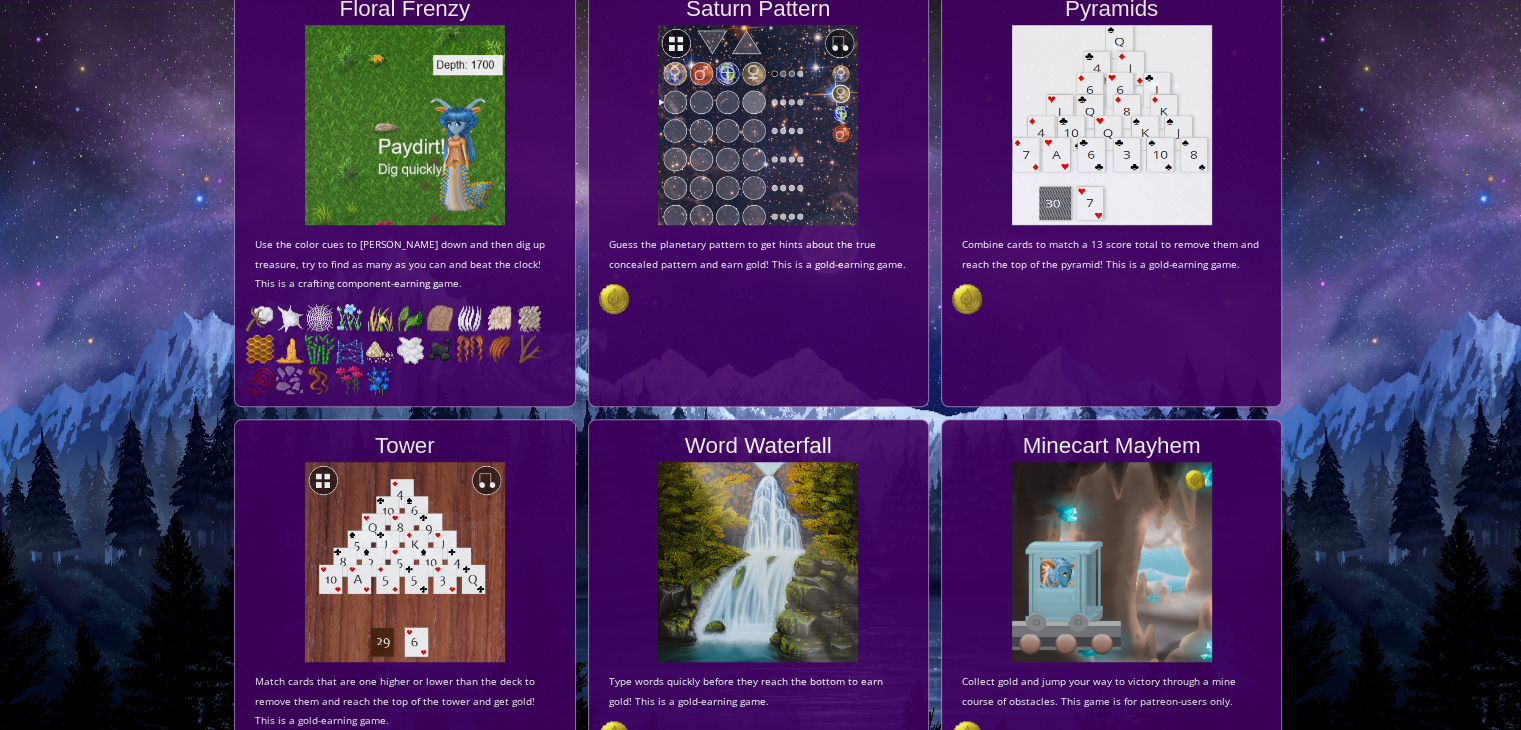 scroll, scrollTop: 1339, scrollLeft: 0, axis: vertical 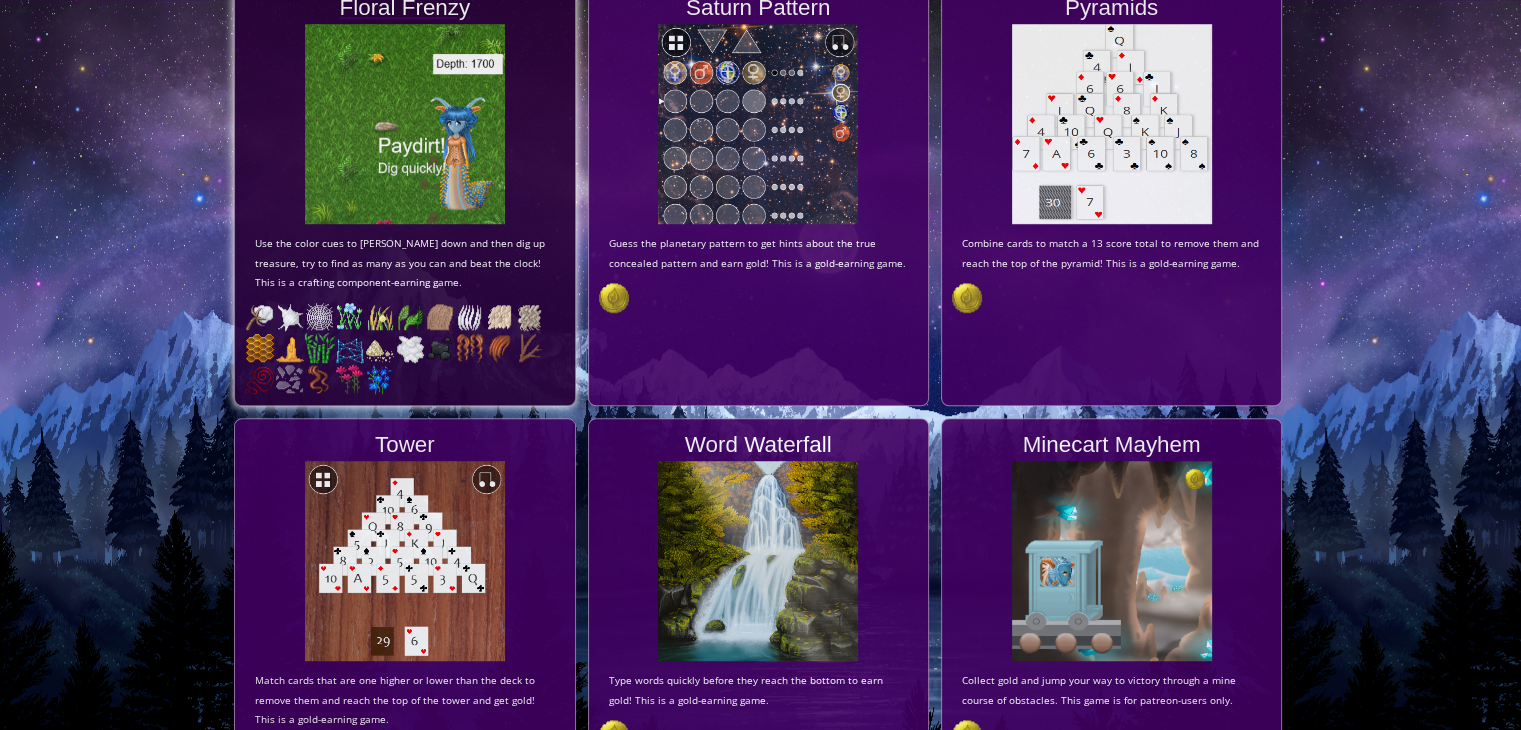 click at bounding box center [405, 124] 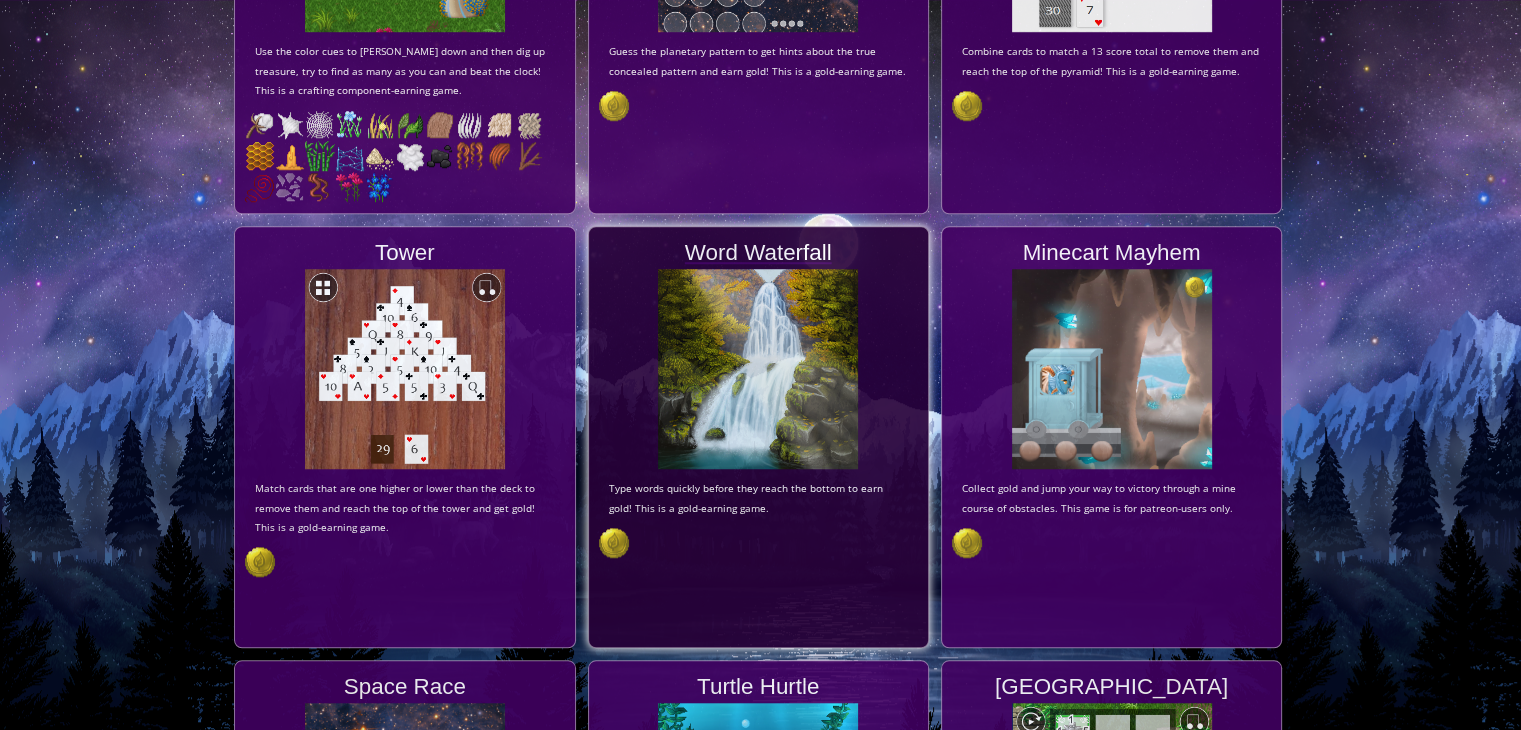 scroll, scrollTop: 1521, scrollLeft: 0, axis: vertical 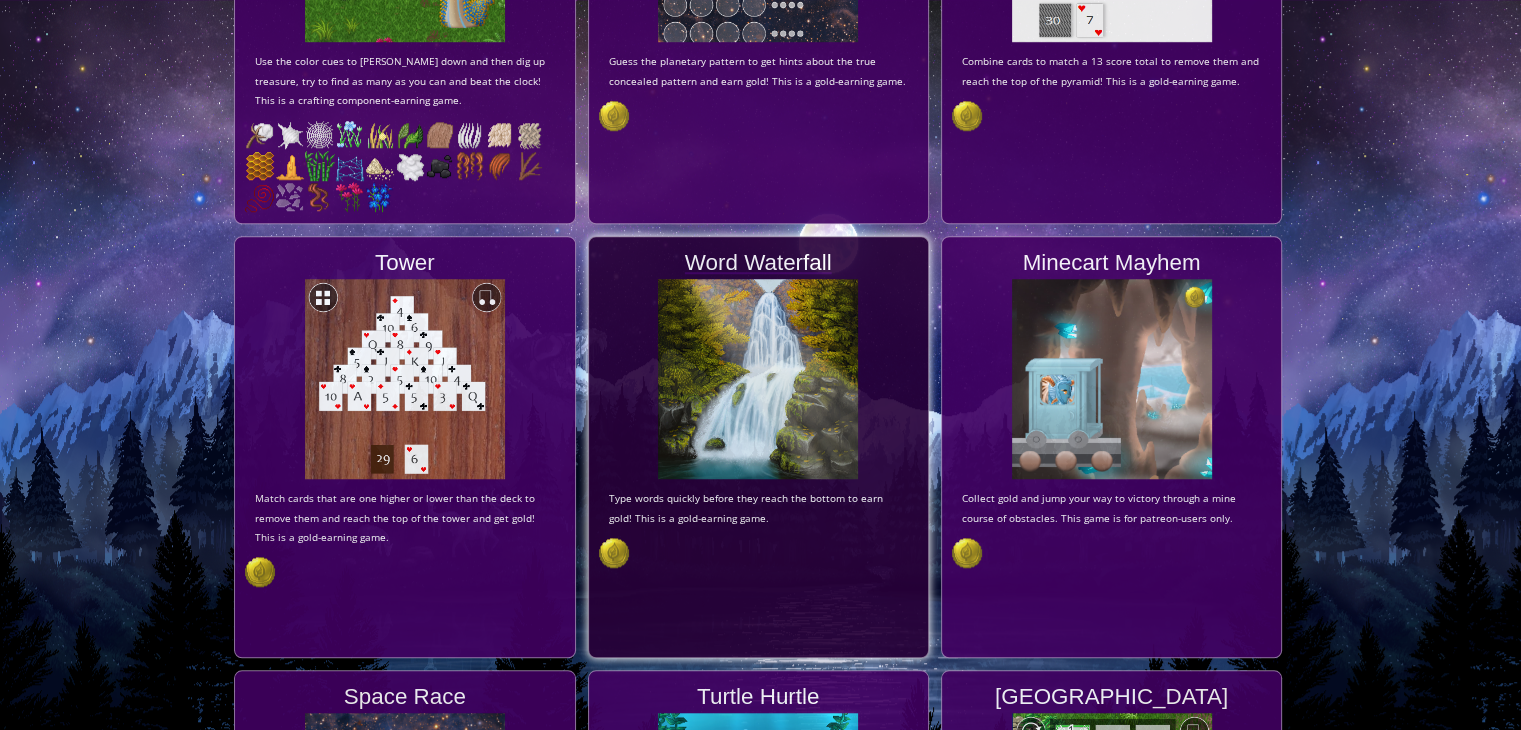 click at bounding box center (758, 379) 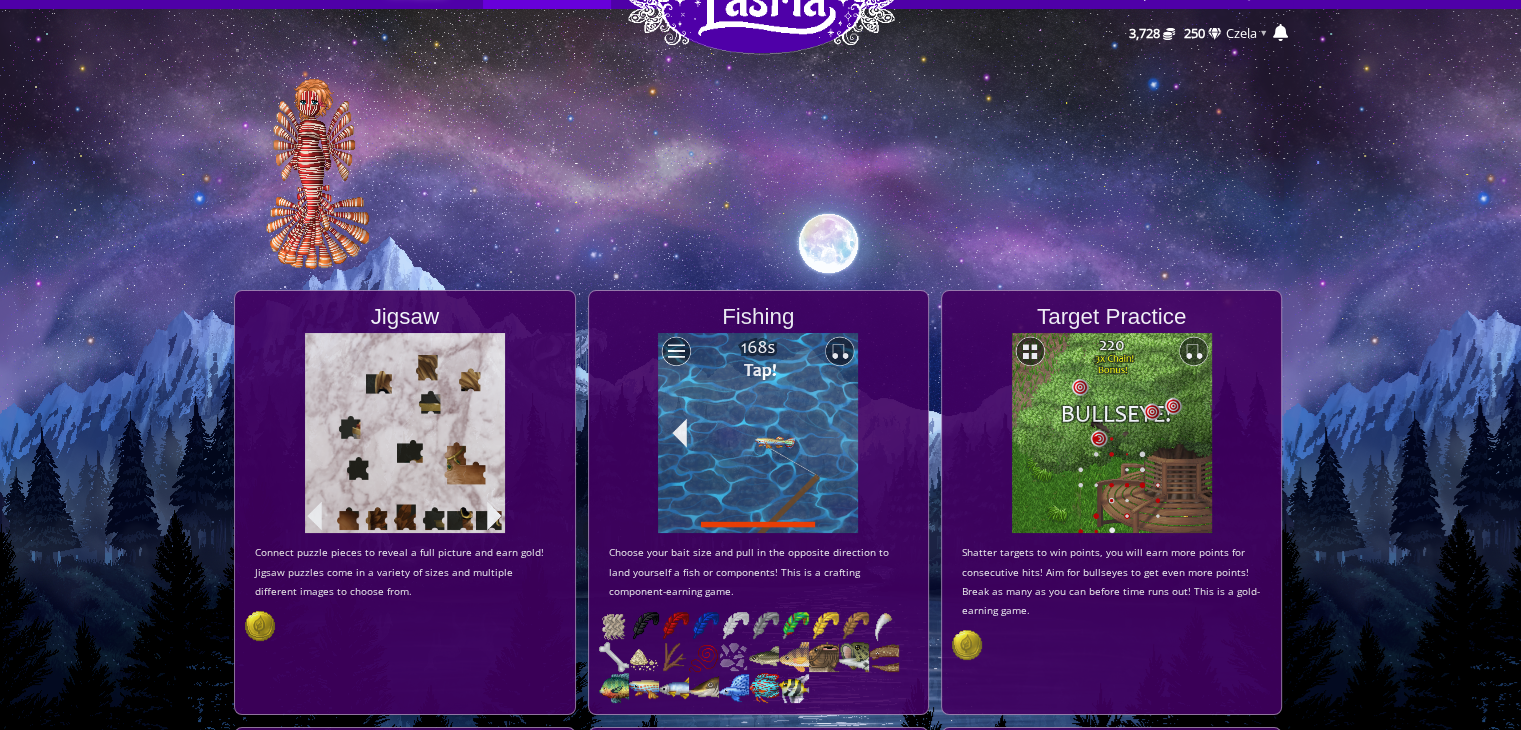 scroll, scrollTop: 0, scrollLeft: 0, axis: both 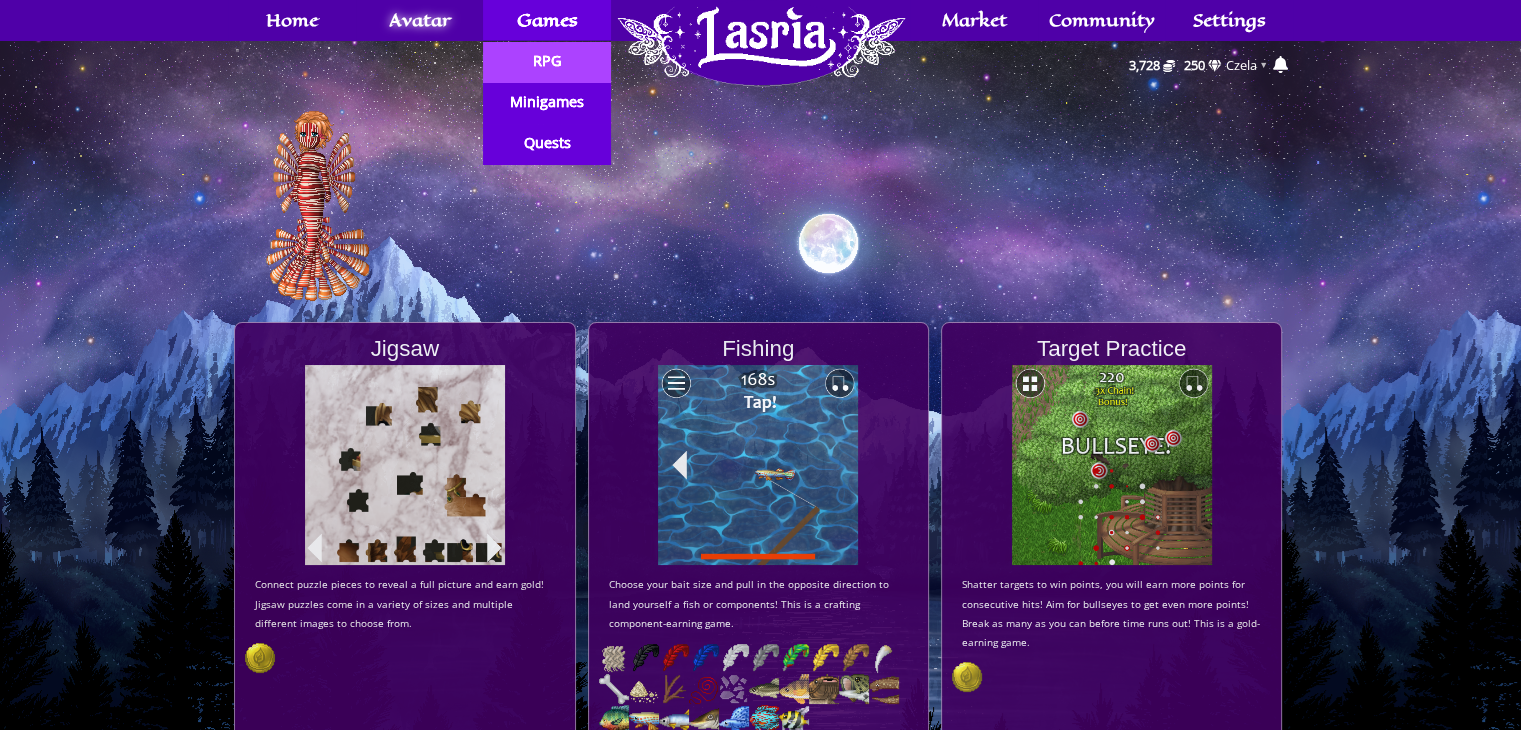 click on "RPG" at bounding box center [547, 61] 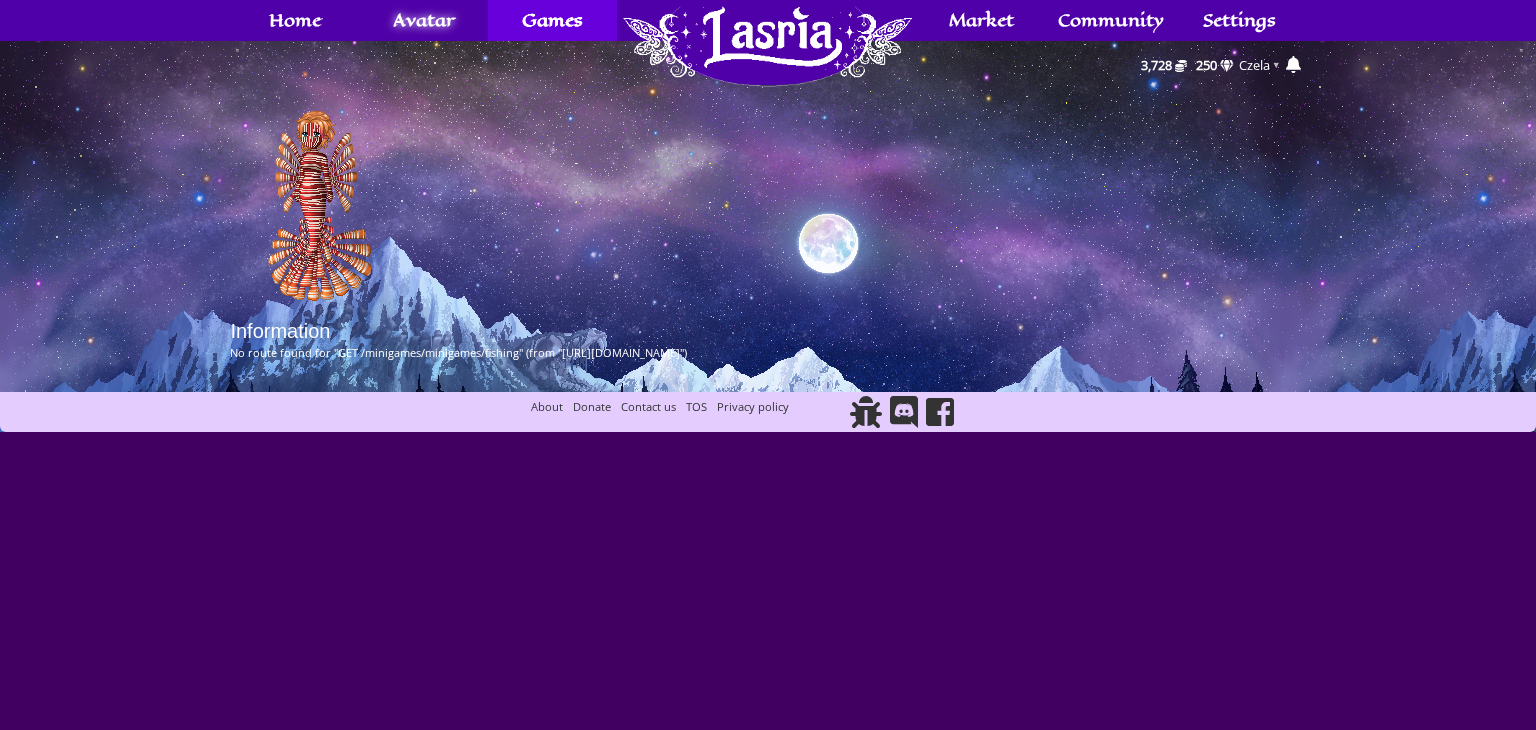 scroll, scrollTop: 0, scrollLeft: 0, axis: both 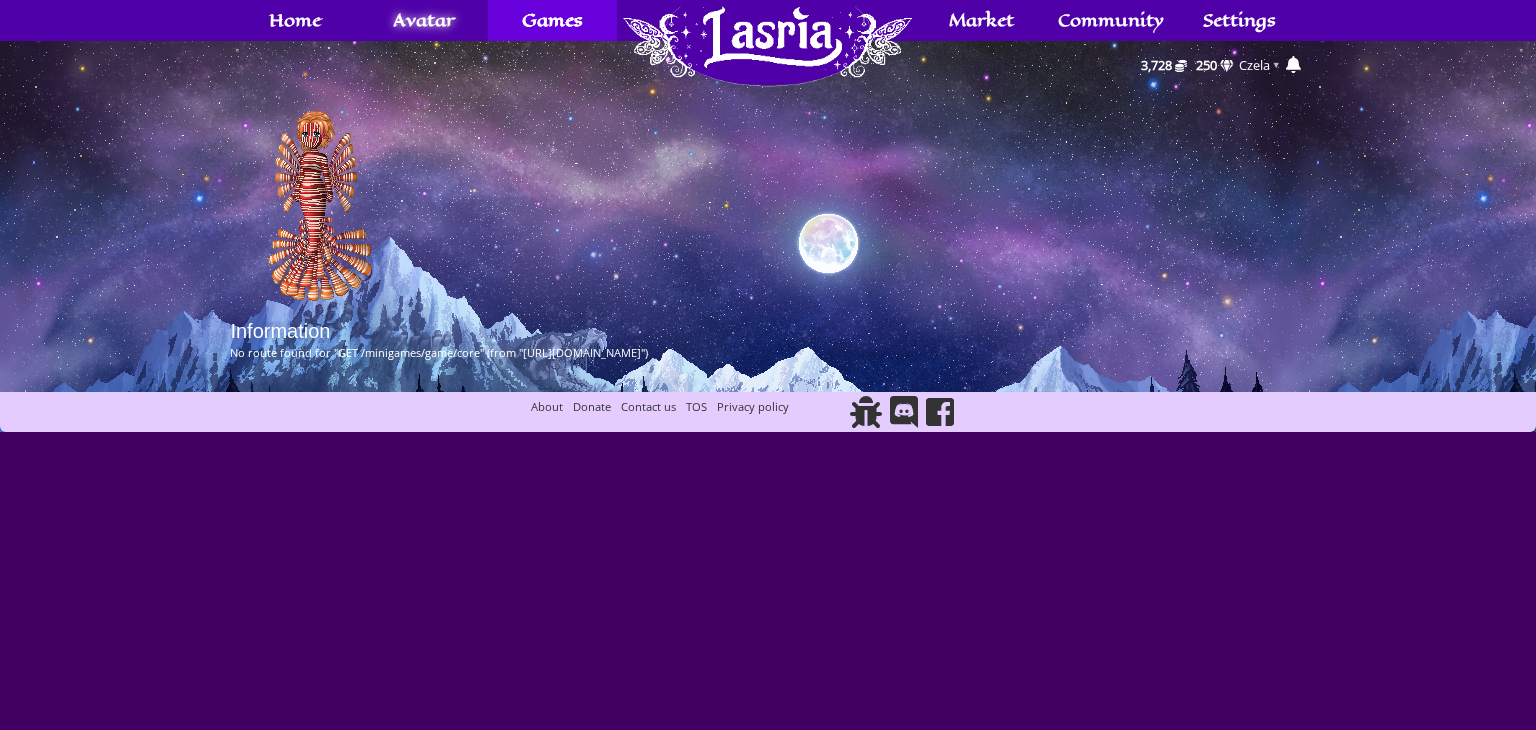 click on "369
Home
Avatar
Abilities
Crafting
Wardrobe
Inventory
Account
Games
RPG
Minigames" at bounding box center [768, 216] 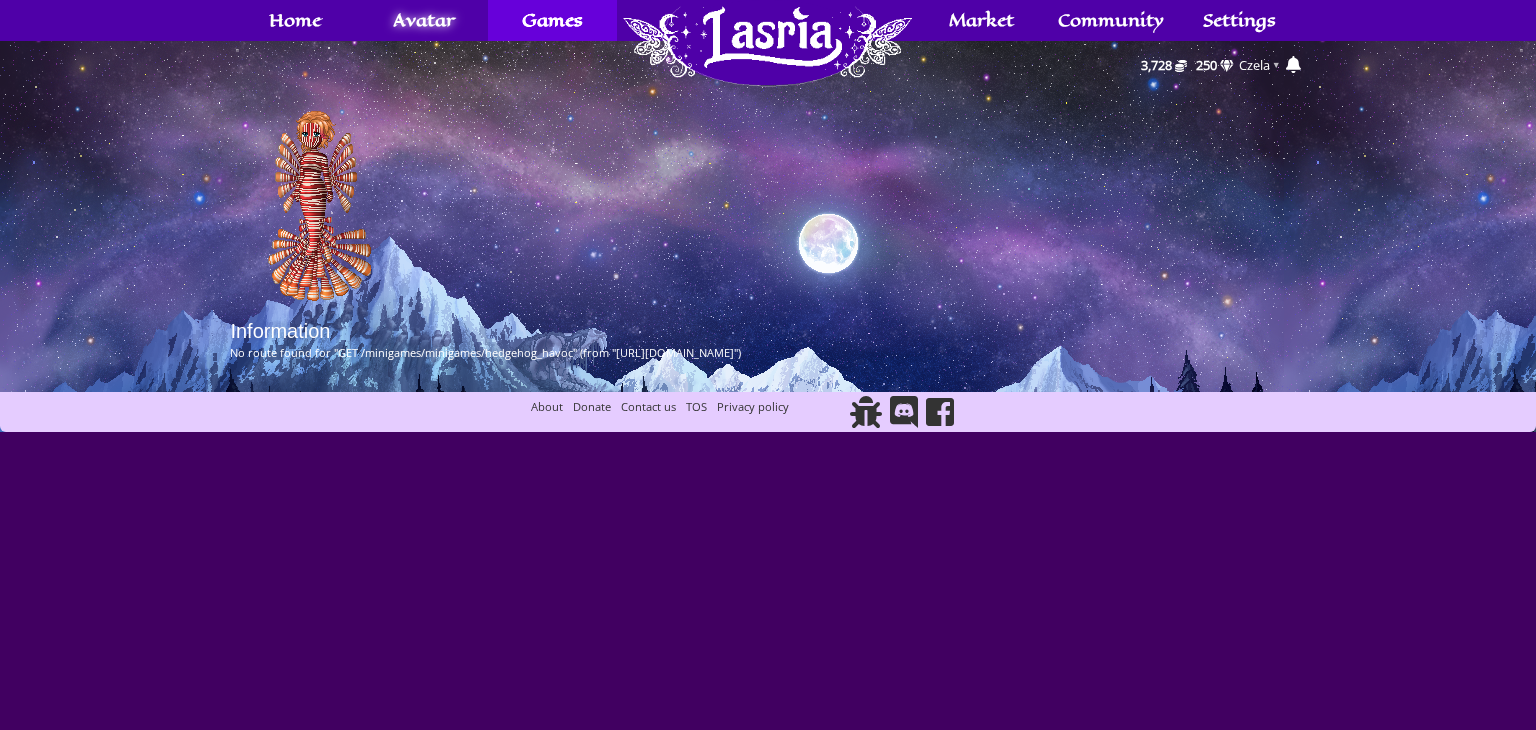 scroll, scrollTop: 0, scrollLeft: 0, axis: both 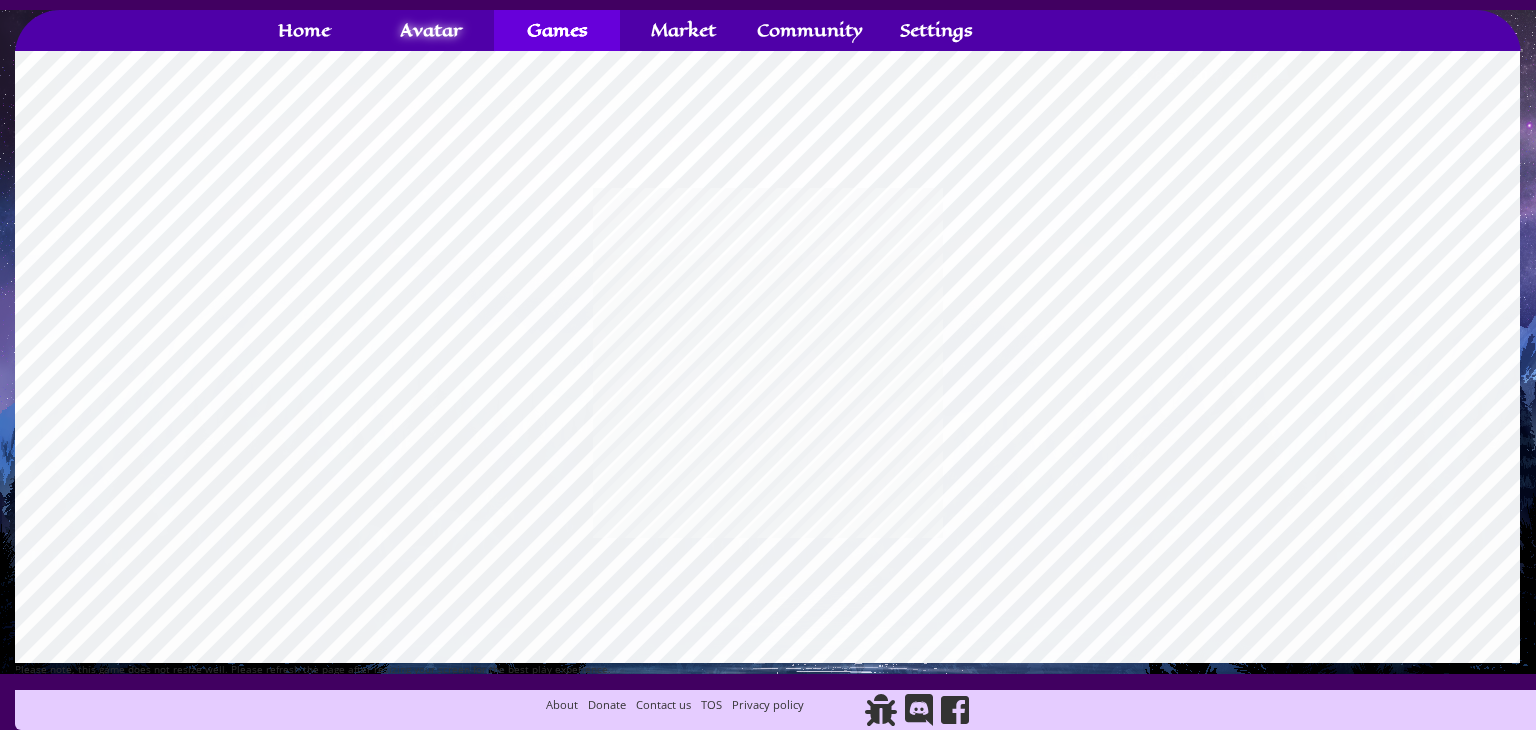 type on "ohelloooo!" 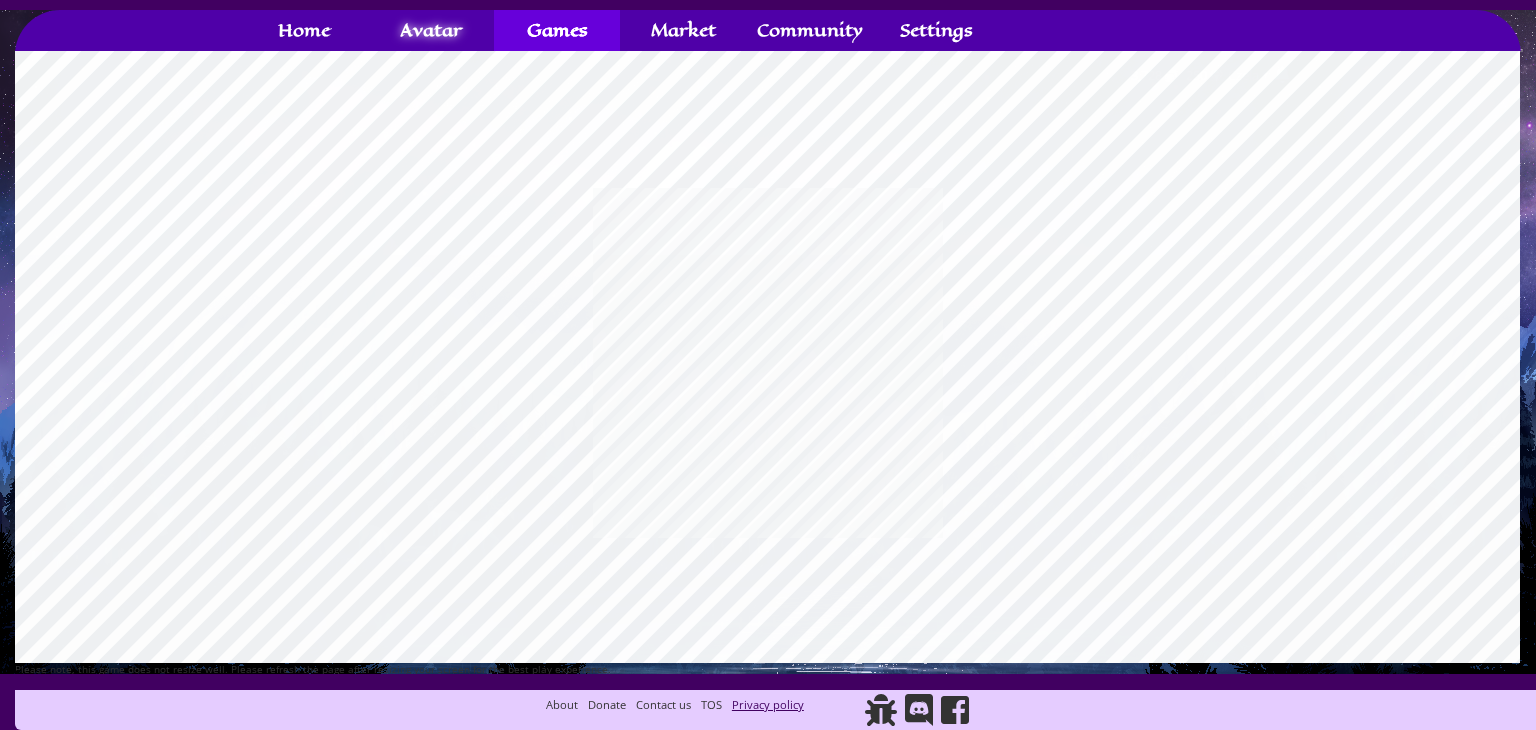 scroll, scrollTop: 0, scrollLeft: 255, axis: horizontal 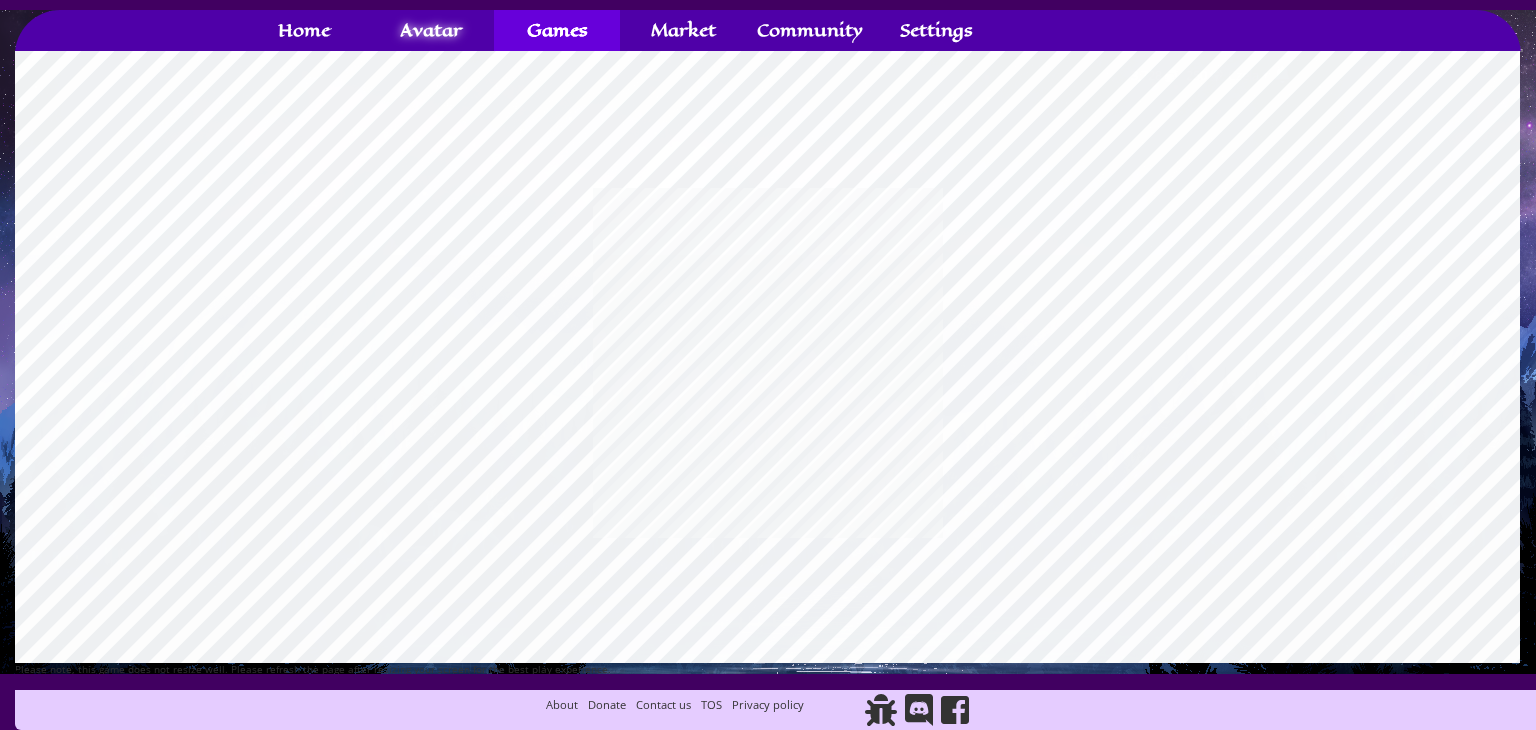 type on "aaaand a lil type-y test here we go, mouse to the side" 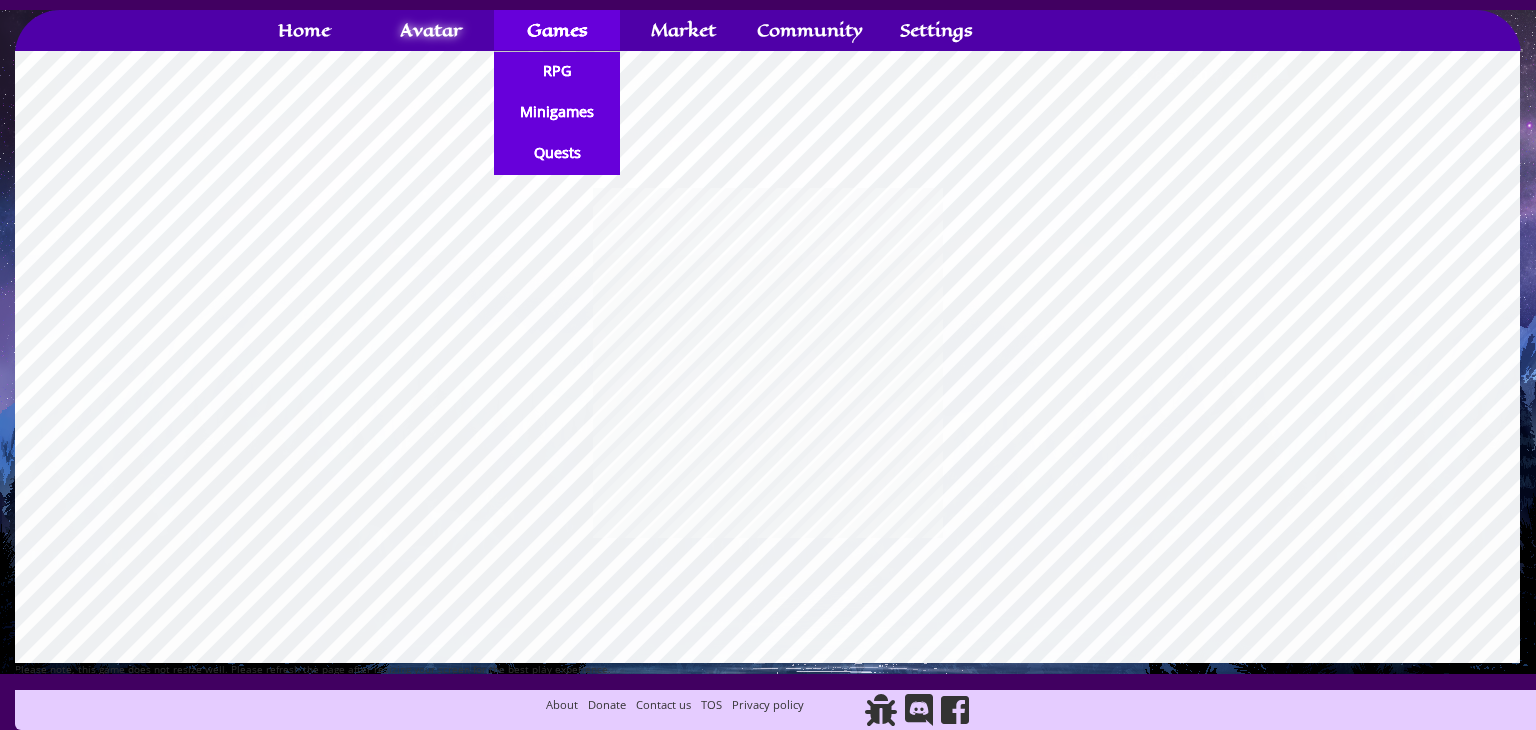 scroll, scrollTop: 0, scrollLeft: 35, axis: horizontal 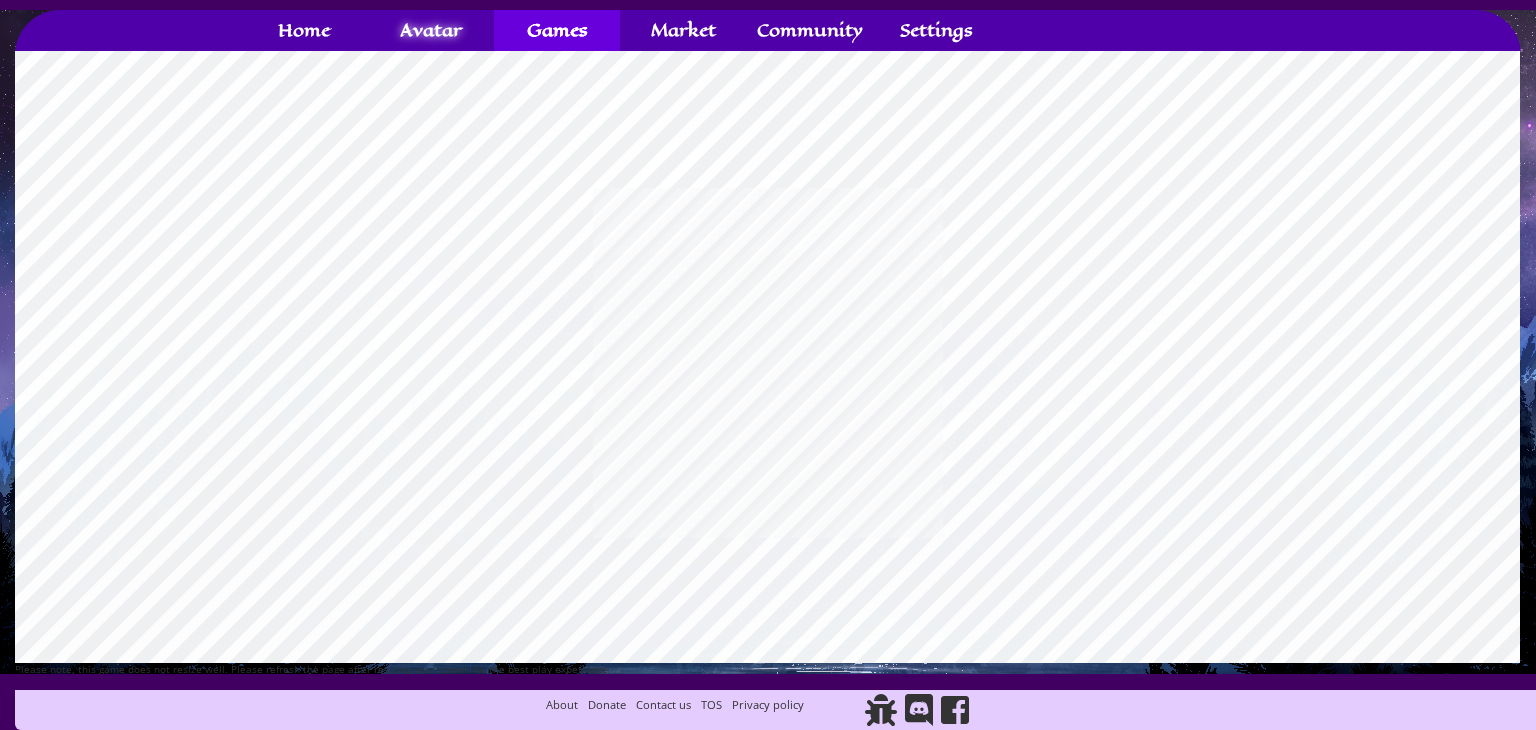 type on "bug sniffing I can do lol that's the fun part" 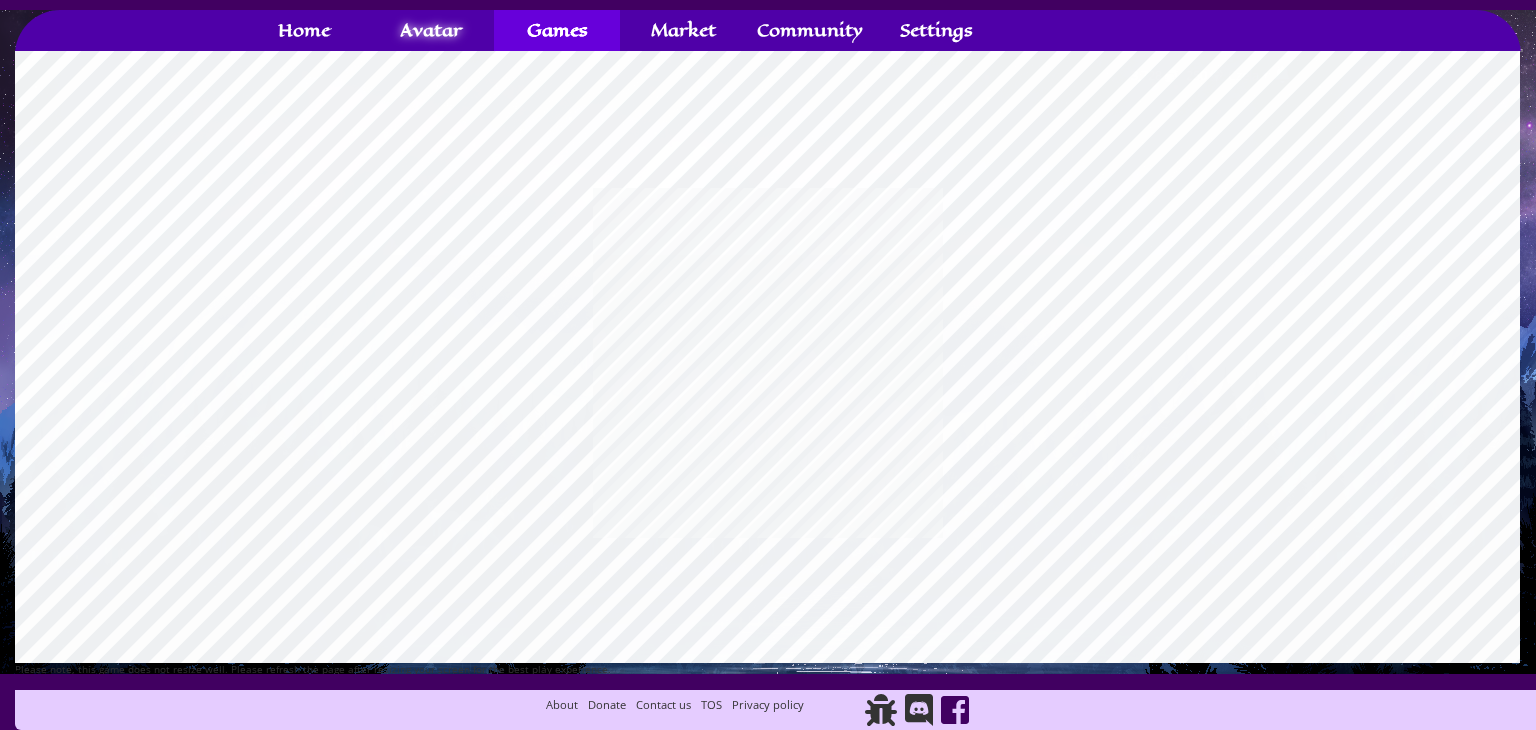 scroll, scrollTop: 0, scrollLeft: 36, axis: horizontal 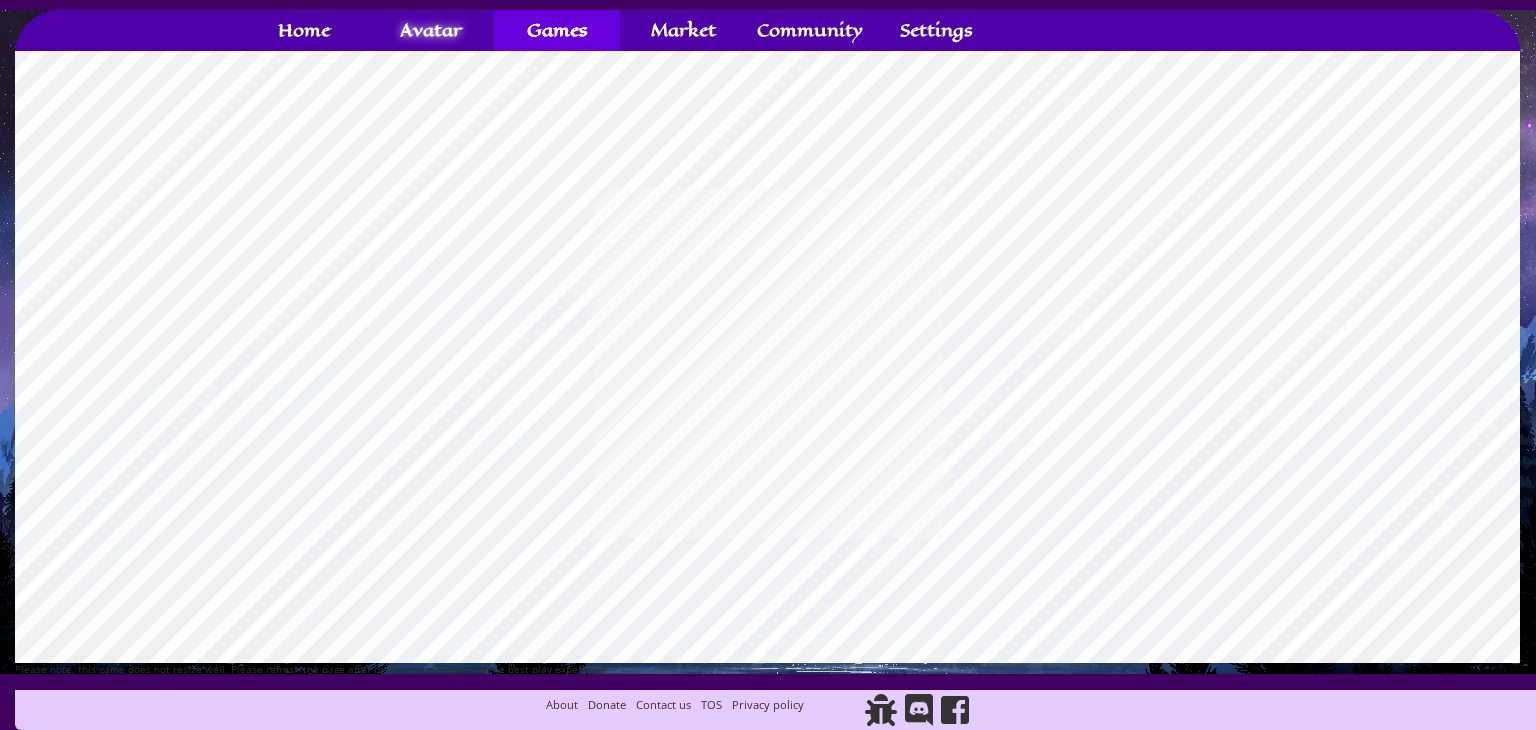 type on "a" 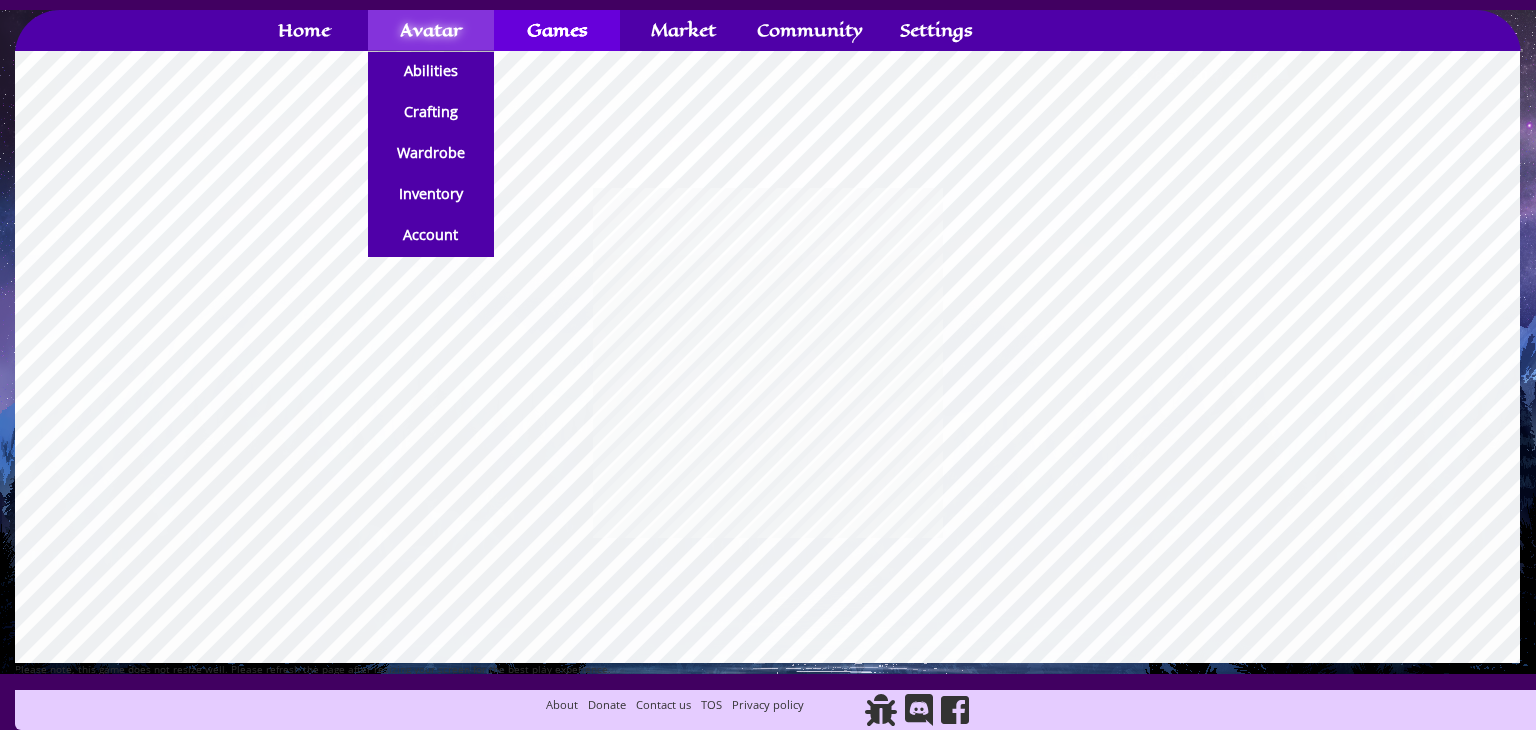 click on "Avatar" at bounding box center [431, 30] 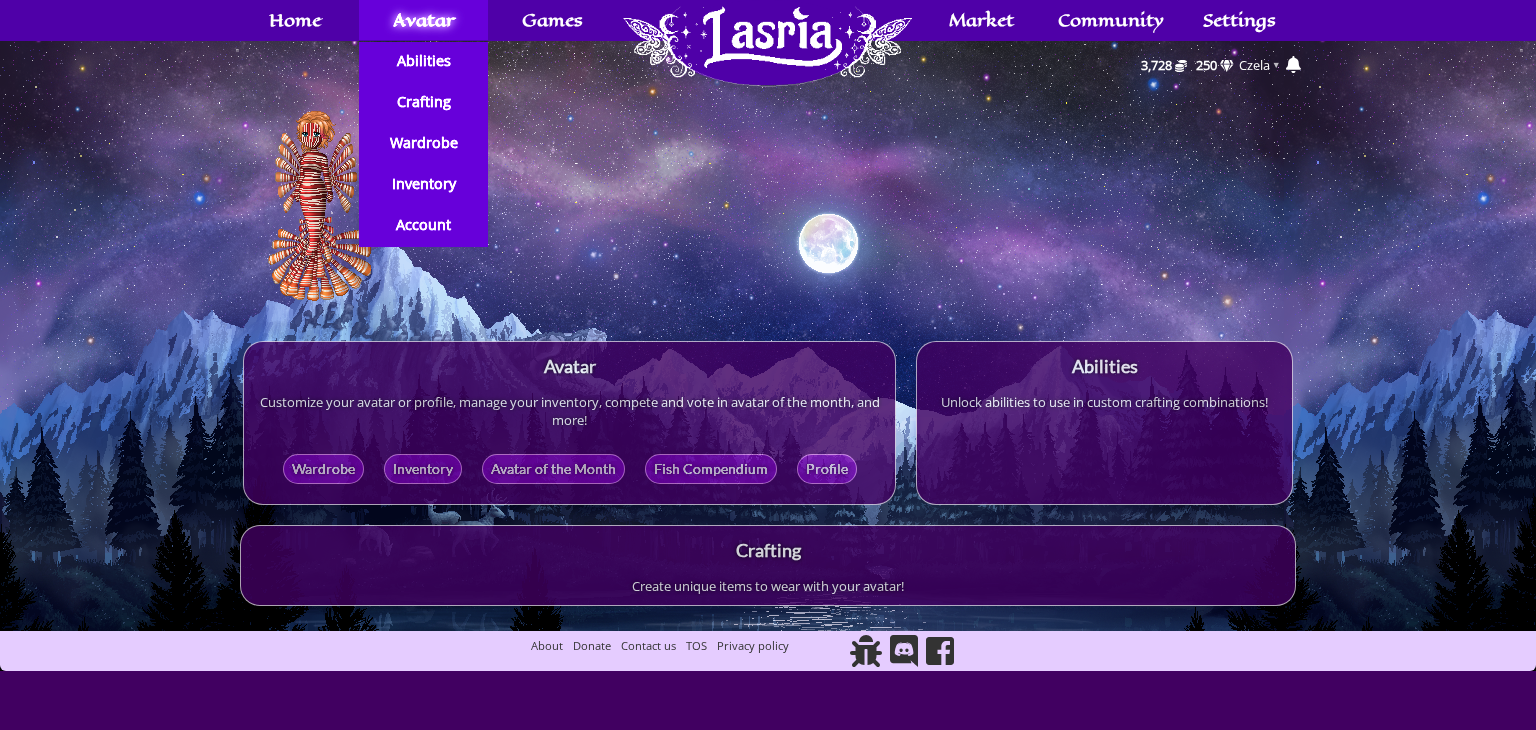 scroll, scrollTop: 0, scrollLeft: 0, axis: both 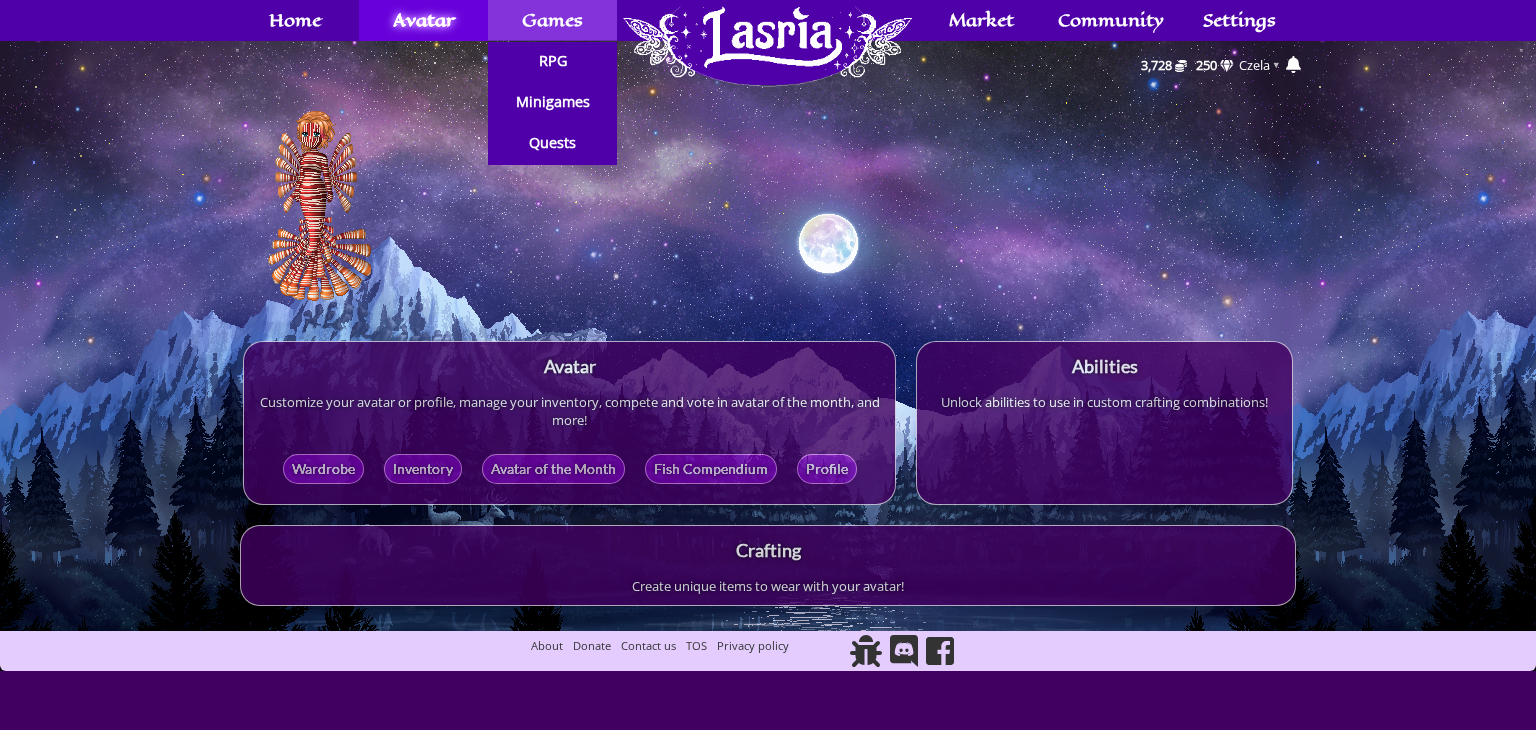 click on "Games" at bounding box center [552, 20] 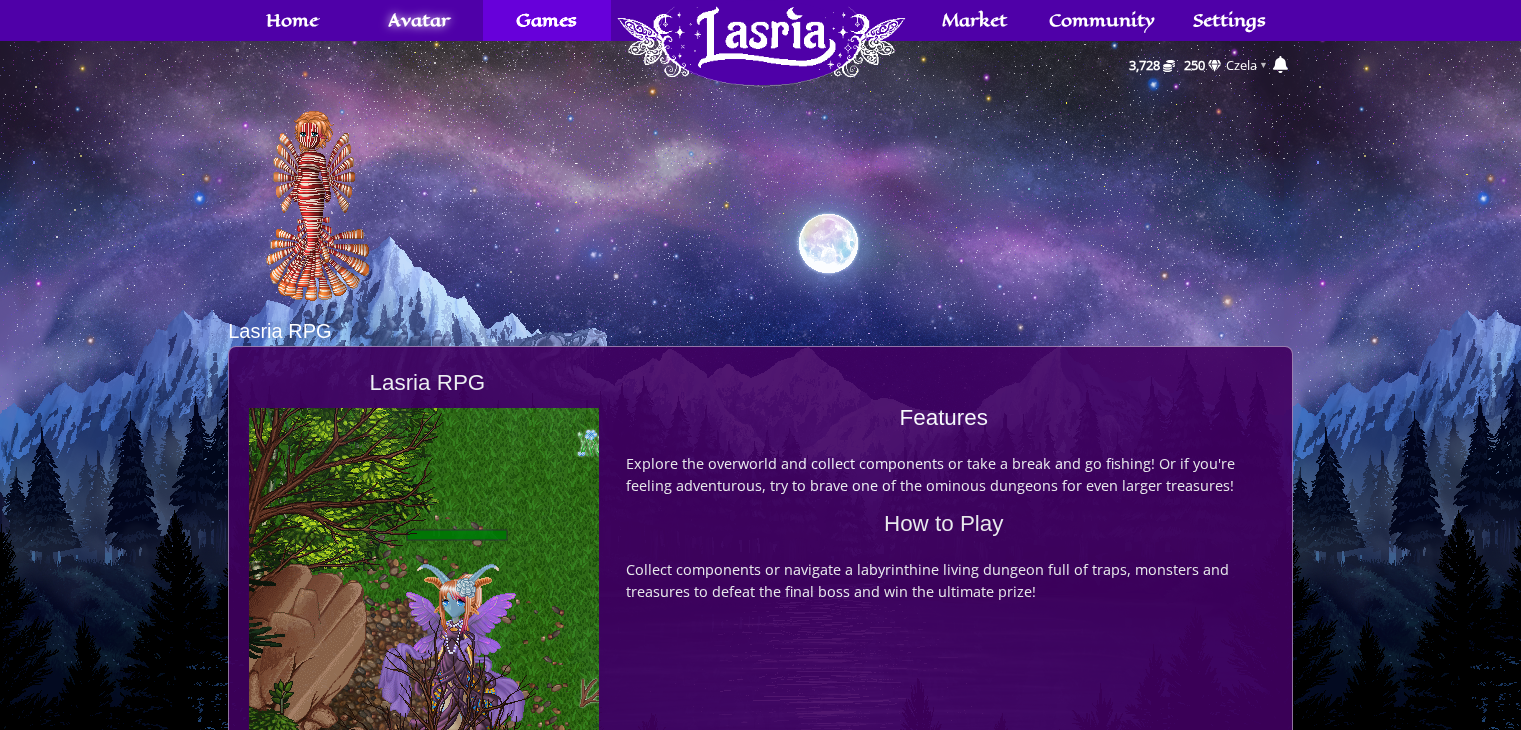 scroll, scrollTop: 0, scrollLeft: 0, axis: both 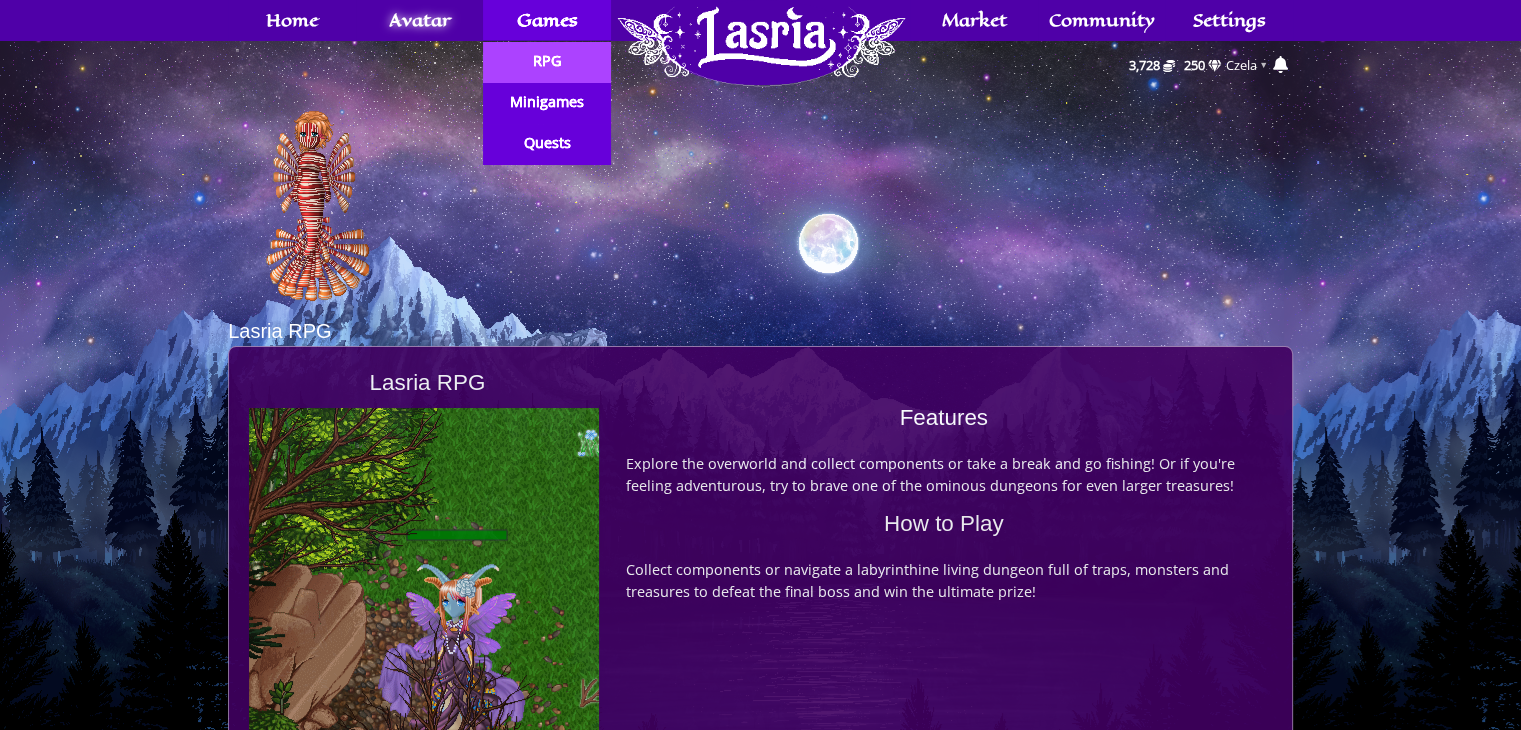 click on "RPG" at bounding box center [547, 61] 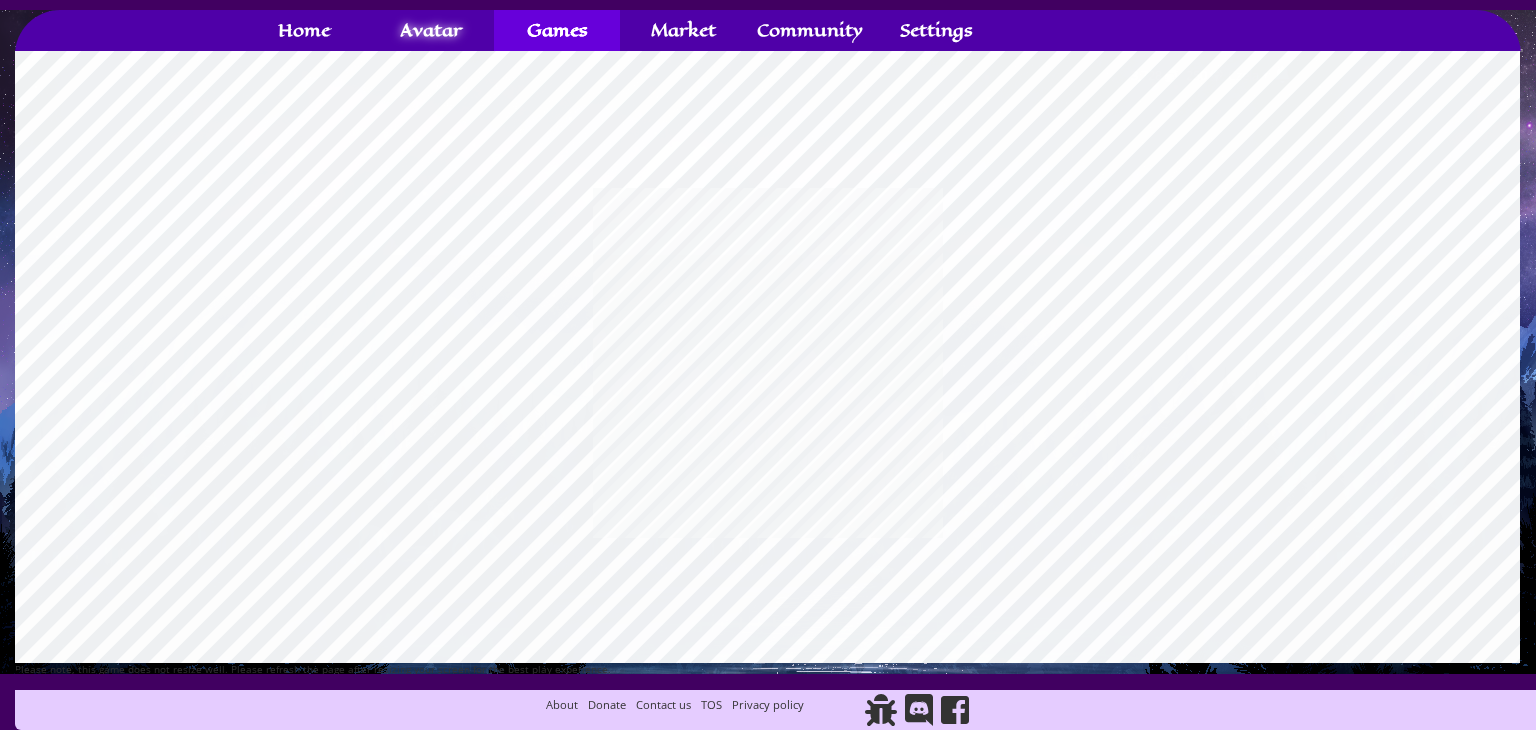 scroll, scrollTop: 0, scrollLeft: 0, axis: both 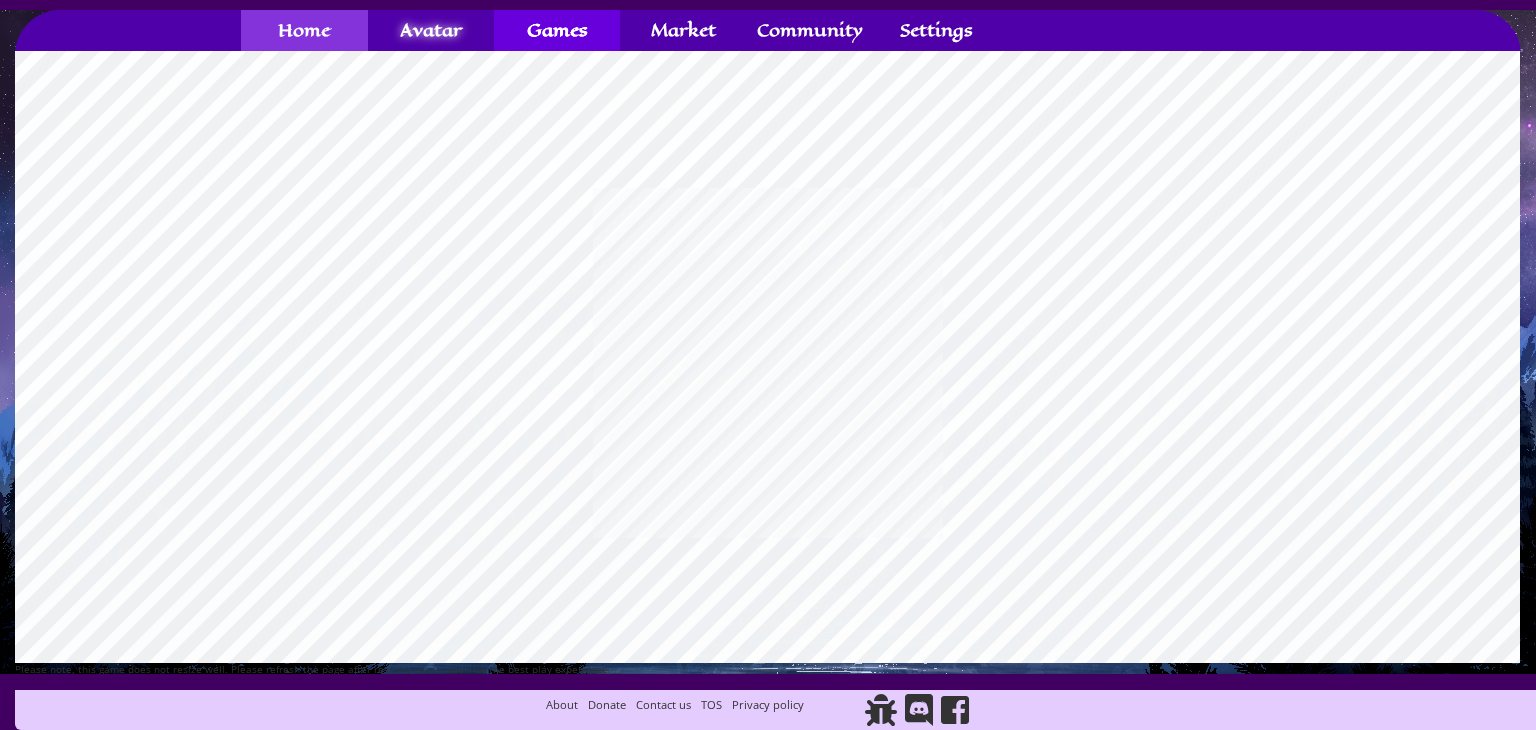 type on "it is here now! yay lol" 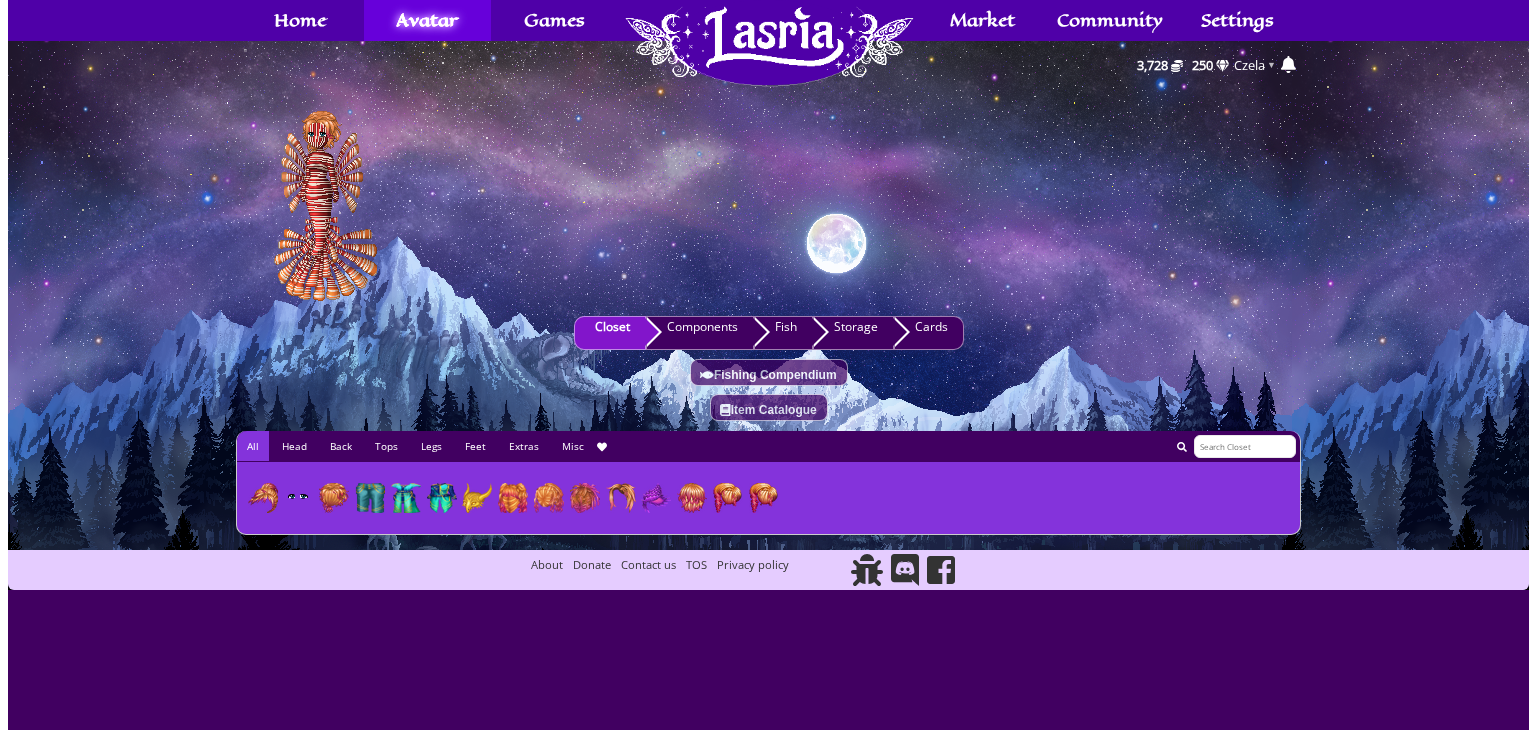 scroll, scrollTop: 0, scrollLeft: 0, axis: both 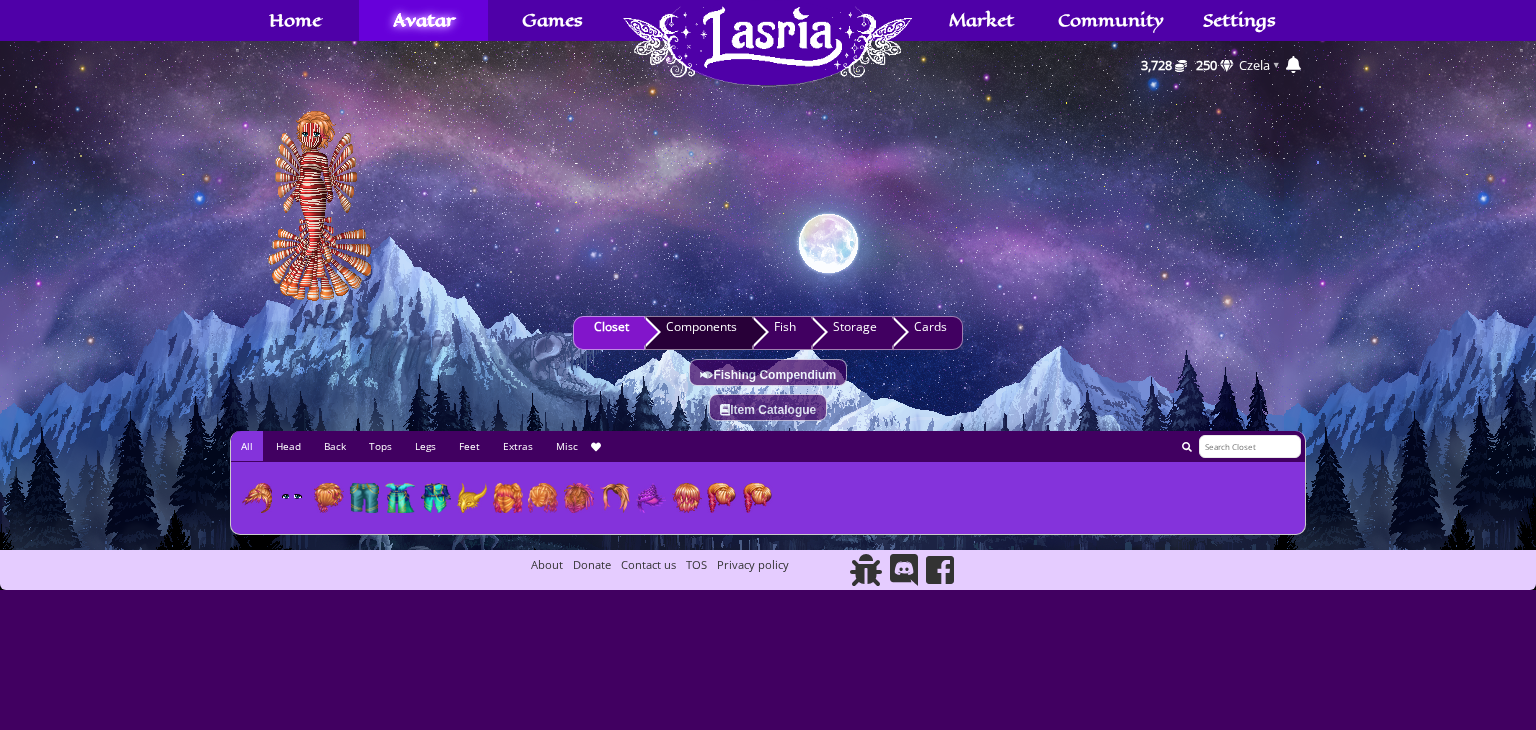 click on "Components" at bounding box center (699, 333) 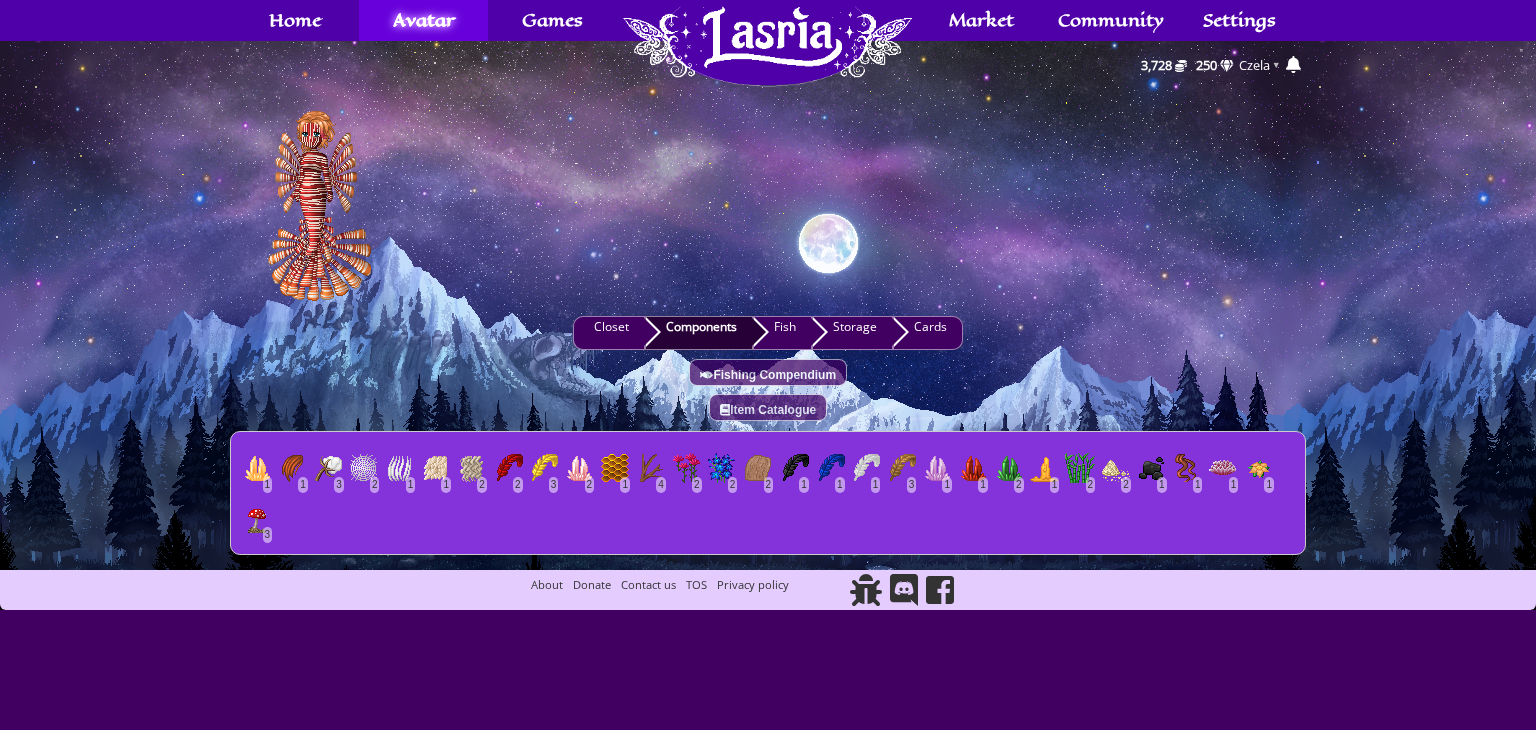 click on "Components" at bounding box center (699, 333) 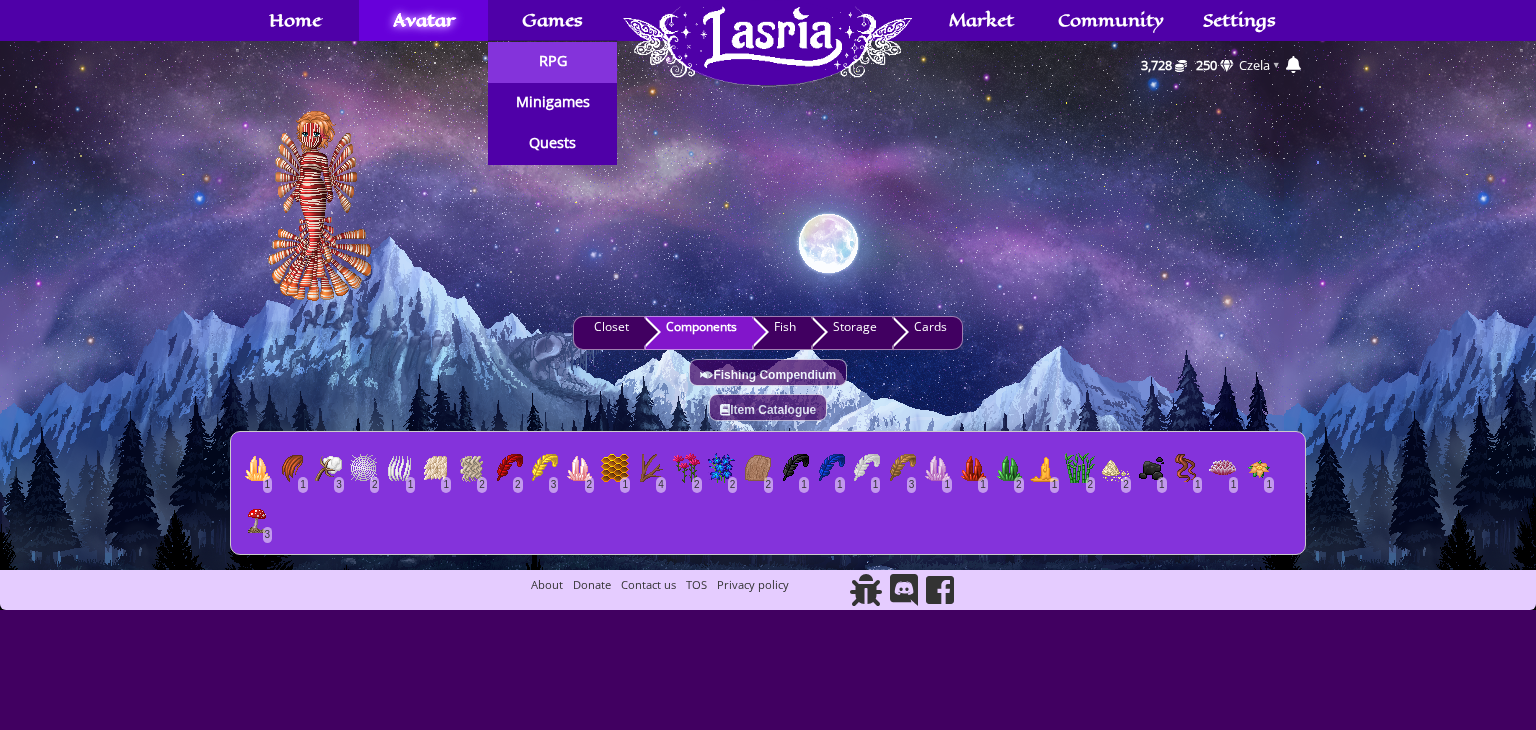 click on "RPG" at bounding box center [553, 61] 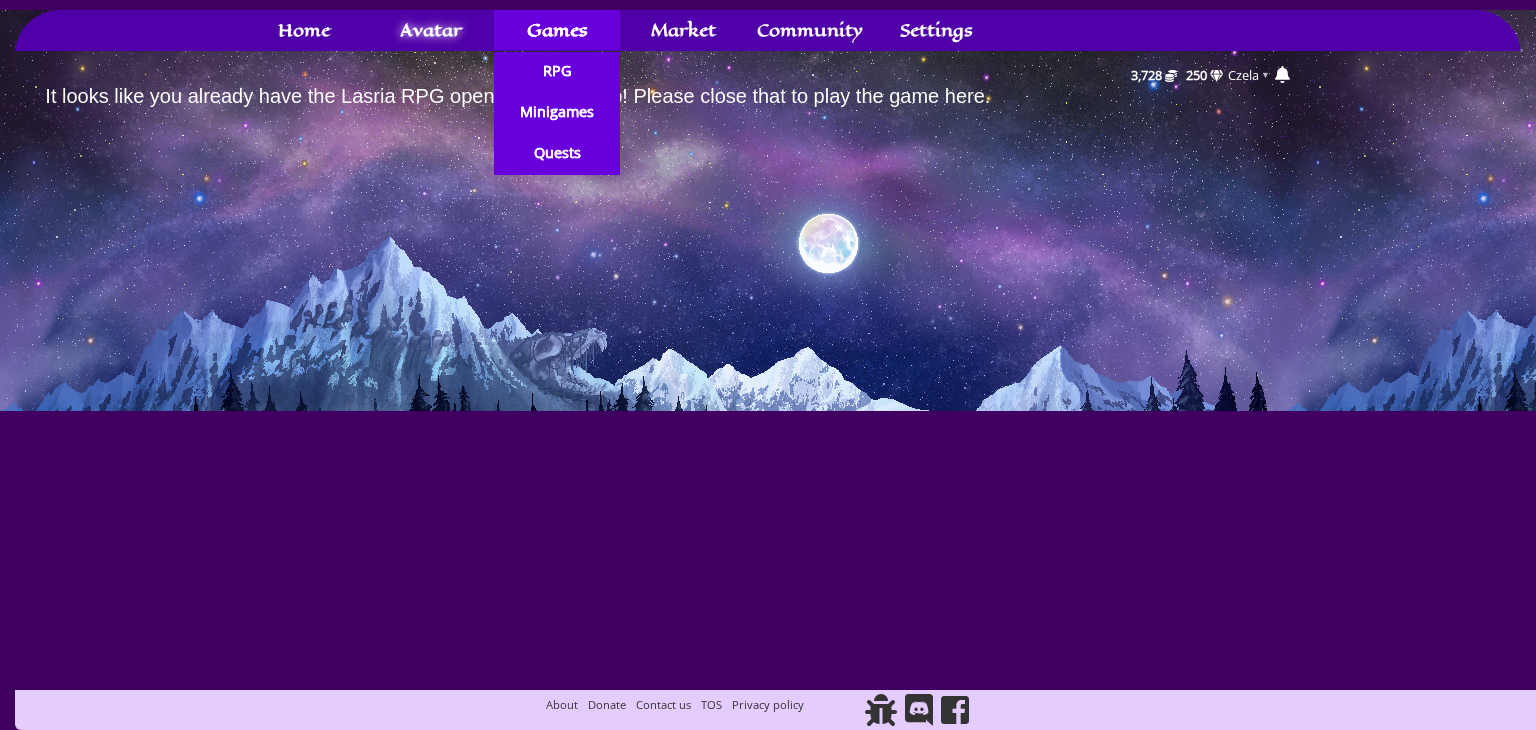 scroll, scrollTop: 0, scrollLeft: 0, axis: both 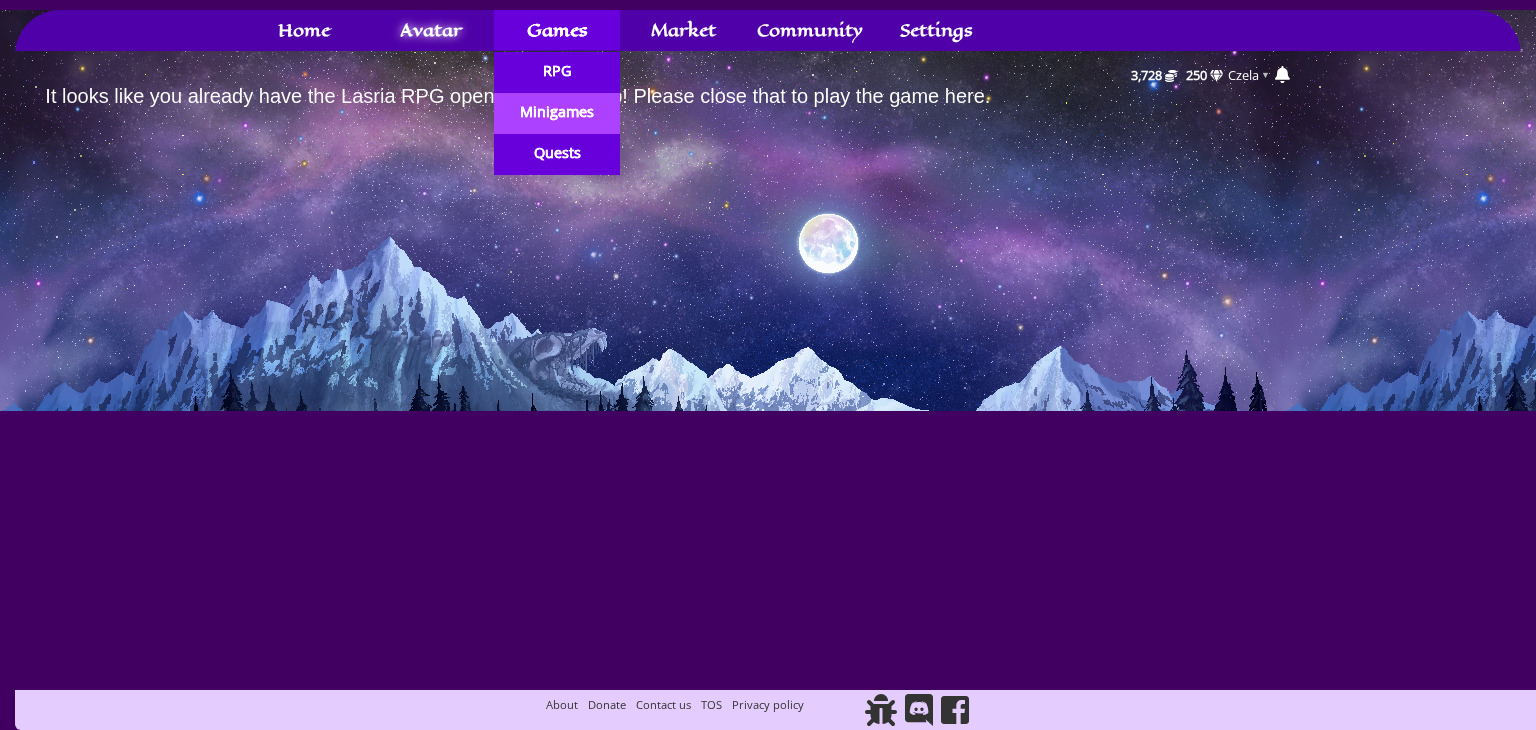 click on "Minigames" at bounding box center (557, 113) 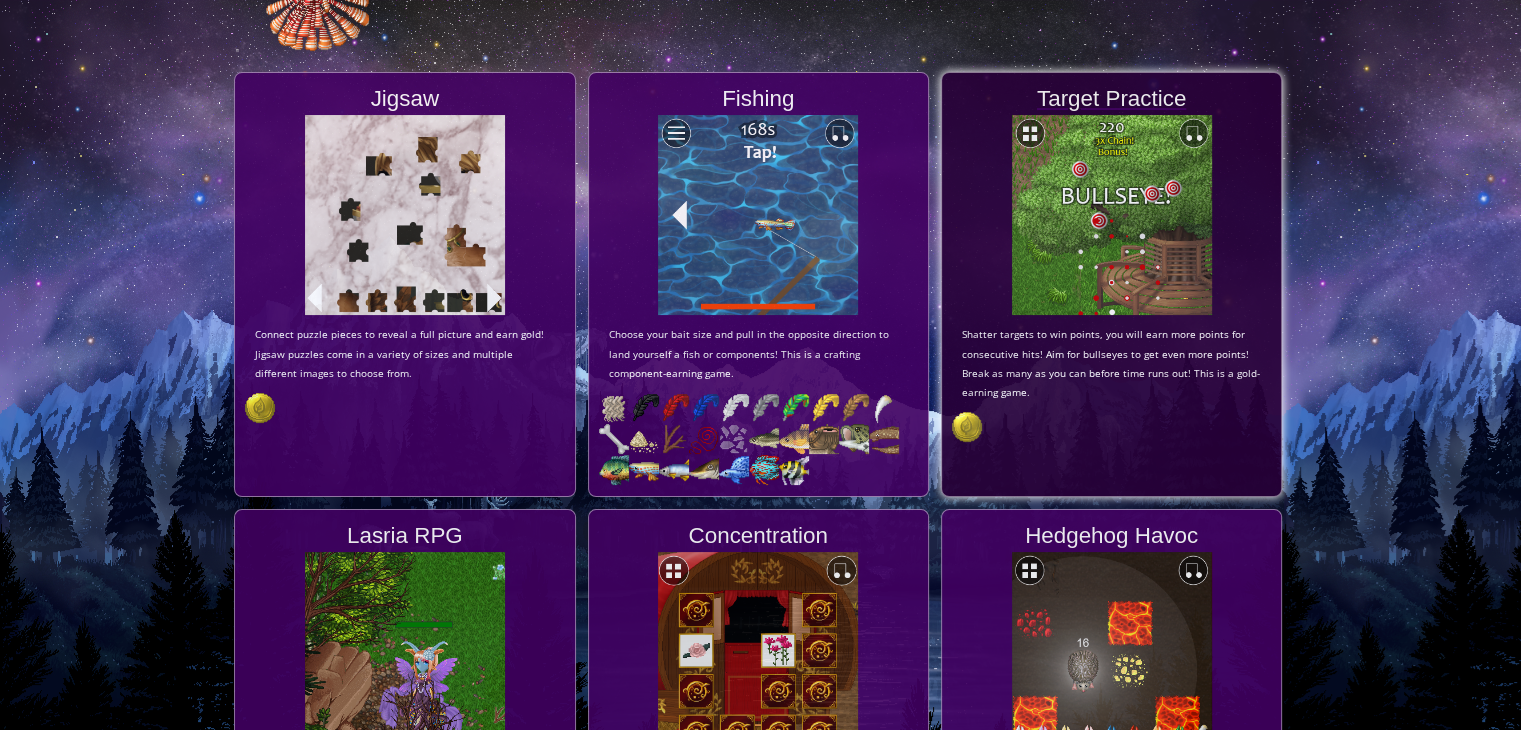 scroll, scrollTop: 244, scrollLeft: 0, axis: vertical 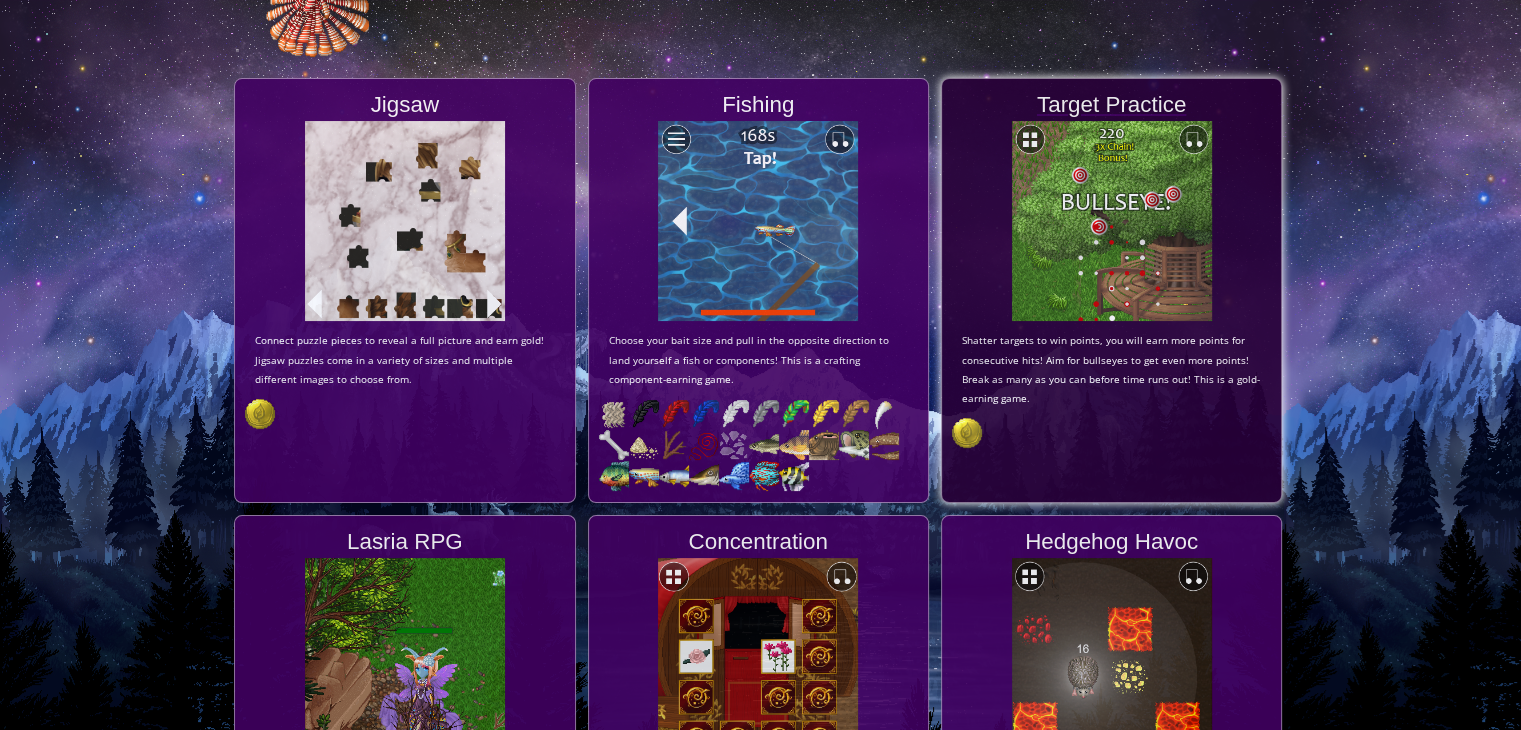 click at bounding box center [1112, 221] 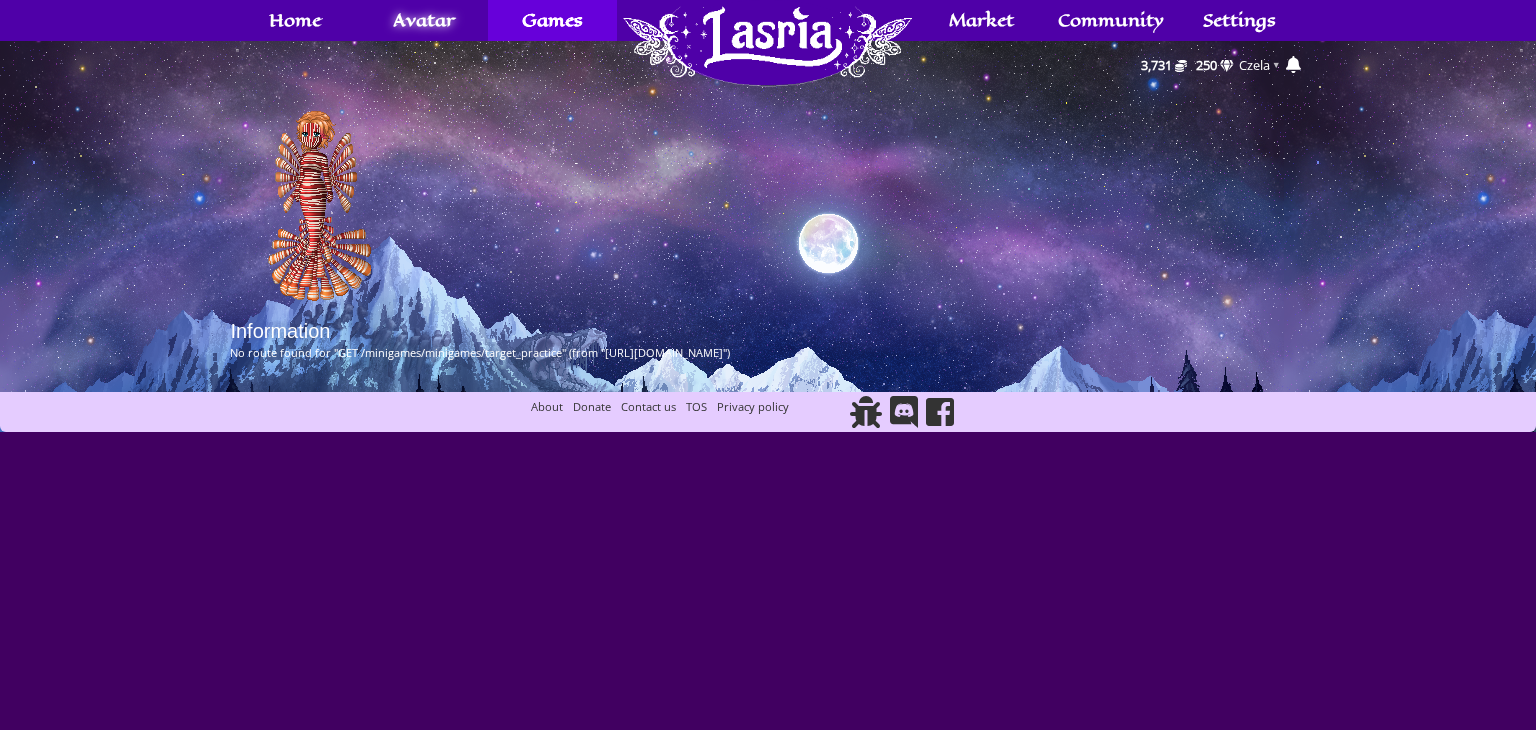 scroll, scrollTop: 0, scrollLeft: 0, axis: both 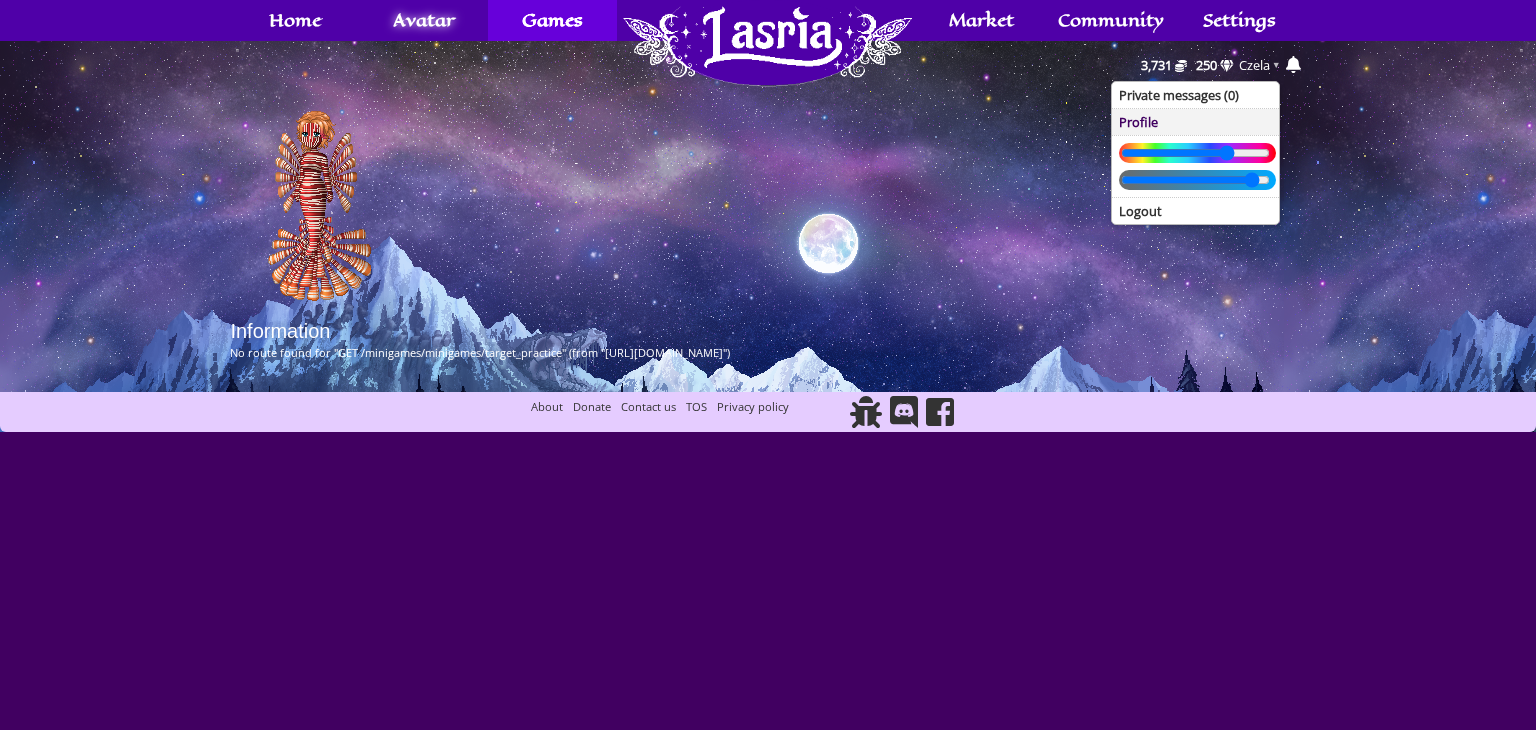 click on "Profile" at bounding box center [1195, 122] 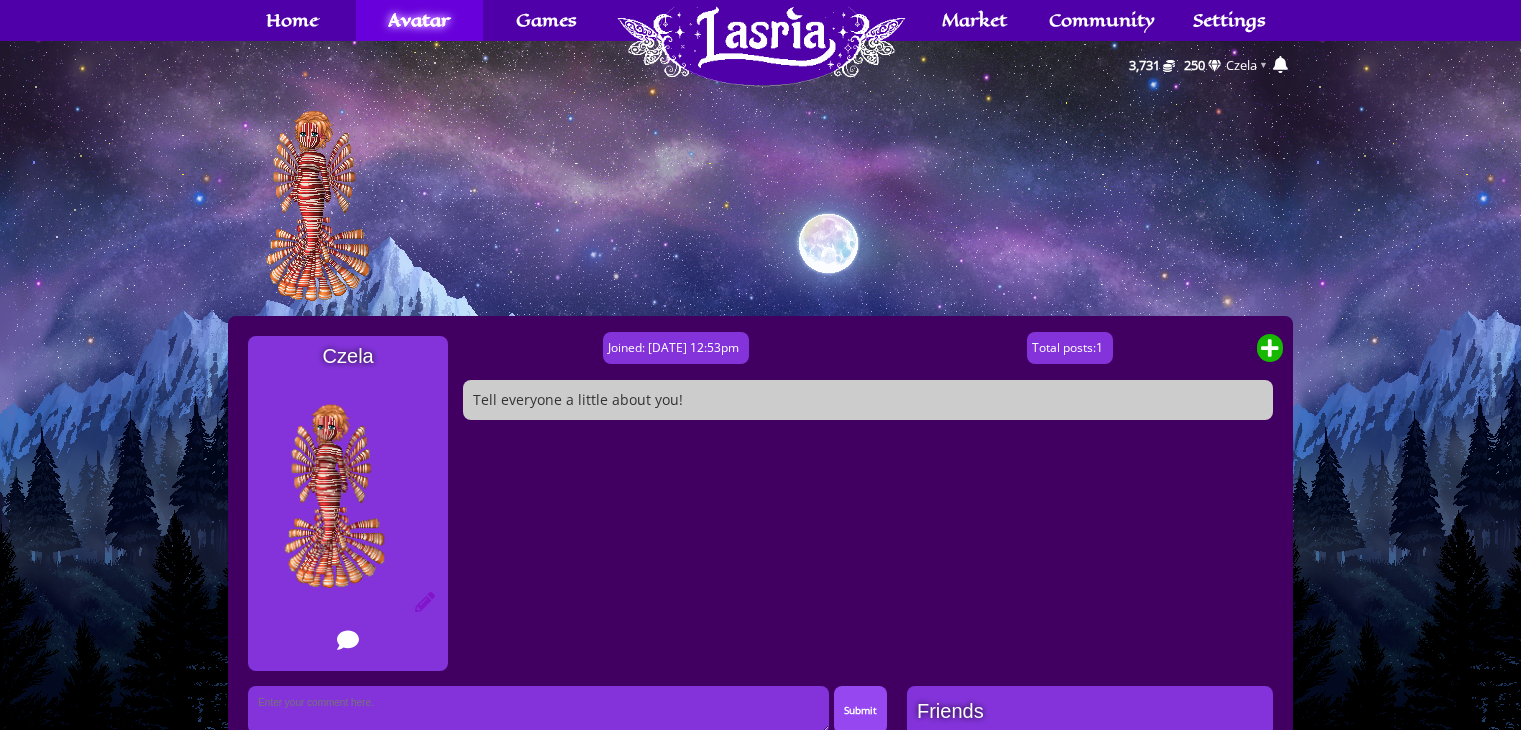 scroll, scrollTop: 0, scrollLeft: 0, axis: both 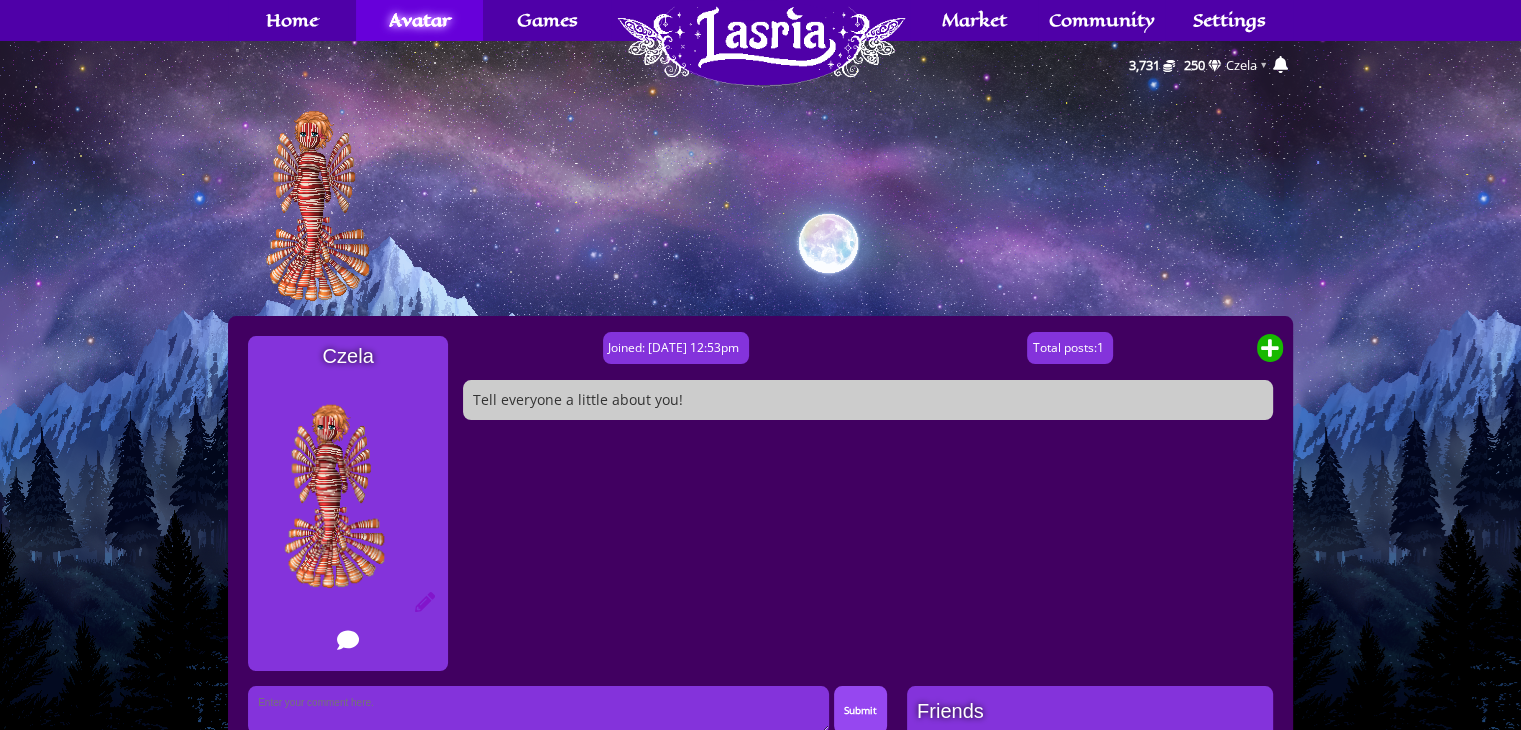 click 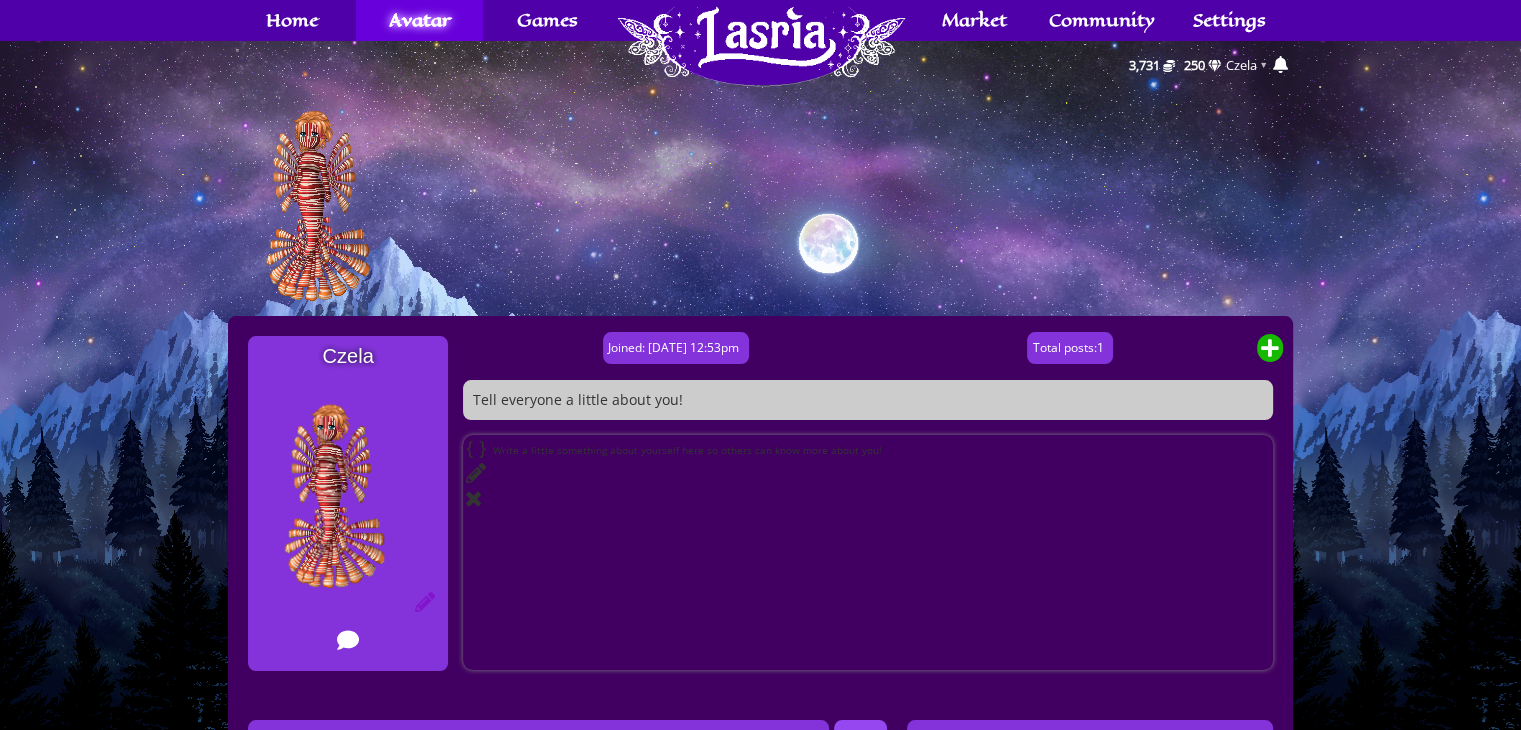 click on "{ } Edit the text in this block. Remove this block Write a little something about yourself here so others can know more about you! Write a little something about yourself here so others can know more about you!" at bounding box center (868, 552) 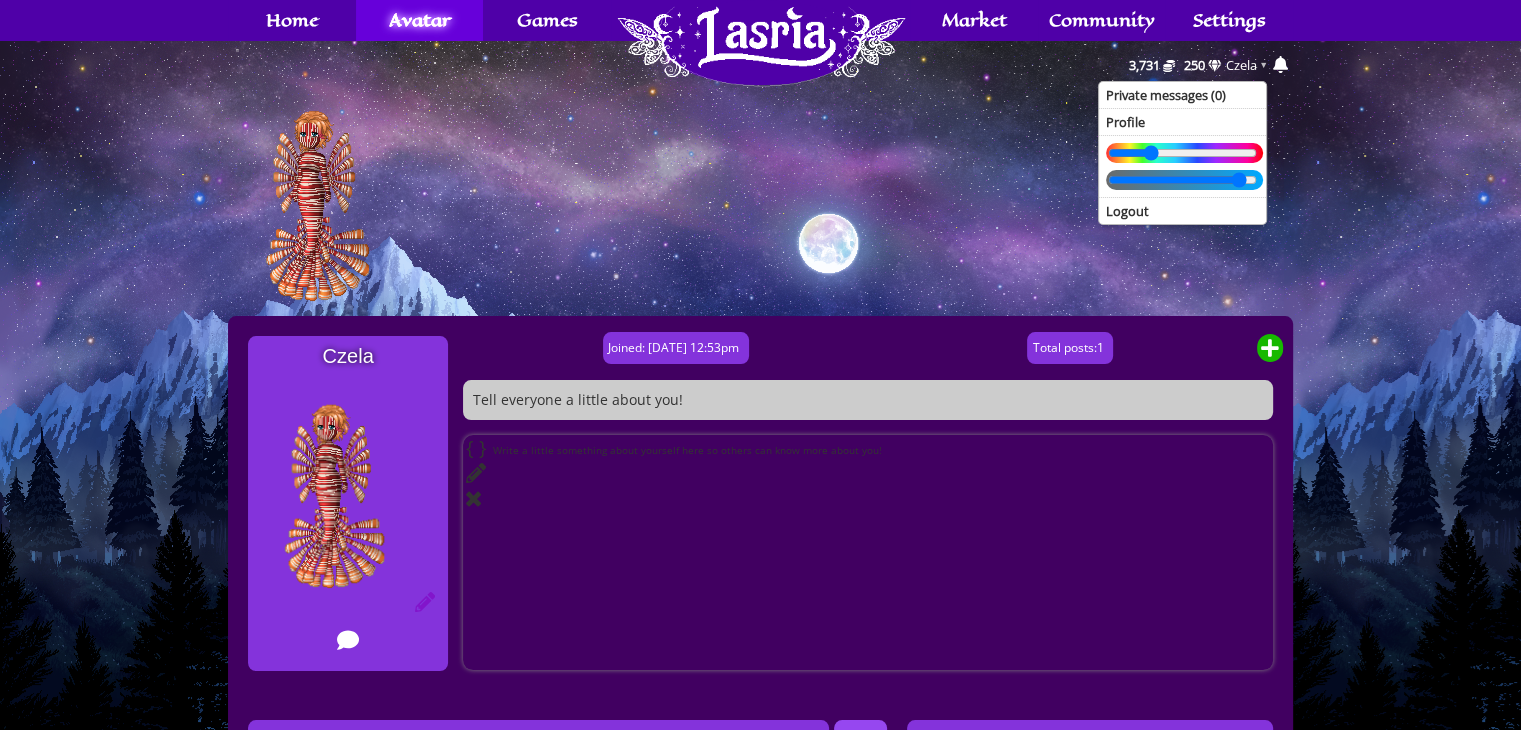 drag, startPoint x: 1212, startPoint y: 149, endPoint x: 1151, endPoint y: 156, distance: 61.400326 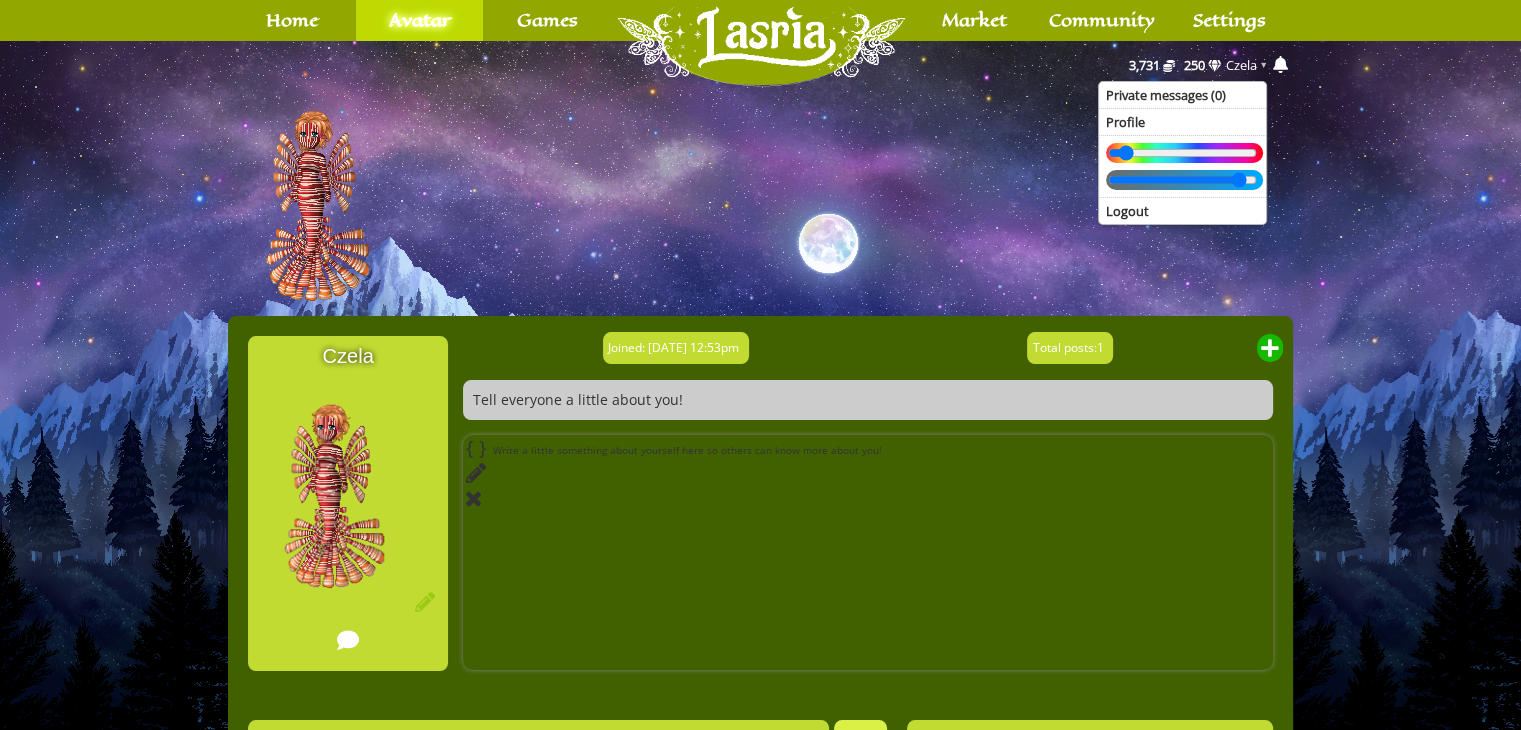 drag, startPoint x: 1151, startPoint y: 156, endPoint x: 1117, endPoint y: 154, distance: 34.058773 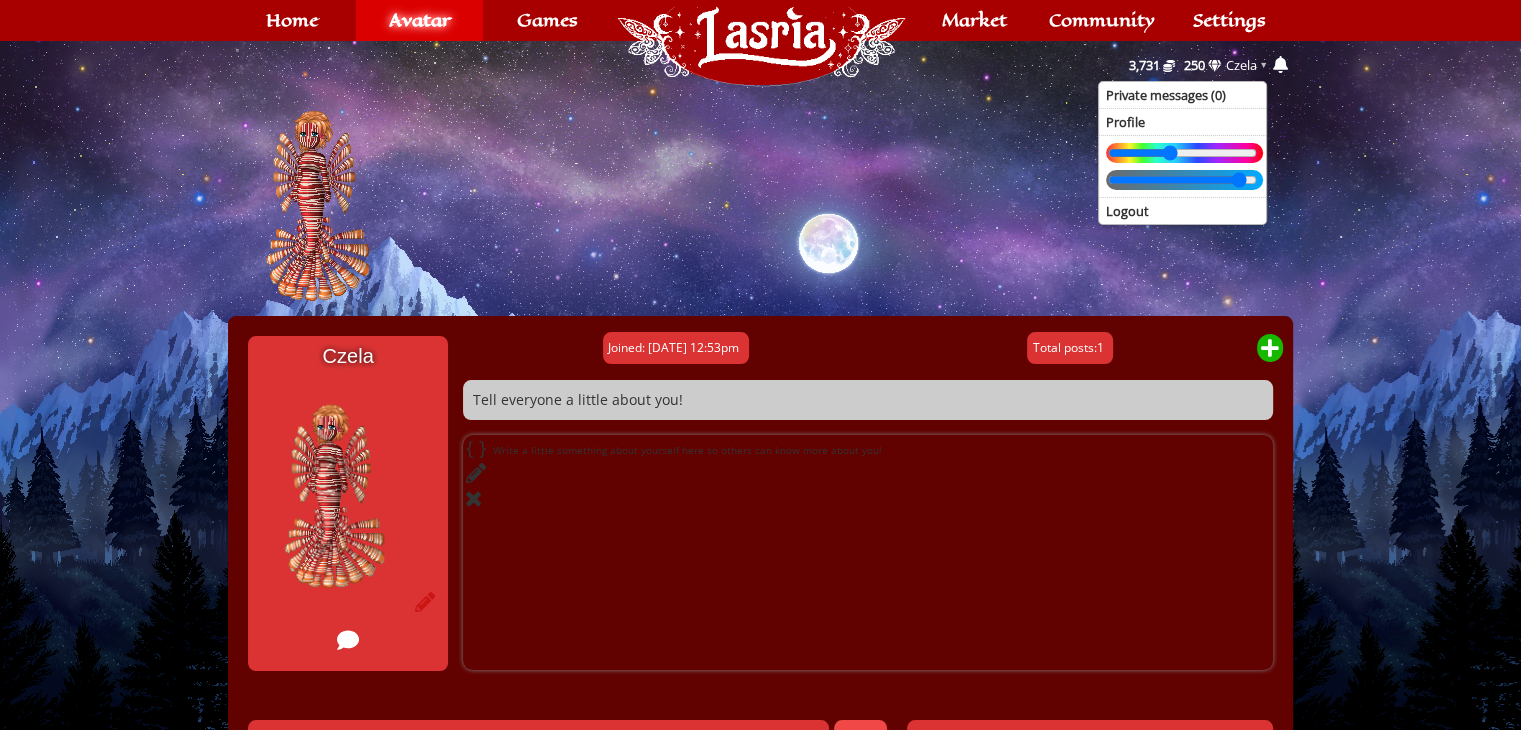 drag, startPoint x: 1123, startPoint y: 150, endPoint x: 1170, endPoint y: 144, distance: 47.38143 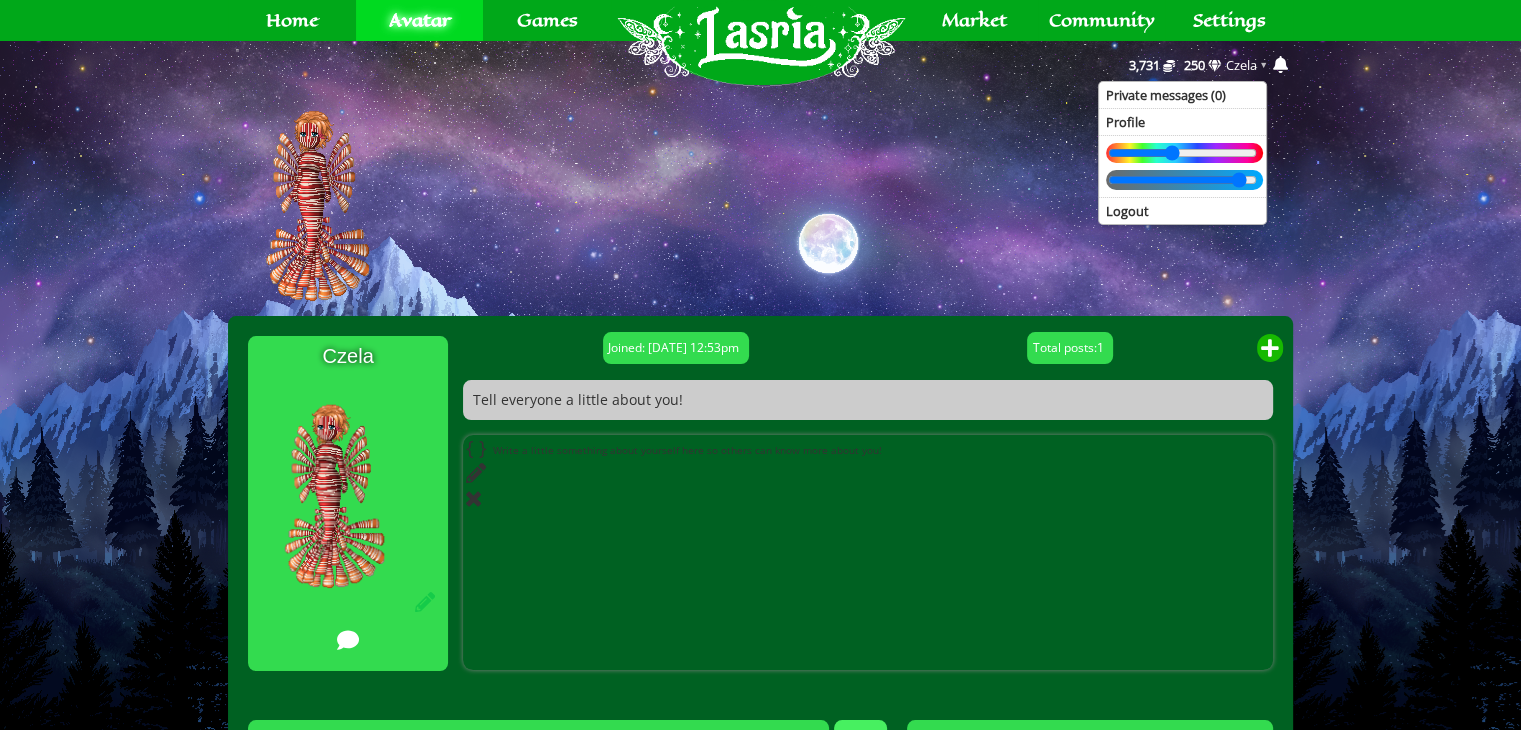 click at bounding box center [1182, 153] 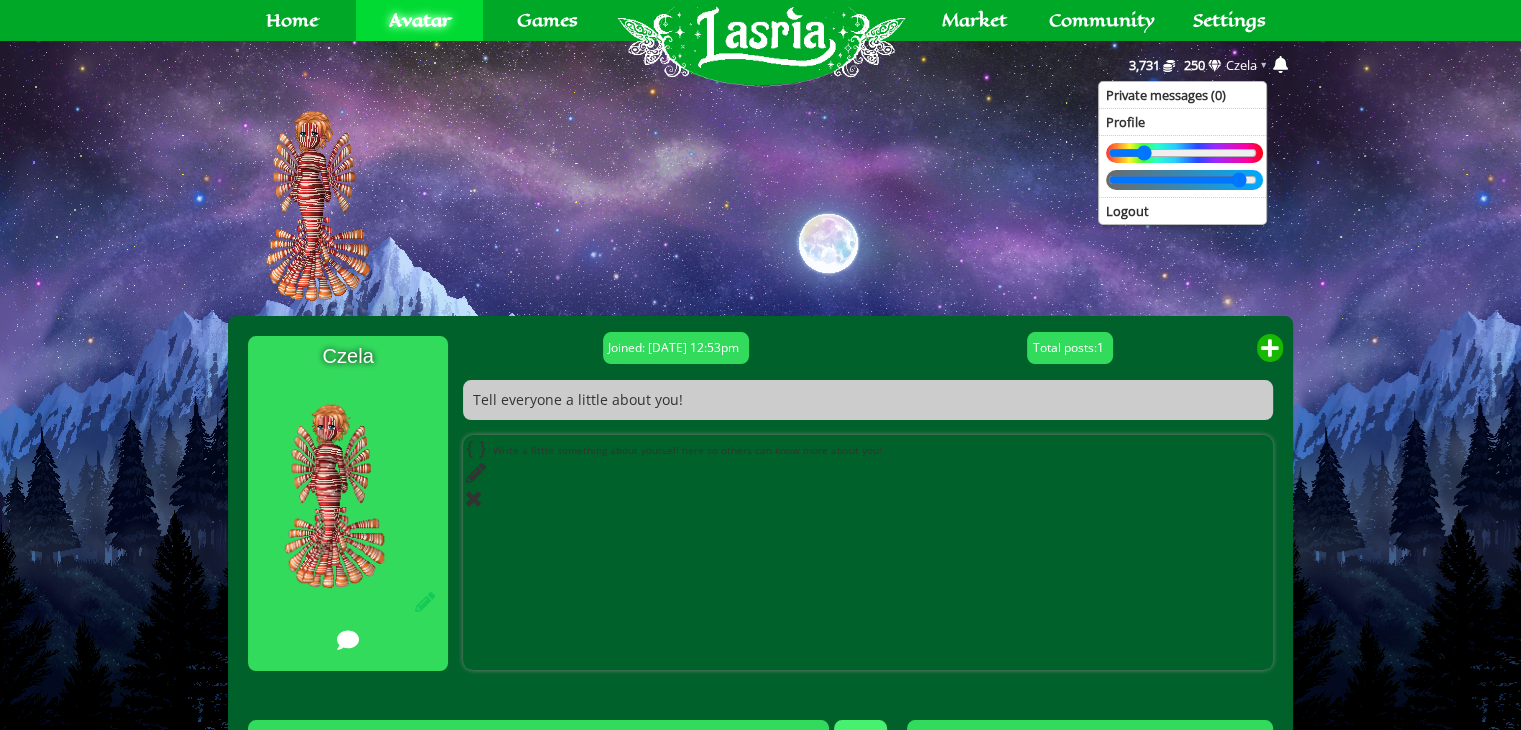 drag, startPoint x: 1172, startPoint y: 146, endPoint x: 1144, endPoint y: 148, distance: 28.071337 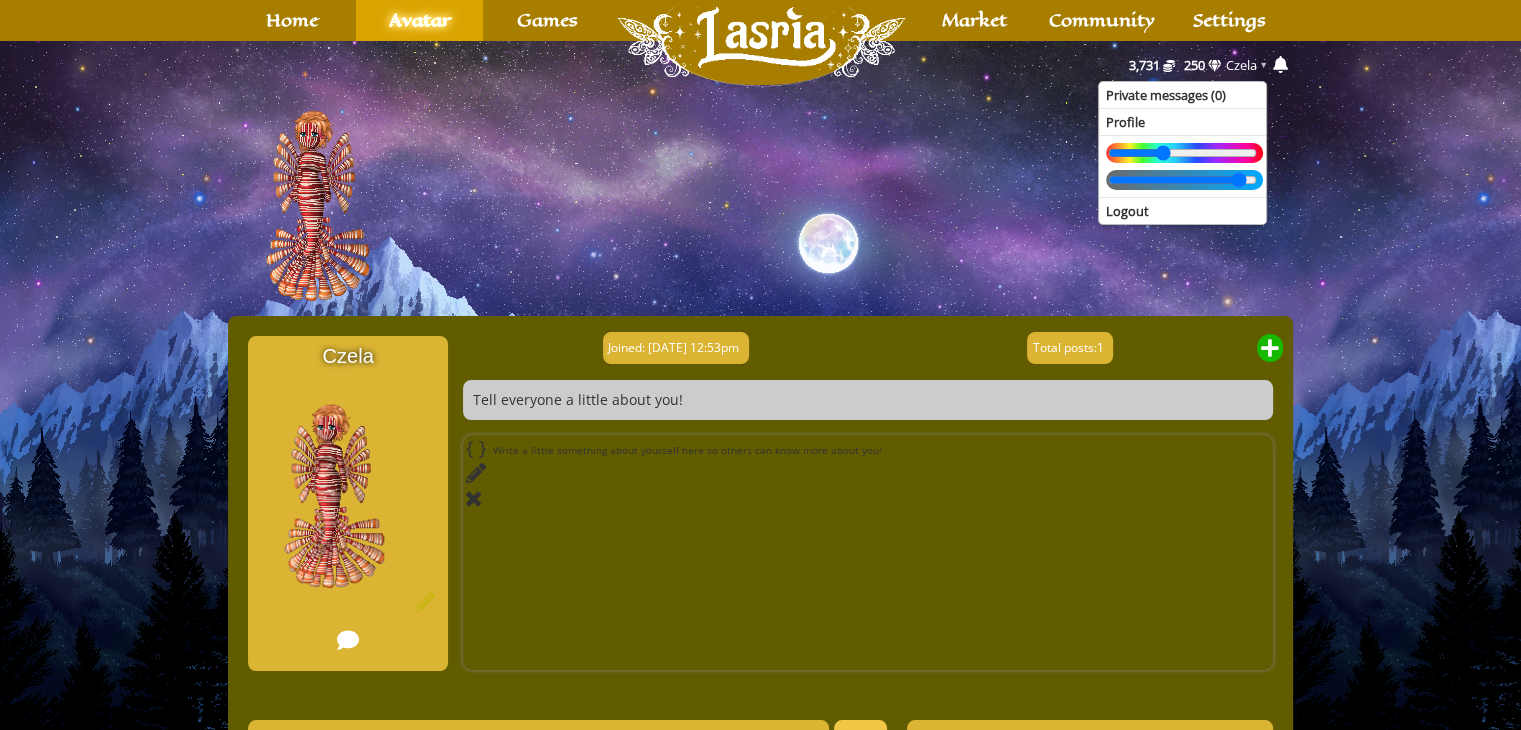 drag, startPoint x: 1144, startPoint y: 148, endPoint x: 1163, endPoint y: 149, distance: 19.026299 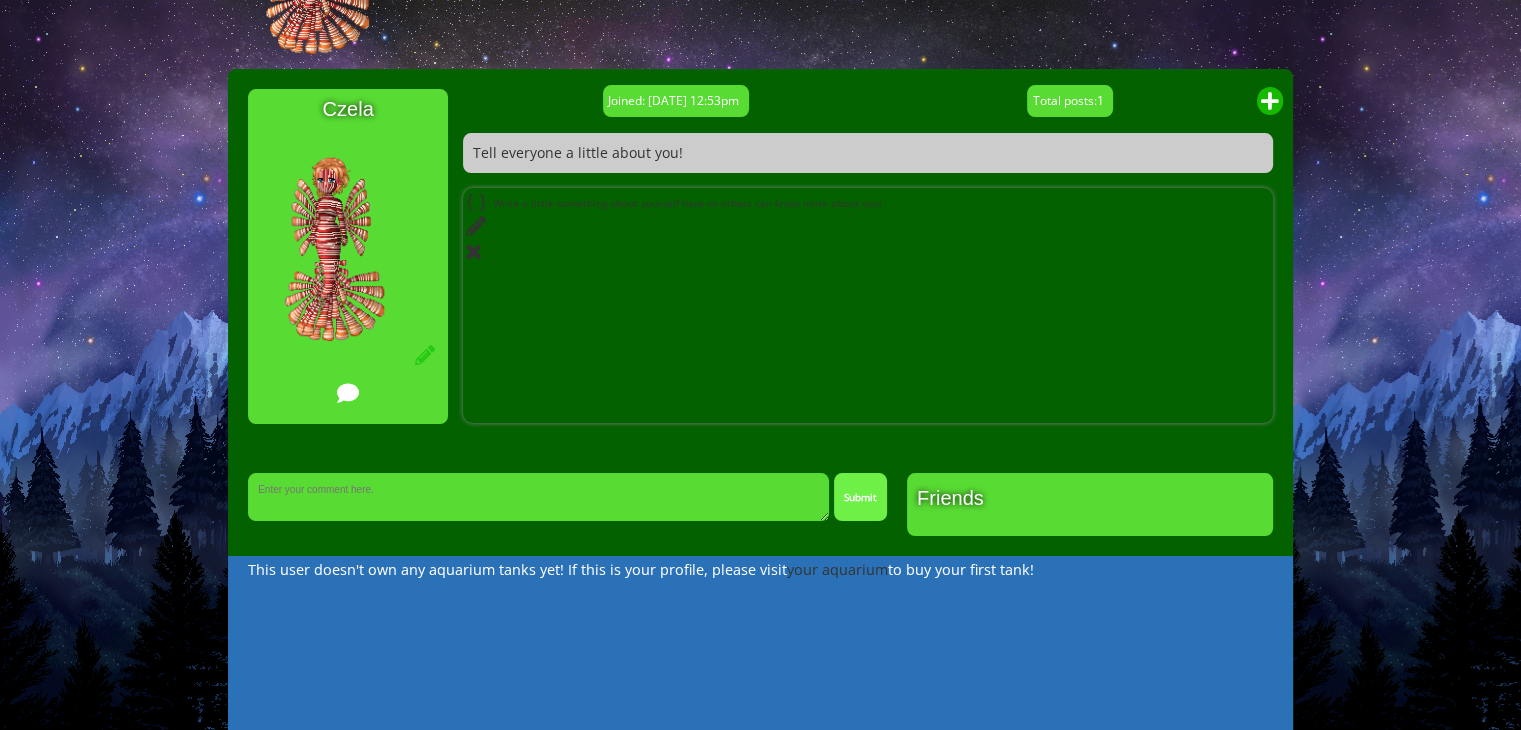 scroll, scrollTop: 248, scrollLeft: 0, axis: vertical 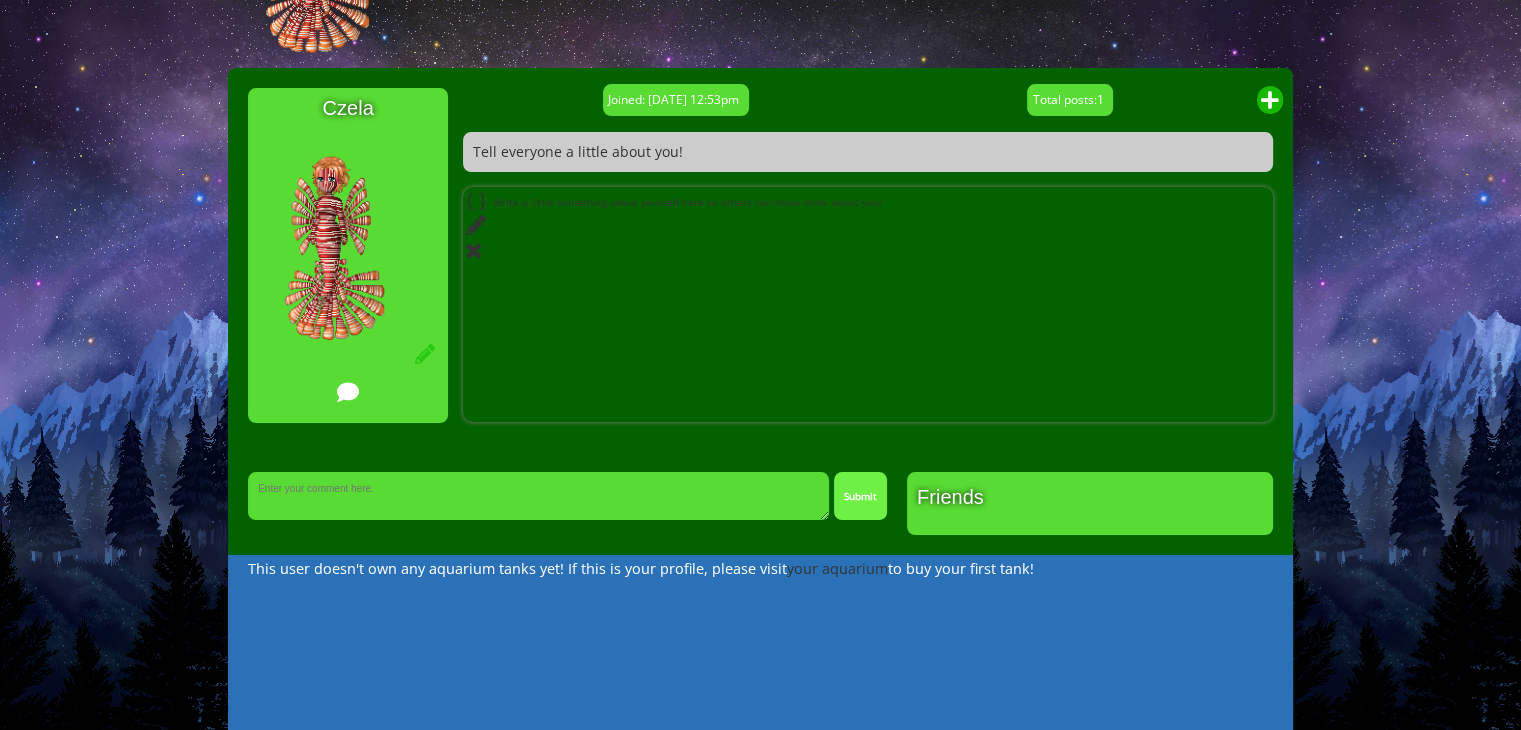 click on "Write a little something about yourself here so others can know more about you!" at bounding box center (878, 202) 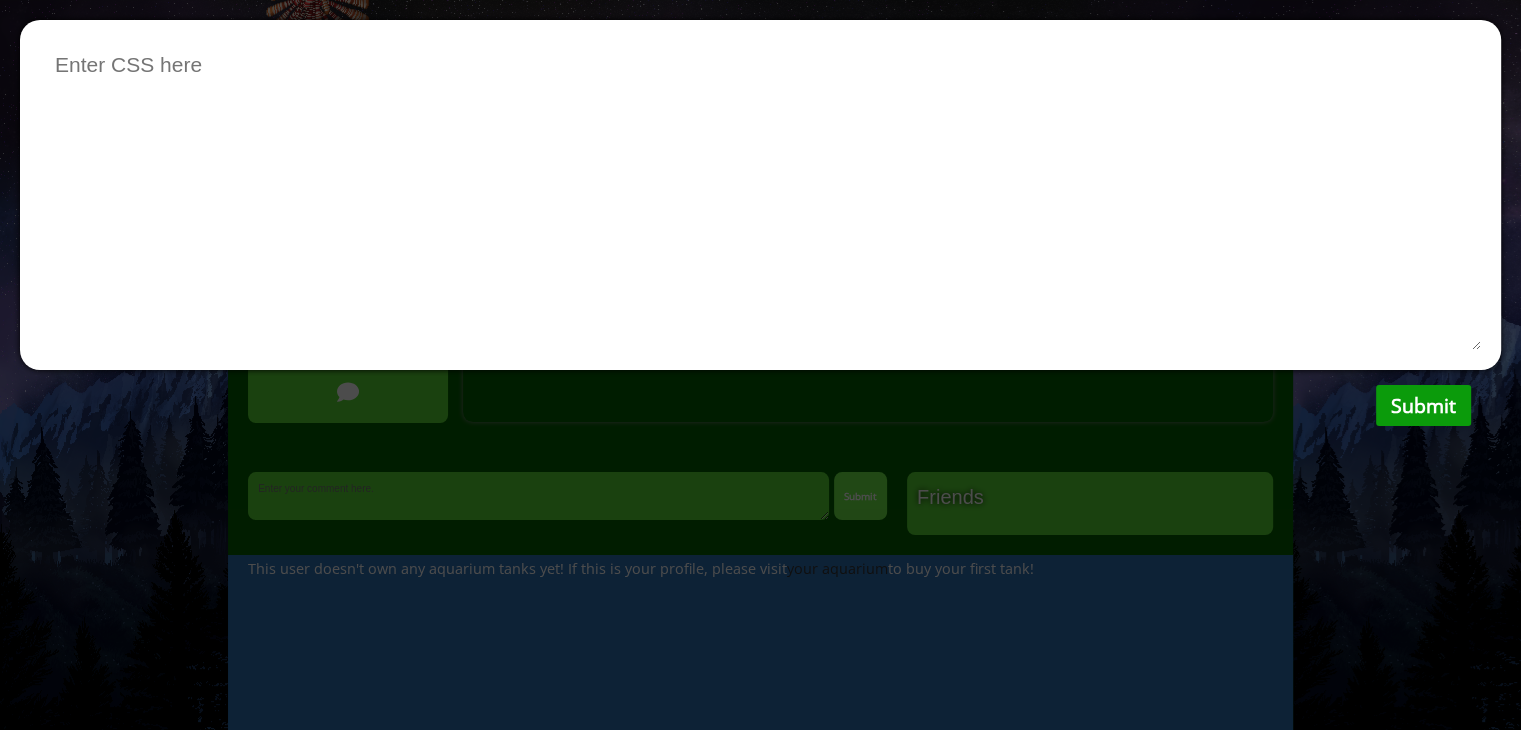 click at bounding box center [760, 195] 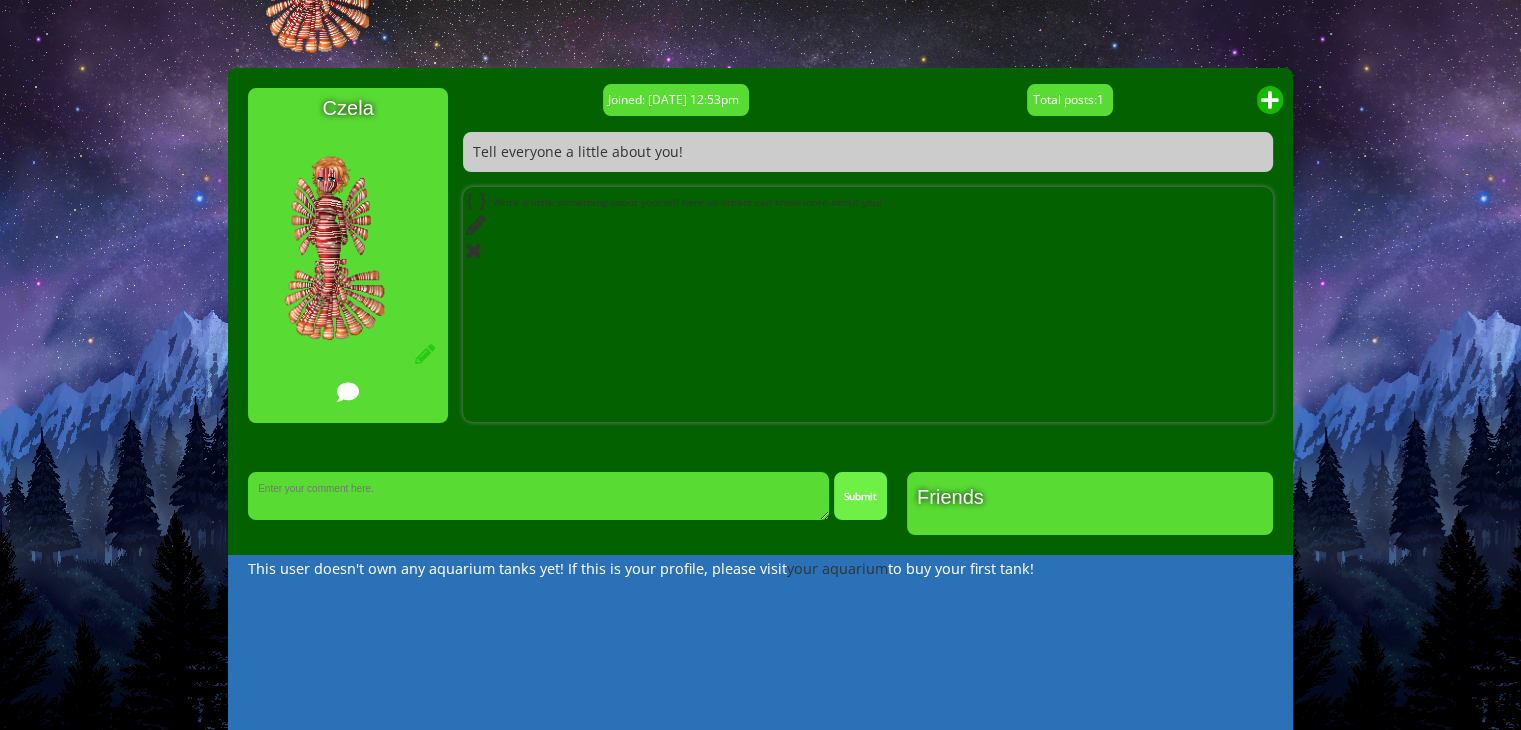 click 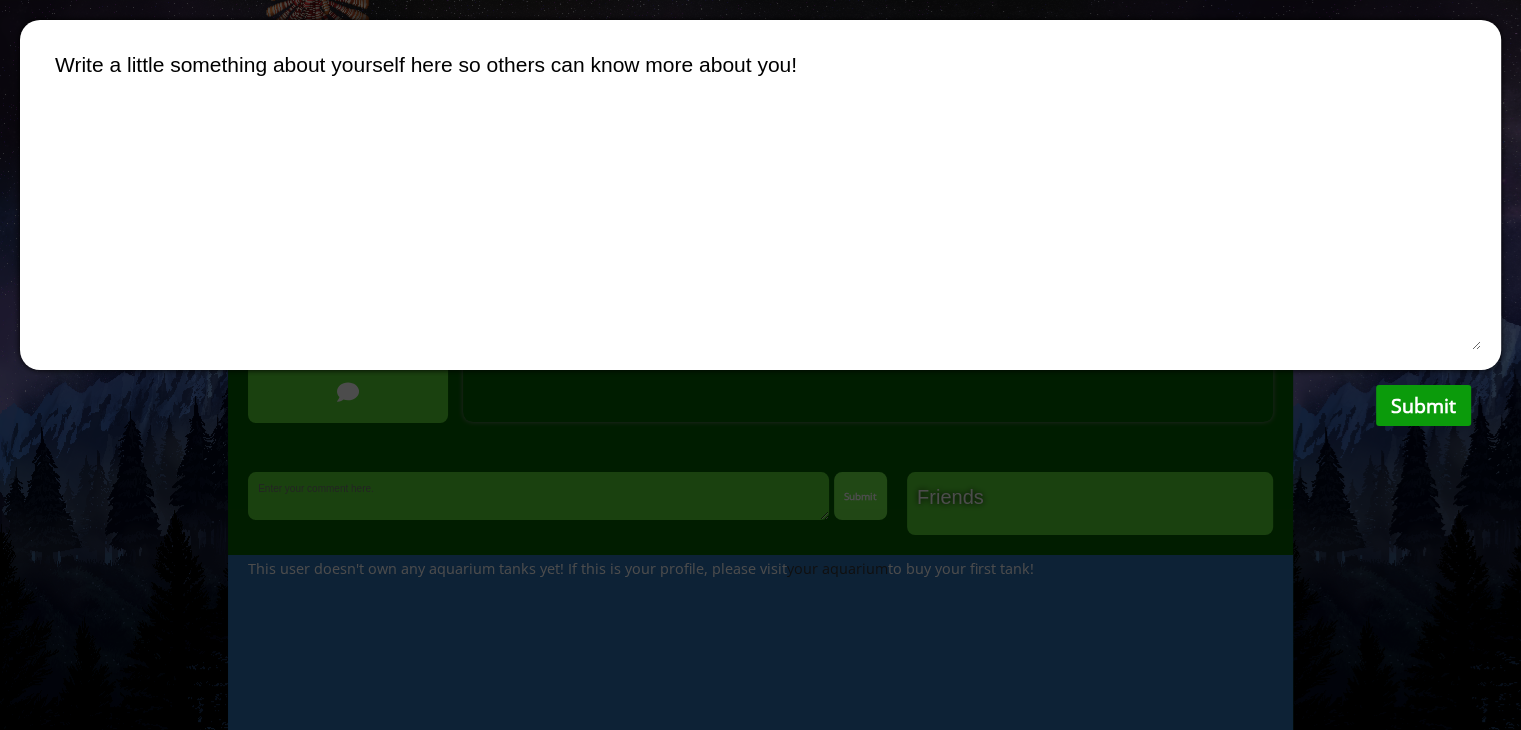 click on "Submit" at bounding box center [1423, 405] 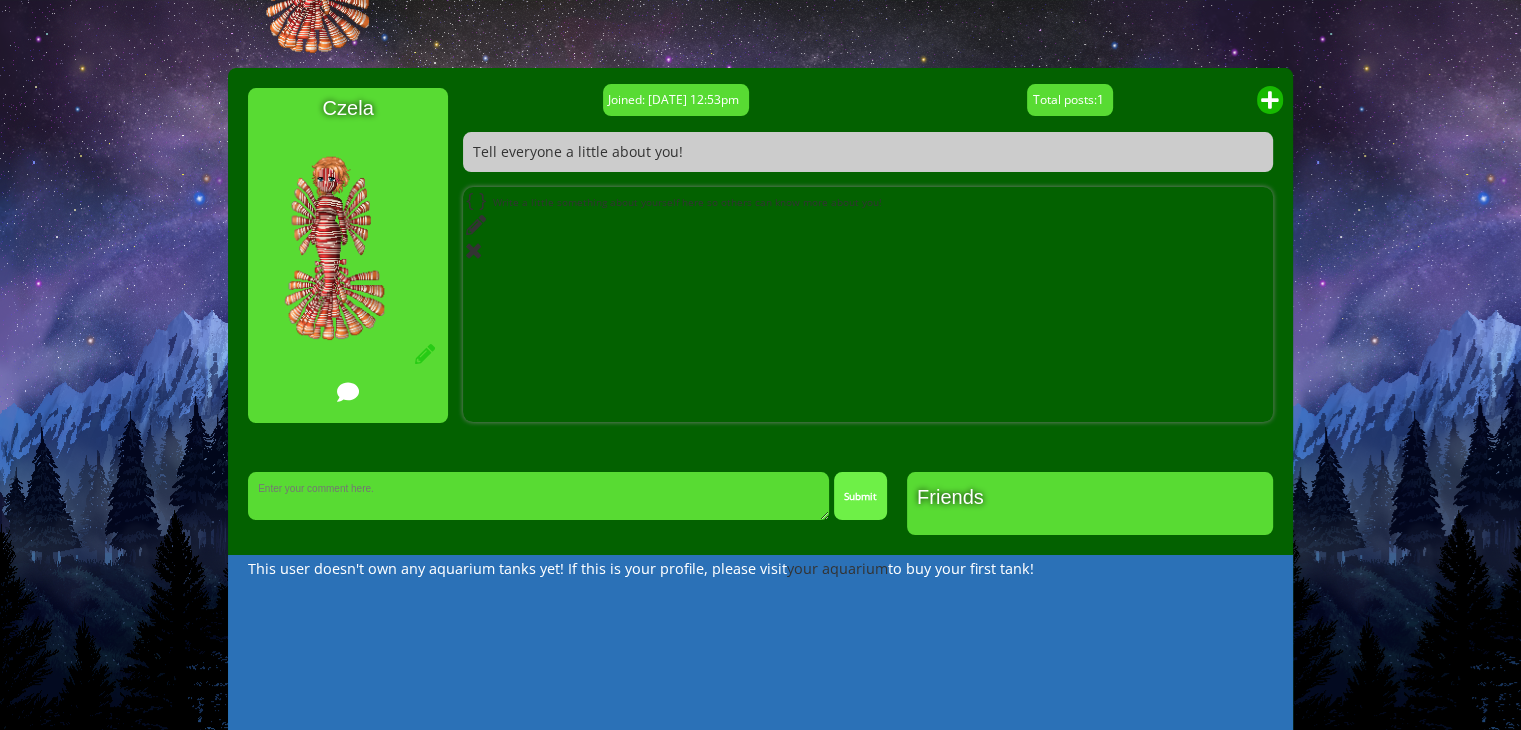 click on "Write a little something about yourself here so others can know more about you!" at bounding box center (878, 202) 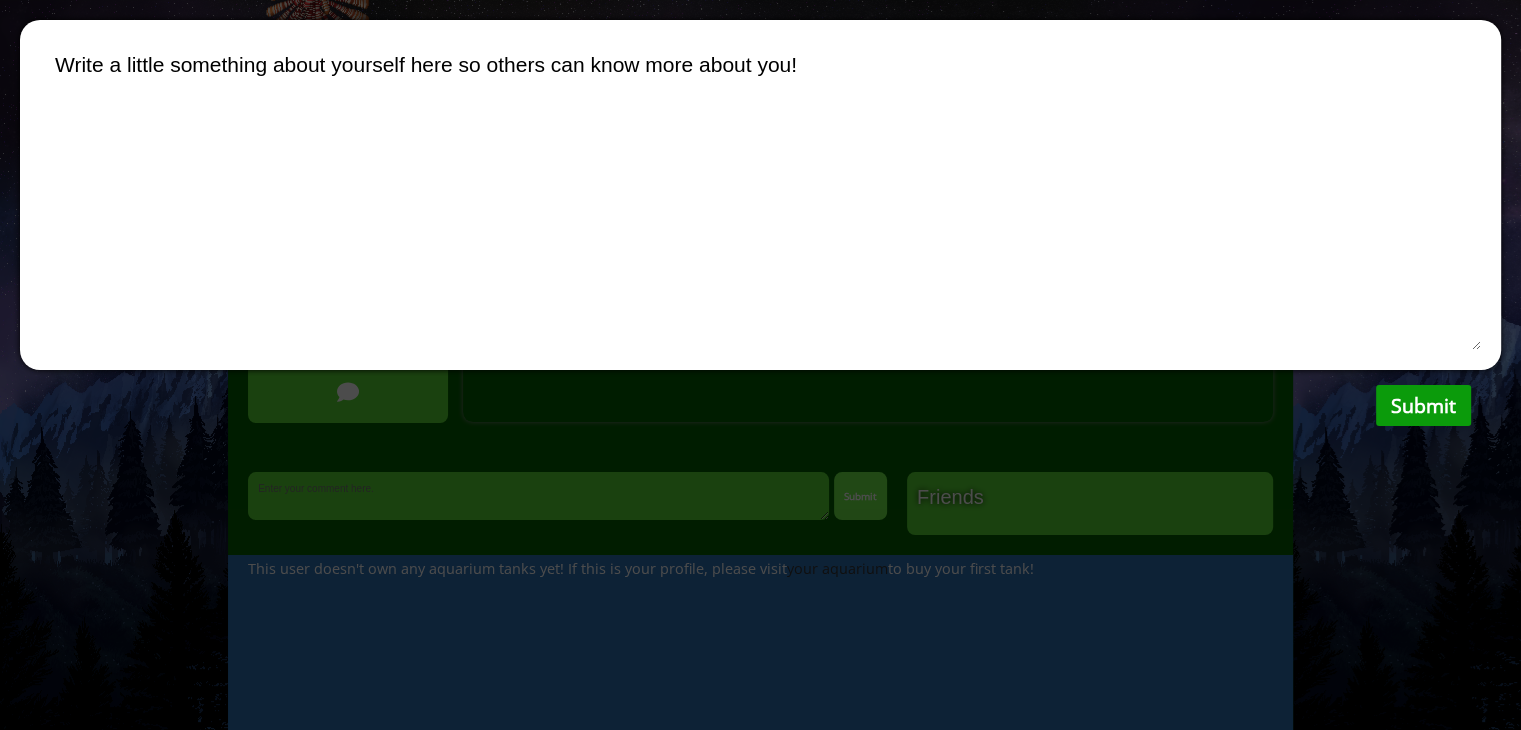 click on "Write a little something about yourself here so others can know more about you!" at bounding box center (760, 195) 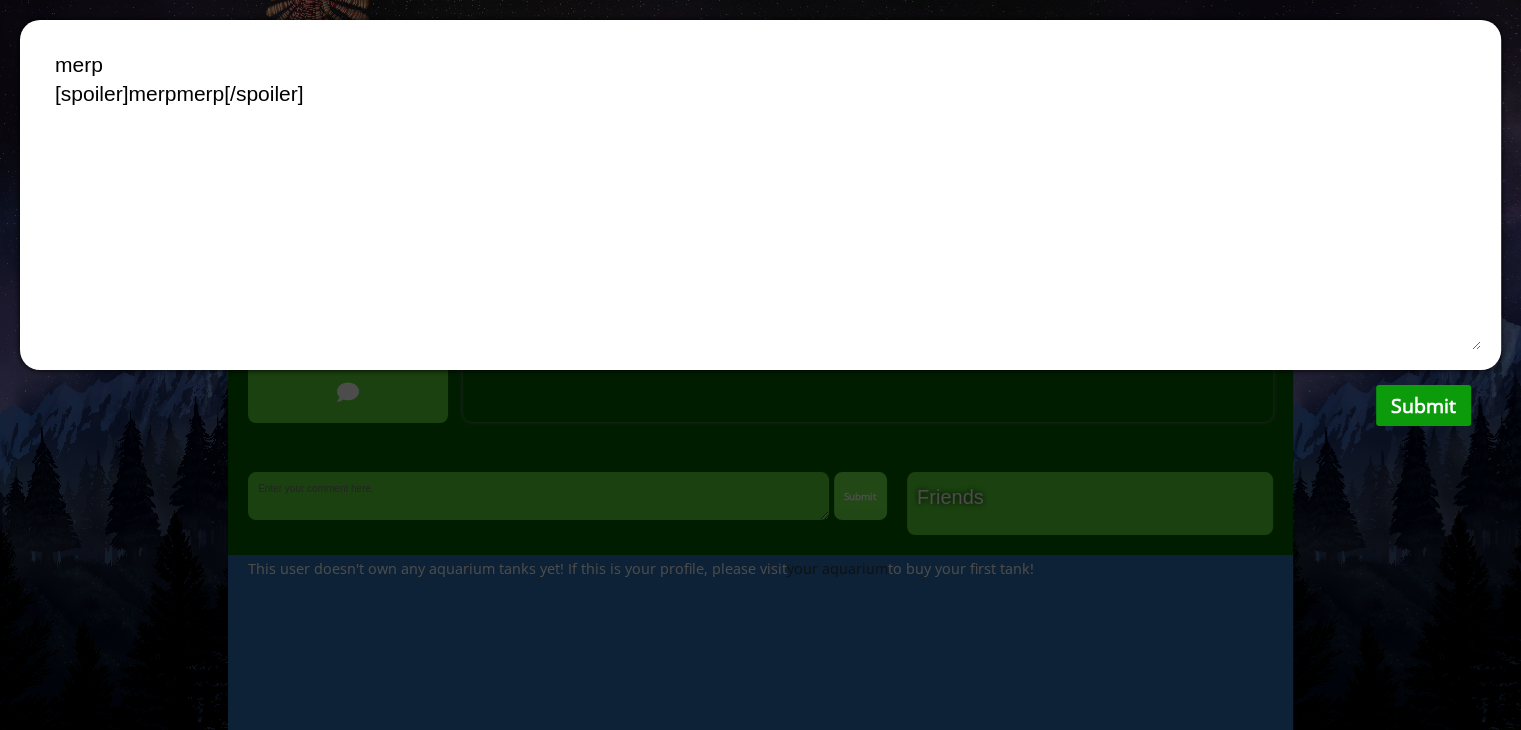 type on "merp
[spoiler]merpmerp[/spoiler]" 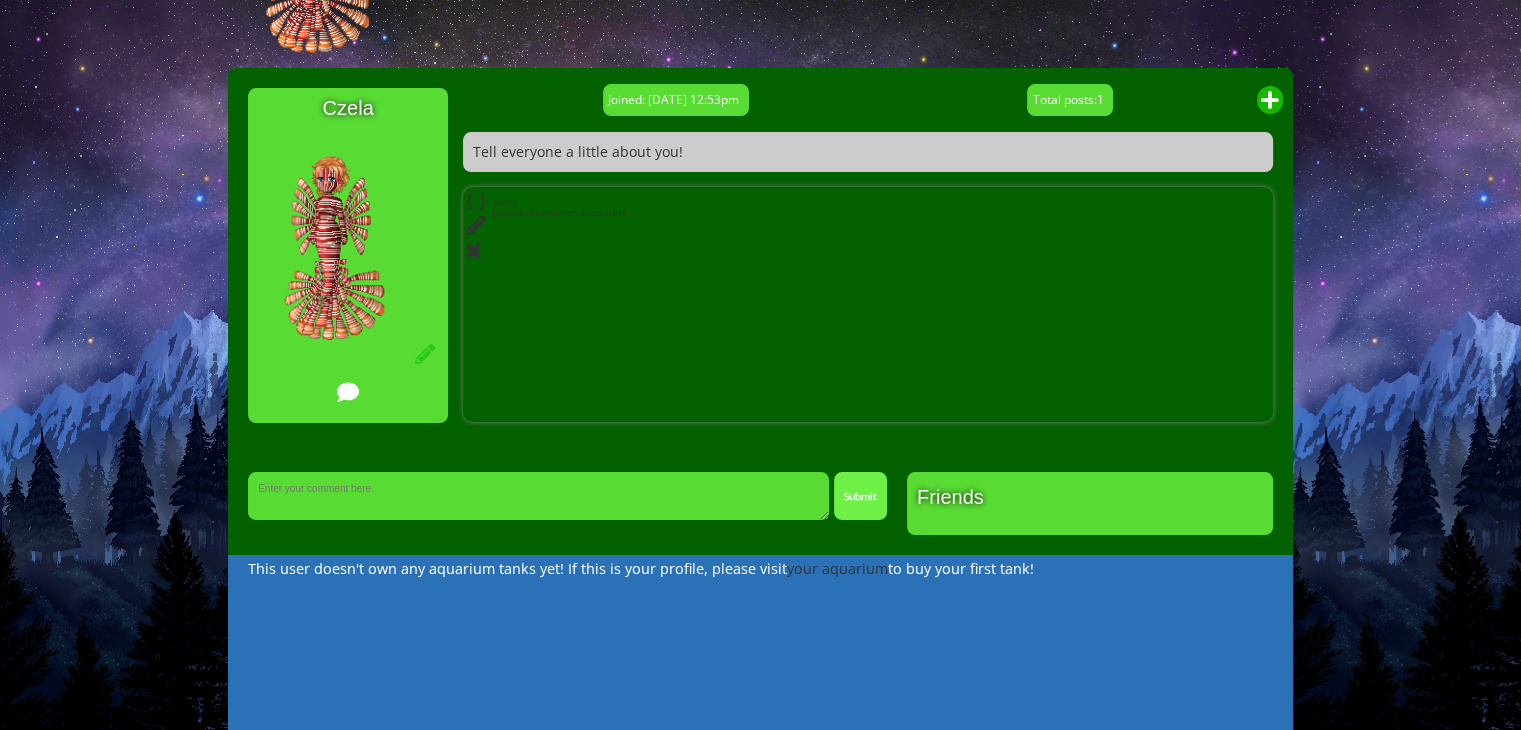 click on "Edit the text in this block." 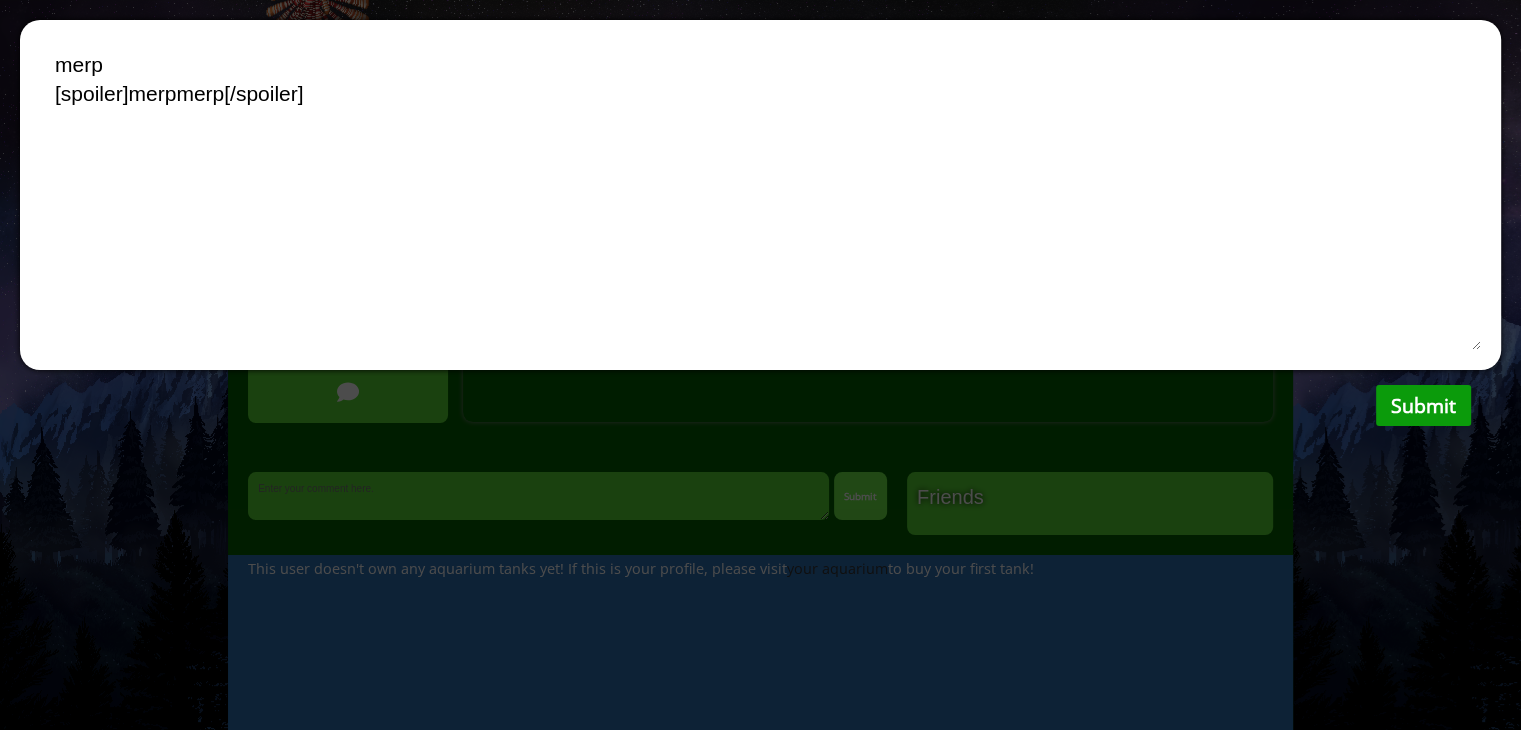 click on "merp
[spoiler]merpmerp[/spoiler]" at bounding box center (760, 195) 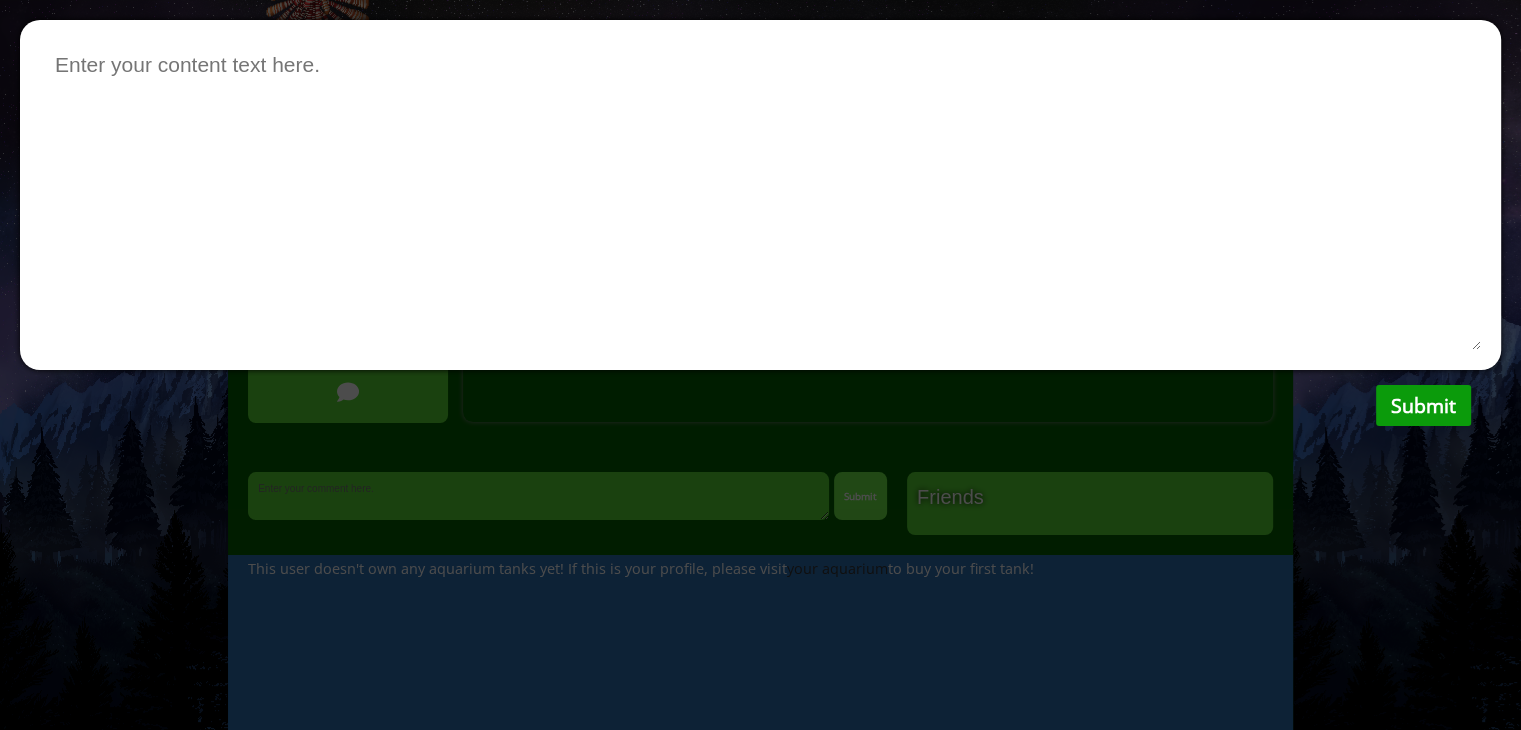 type 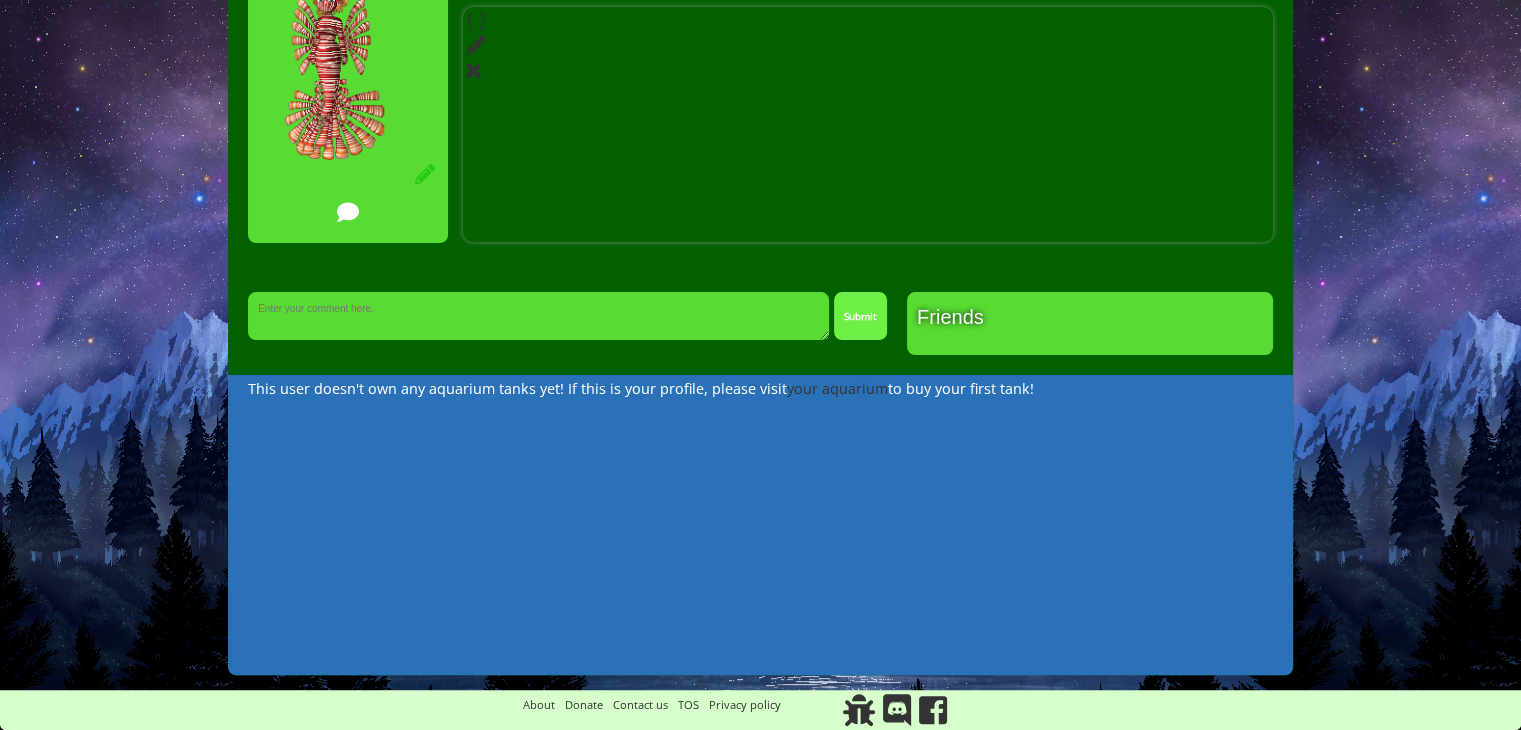 scroll, scrollTop: 0, scrollLeft: 0, axis: both 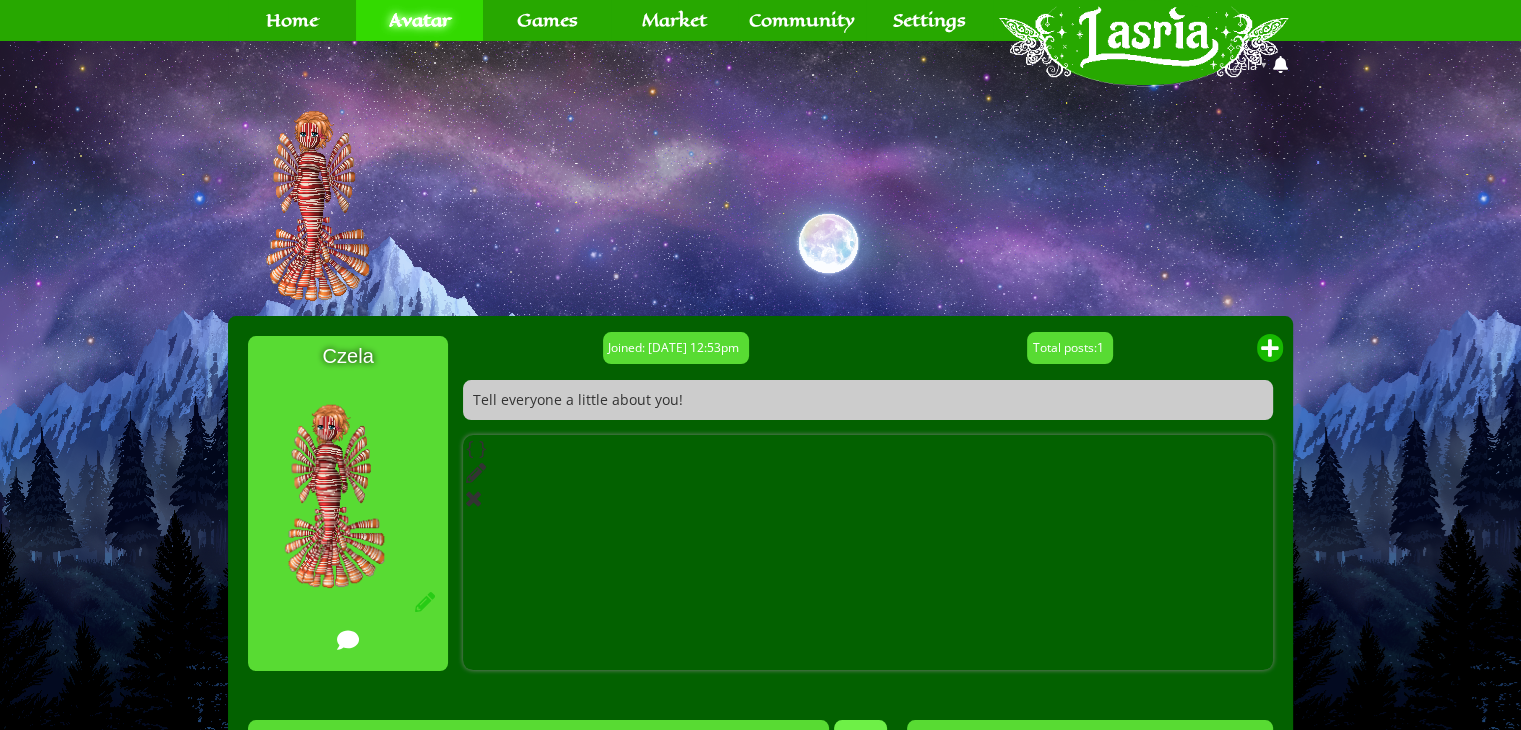 click on "Total posts:  1" at bounding box center [1070, 348] 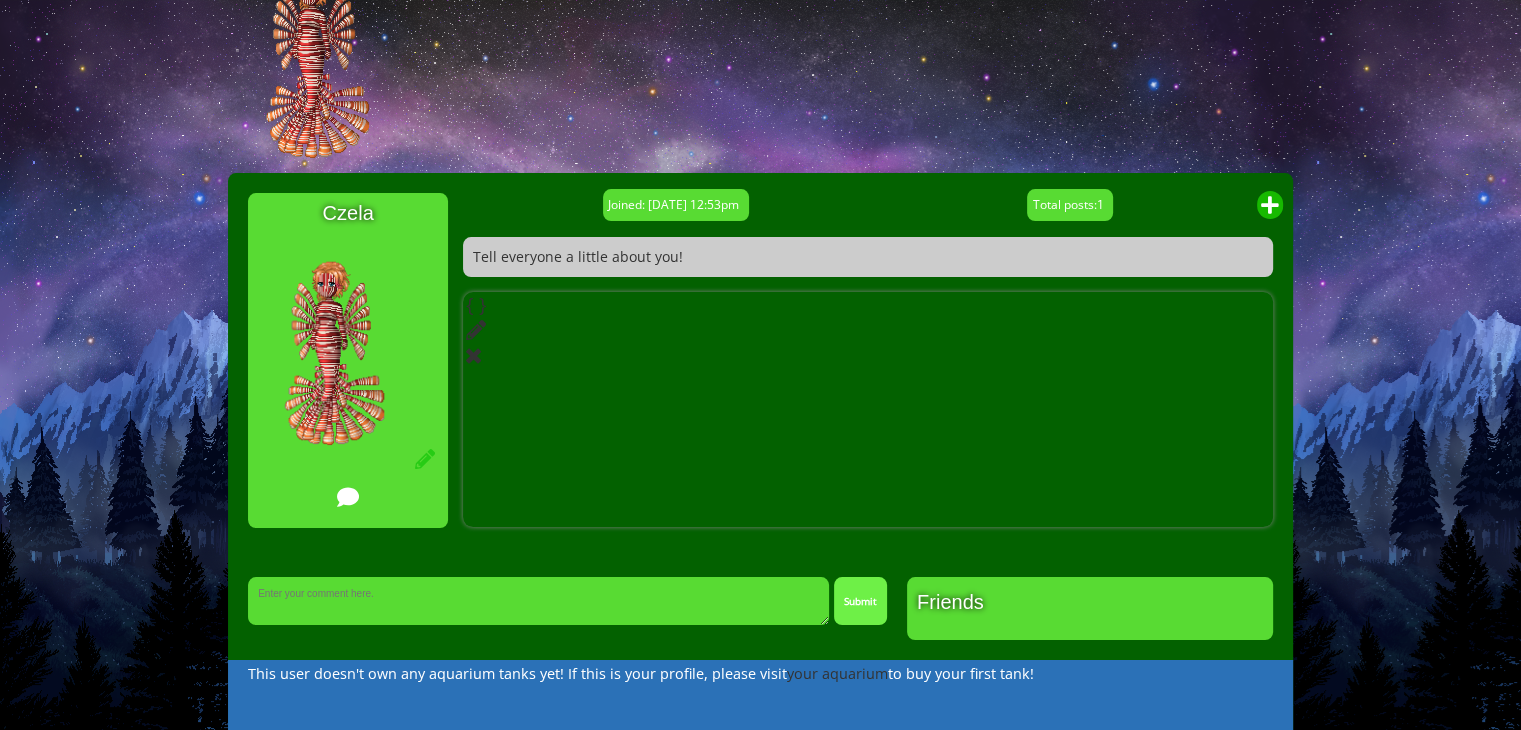 scroll, scrollTop: 0, scrollLeft: 0, axis: both 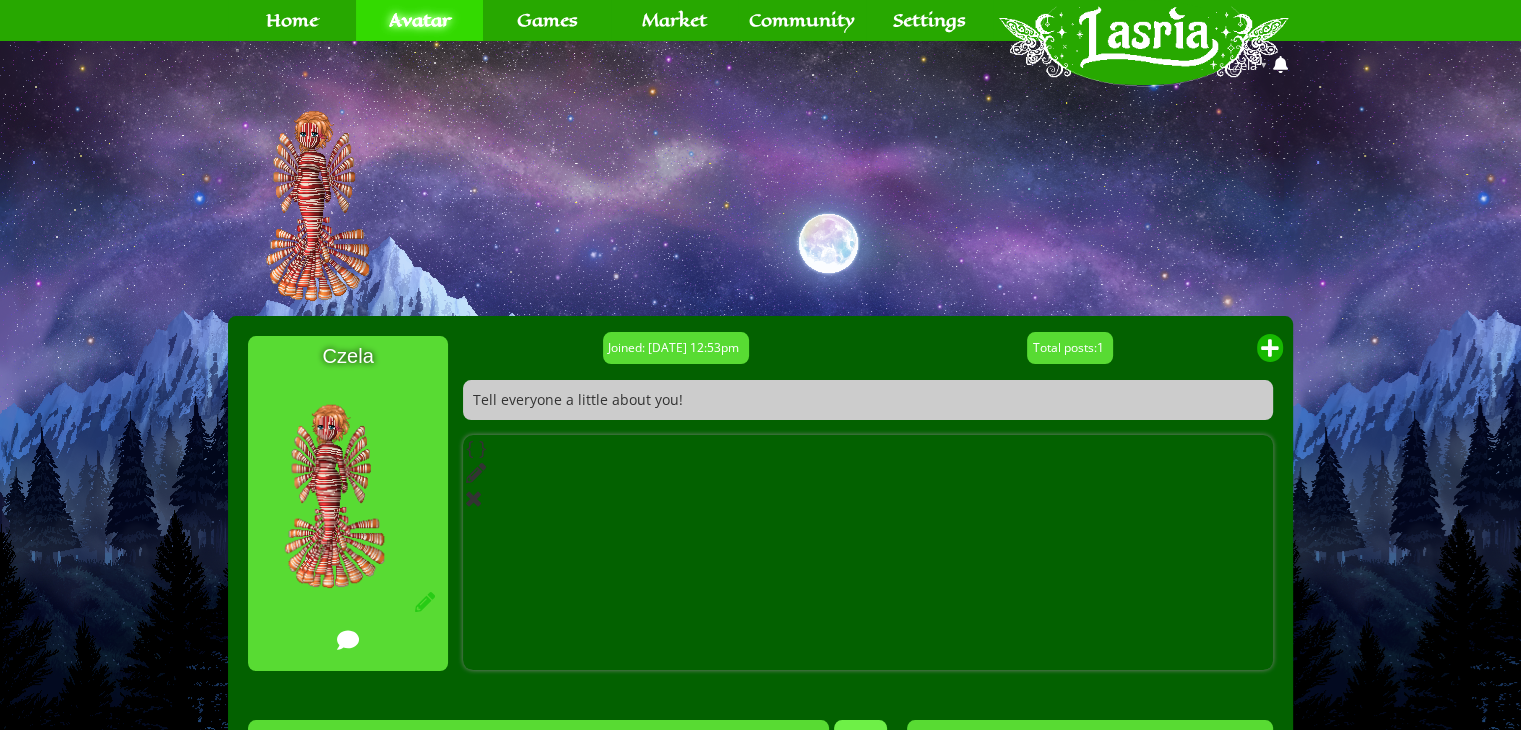 click 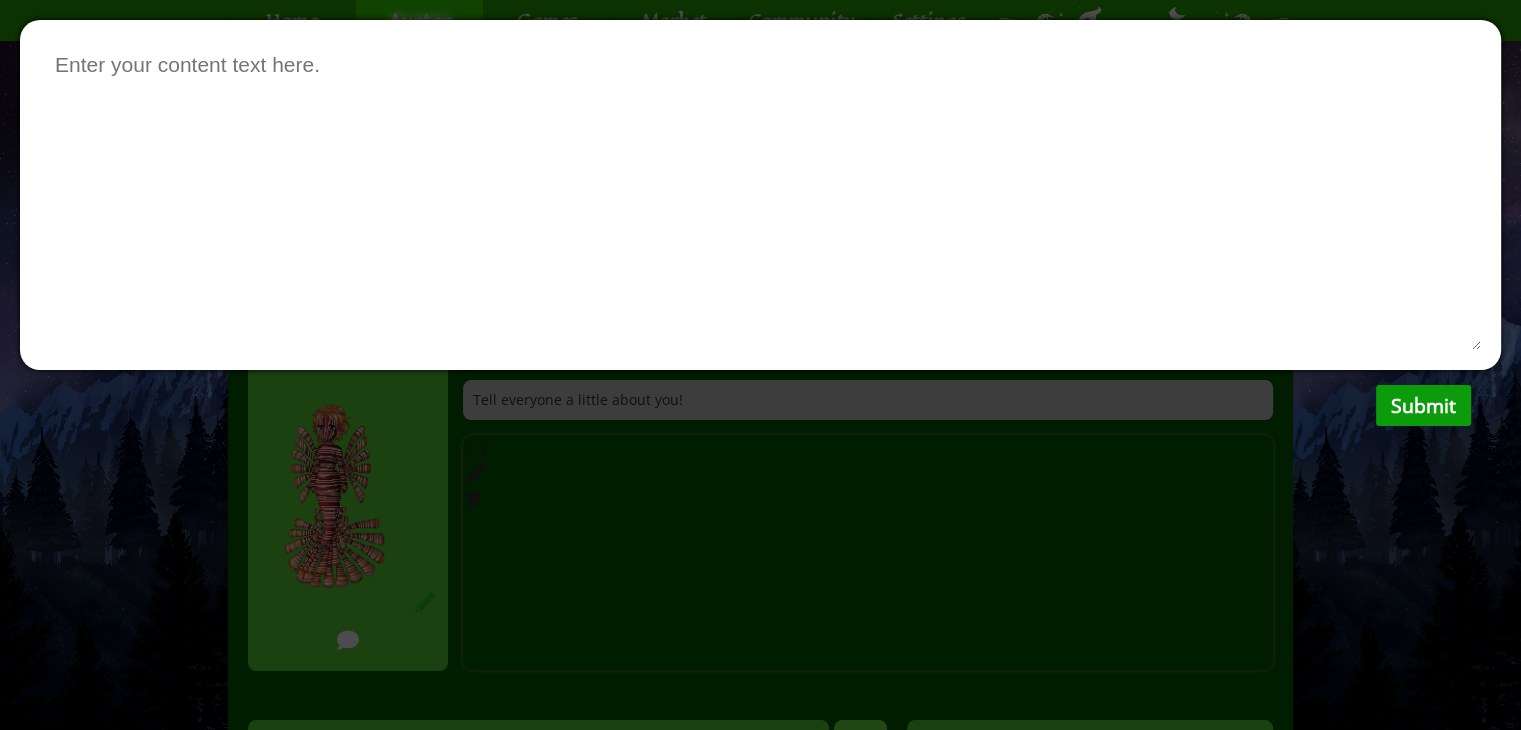click on "Submit" at bounding box center (1423, 405) 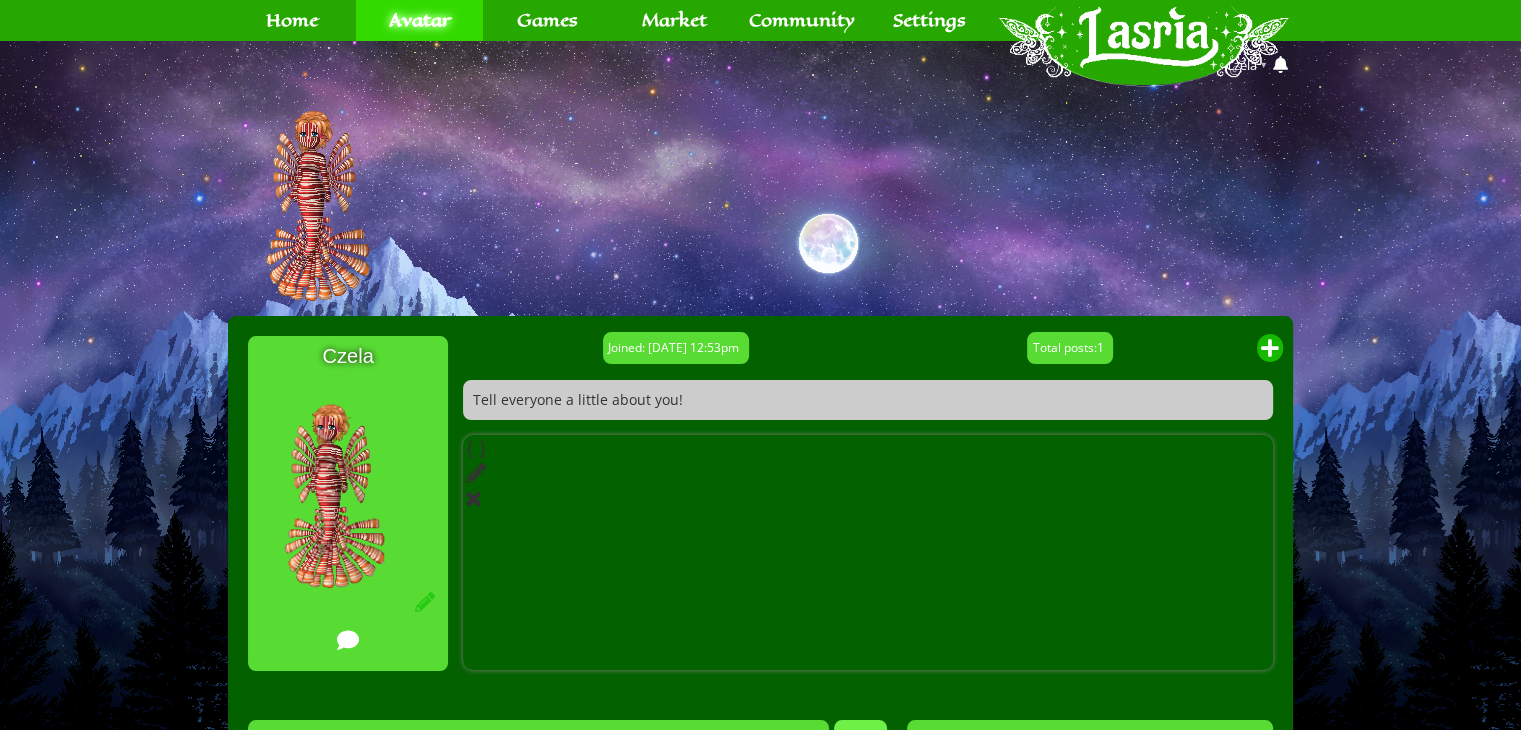 click on "{ }" at bounding box center (476, 447) 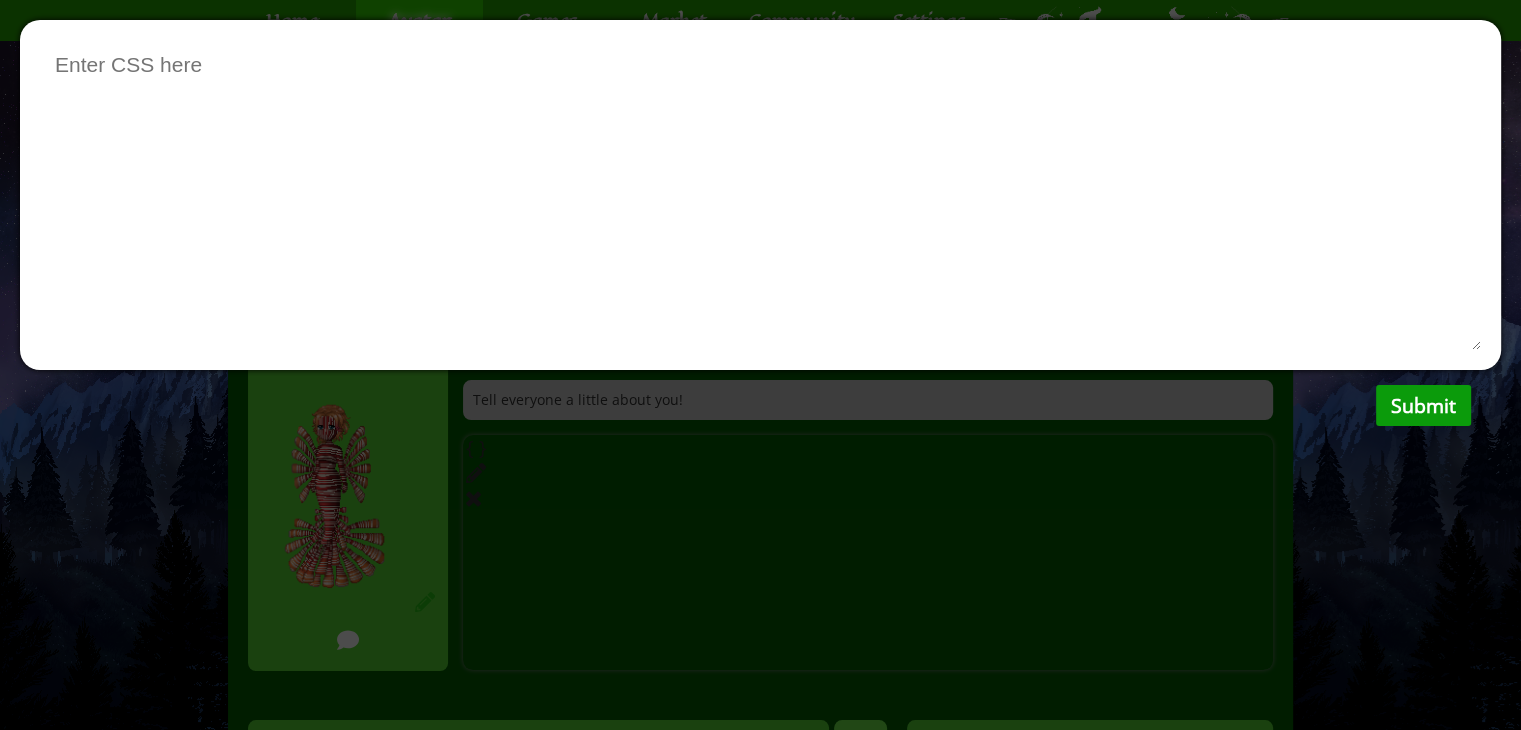 click on "Submit" at bounding box center [1423, 405] 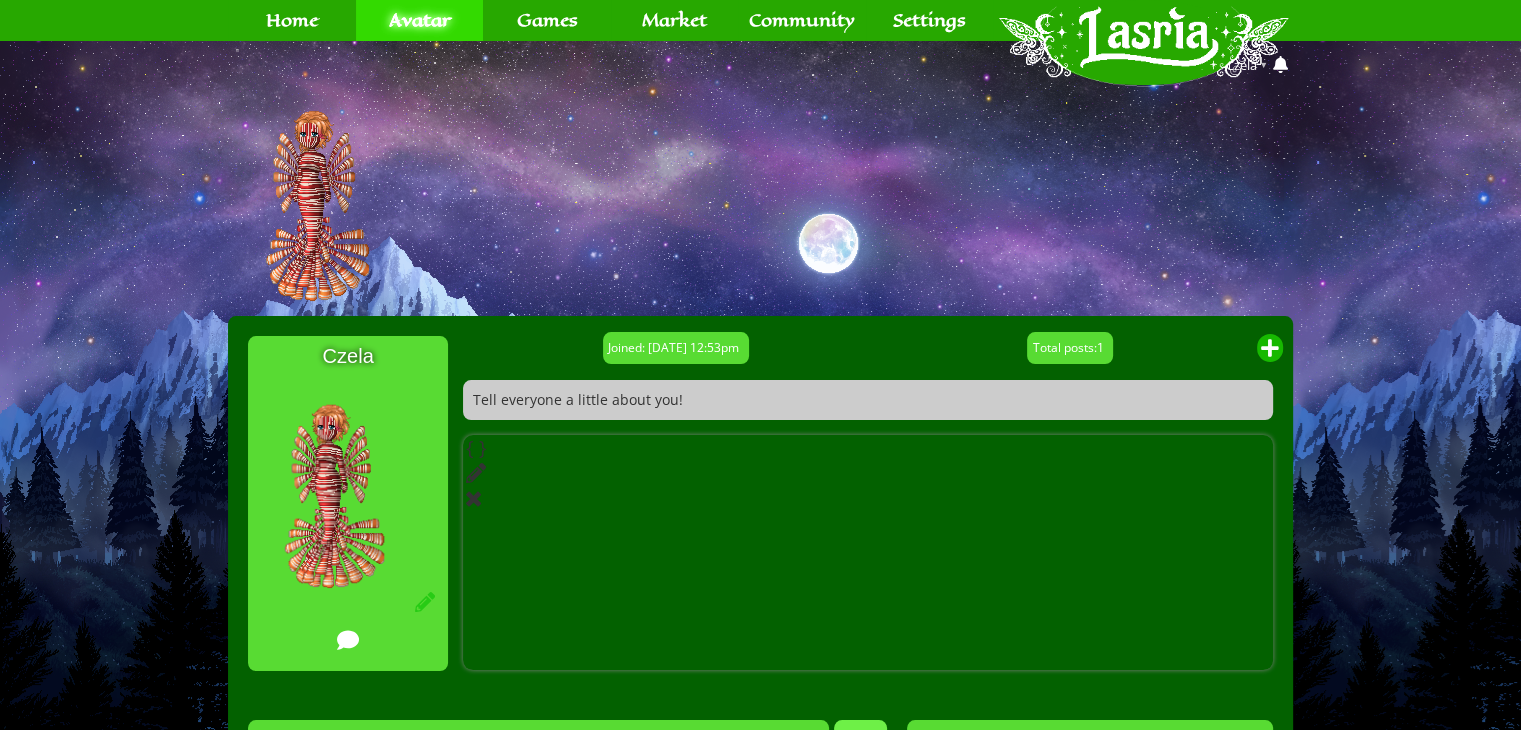 click on "{ } Edit the text in this block. Remove this block" at bounding box center (868, 552) 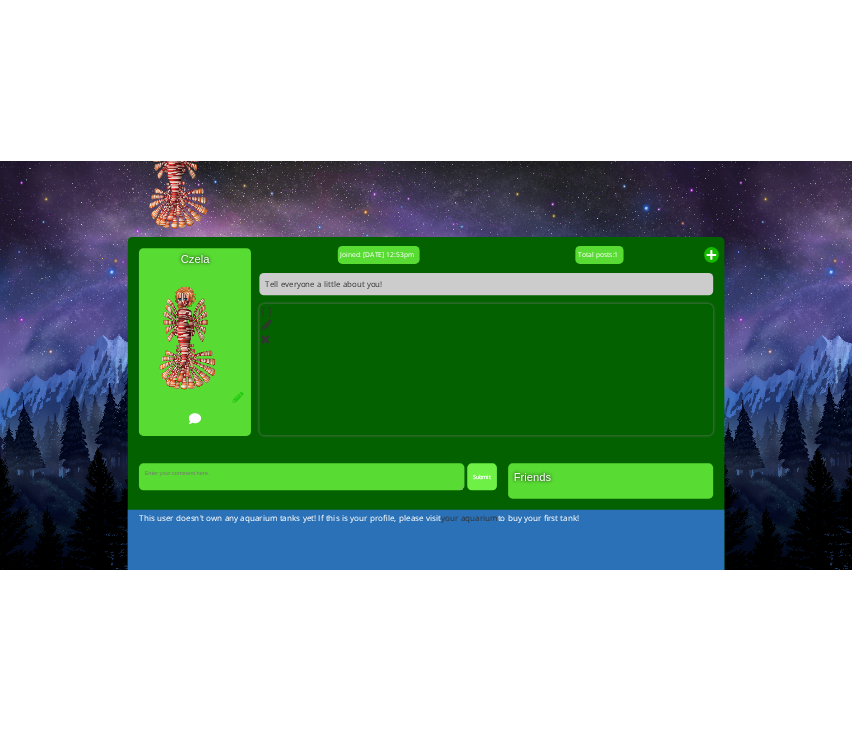 scroll, scrollTop: 0, scrollLeft: 0, axis: both 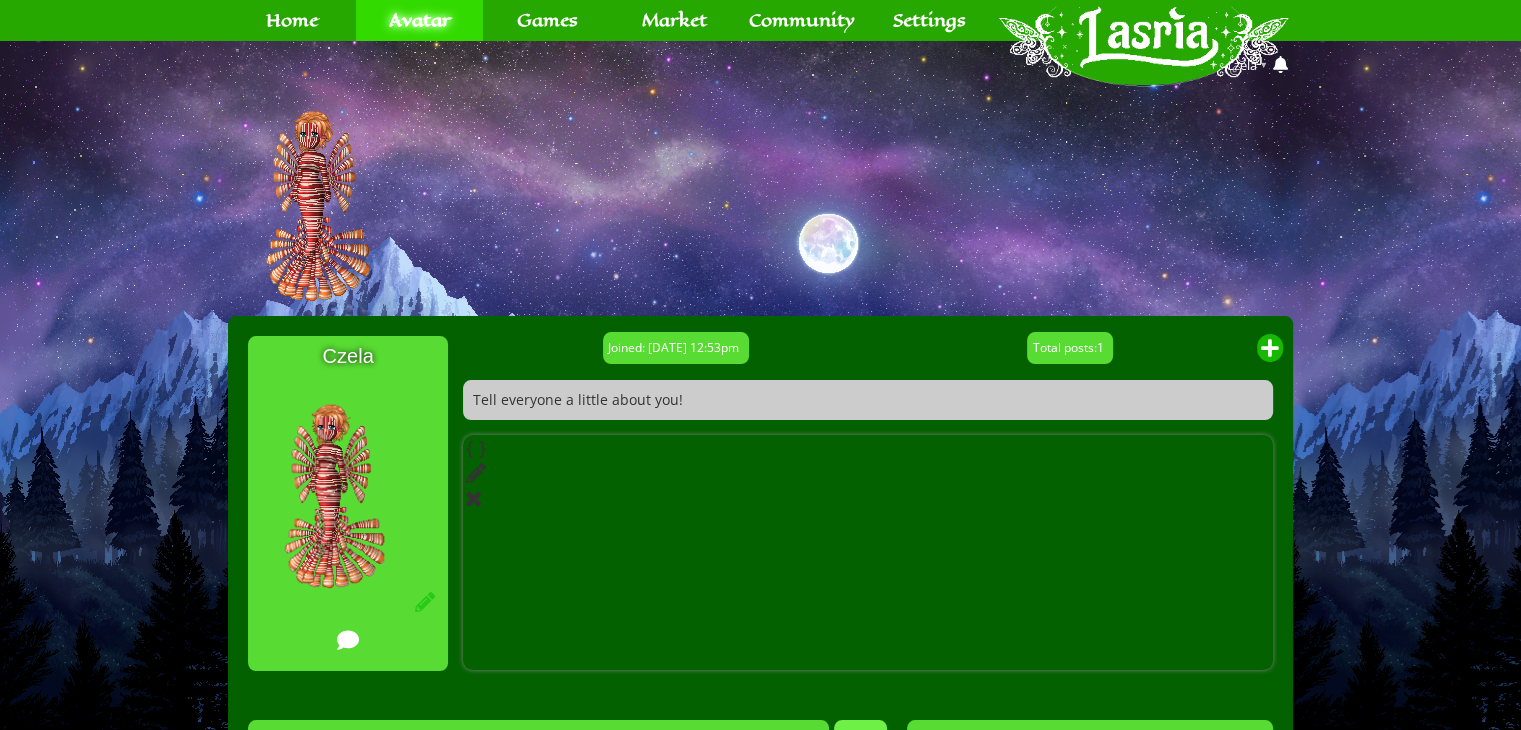 drag, startPoint x: 993, startPoint y: 497, endPoint x: 1408, endPoint y: 237, distance: 489.7193 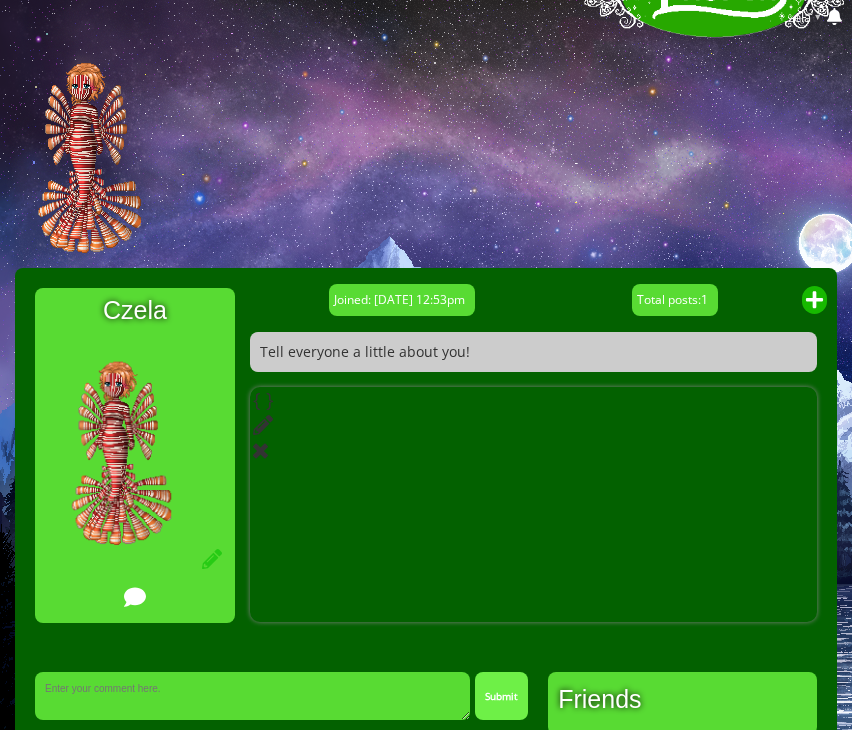 scroll, scrollTop: 35, scrollLeft: 0, axis: vertical 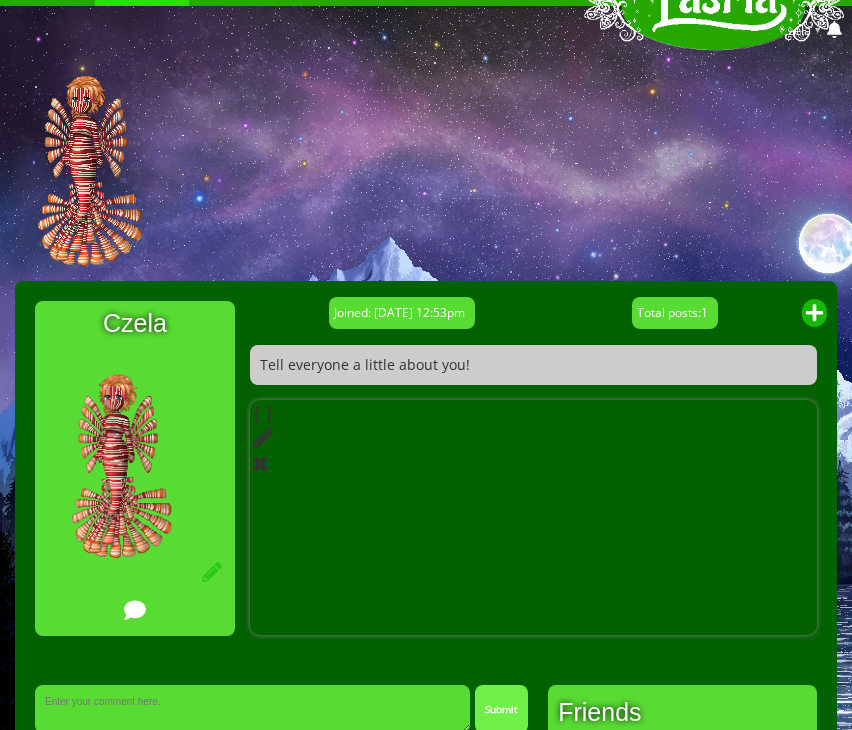 click 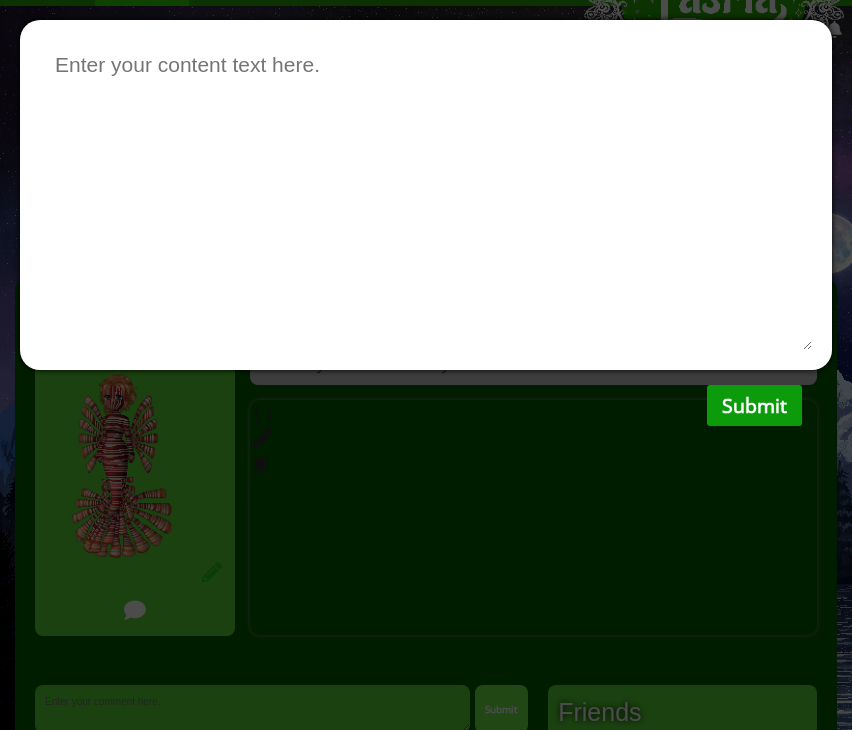 click on "Submit" at bounding box center (754, 405) 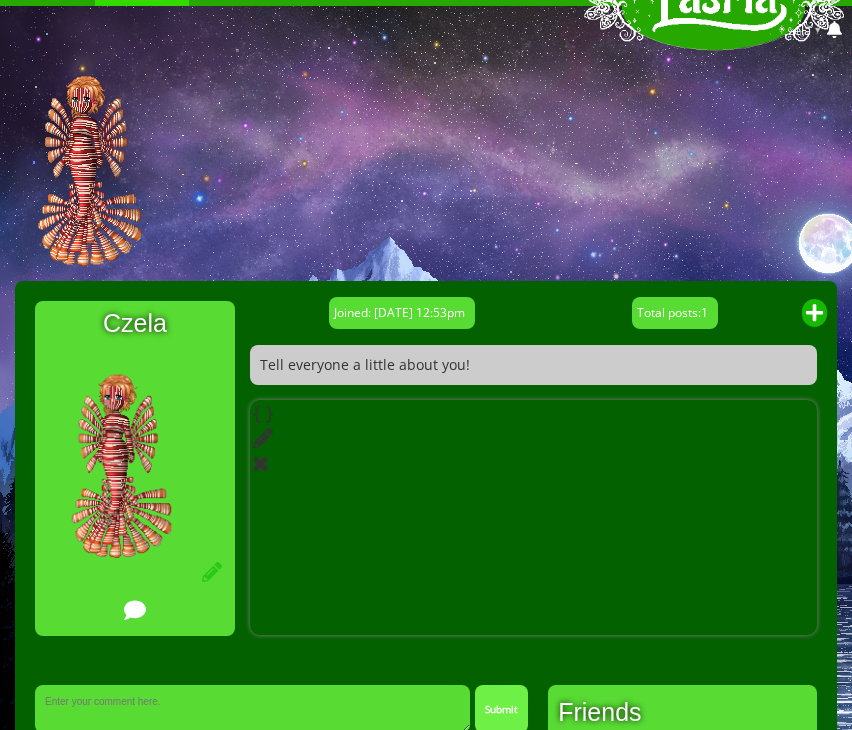 click on "{ }" at bounding box center [263, 412] 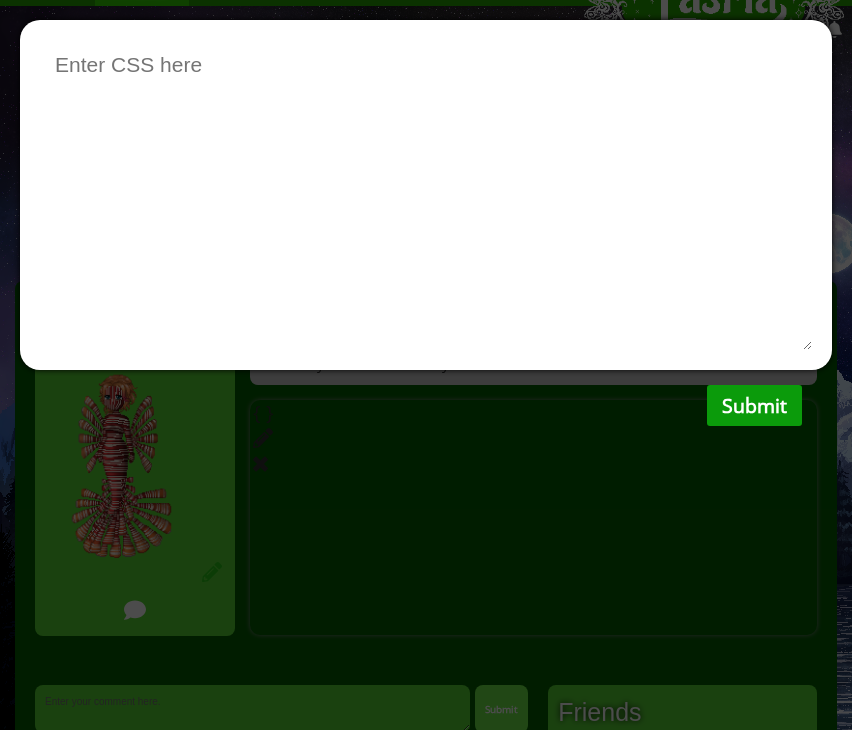 scroll, scrollTop: 0, scrollLeft: 0, axis: both 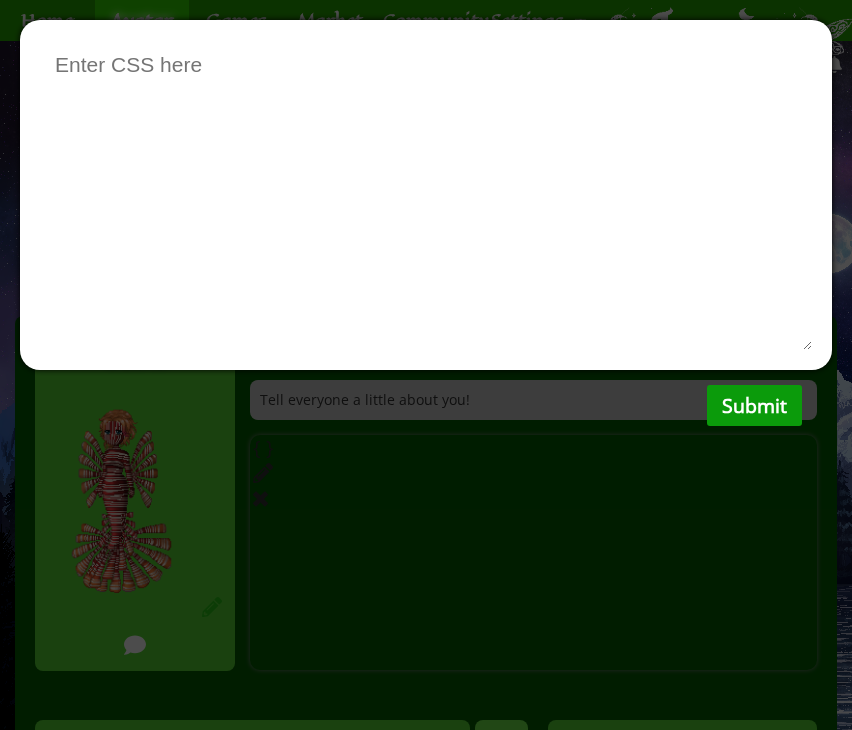 click on "Submit" at bounding box center (754, 405) 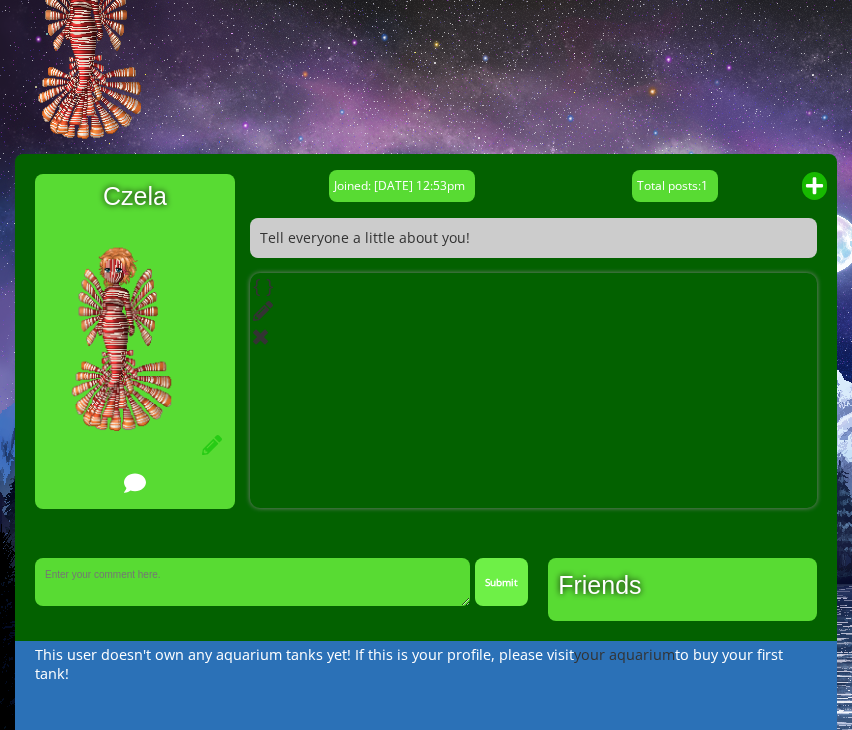 scroll, scrollTop: 0, scrollLeft: 0, axis: both 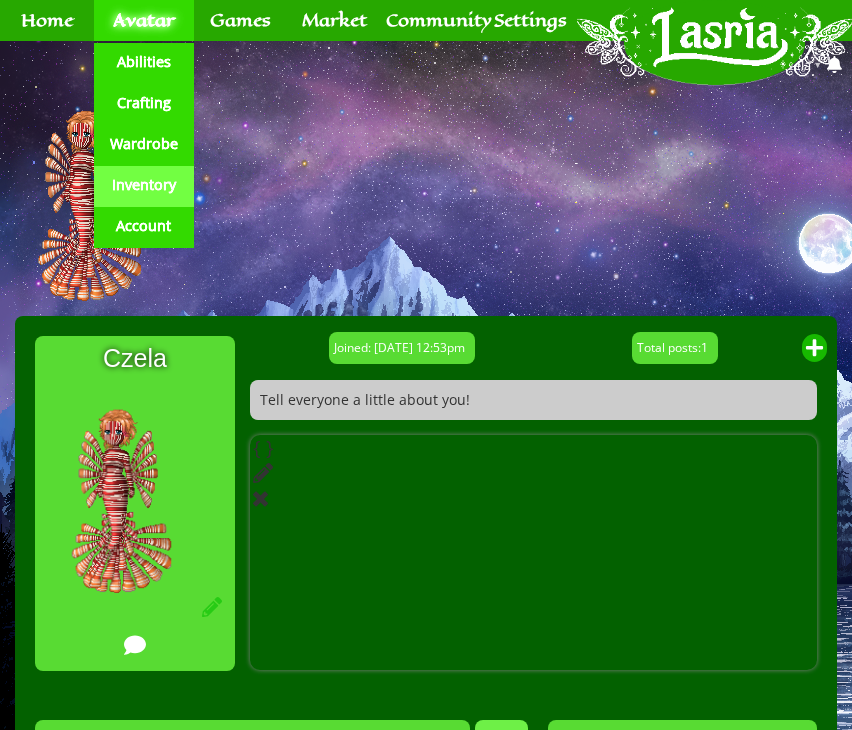 click on "Inventory" at bounding box center (144, 185) 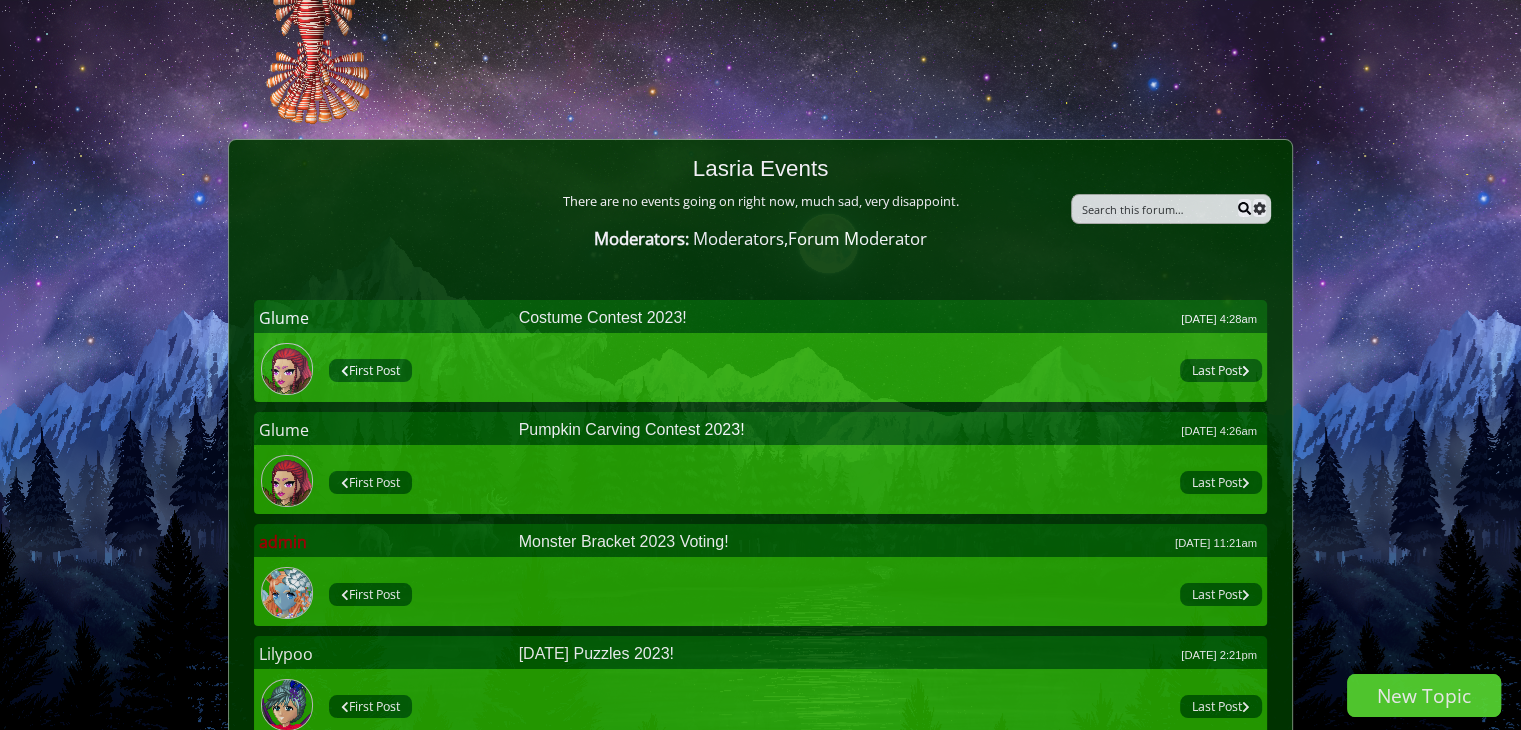 scroll, scrollTop: 0, scrollLeft: 0, axis: both 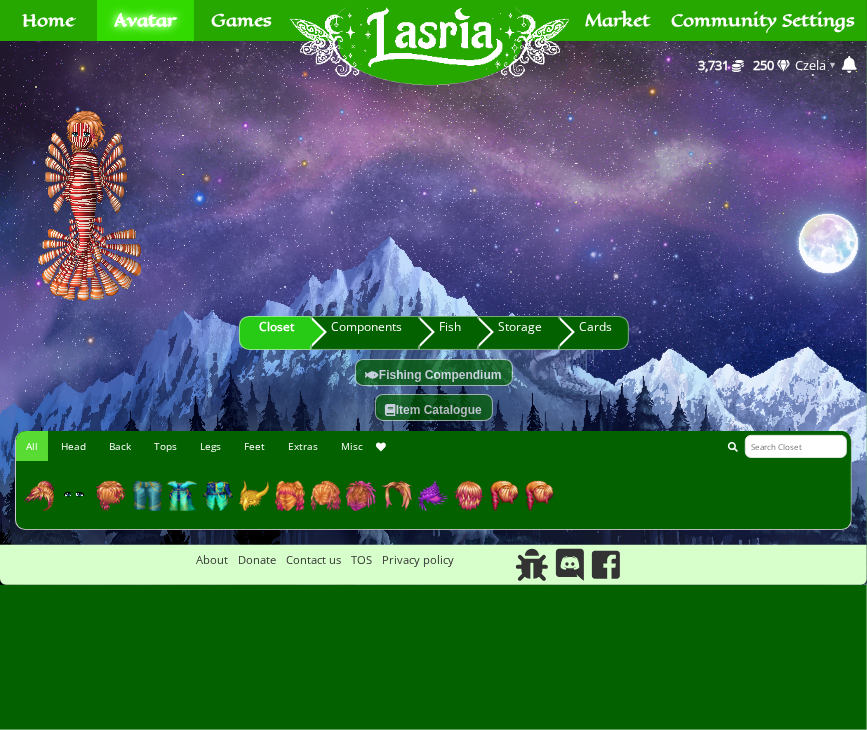 click at bounding box center [182, 496] 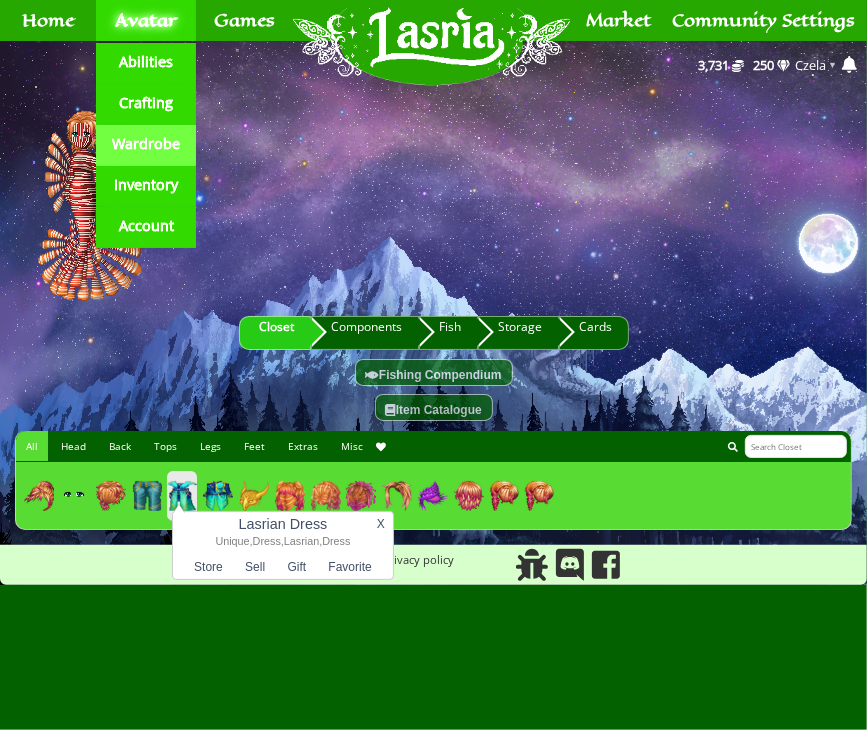 click on "Wardrobe" at bounding box center [146, 144] 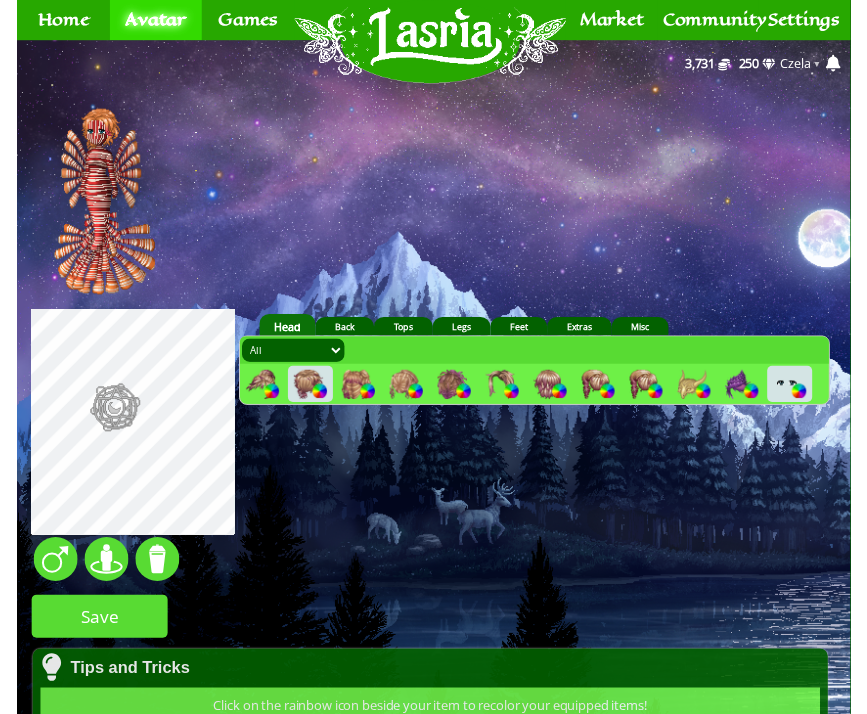 scroll, scrollTop: 0, scrollLeft: 0, axis: both 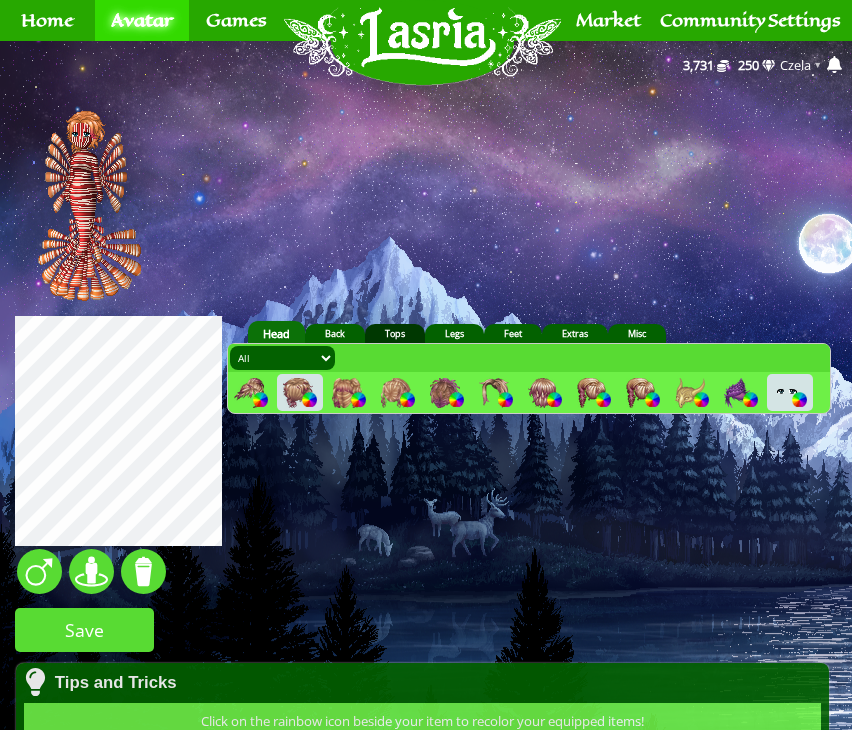 click on "Tops" at bounding box center (395, 333) 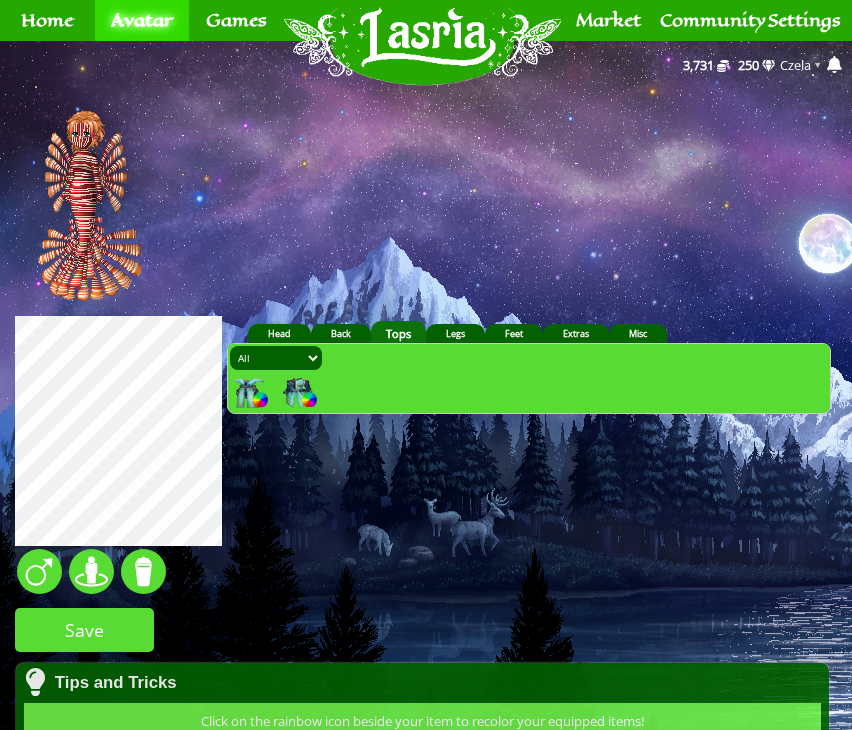 click at bounding box center (249, 393) 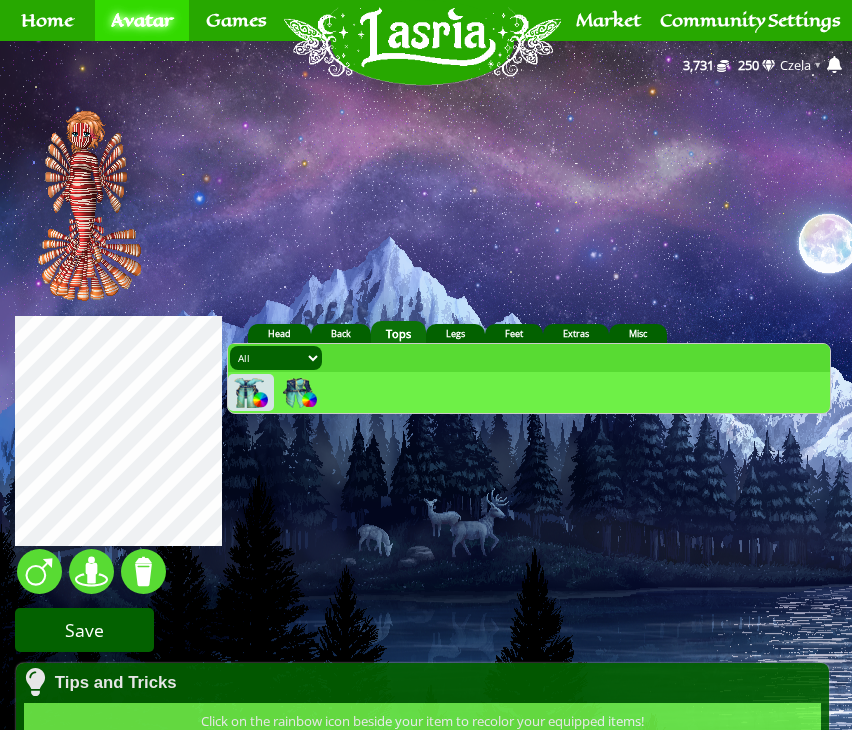 click on "Save" at bounding box center [84, 630] 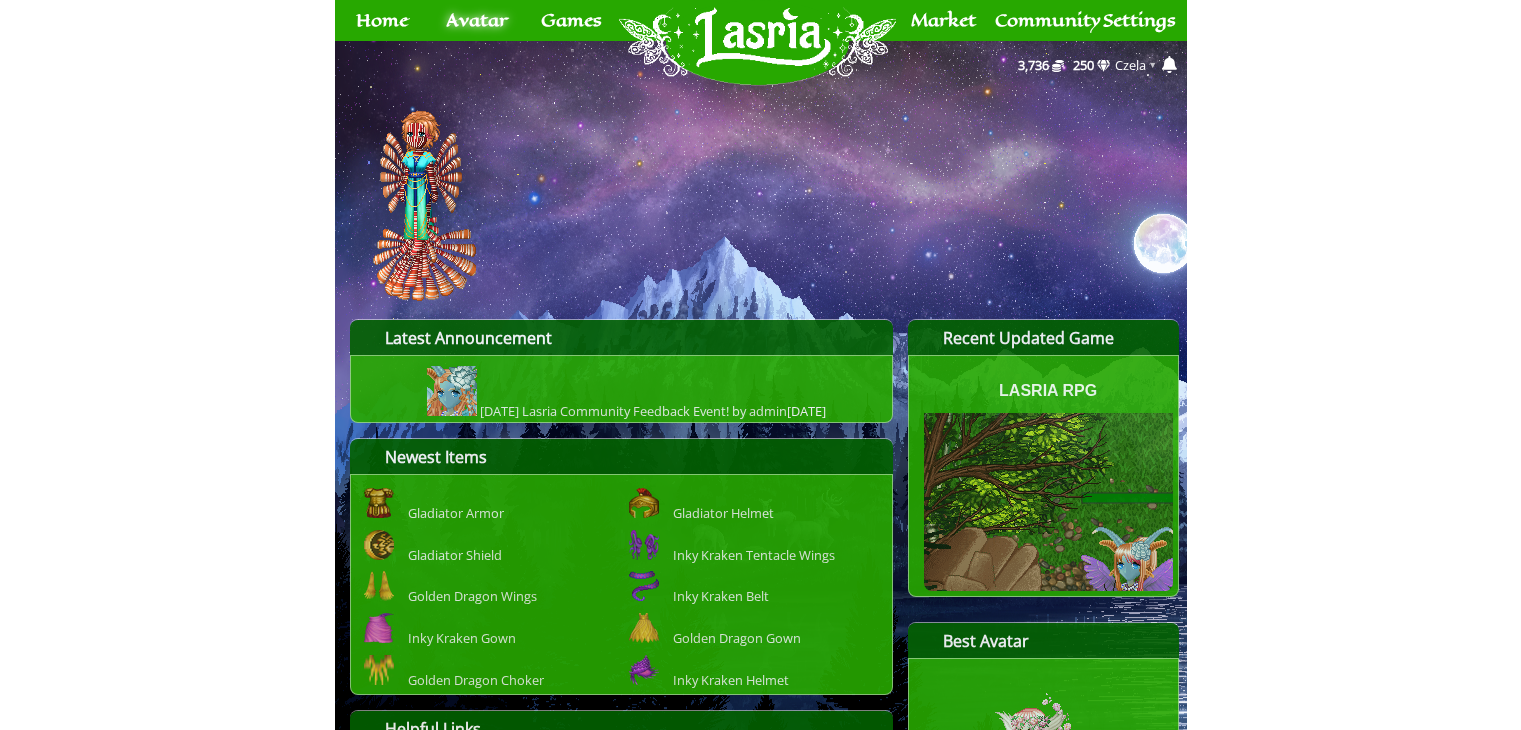 scroll, scrollTop: 0, scrollLeft: 0, axis: both 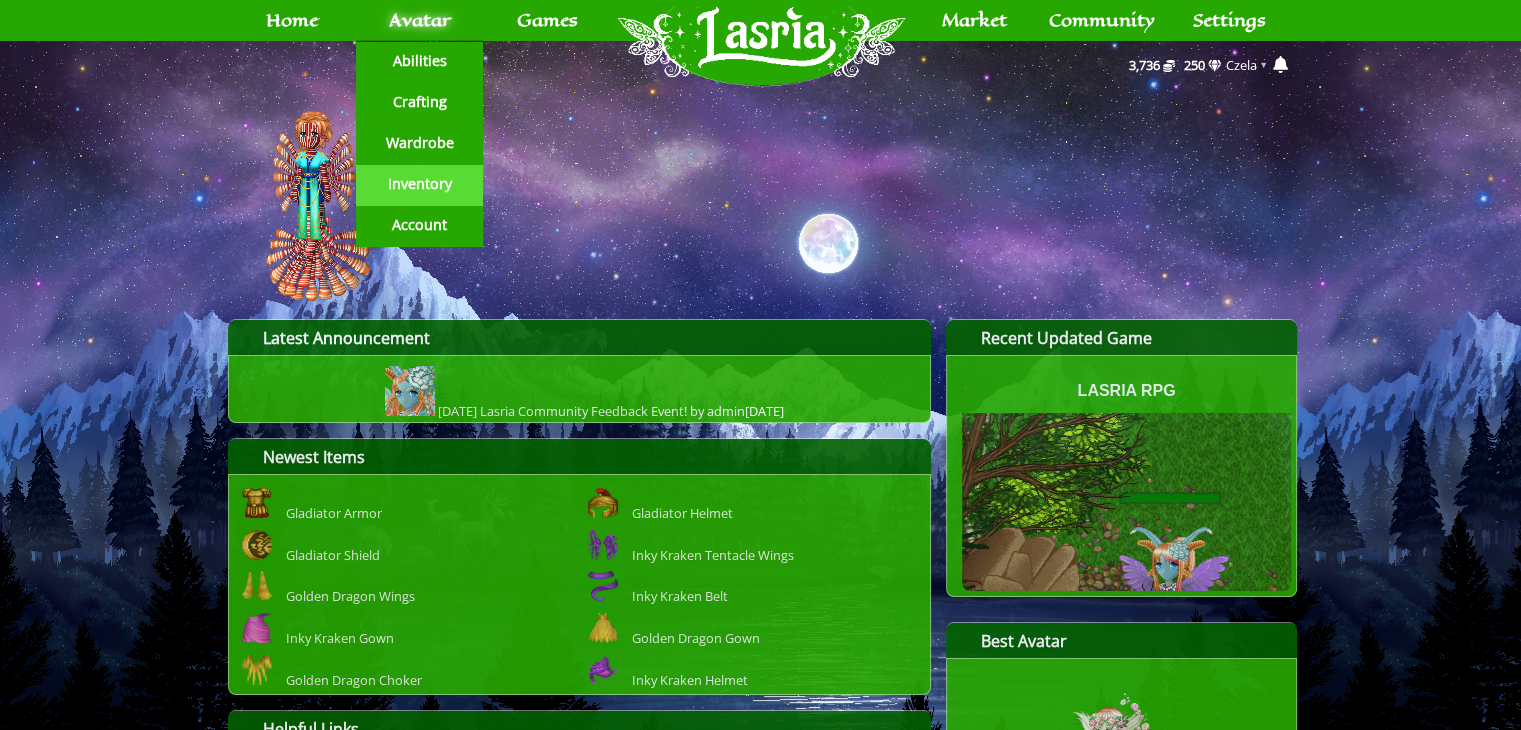 click on "Inventory" at bounding box center (419, 184) 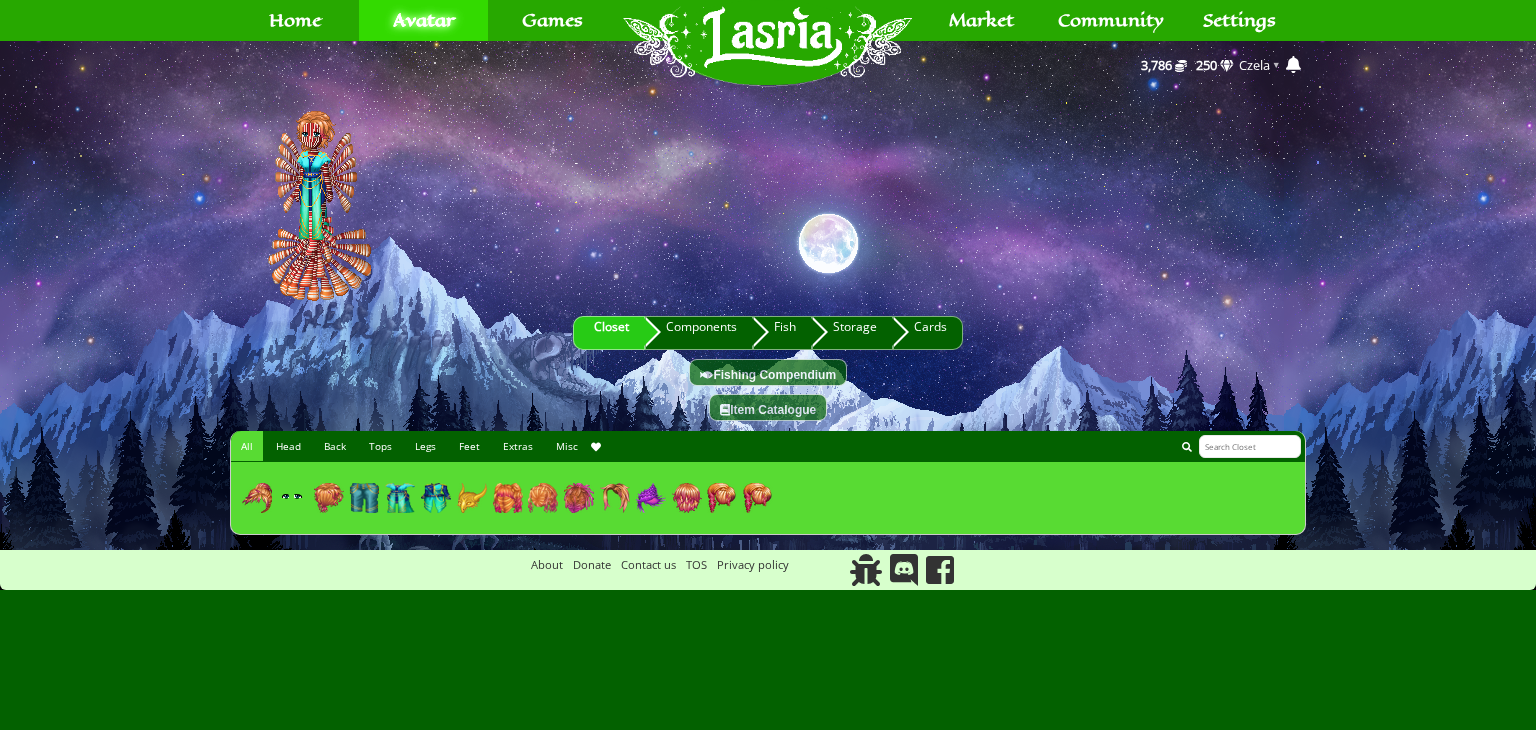 scroll, scrollTop: 0, scrollLeft: 0, axis: both 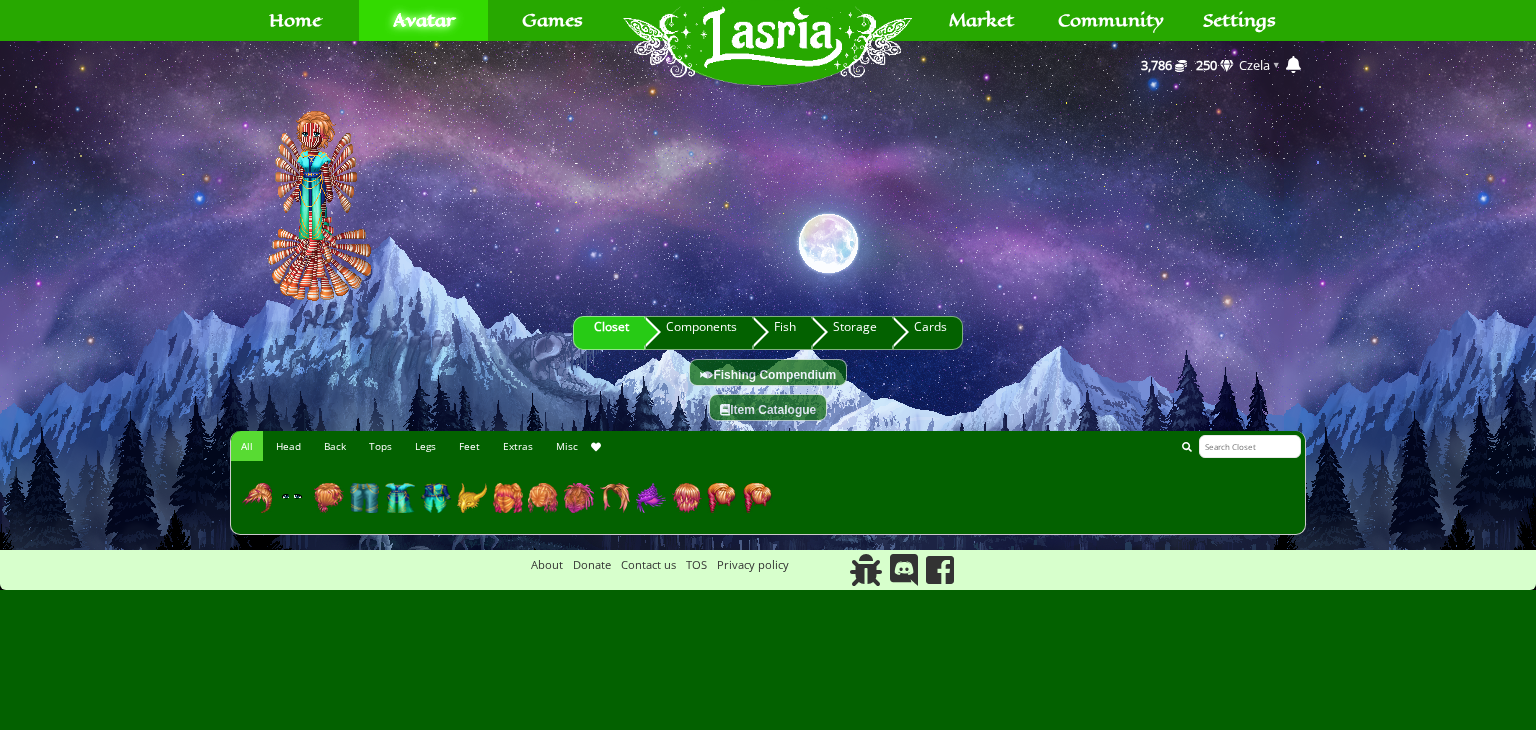 click at bounding box center (436, 498) 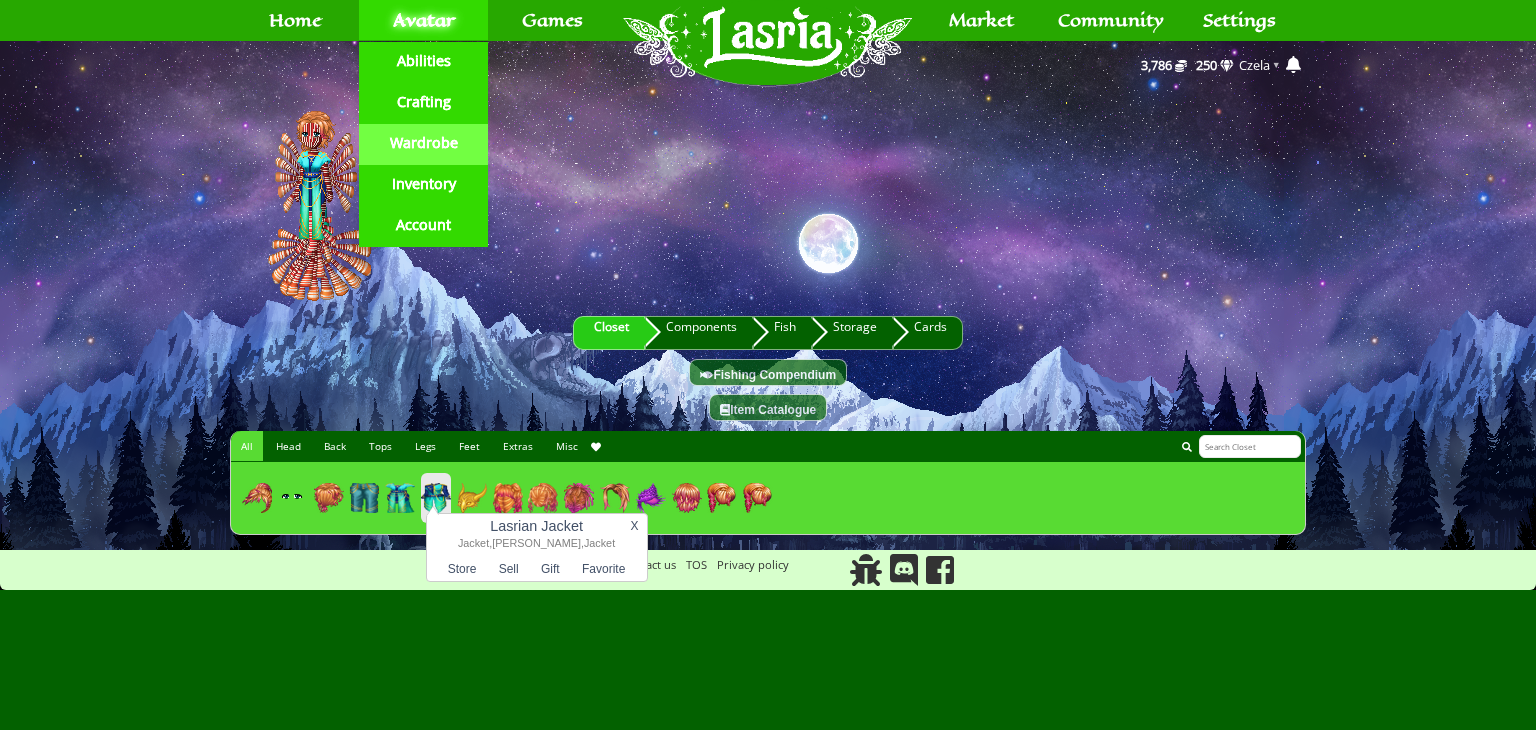 click on "Wardrobe" at bounding box center [424, 143] 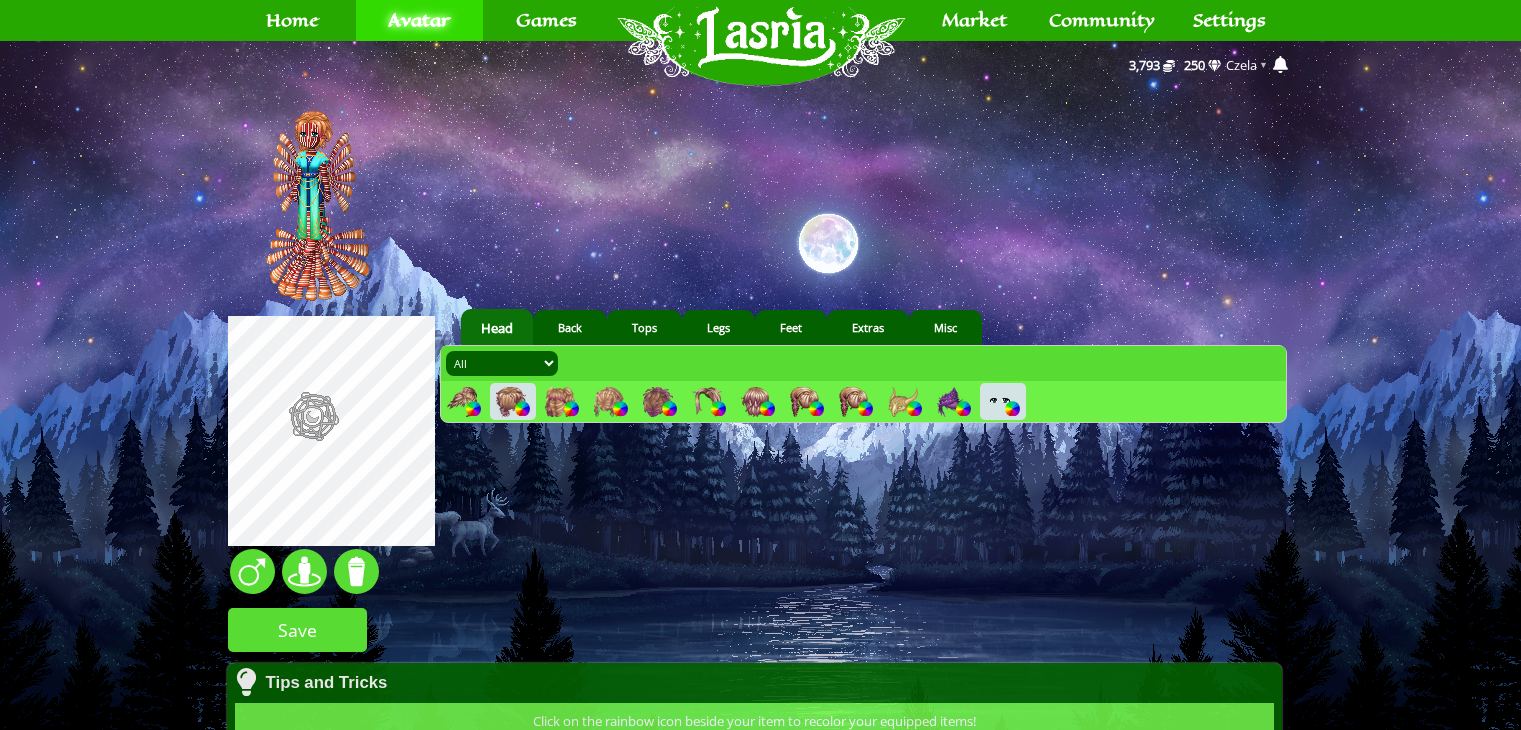 scroll, scrollTop: 0, scrollLeft: 0, axis: both 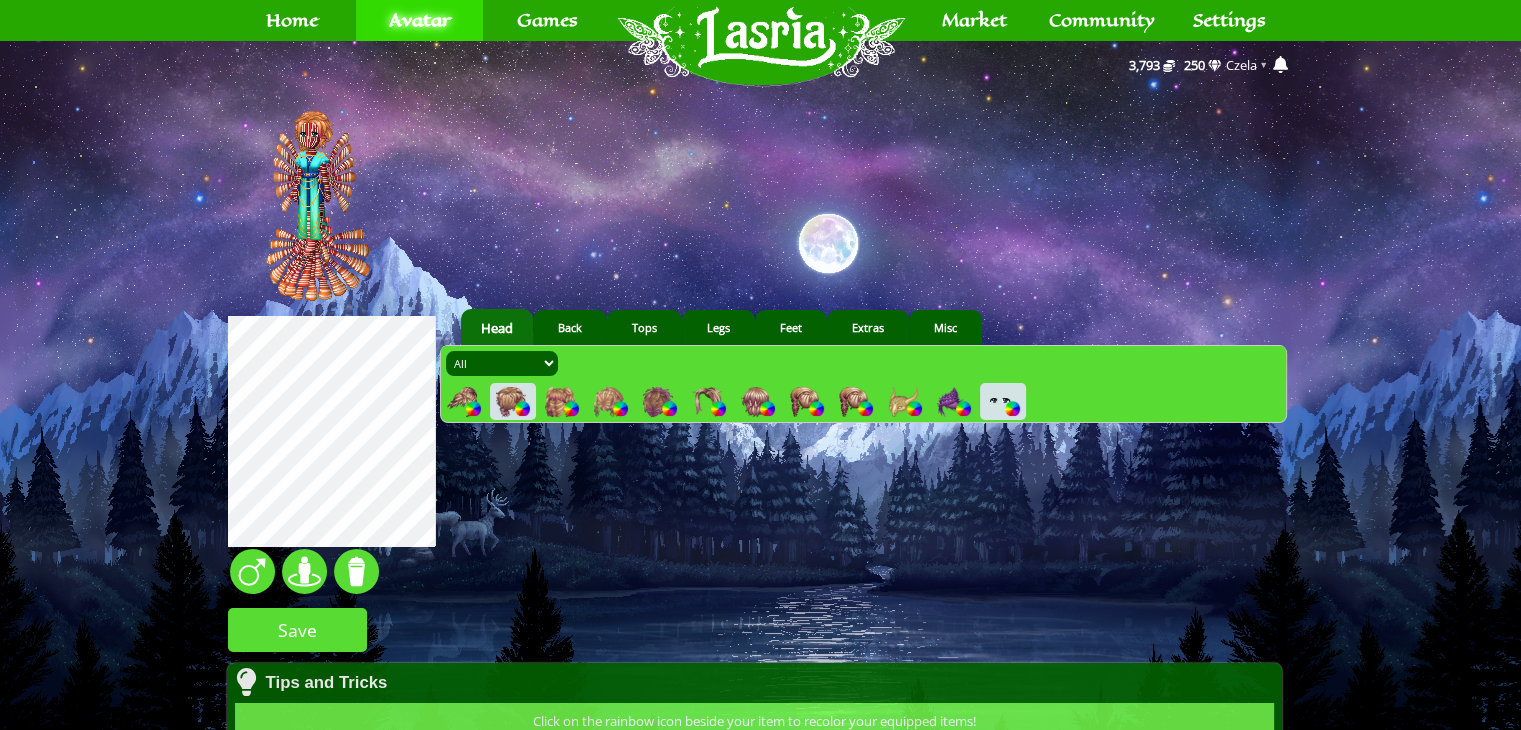 click at bounding box center (903, 402) 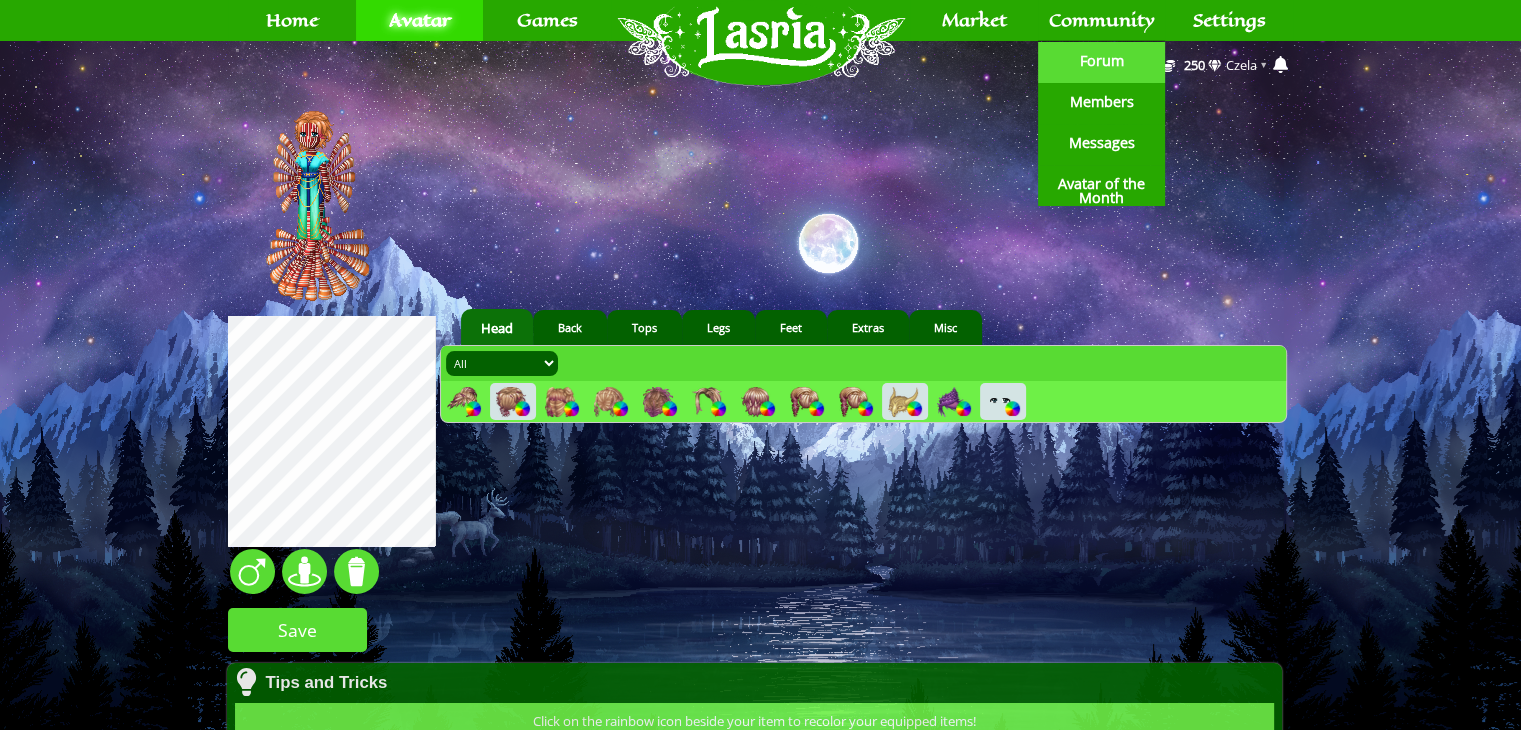 click on "Forum" at bounding box center [1102, 61] 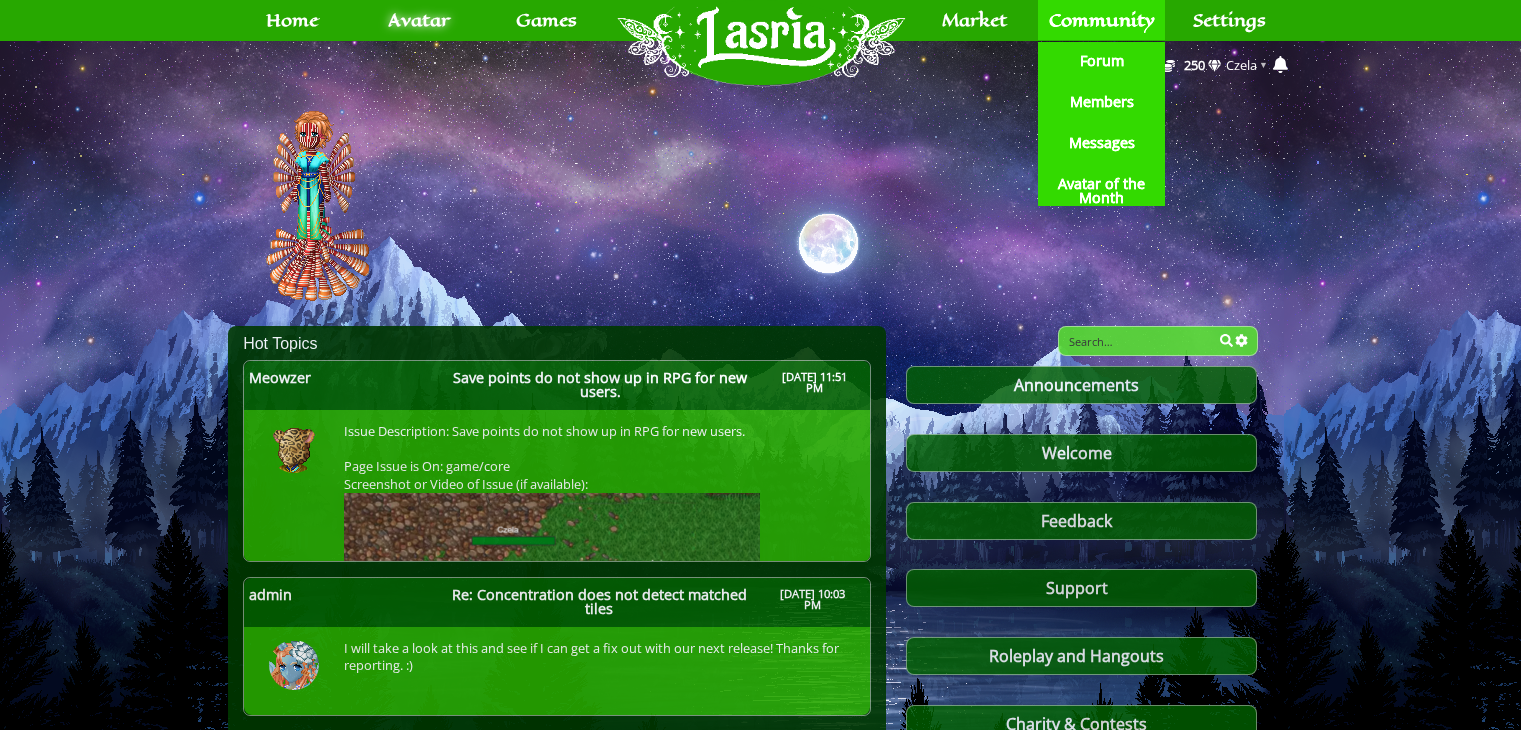 scroll, scrollTop: 0, scrollLeft: 0, axis: both 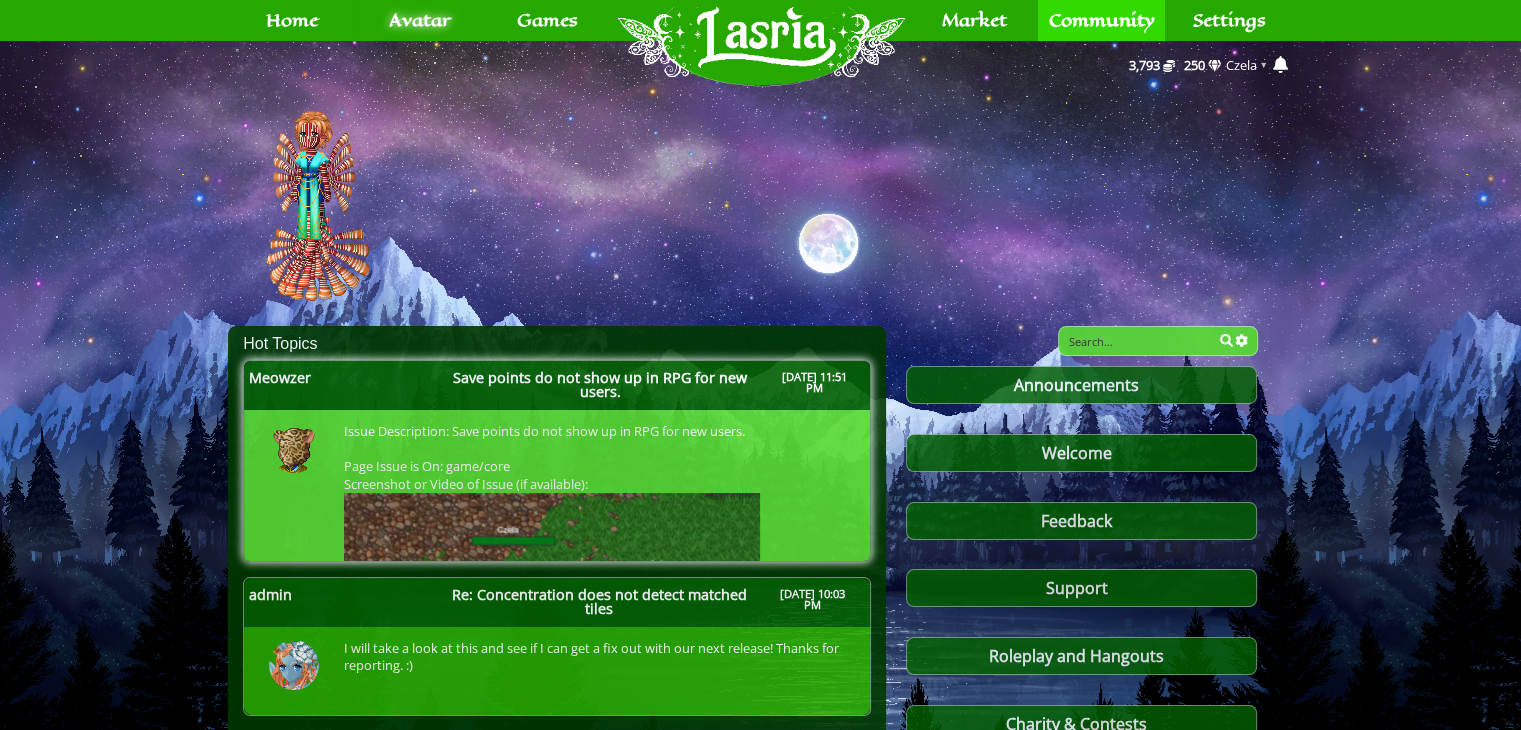 click on "Issue Description: Save points do not show up in RPG for new users.
Page Issue is On: game/core
Screenshot or Video of Issue (if available):
Mobile: No
Tablet: No
Browser: Firefox 140.0 (also happens on Chrome)
Agent: Mozilla/5.0 (Windows NT 10.0; Win64; x64; rv:140.0) Gecko/20100101 Firefox/140.0
Operating System: Linux ip-172-31-21-84.ec2.internal 4.14.343-260.564.amzn2.x86_64 #1 SMP [DATE] x86_64
Registered: [DATE]
Theme: Avalon
Genus: Feline
Species: Leopard
Job: Alchemist" at bounding box center (597, 741) 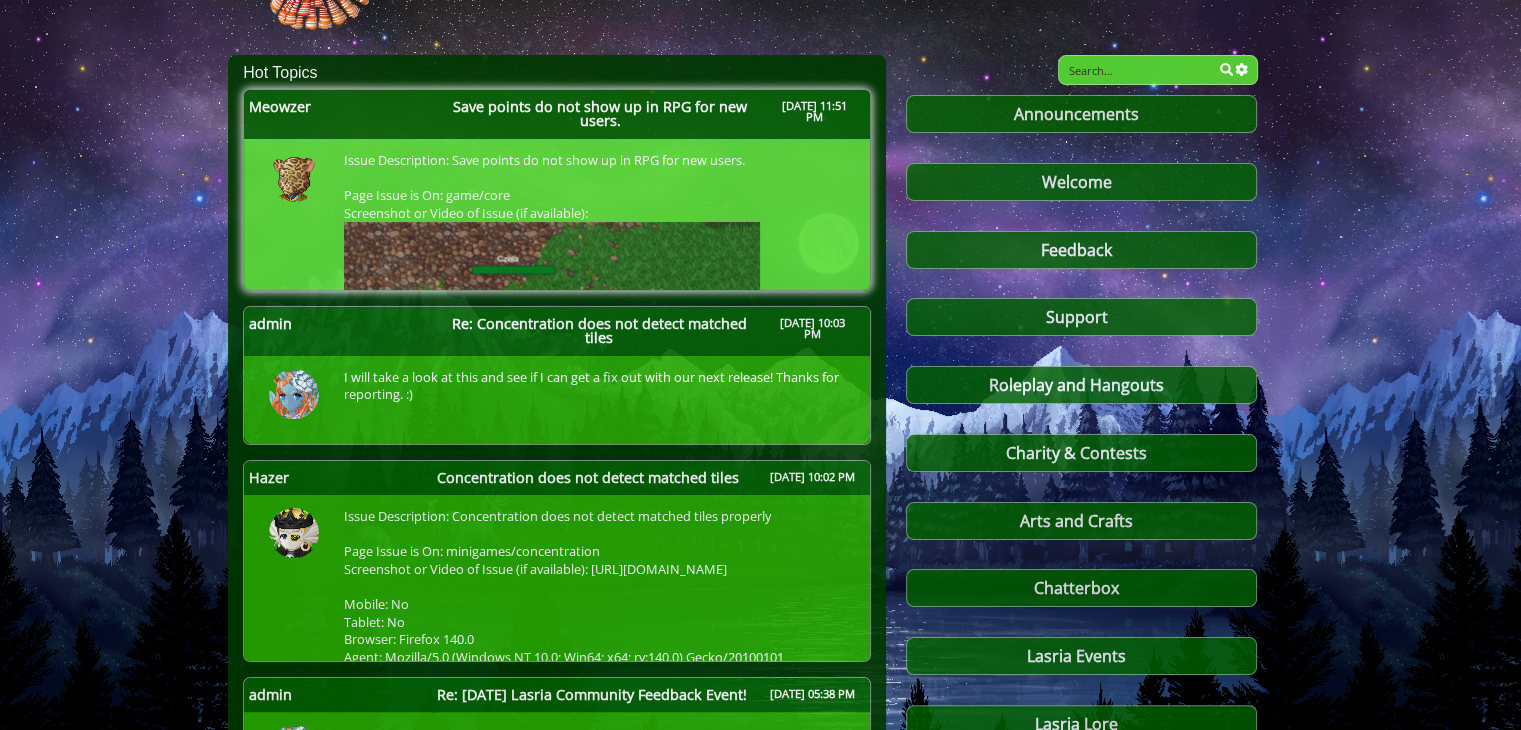 scroll, scrollTop: 274, scrollLeft: 0, axis: vertical 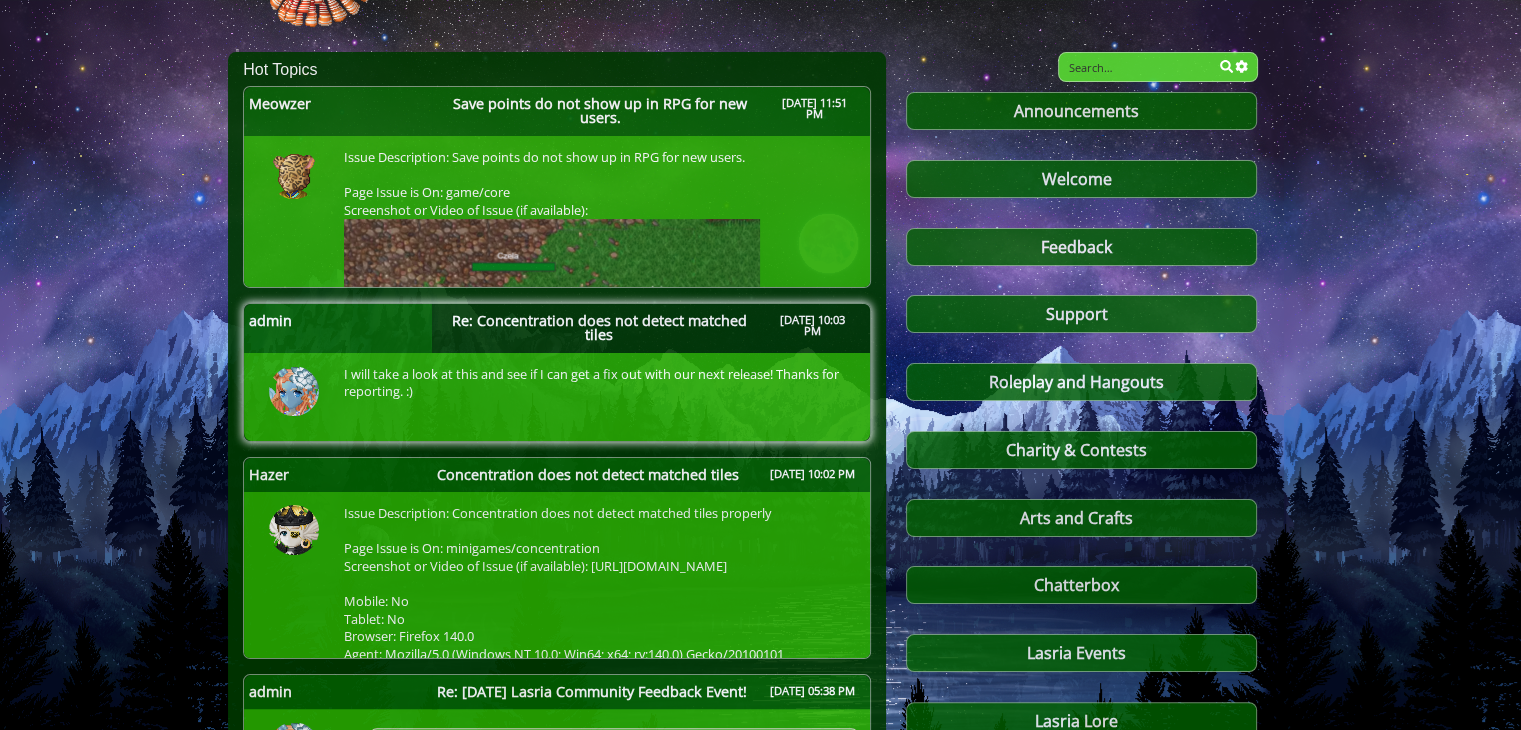 click on "Re: Concentration does not detect matched tiles" at bounding box center (598, 328) 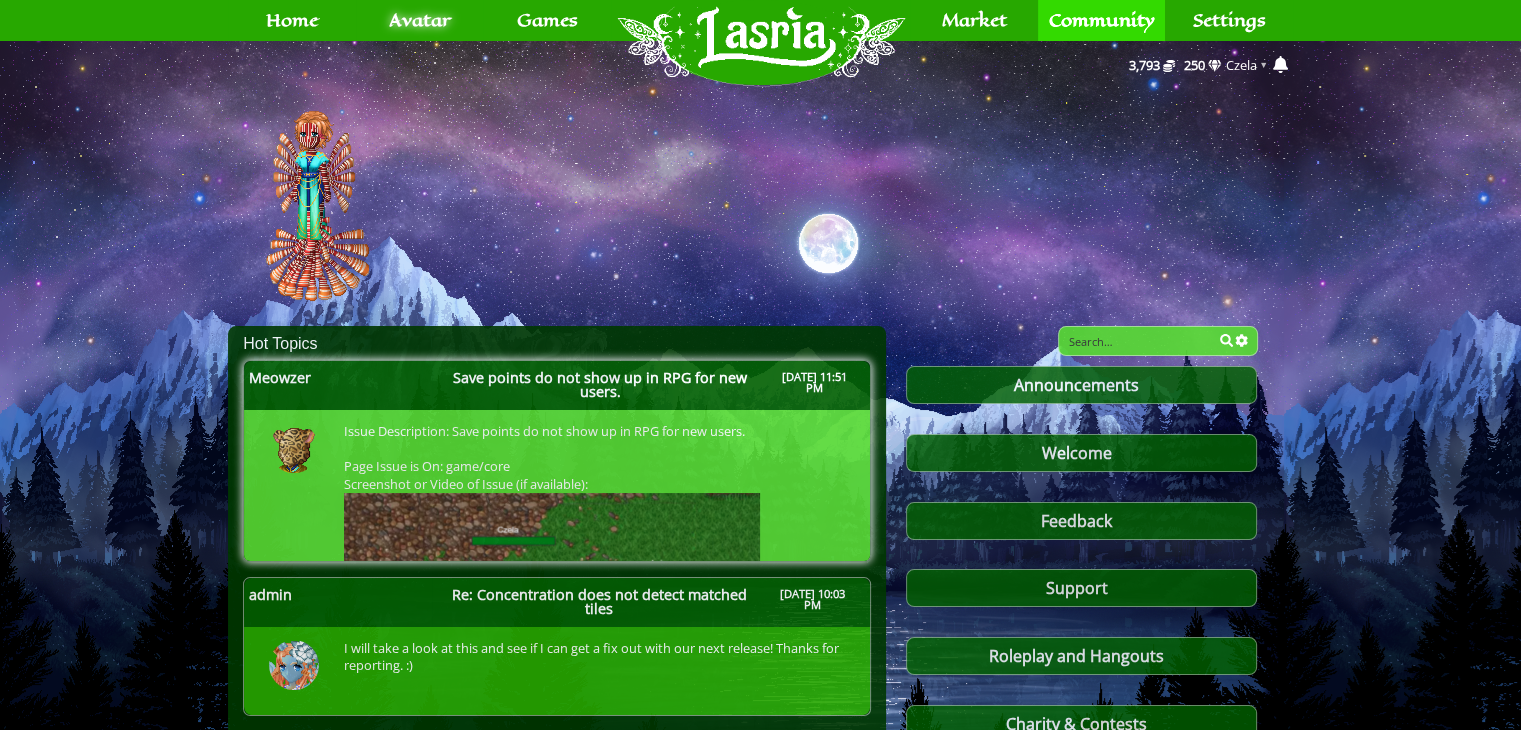 scroll, scrollTop: 60, scrollLeft: 0, axis: vertical 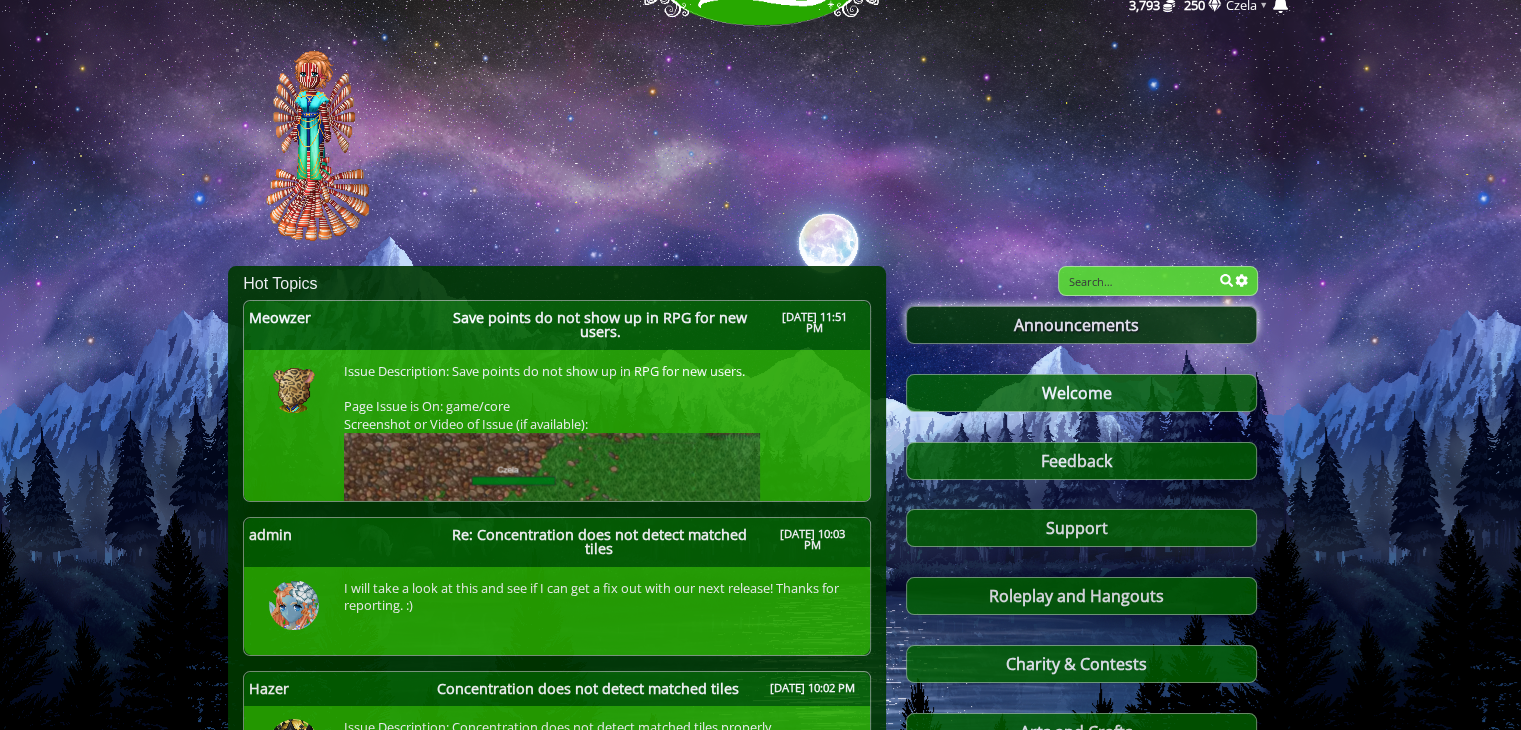 click on "Announcements" at bounding box center [1081, 325] 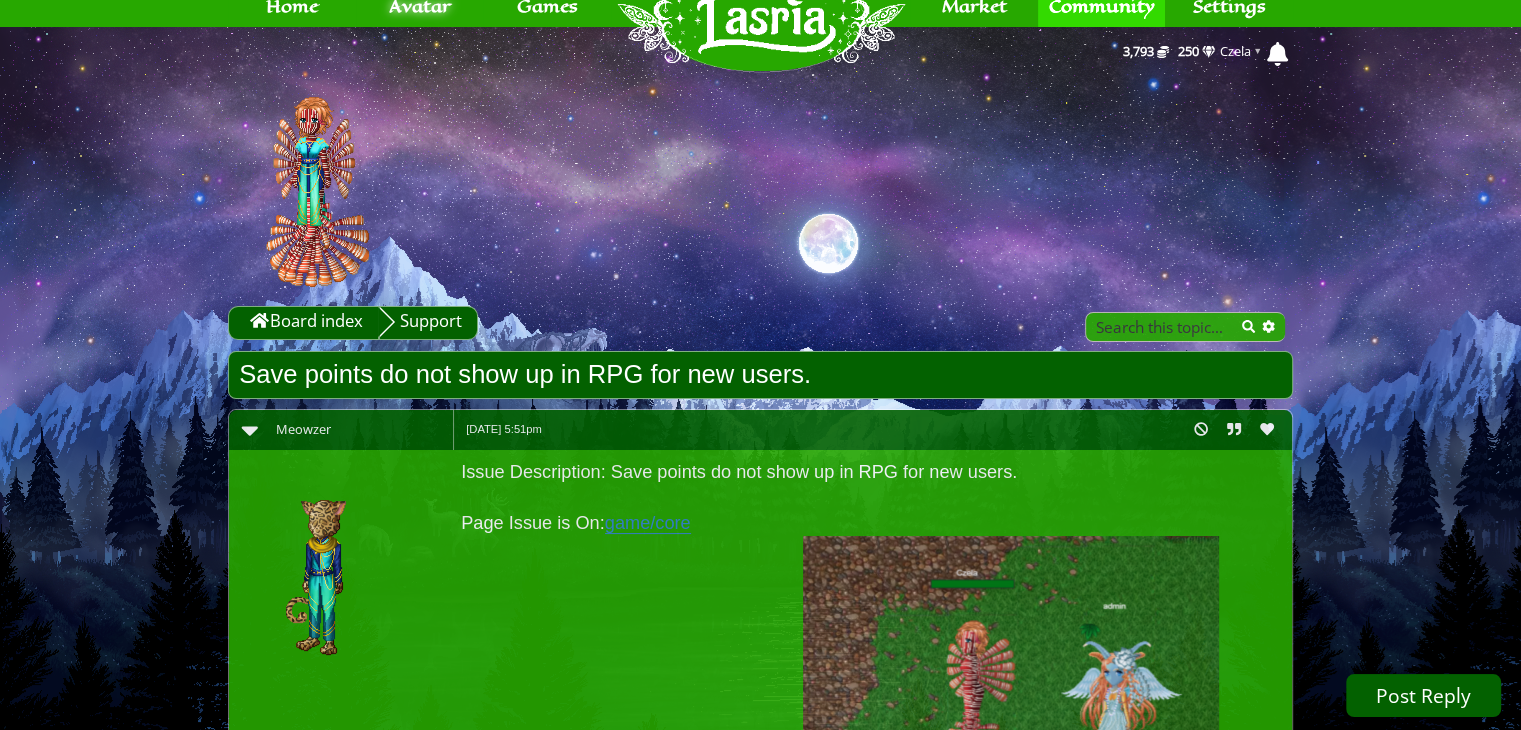 scroll, scrollTop: 0, scrollLeft: 0, axis: both 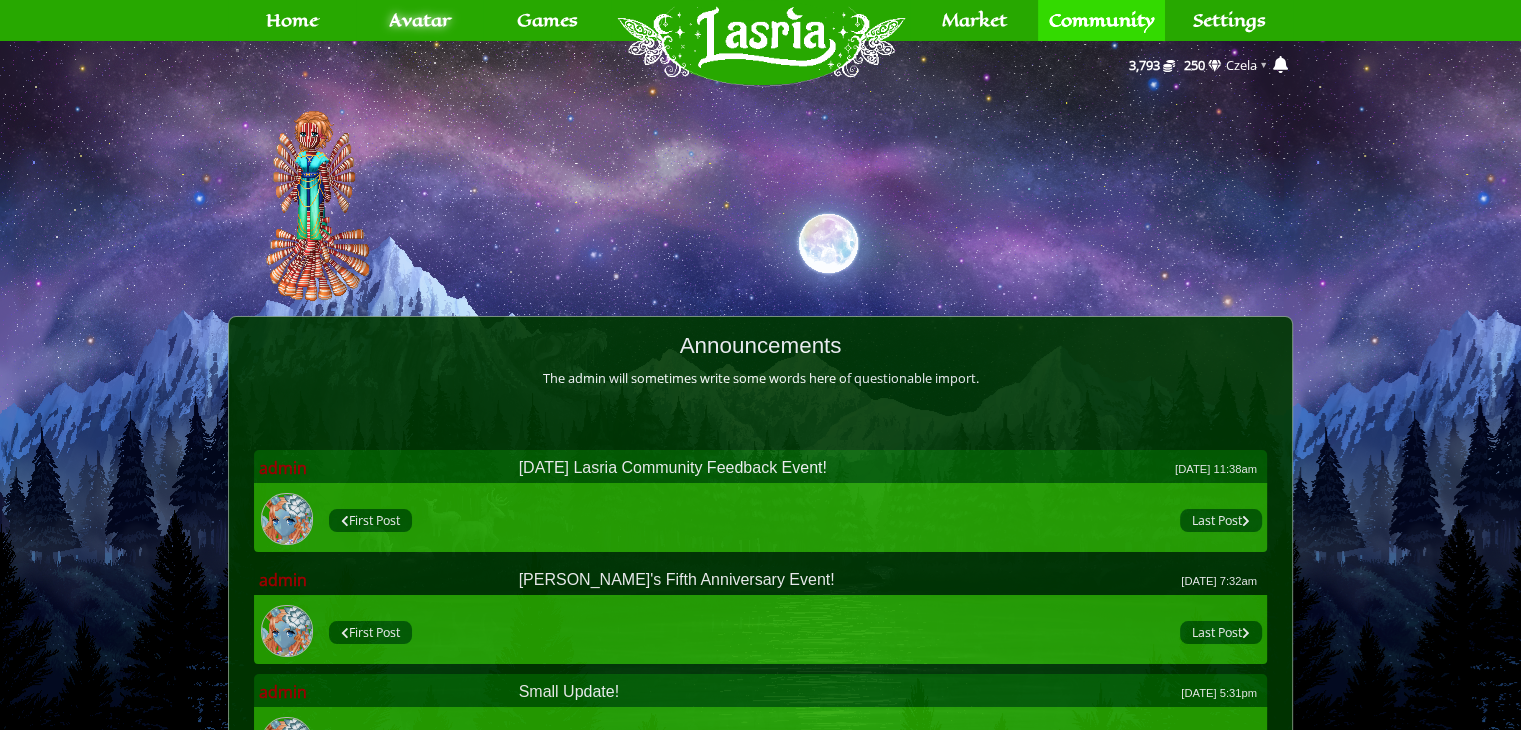 click on "Lasria's Fifth Anniversary Event!
May 16, 2025 7:32am" at bounding box center (888, 580) 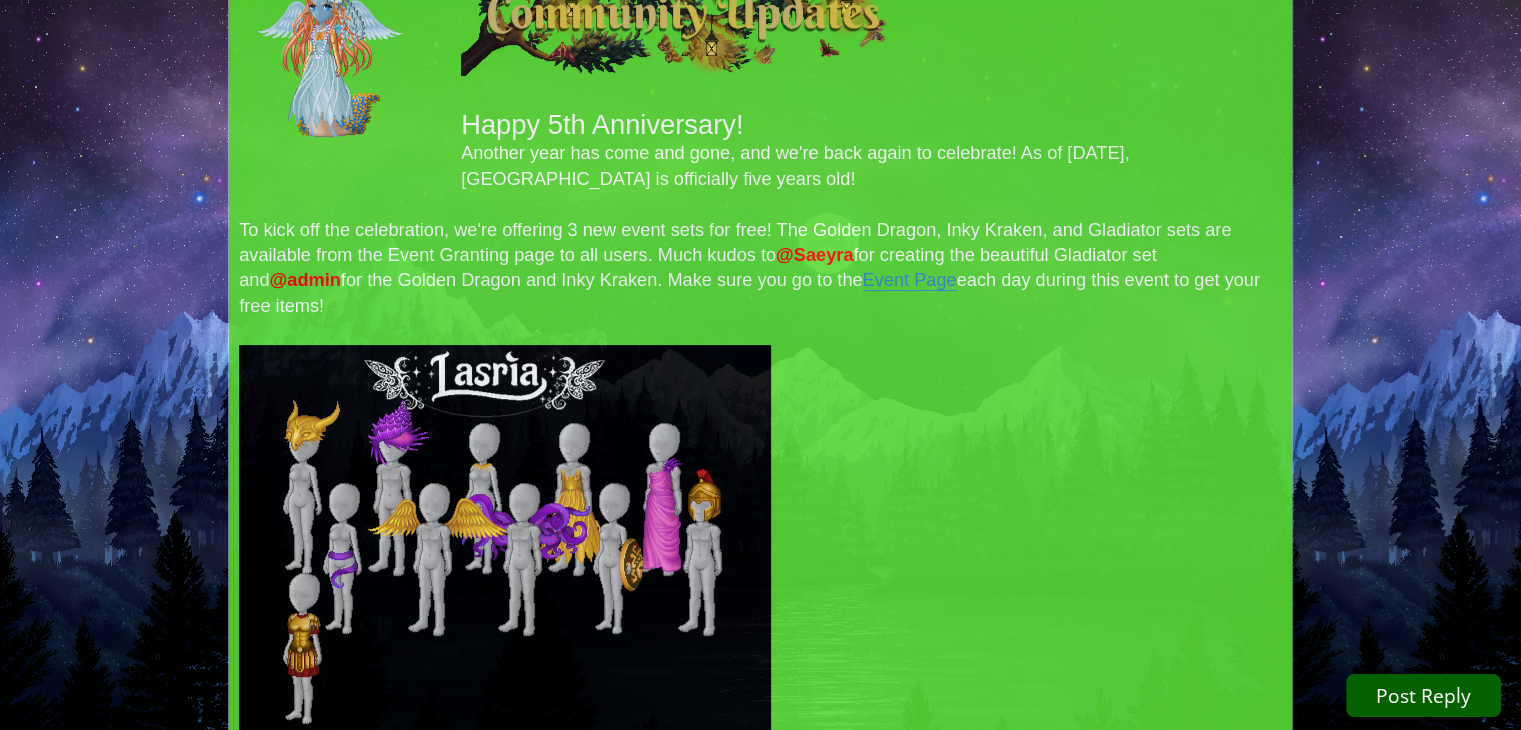 scroll, scrollTop: 530, scrollLeft: 0, axis: vertical 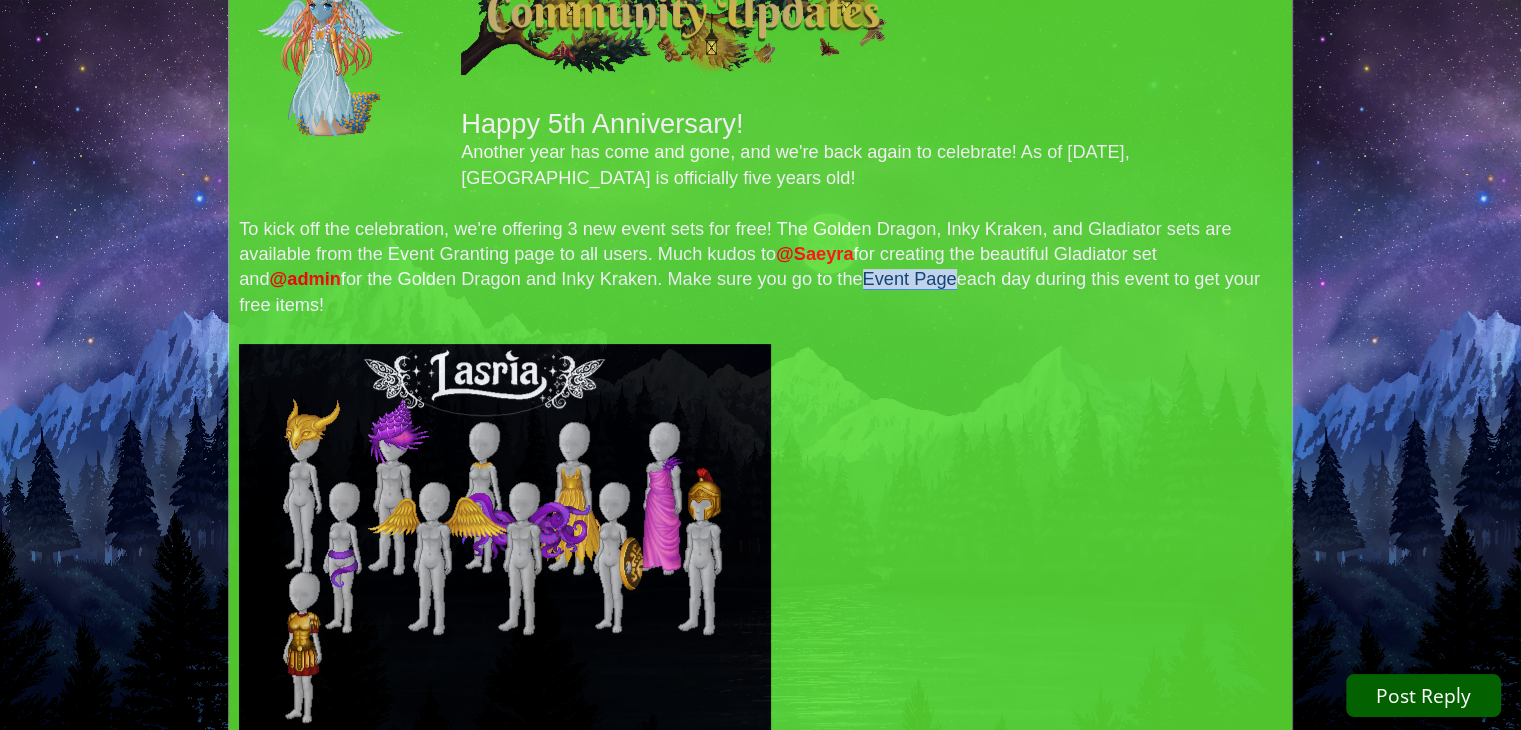 click on "Event Page" at bounding box center (910, 279) 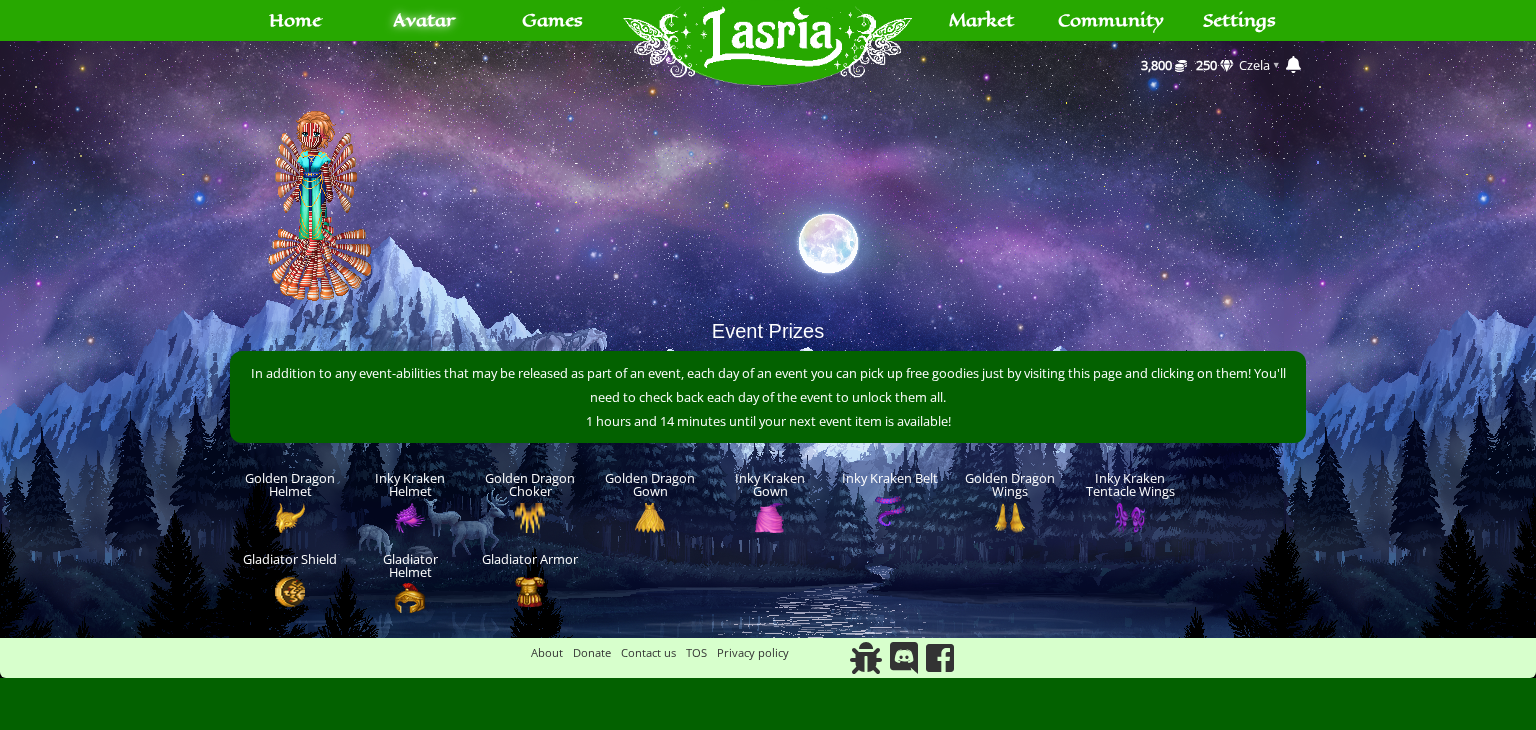 scroll, scrollTop: 0, scrollLeft: 0, axis: both 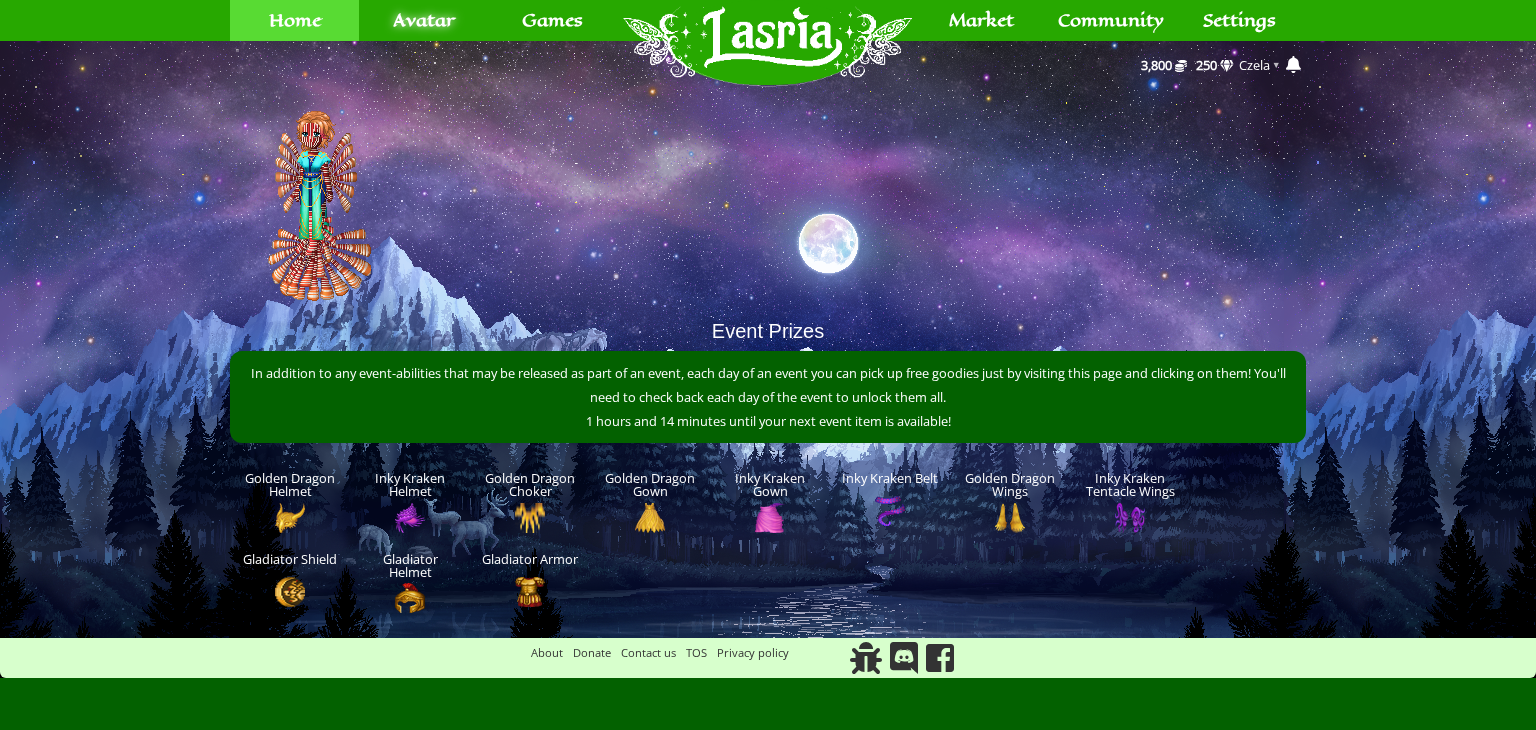 click on "Home" at bounding box center (295, 20) 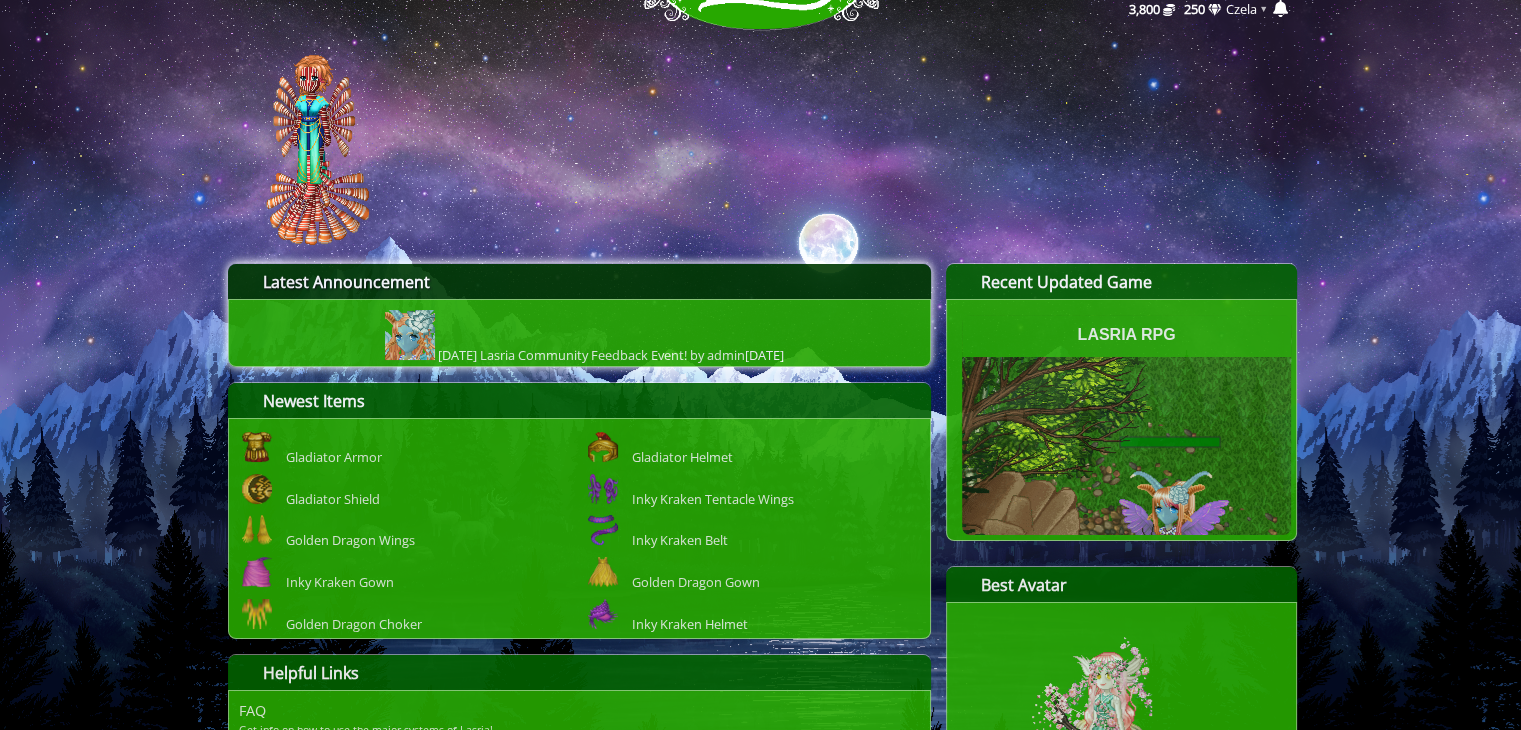 scroll, scrollTop: 56, scrollLeft: 0, axis: vertical 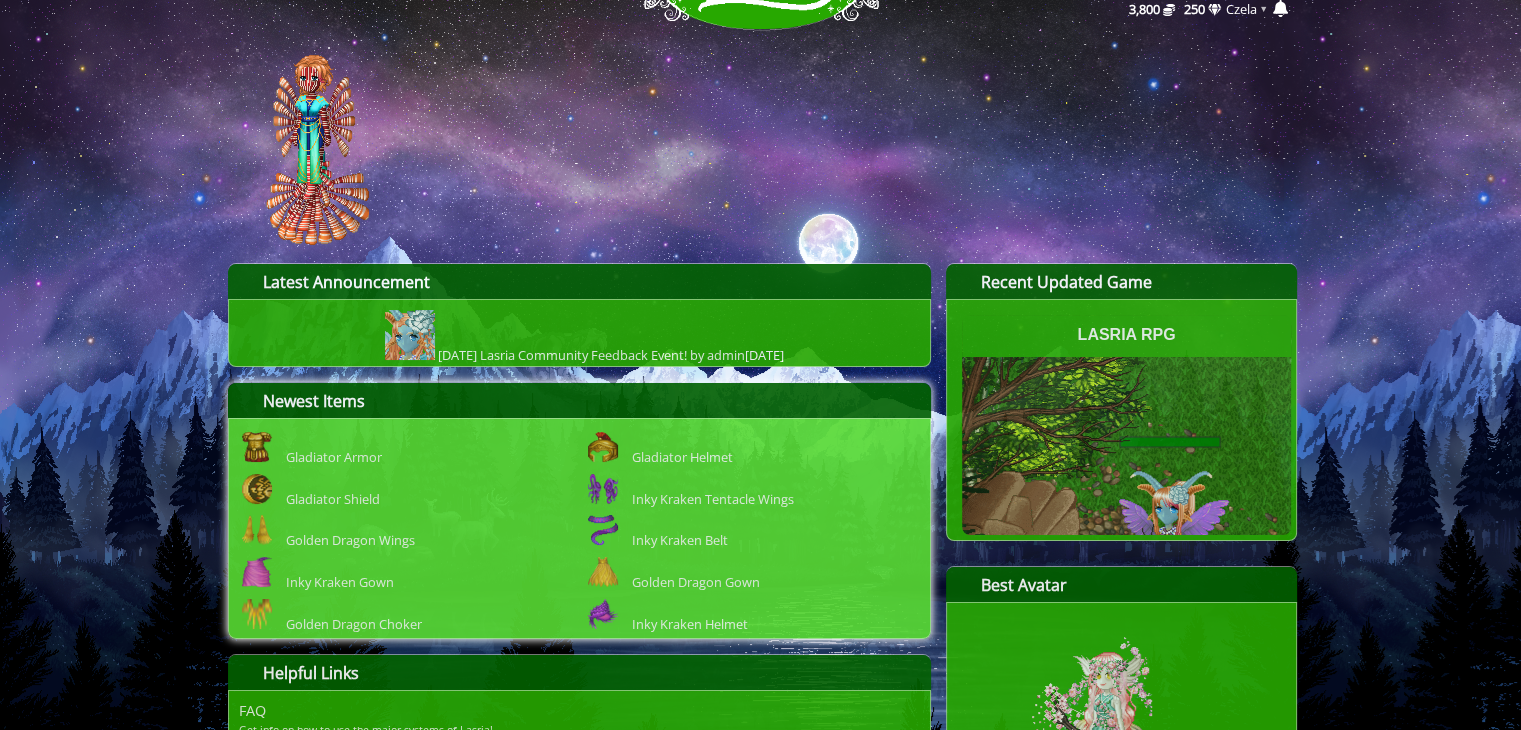 click on "Gladiator Shield" at bounding box center [411, 492] 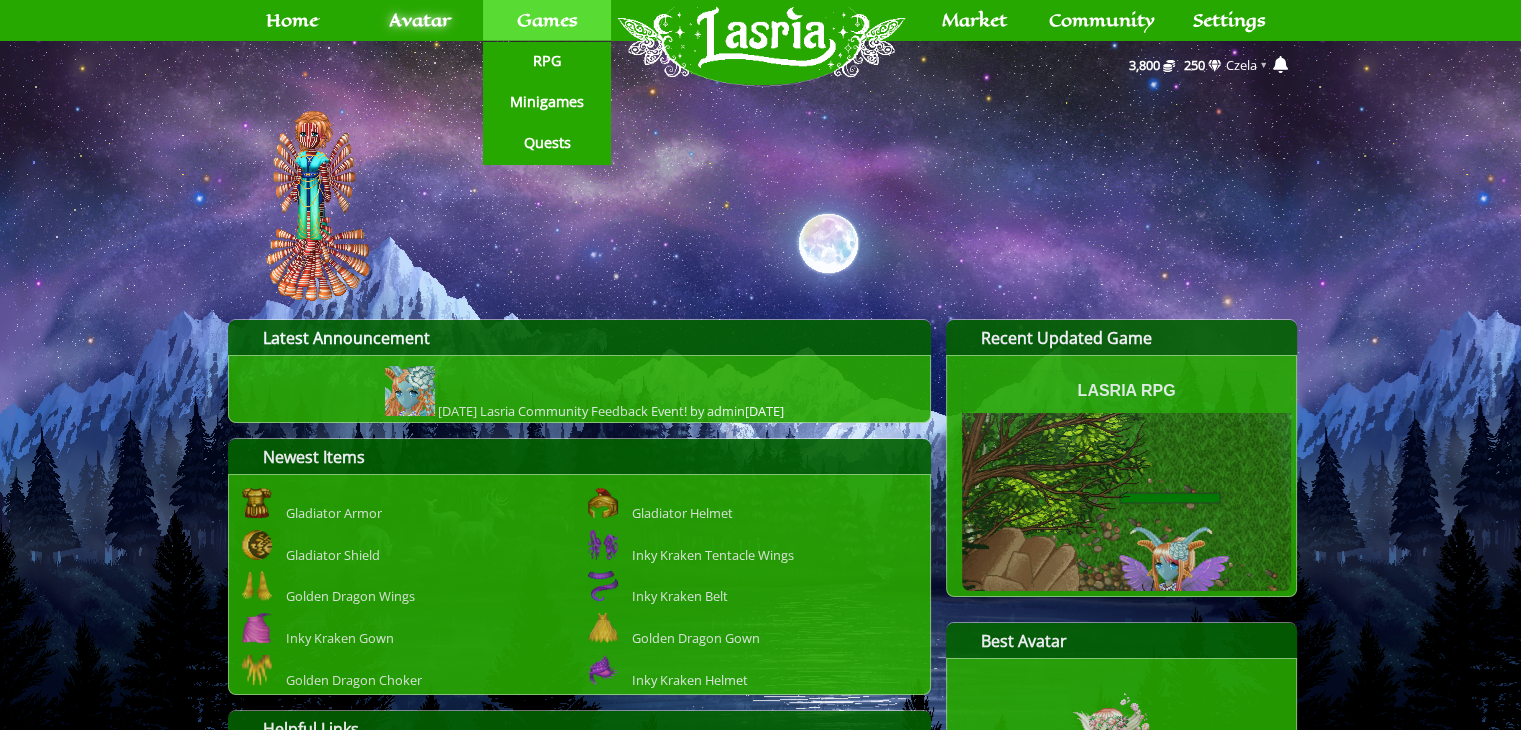 click on "Games" at bounding box center (547, 20) 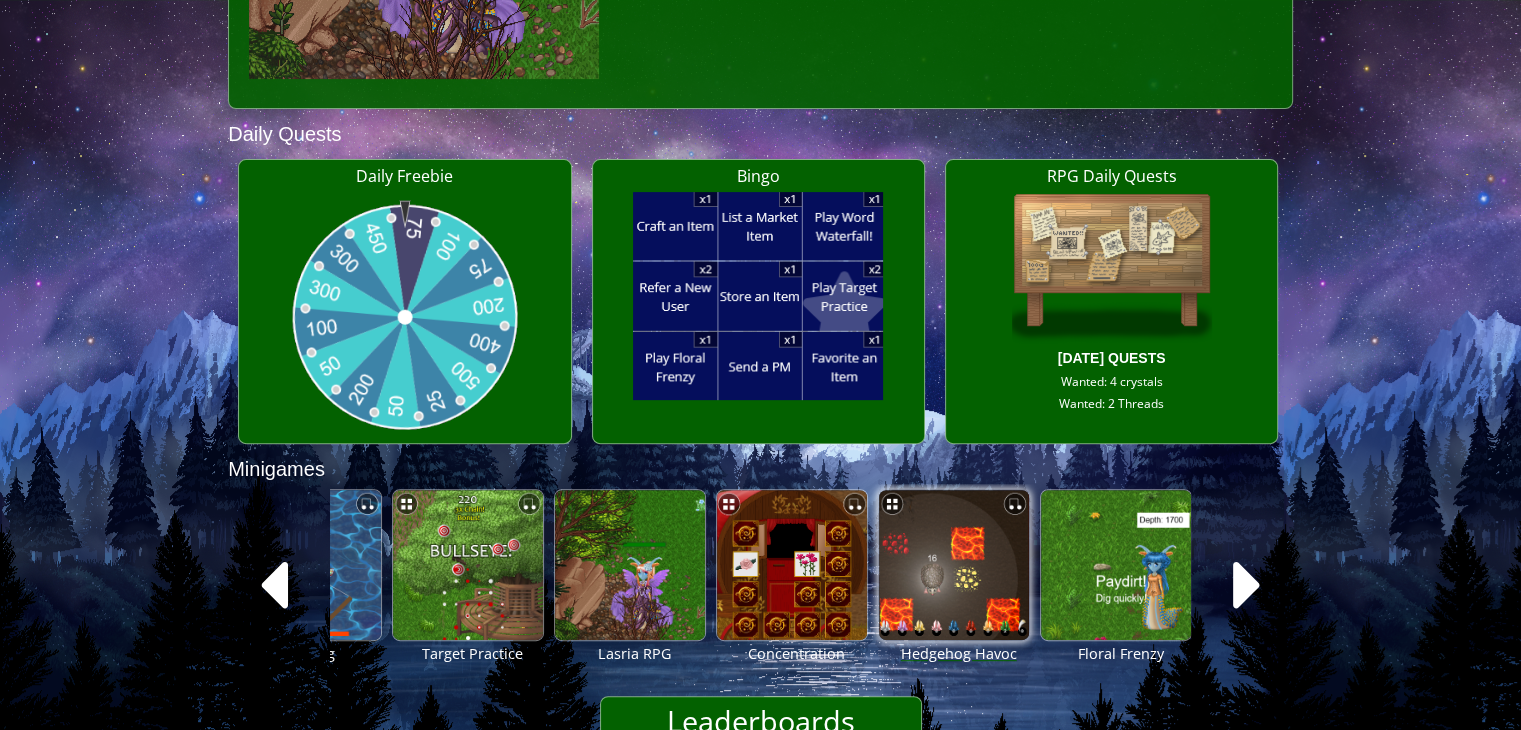 scroll, scrollTop: 752, scrollLeft: 0, axis: vertical 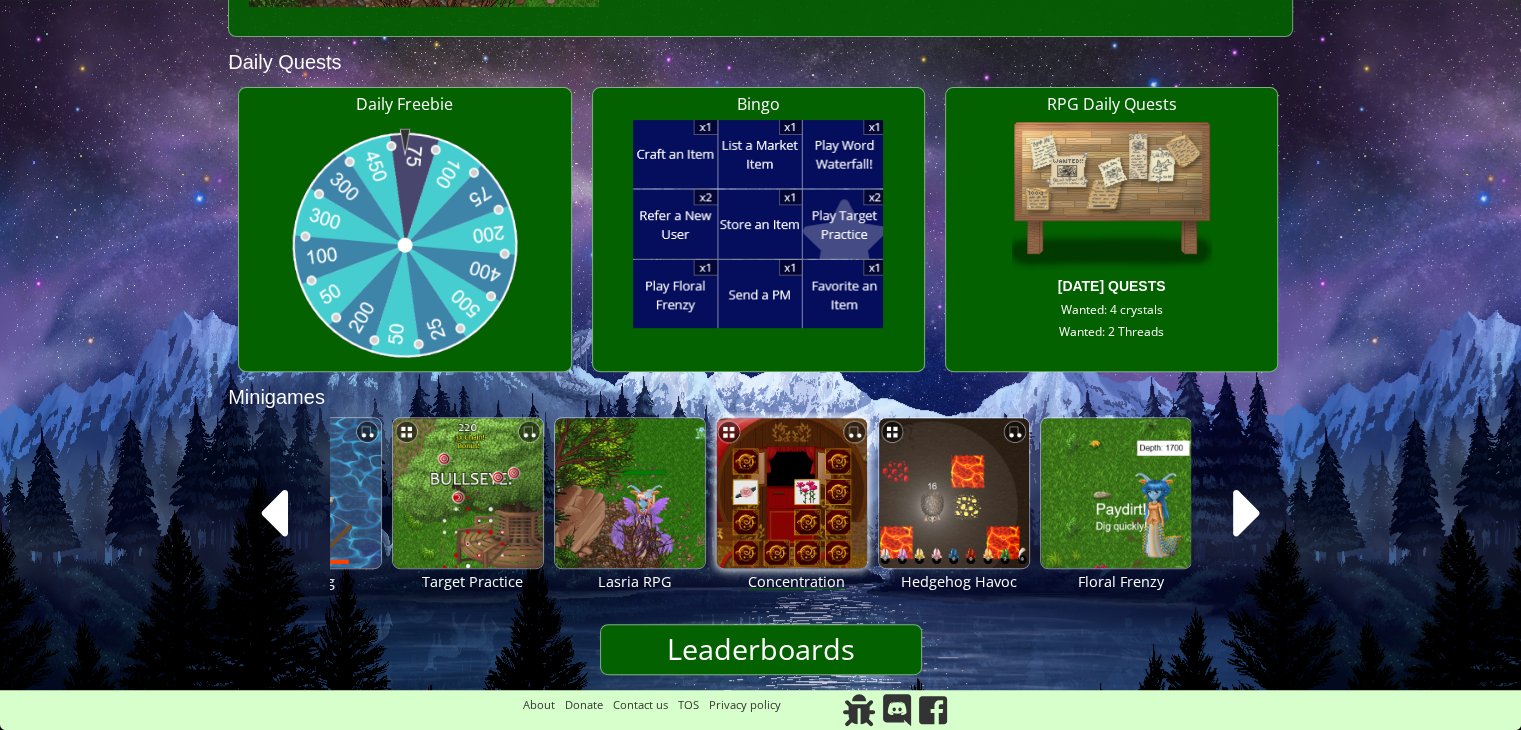 click at bounding box center (792, 493) 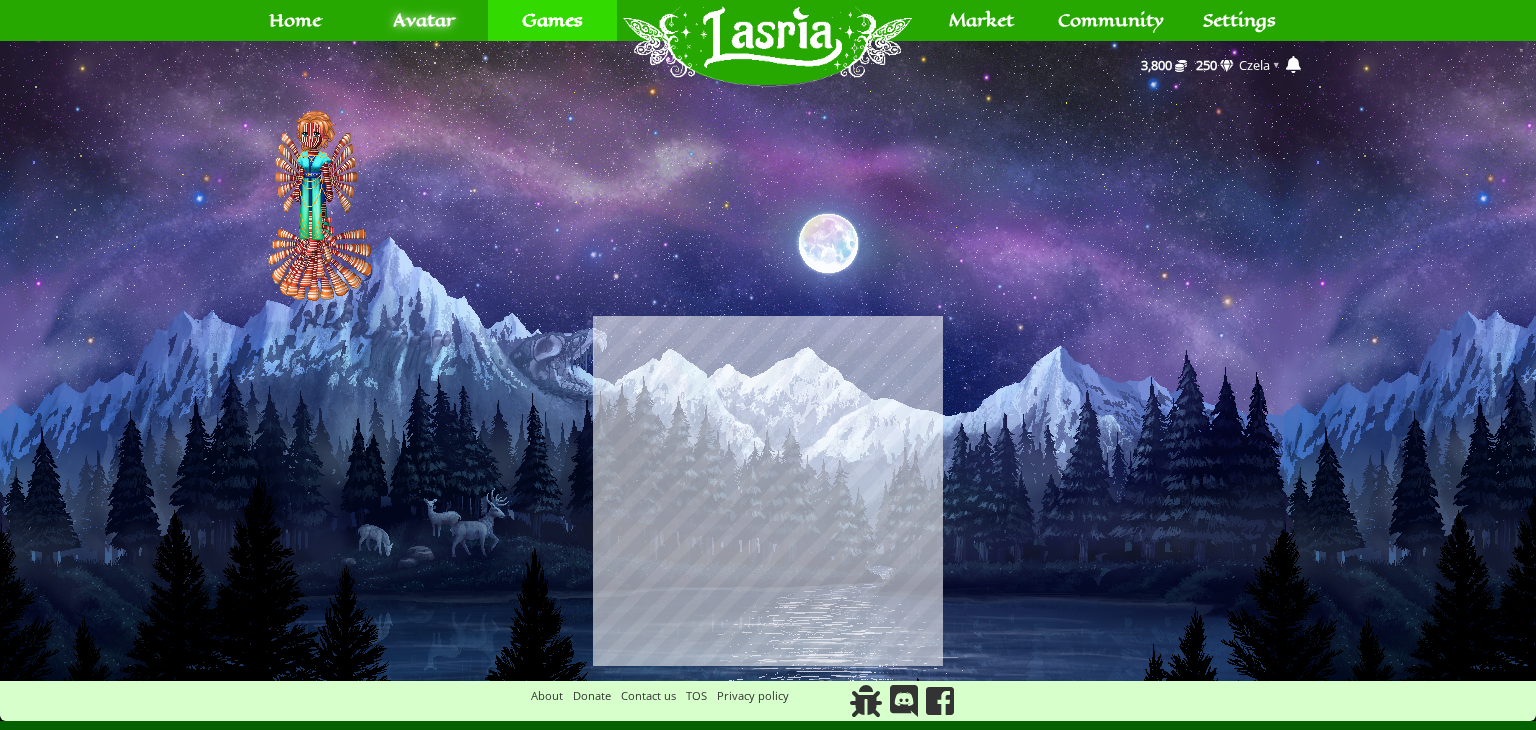 scroll, scrollTop: 0, scrollLeft: 0, axis: both 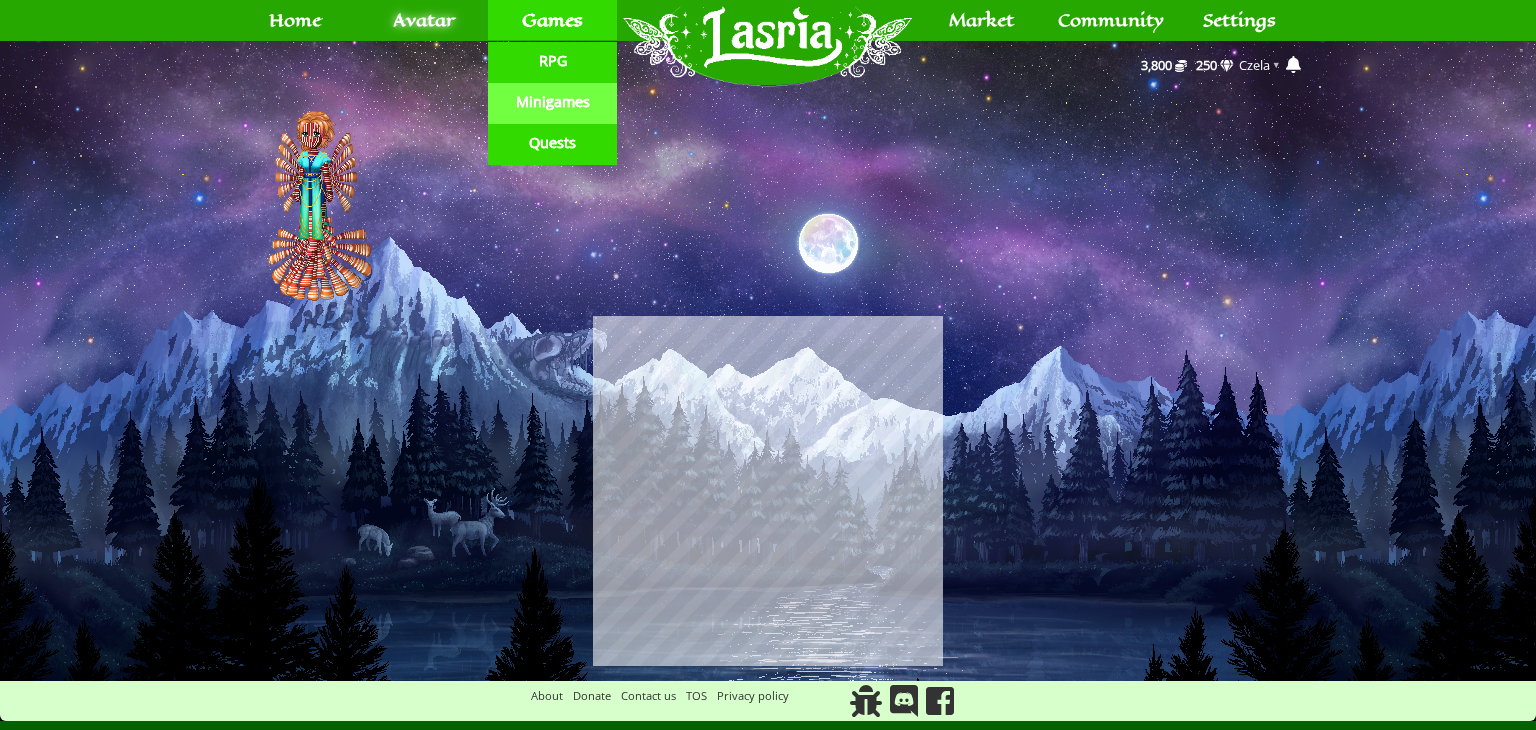 click on "Minigames" at bounding box center (553, 102) 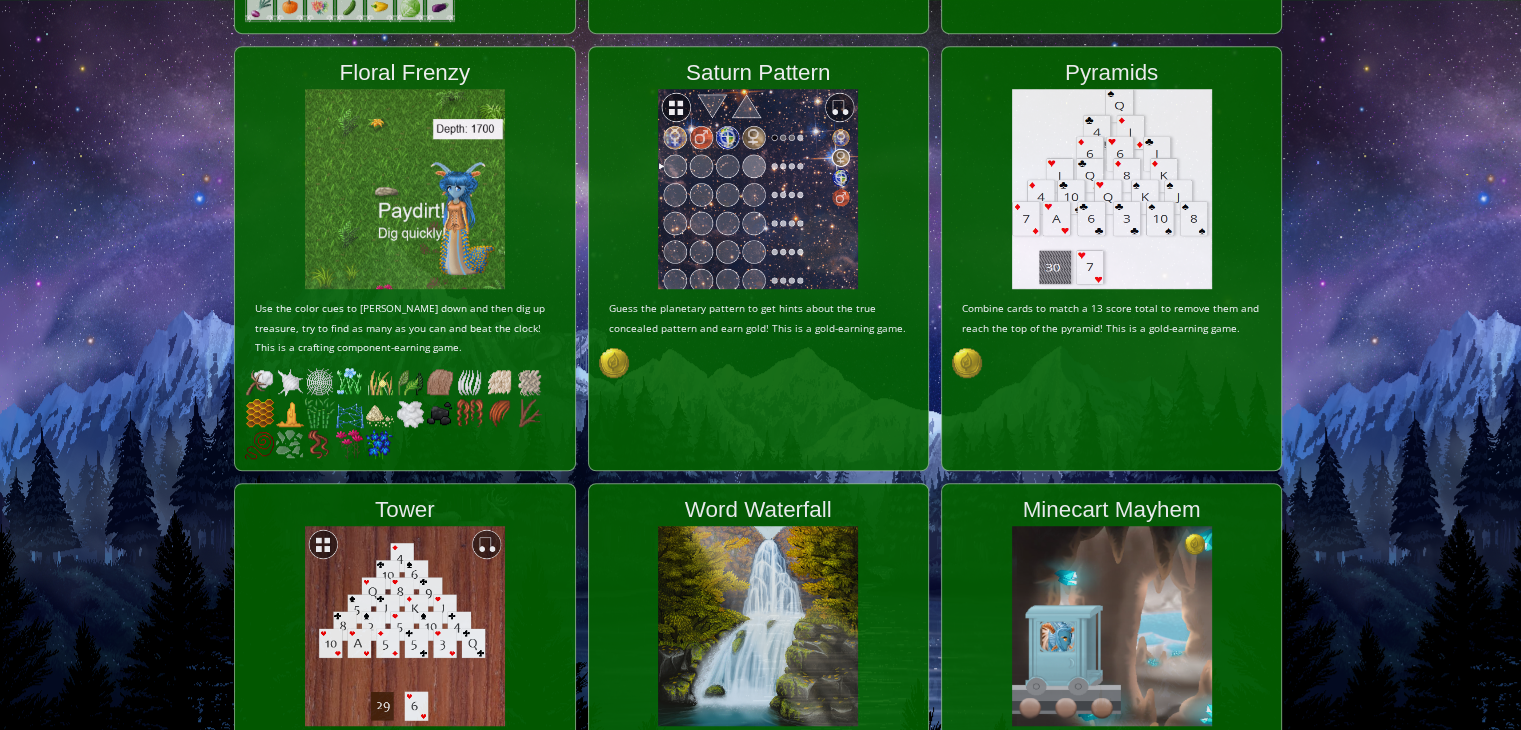 scroll, scrollTop: 1275, scrollLeft: 0, axis: vertical 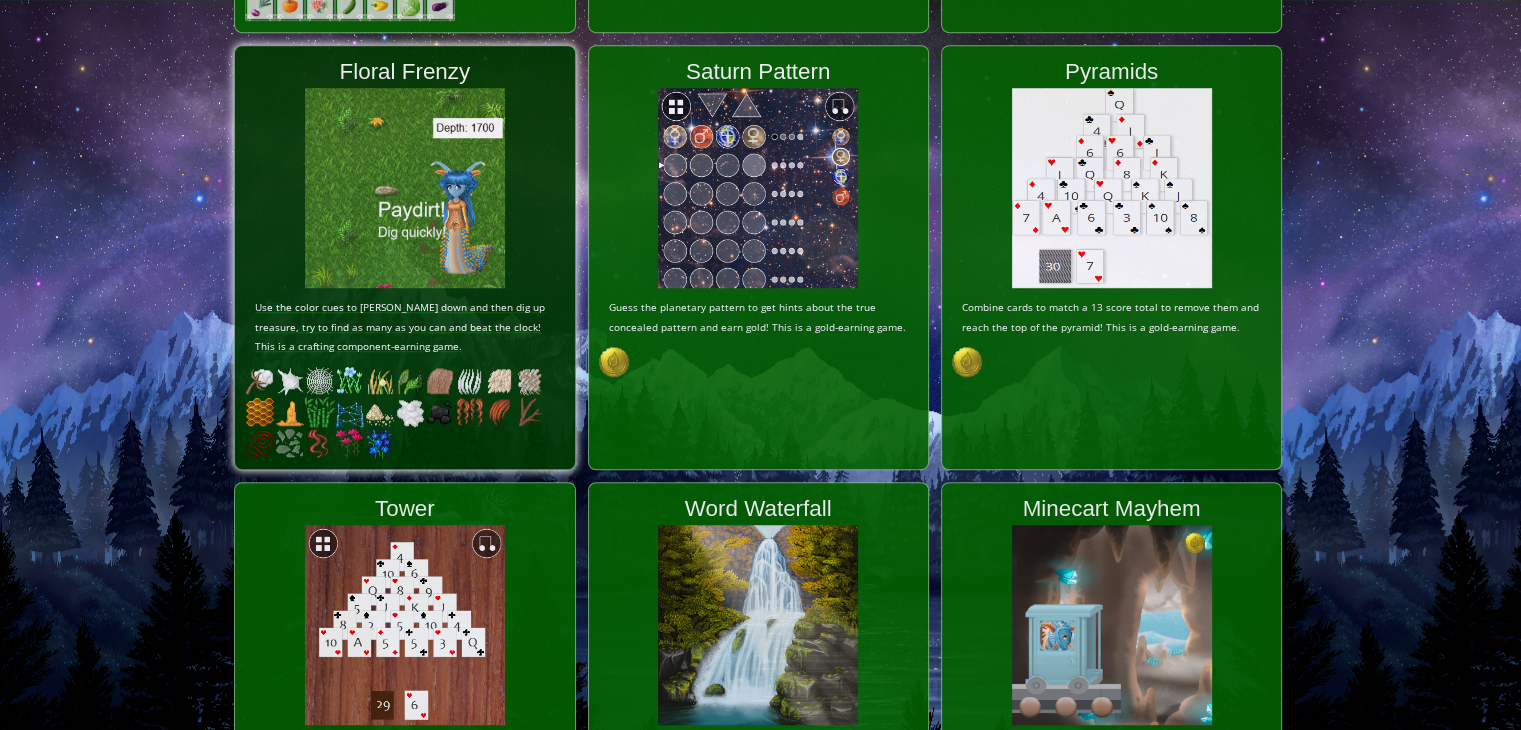 click on "Use the color cues to hunt down and then dig up treasure, try to find as many as you can and beat the clock! This is a crafting component-earning game." at bounding box center (404, 327) 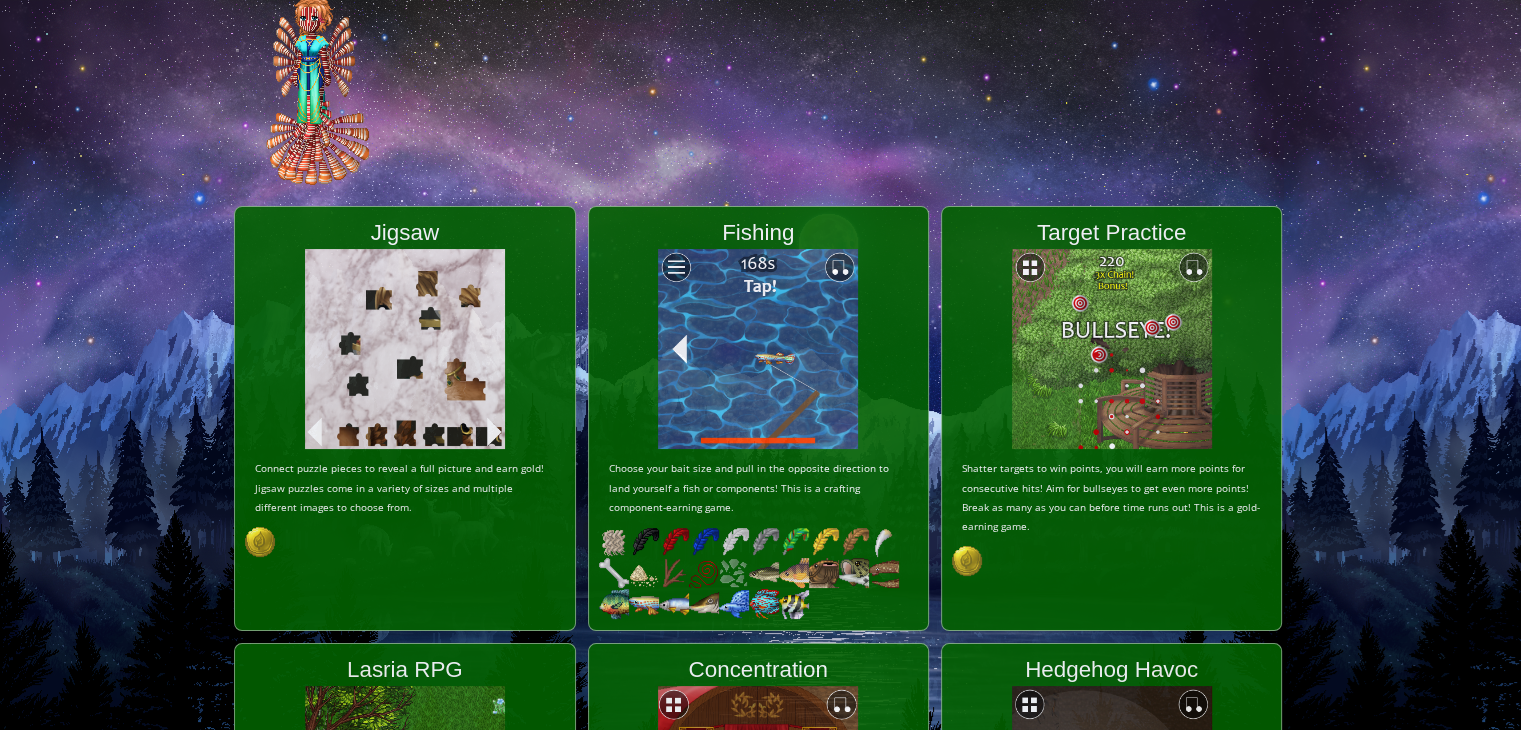 scroll, scrollTop: 0, scrollLeft: 0, axis: both 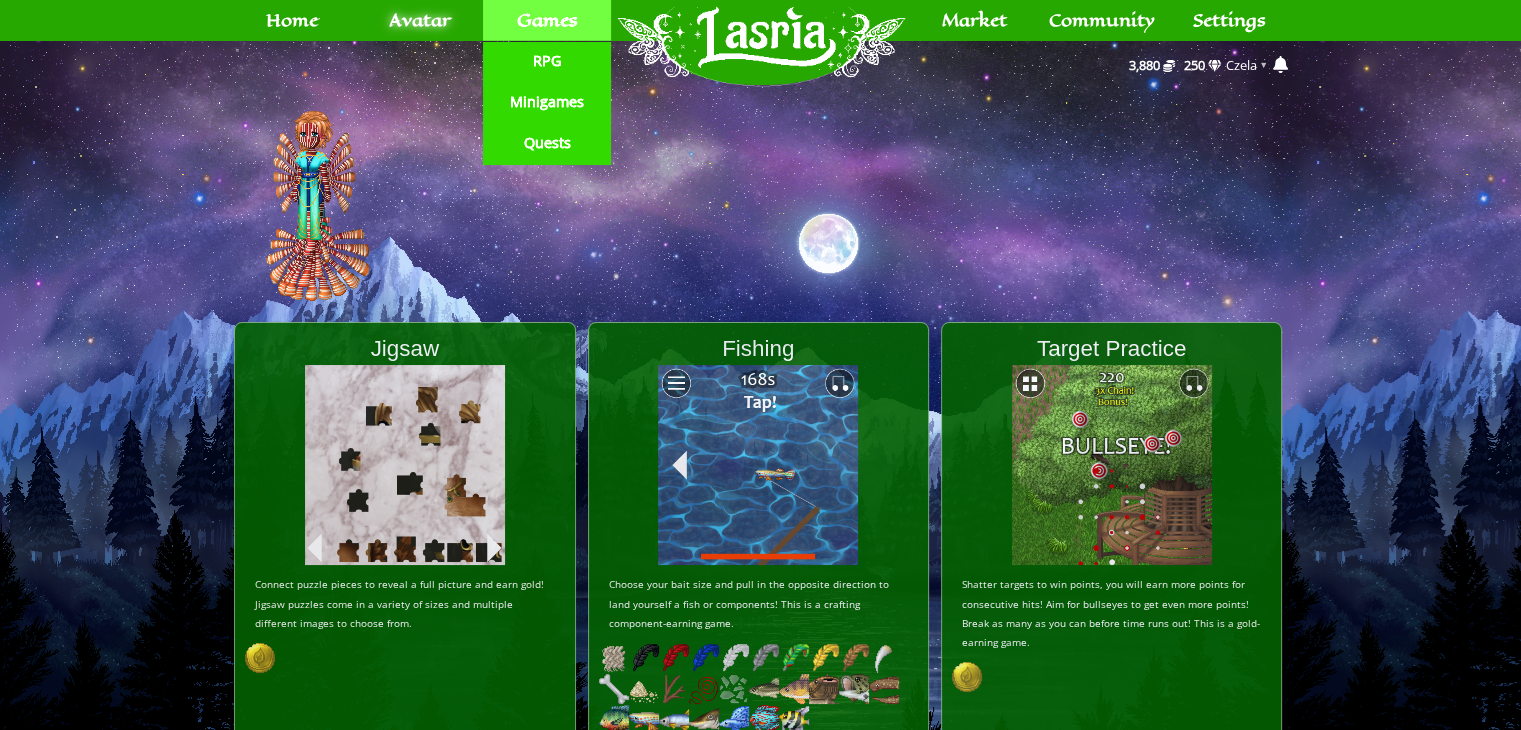 click on "Games" at bounding box center [547, 20] 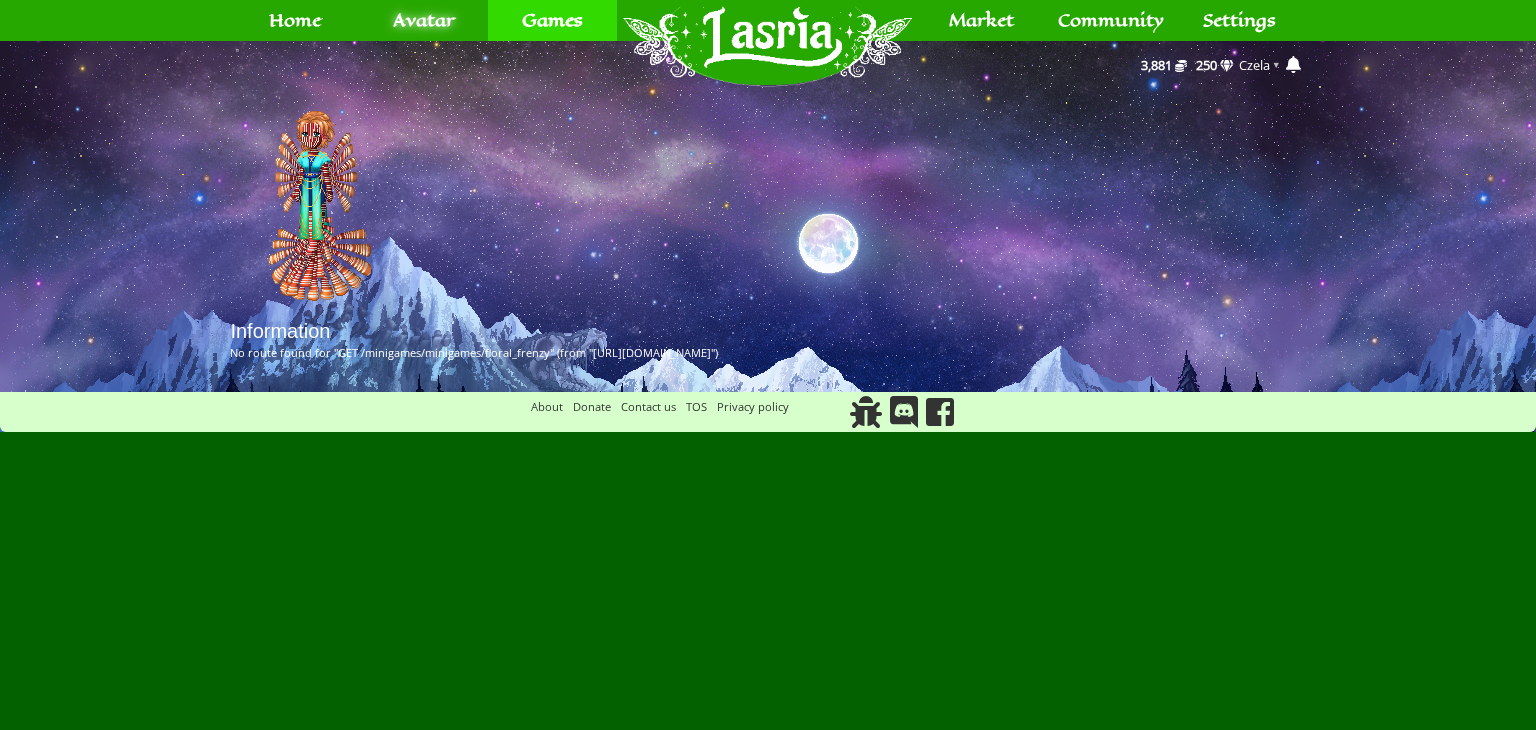 scroll, scrollTop: 0, scrollLeft: 0, axis: both 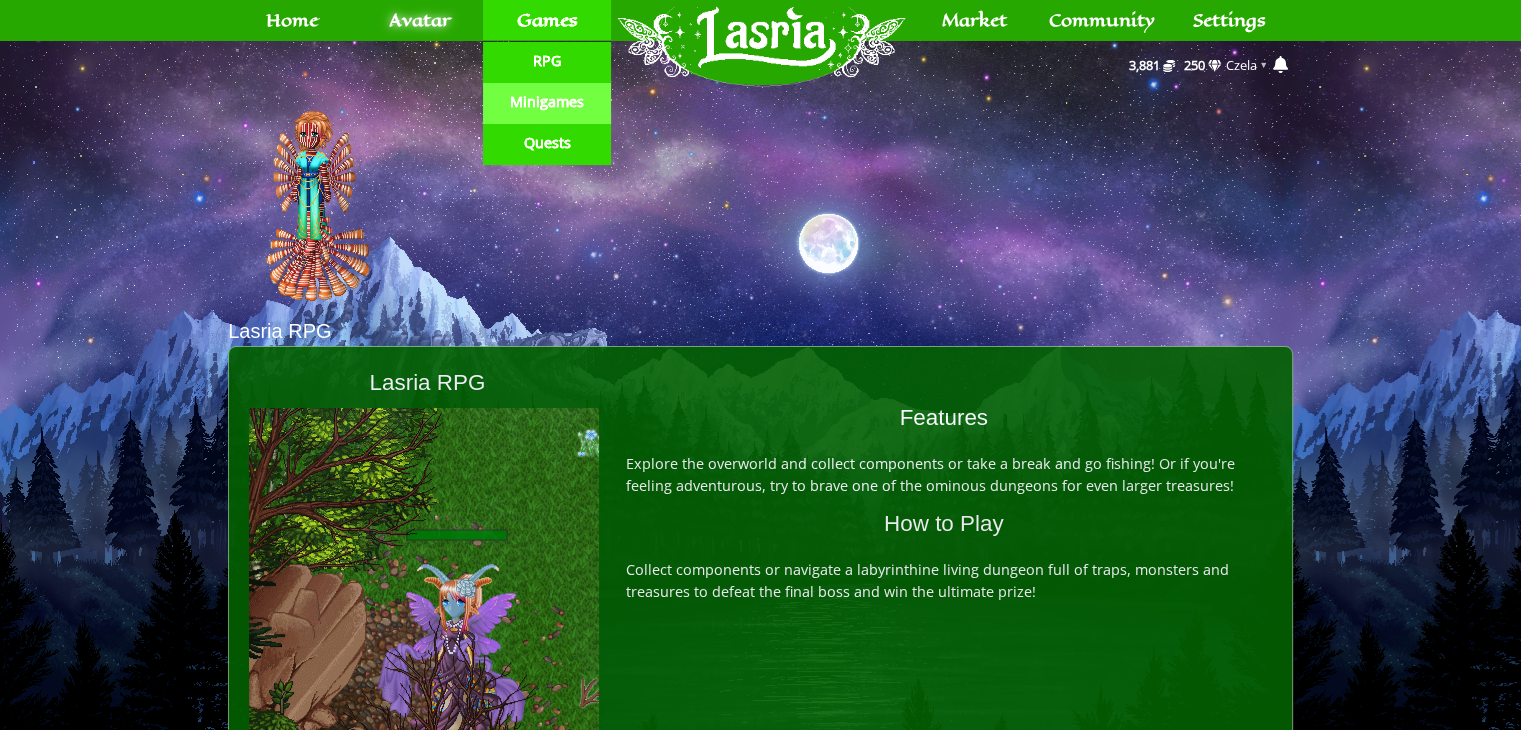 click on "Minigames" at bounding box center [547, 102] 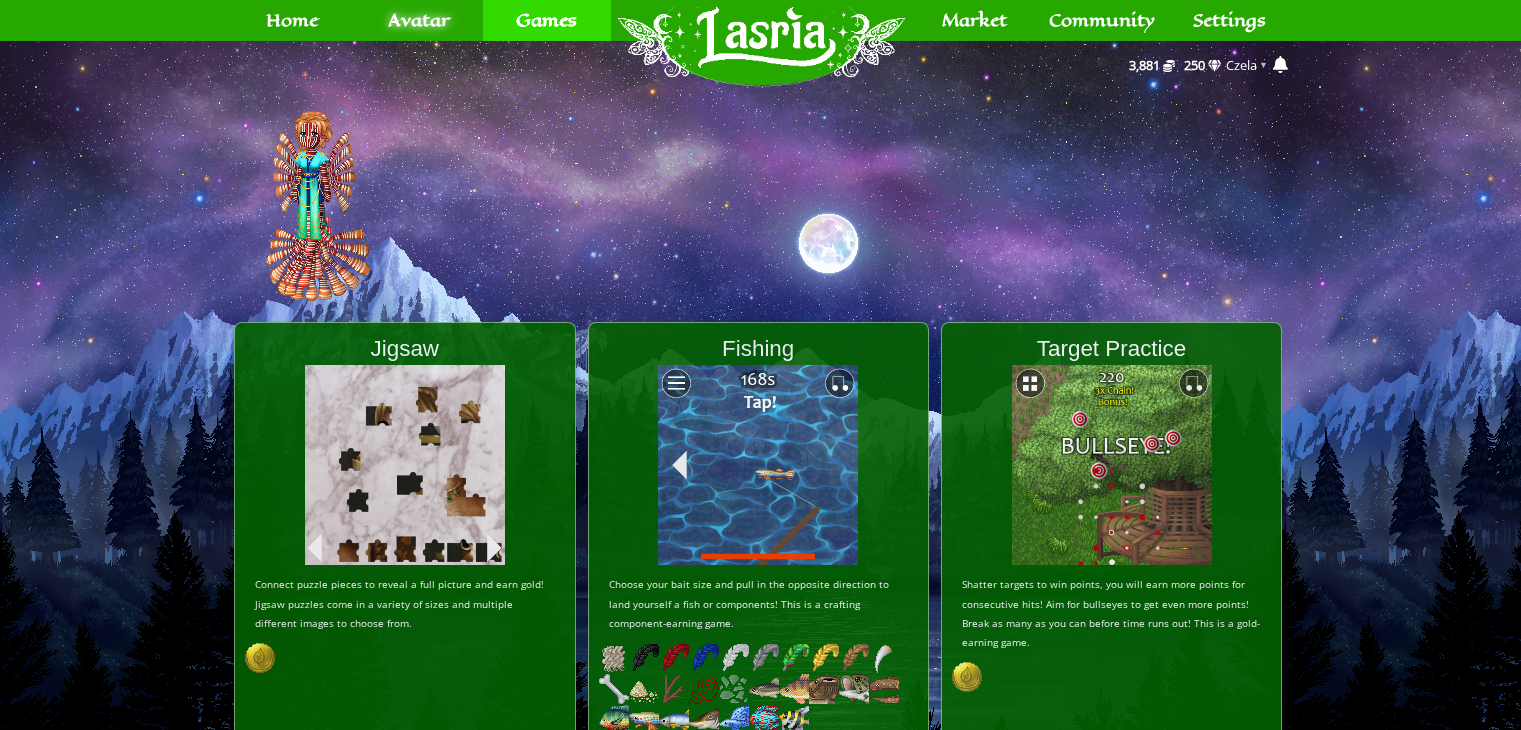 scroll, scrollTop: 0, scrollLeft: 0, axis: both 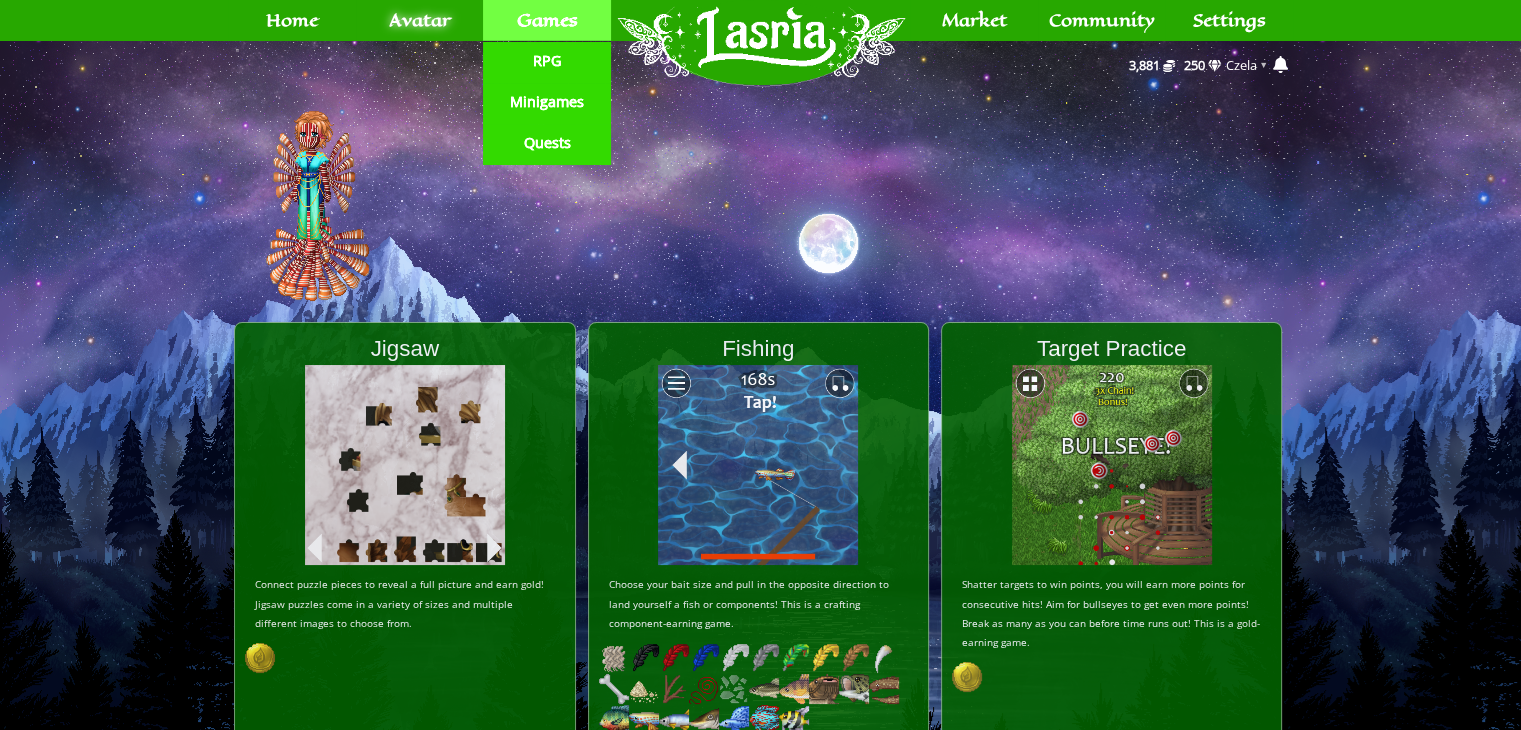 click on "Games" at bounding box center (546, 20) 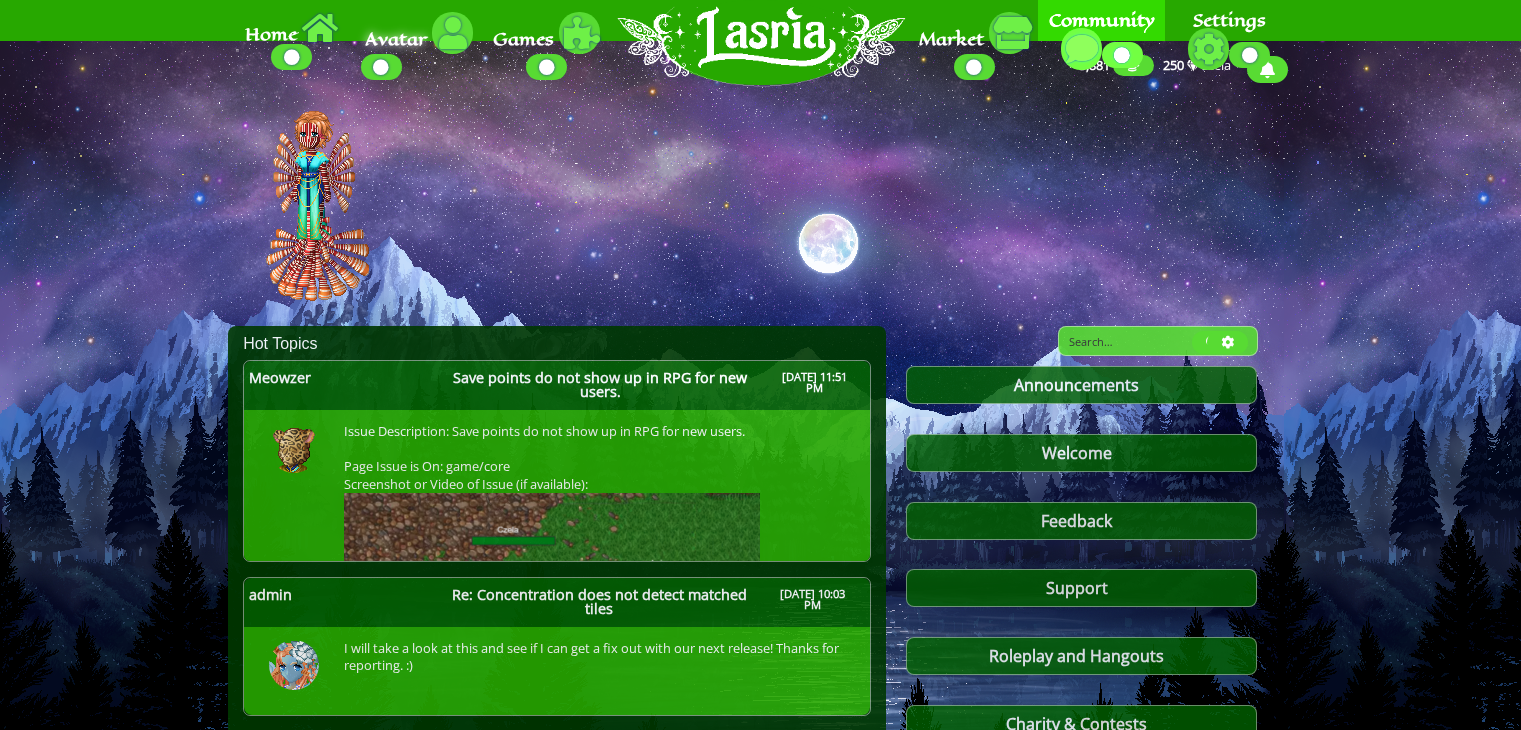 scroll, scrollTop: 0, scrollLeft: 0, axis: both 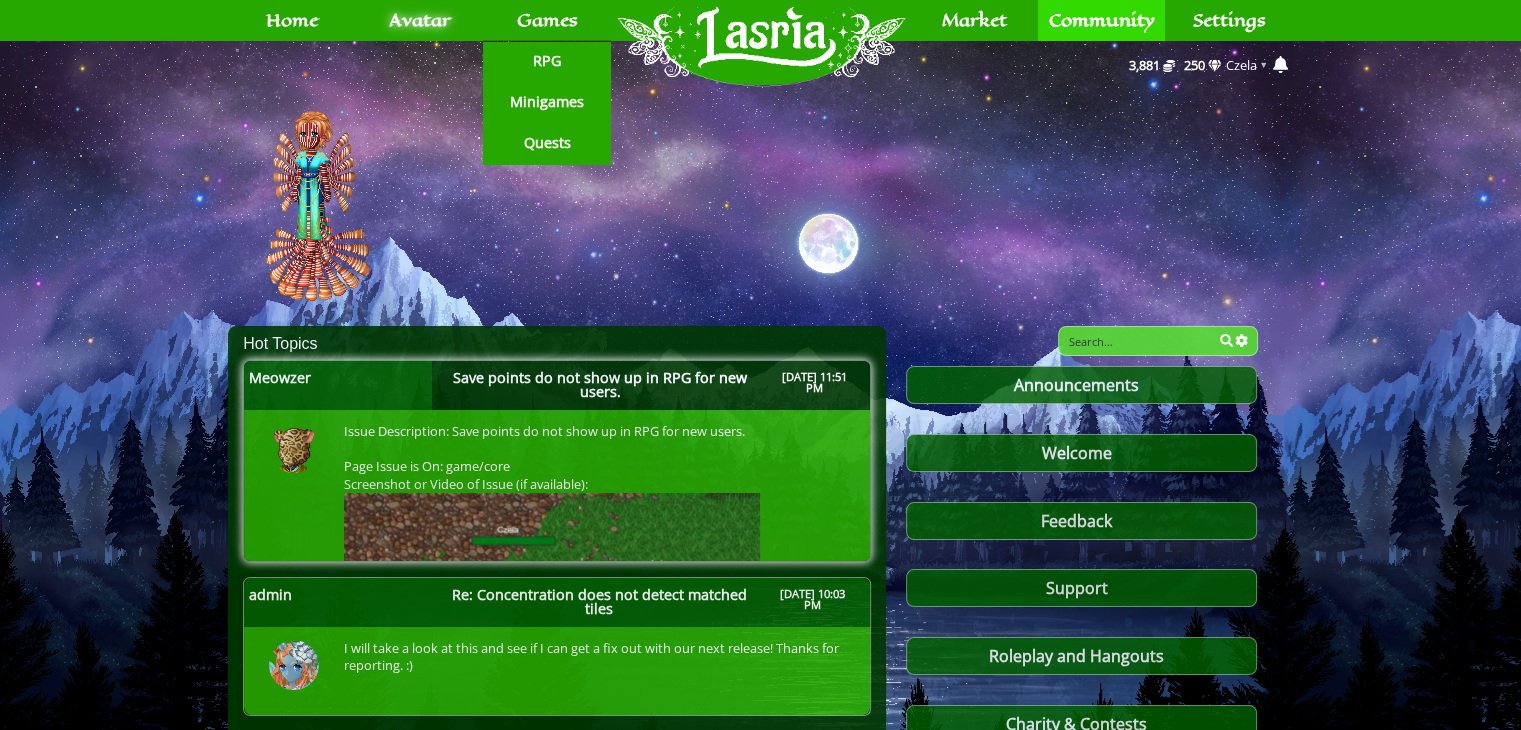 click on "Save points do not show up in RPG for new users." at bounding box center [600, 385] 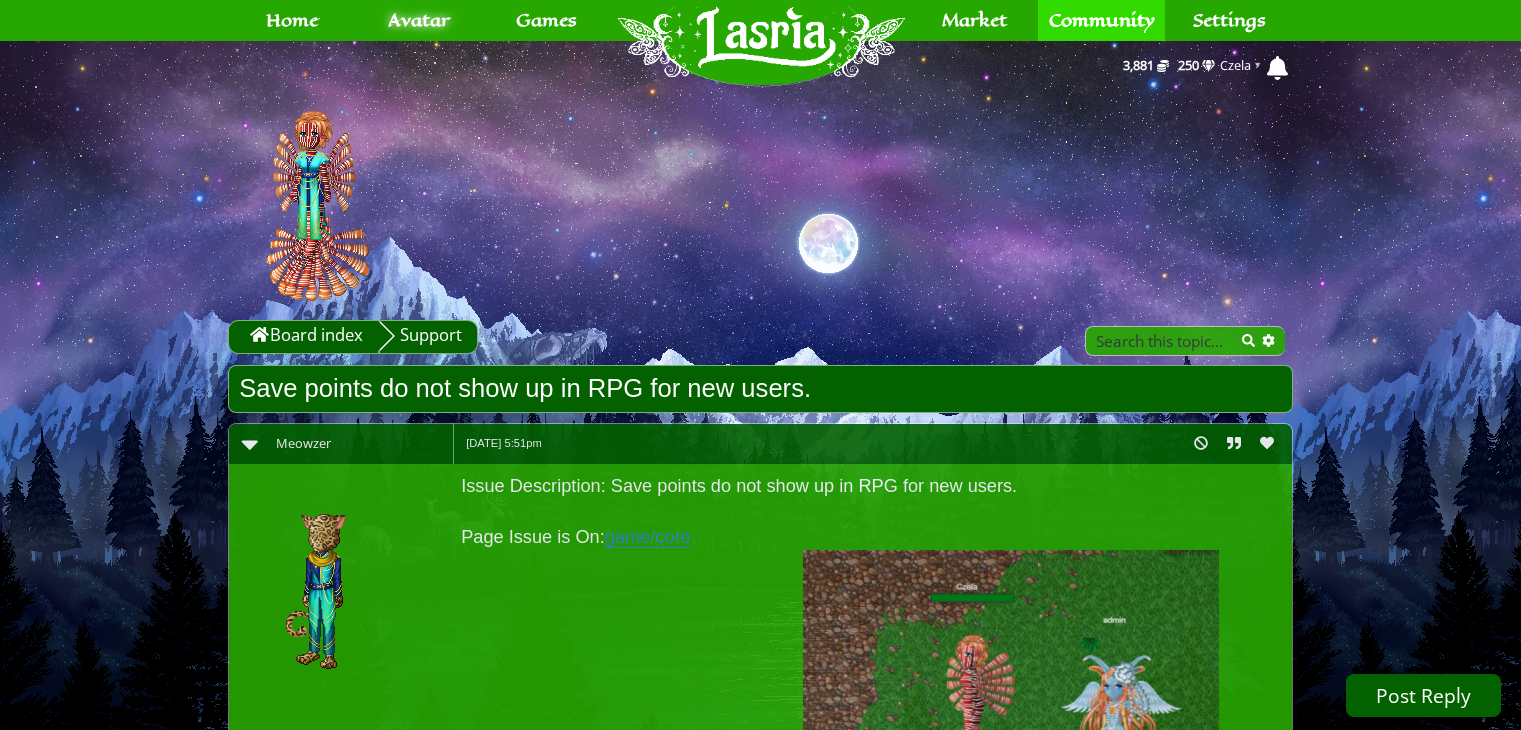 scroll, scrollTop: 0, scrollLeft: 0, axis: both 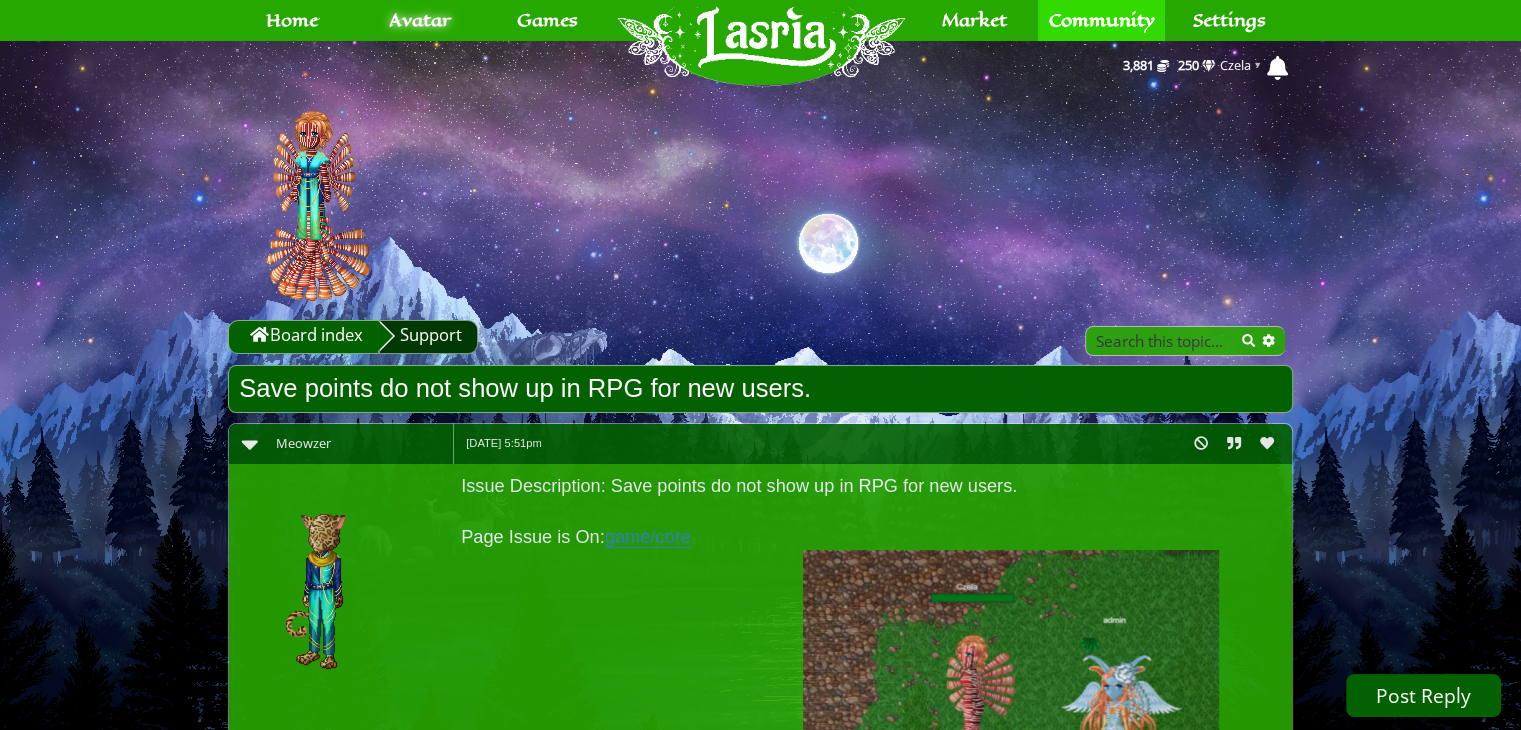 click on "Support" at bounding box center [428, 337] 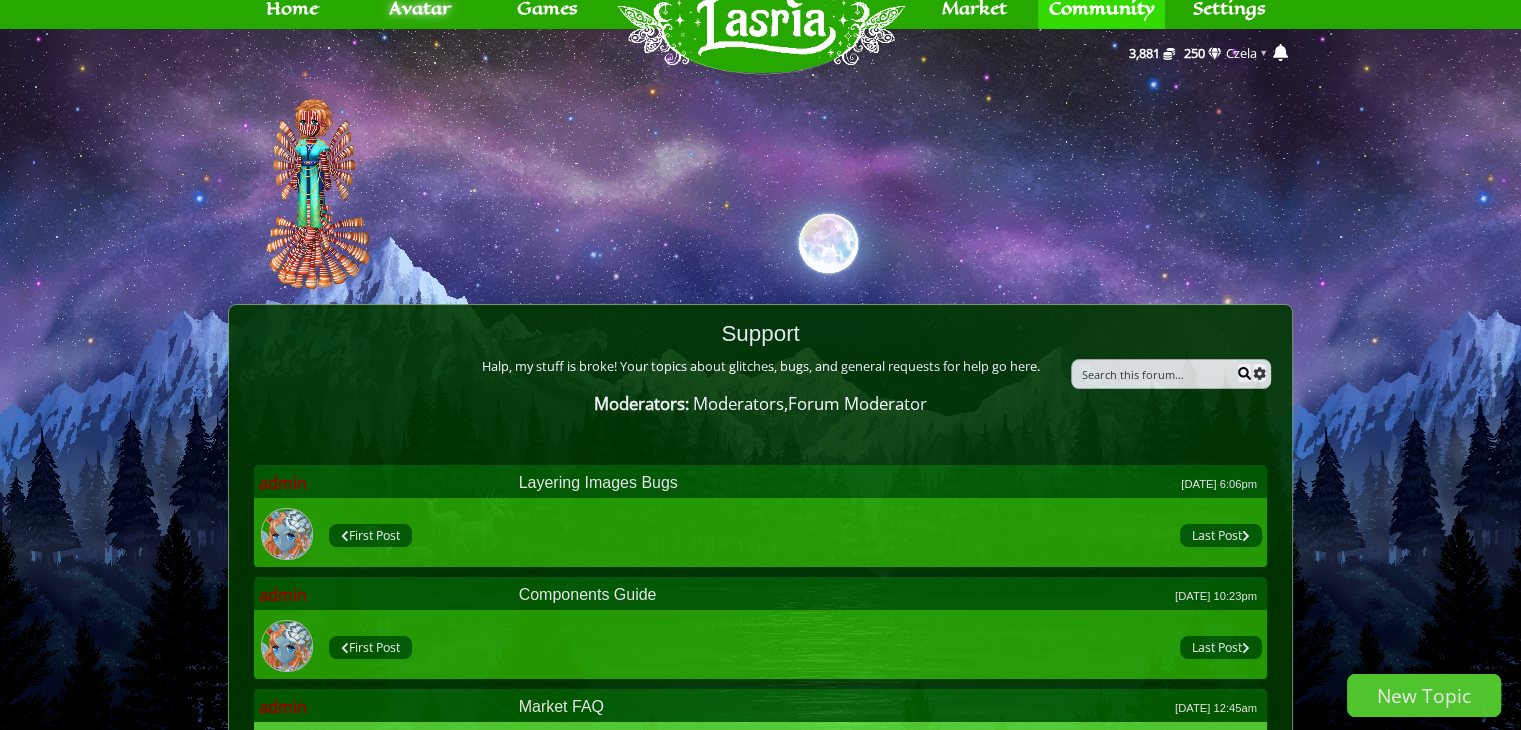 scroll, scrollTop: 0, scrollLeft: 0, axis: both 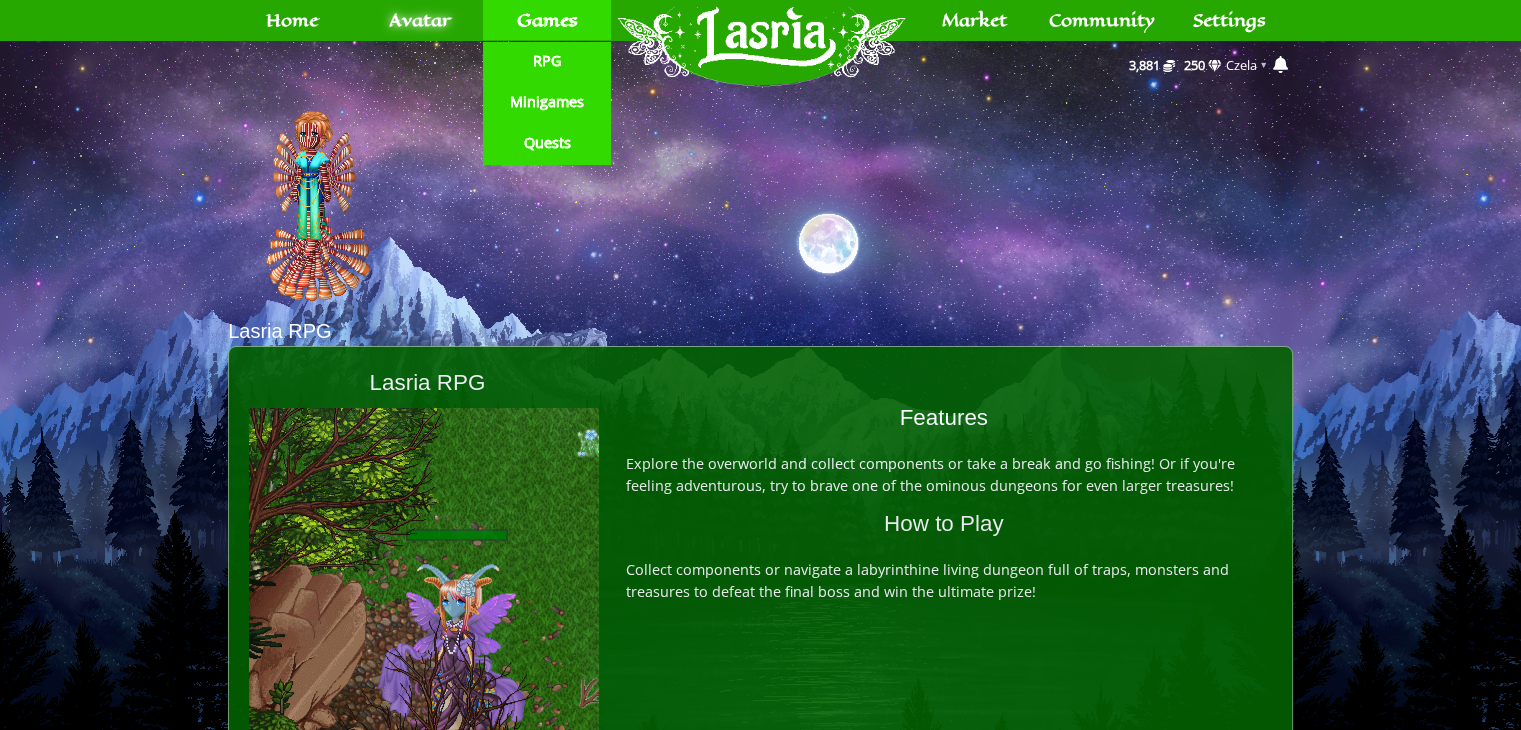 click on "369
Home
Avatar
Abilities
Crafting
Wardrobe
Inventory
Account
Games
RPG
Minigames" at bounding box center (760, 740) 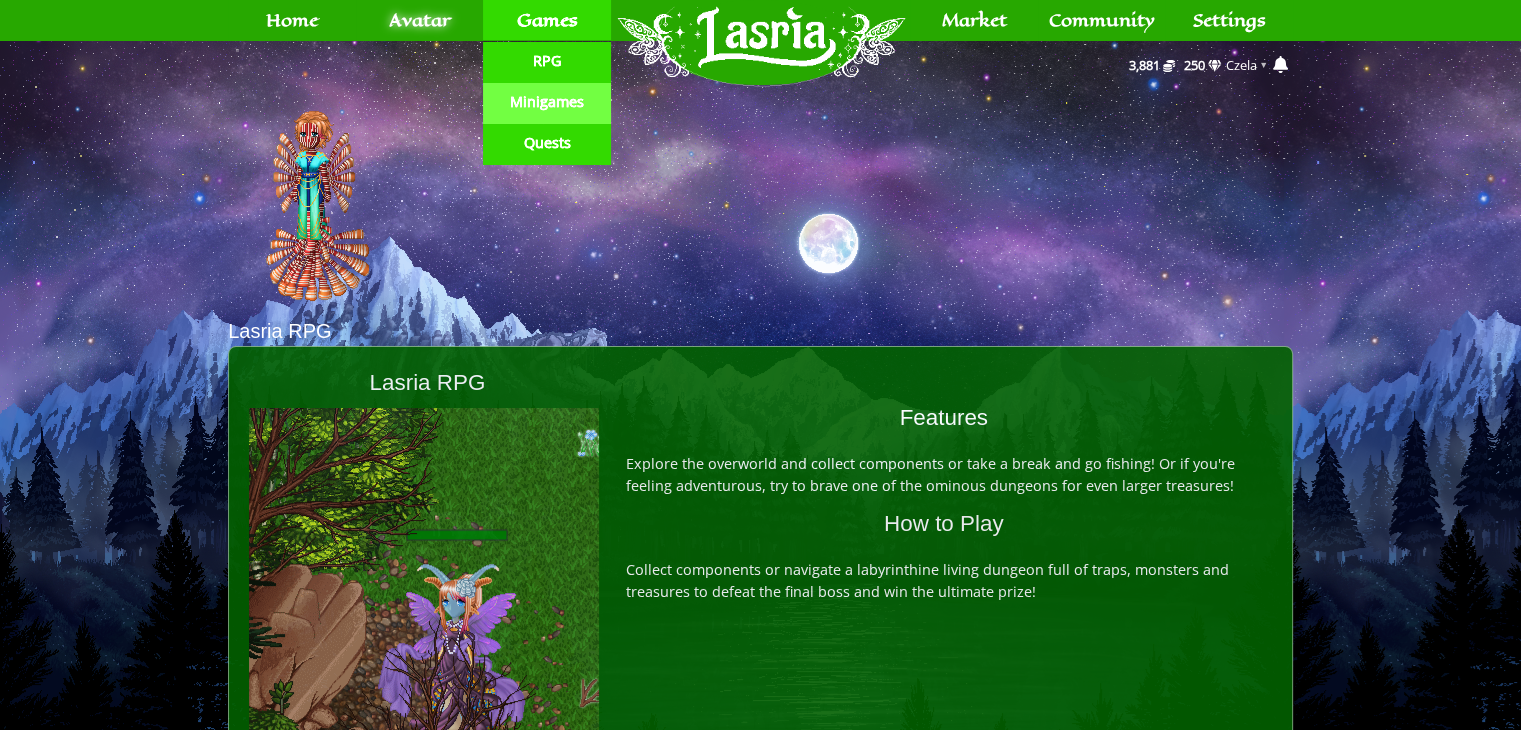 click on "Minigames" at bounding box center [547, 102] 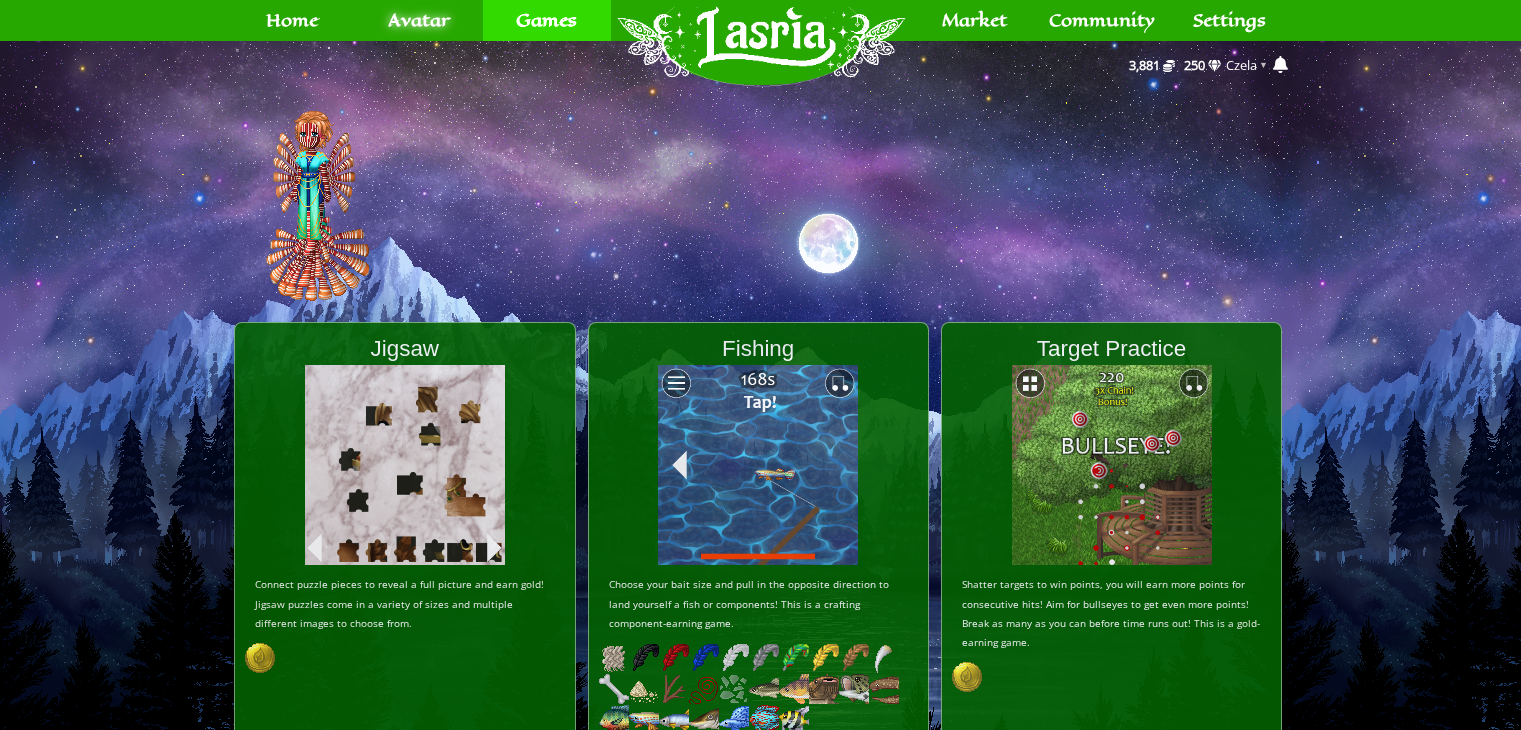 scroll, scrollTop: 0, scrollLeft: 0, axis: both 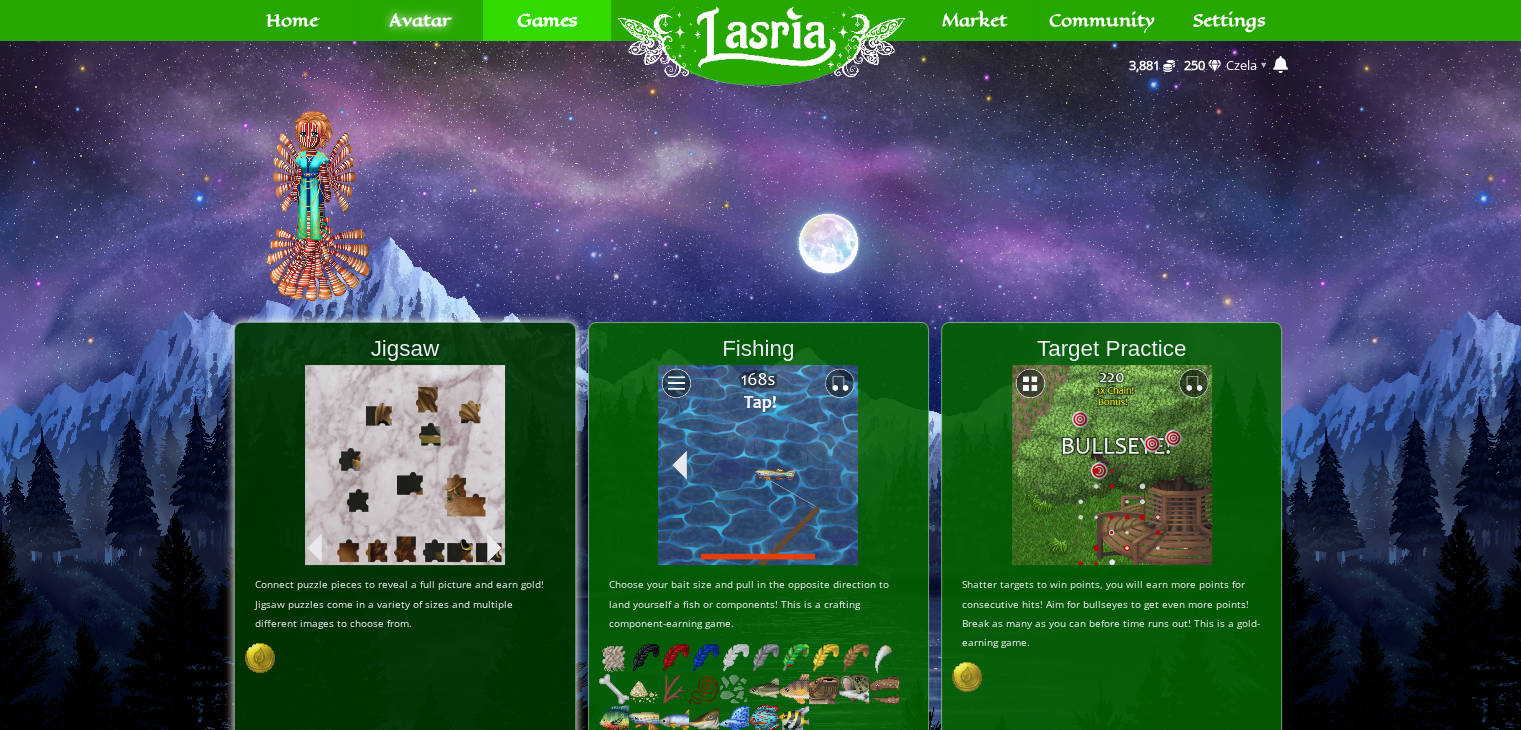 click at bounding box center (405, 465) 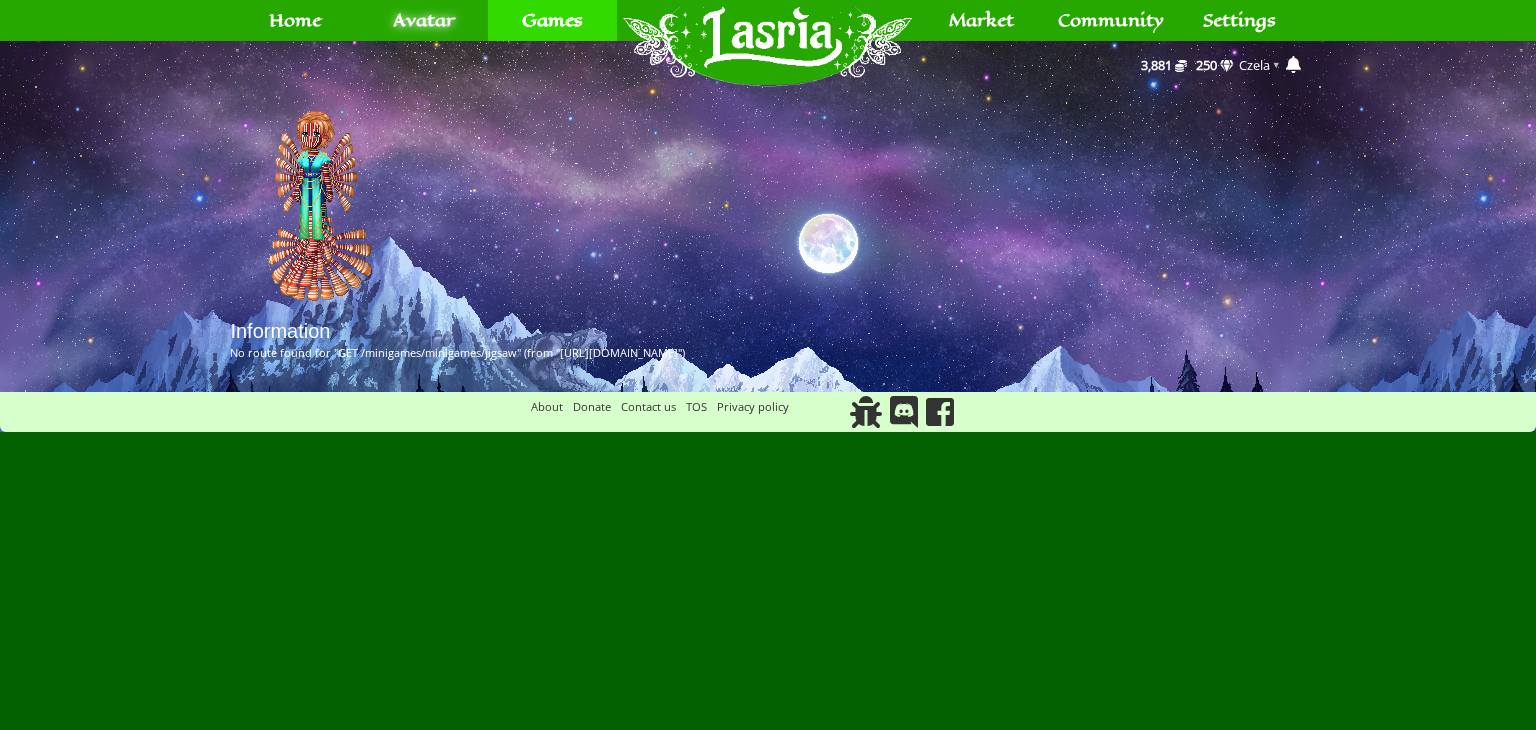 scroll, scrollTop: 0, scrollLeft: 0, axis: both 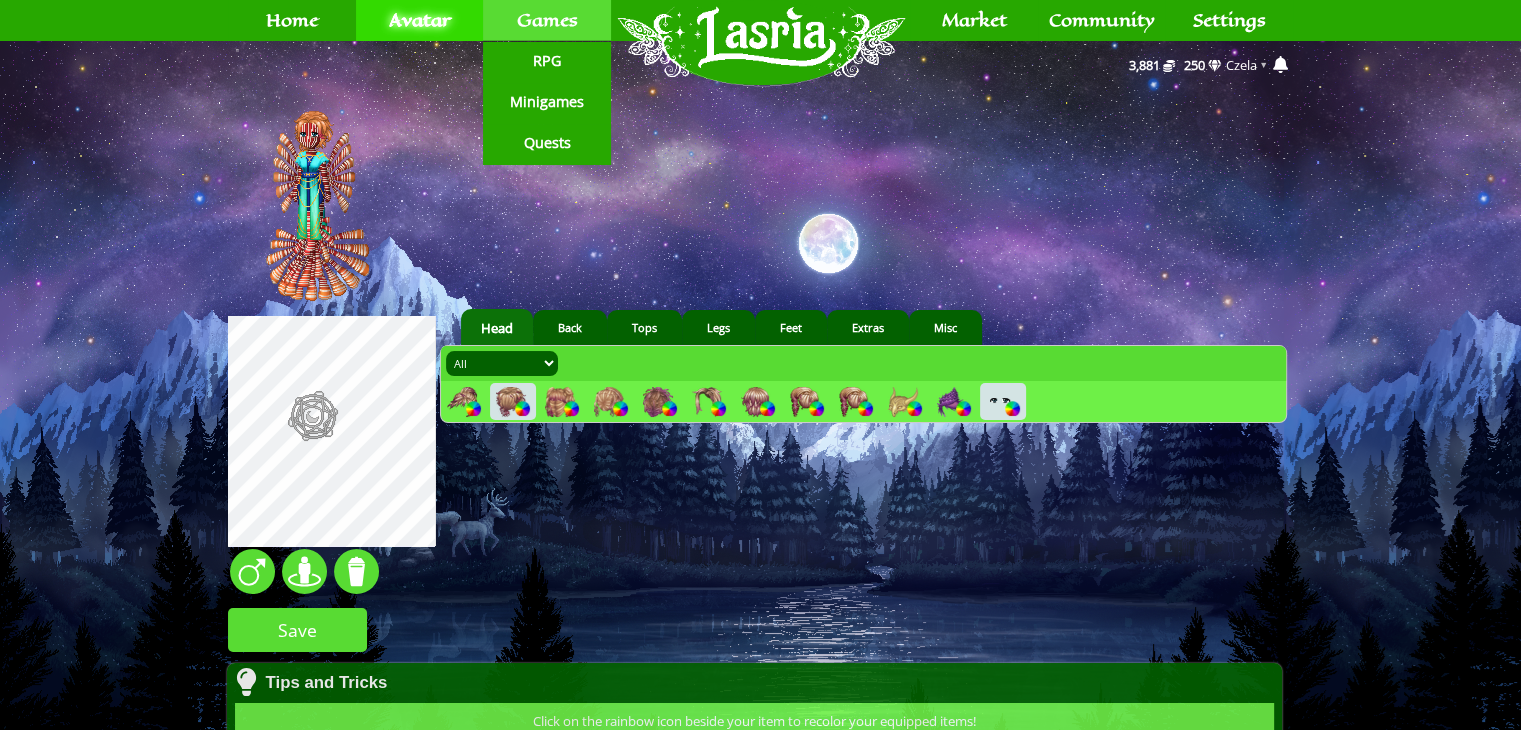 drag, startPoint x: 0, startPoint y: 0, endPoint x: 551, endPoint y: 8, distance: 551.05804 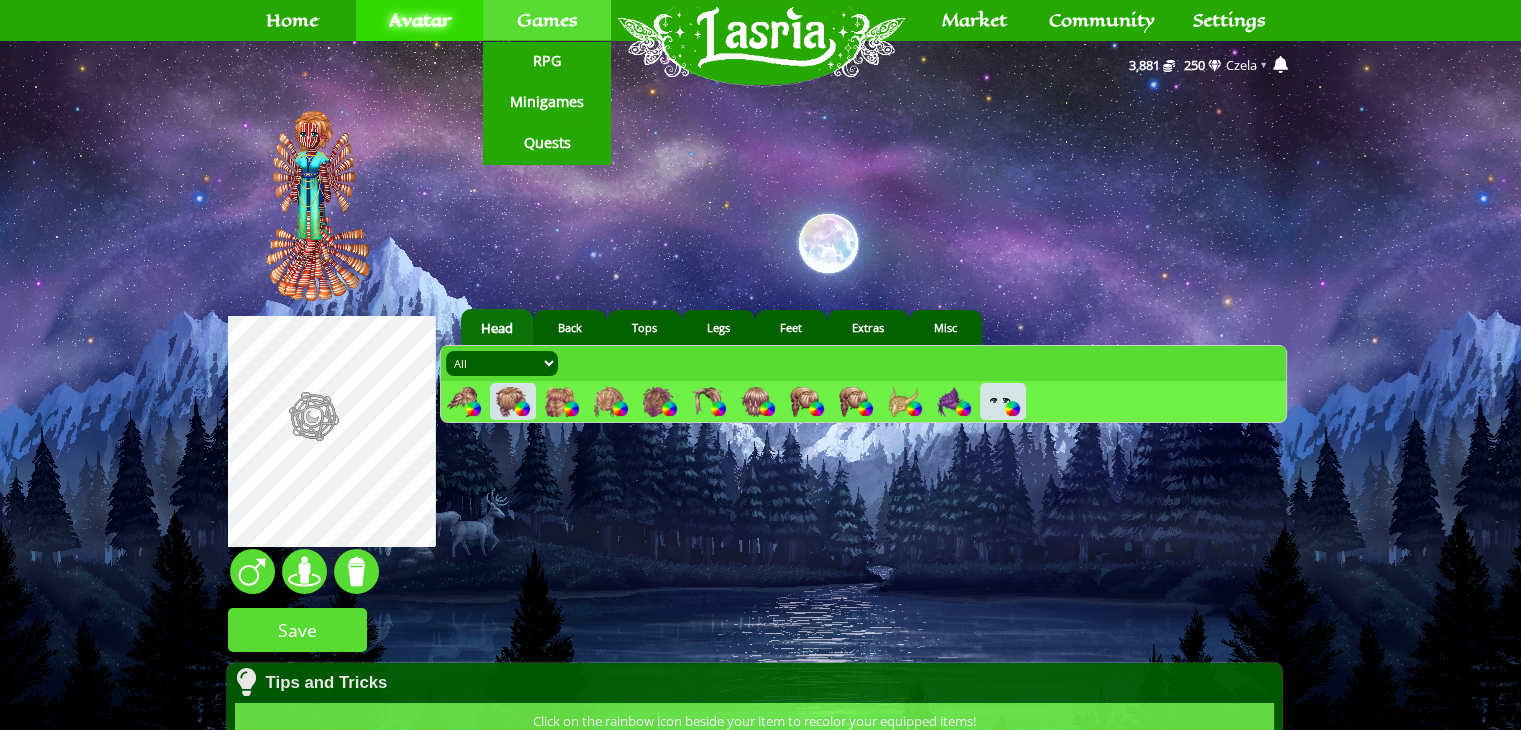 click on "Games" at bounding box center [546, 20] 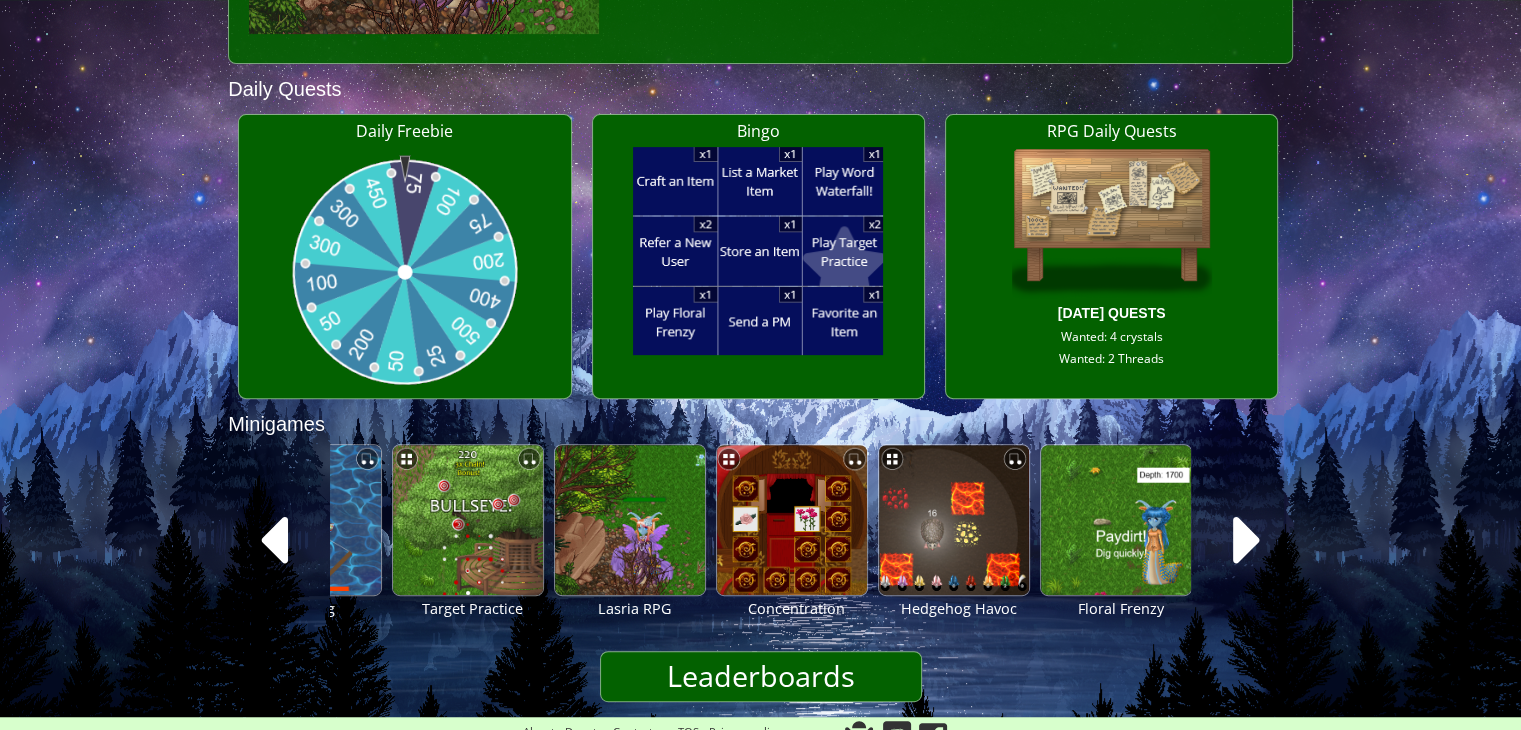 scroll, scrollTop: 752, scrollLeft: 0, axis: vertical 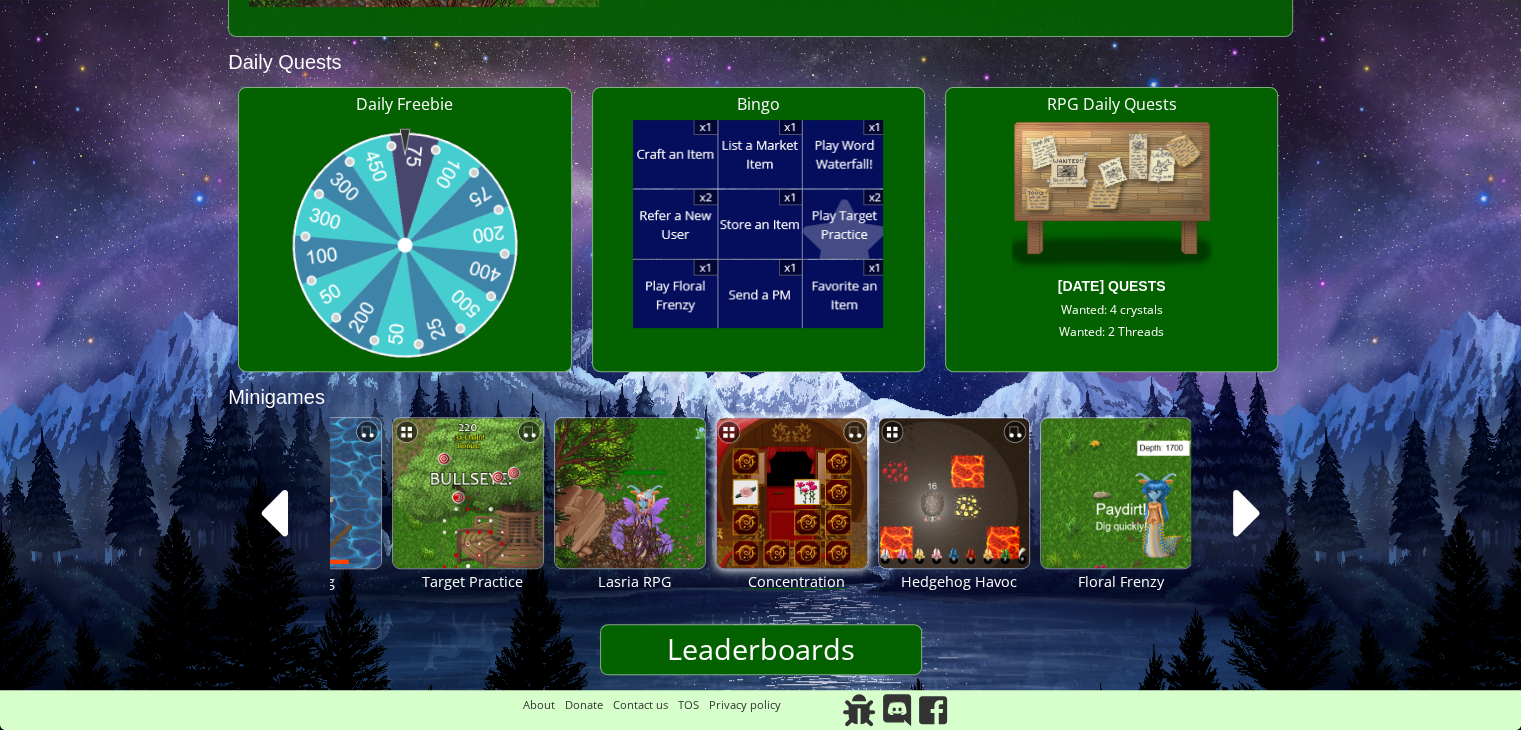 click at bounding box center [792, 493] 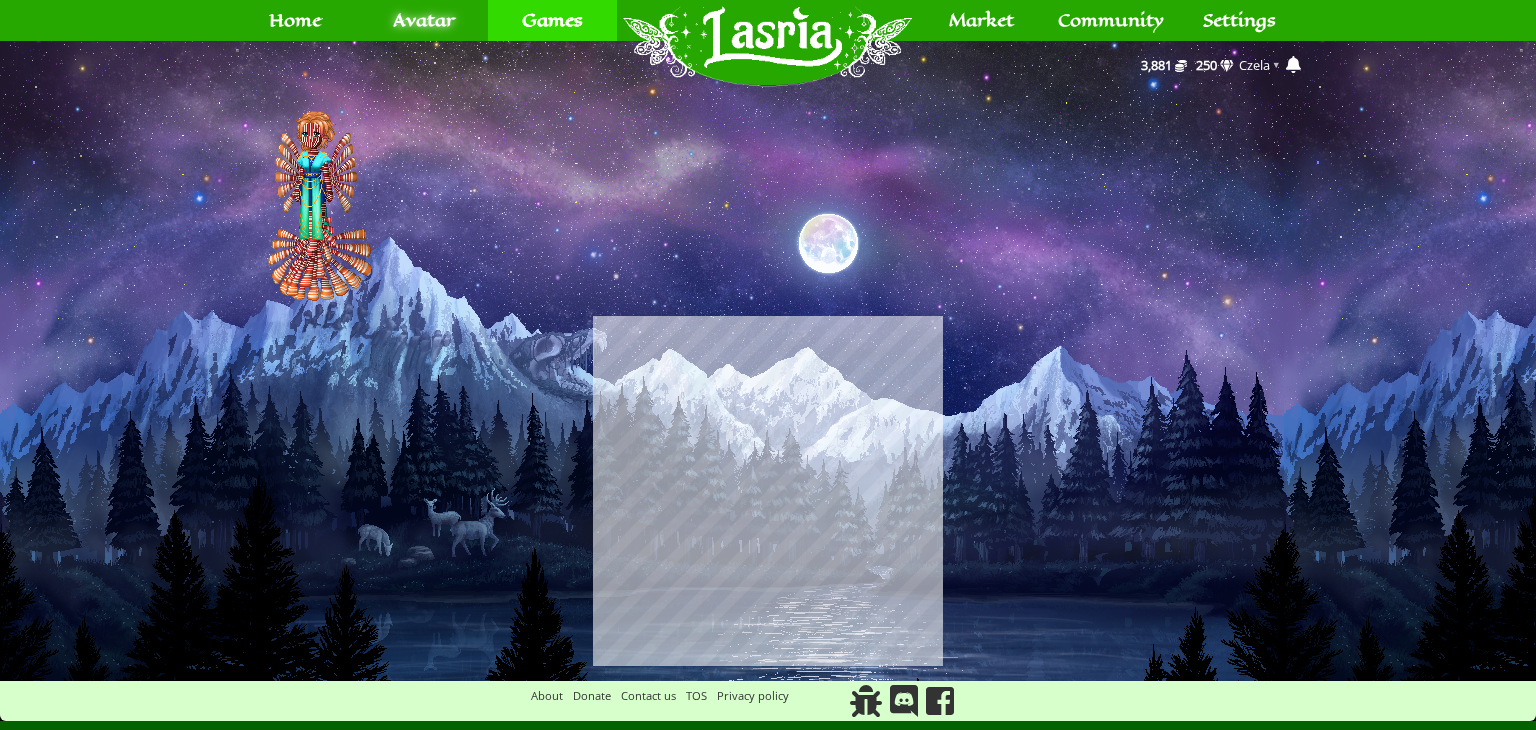 scroll, scrollTop: 0, scrollLeft: 0, axis: both 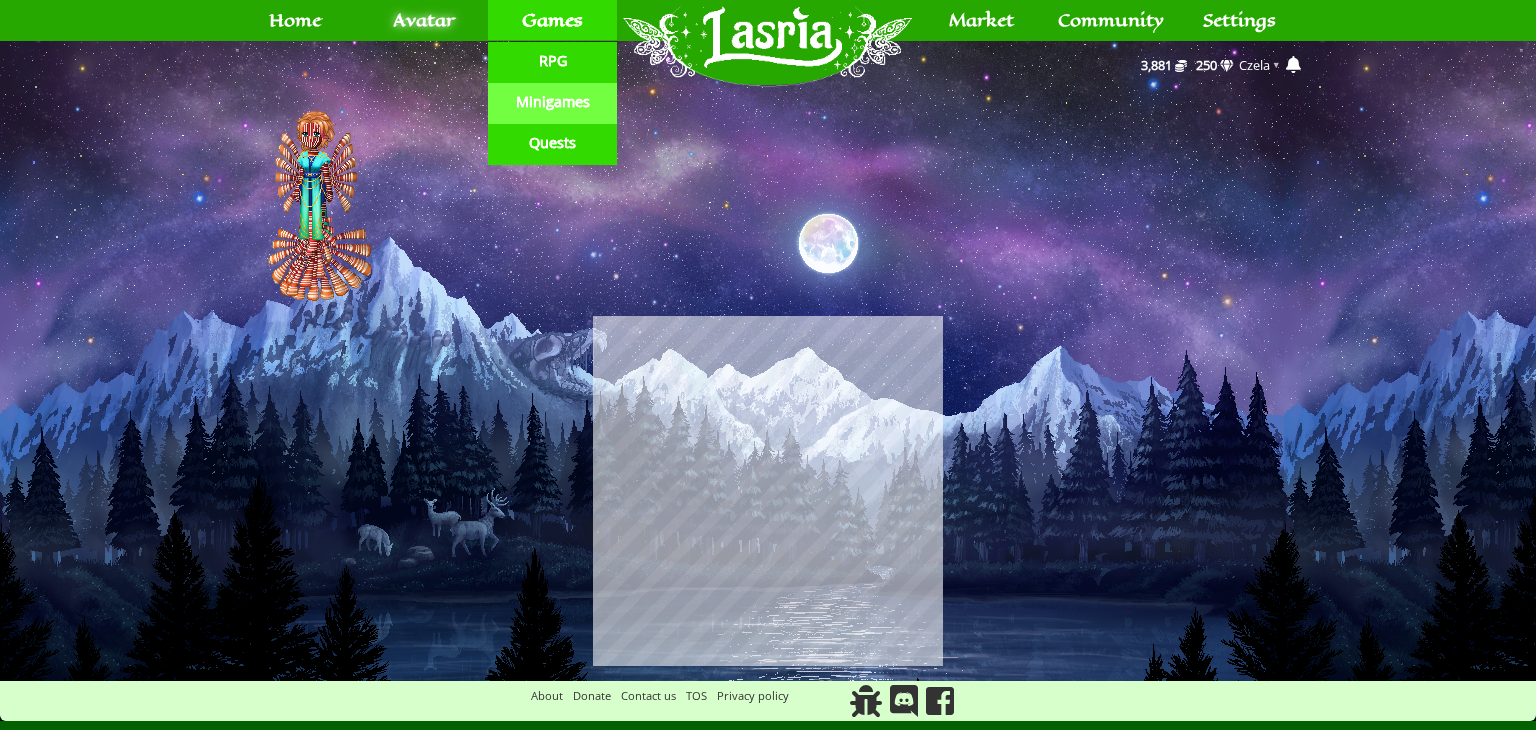 click on "Minigames" at bounding box center (553, 102) 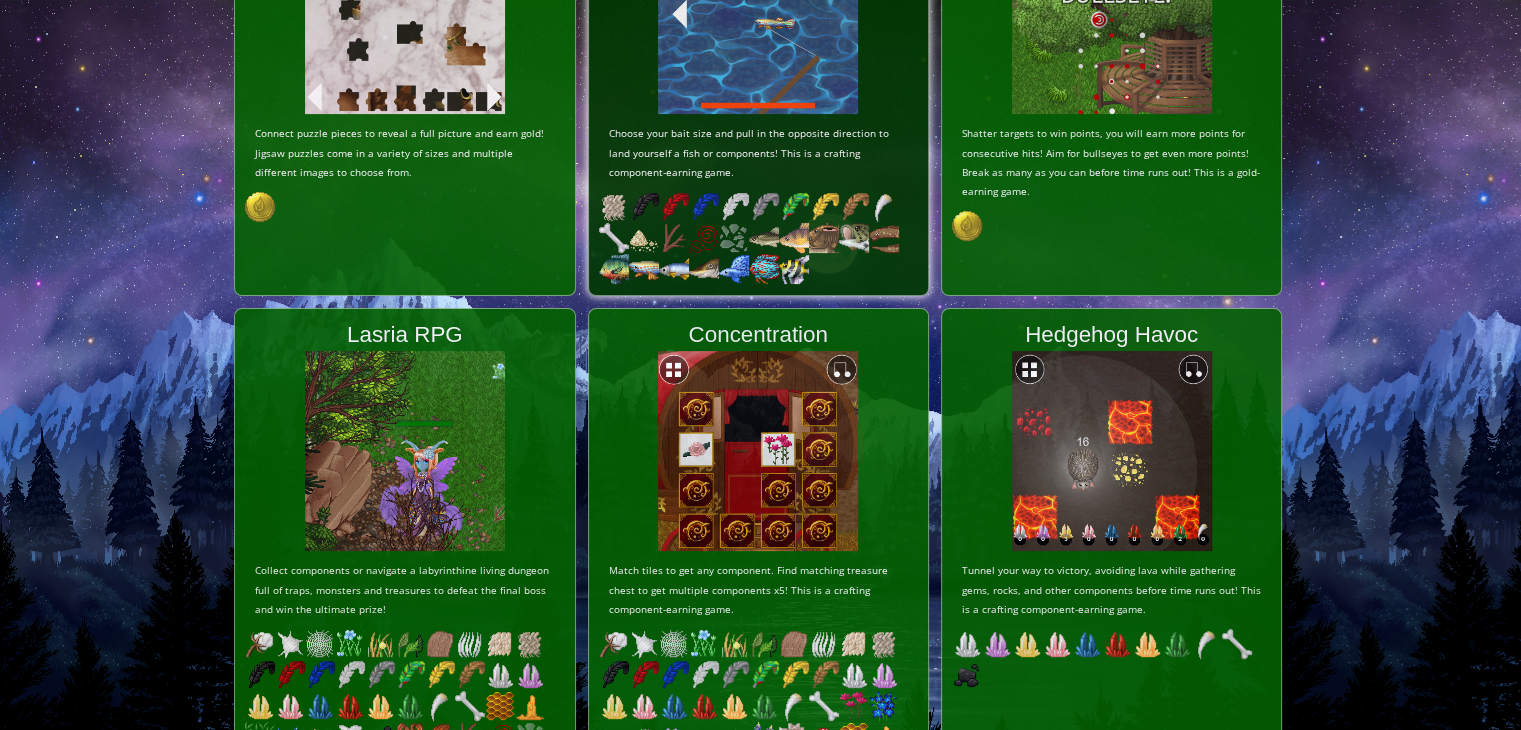 scroll, scrollTop: 536, scrollLeft: 0, axis: vertical 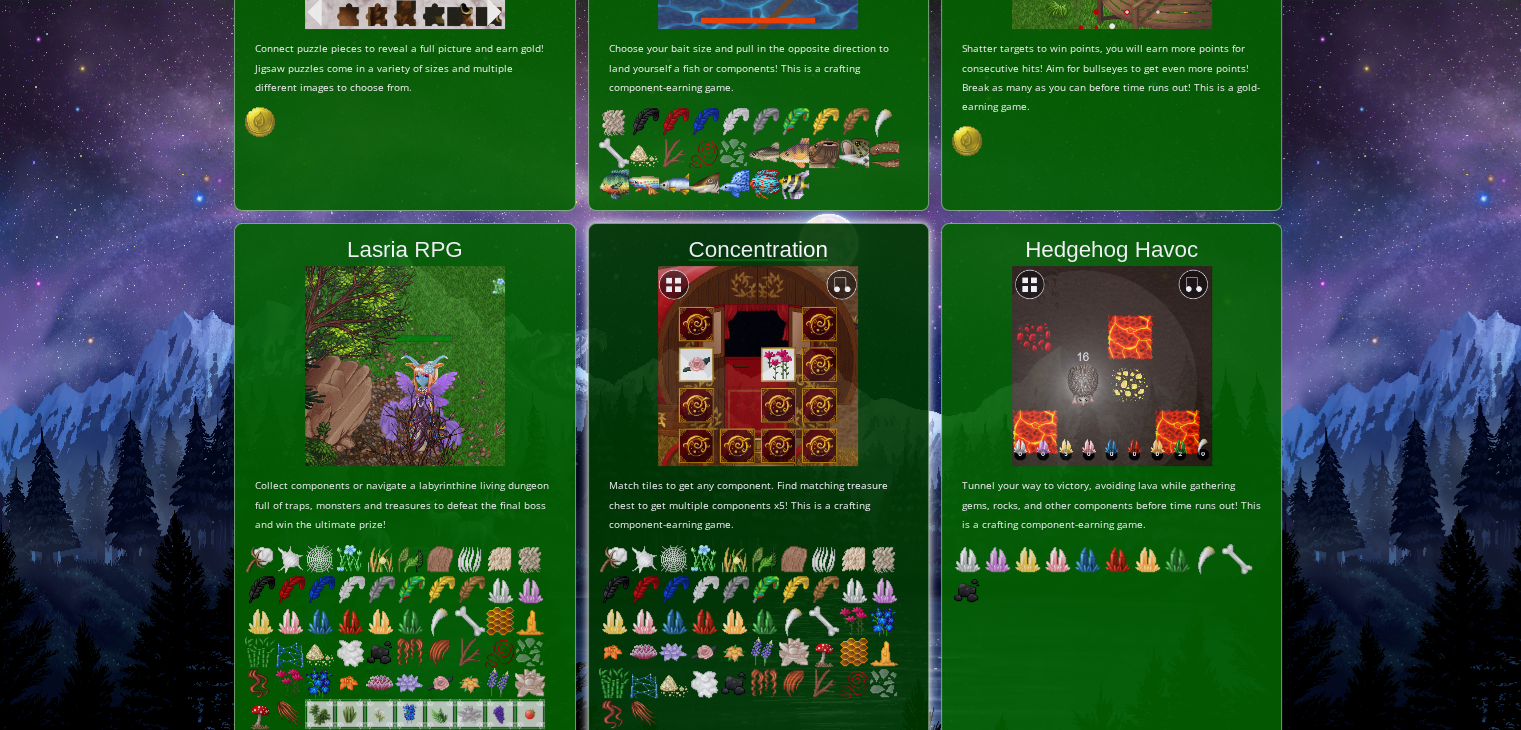 click at bounding box center [758, 366] 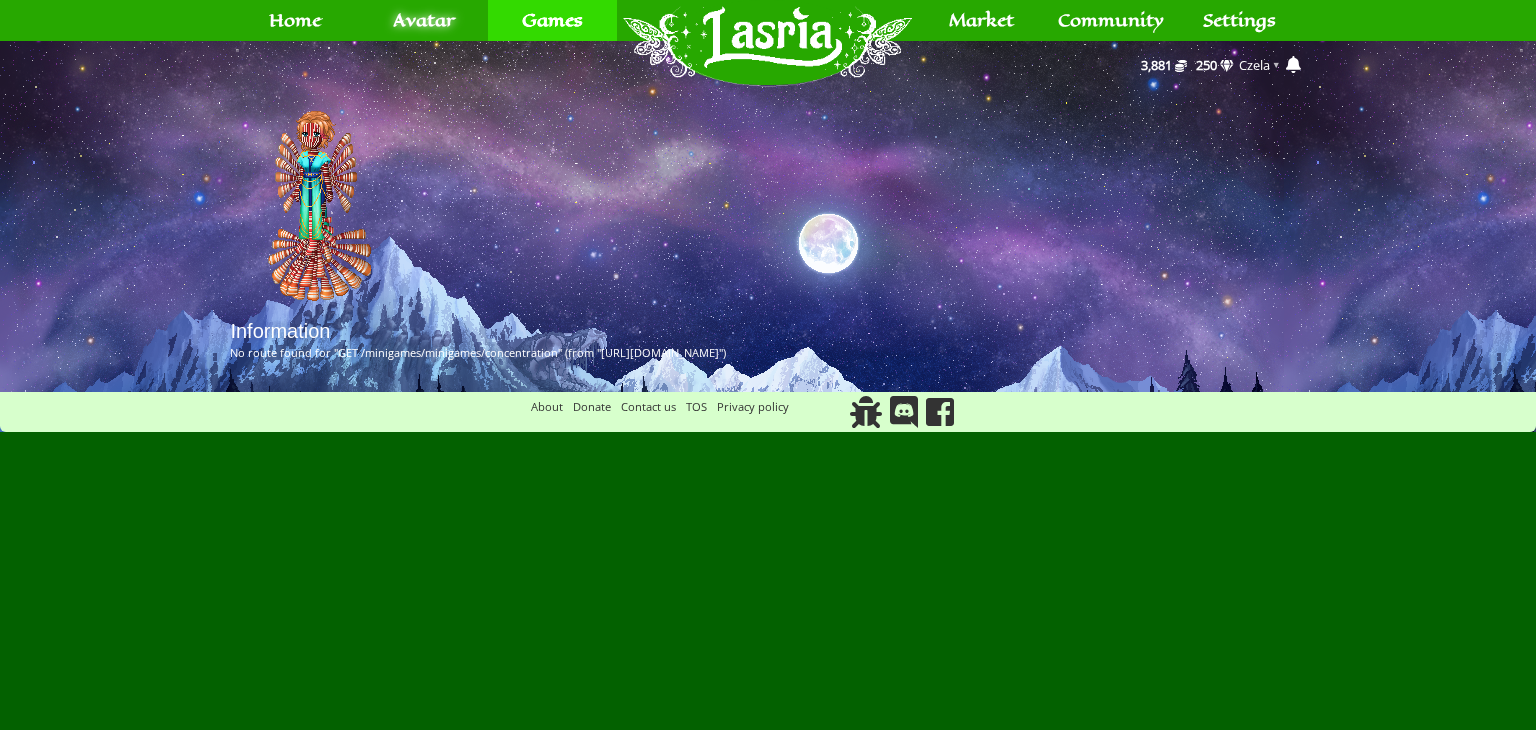 scroll, scrollTop: 0, scrollLeft: 0, axis: both 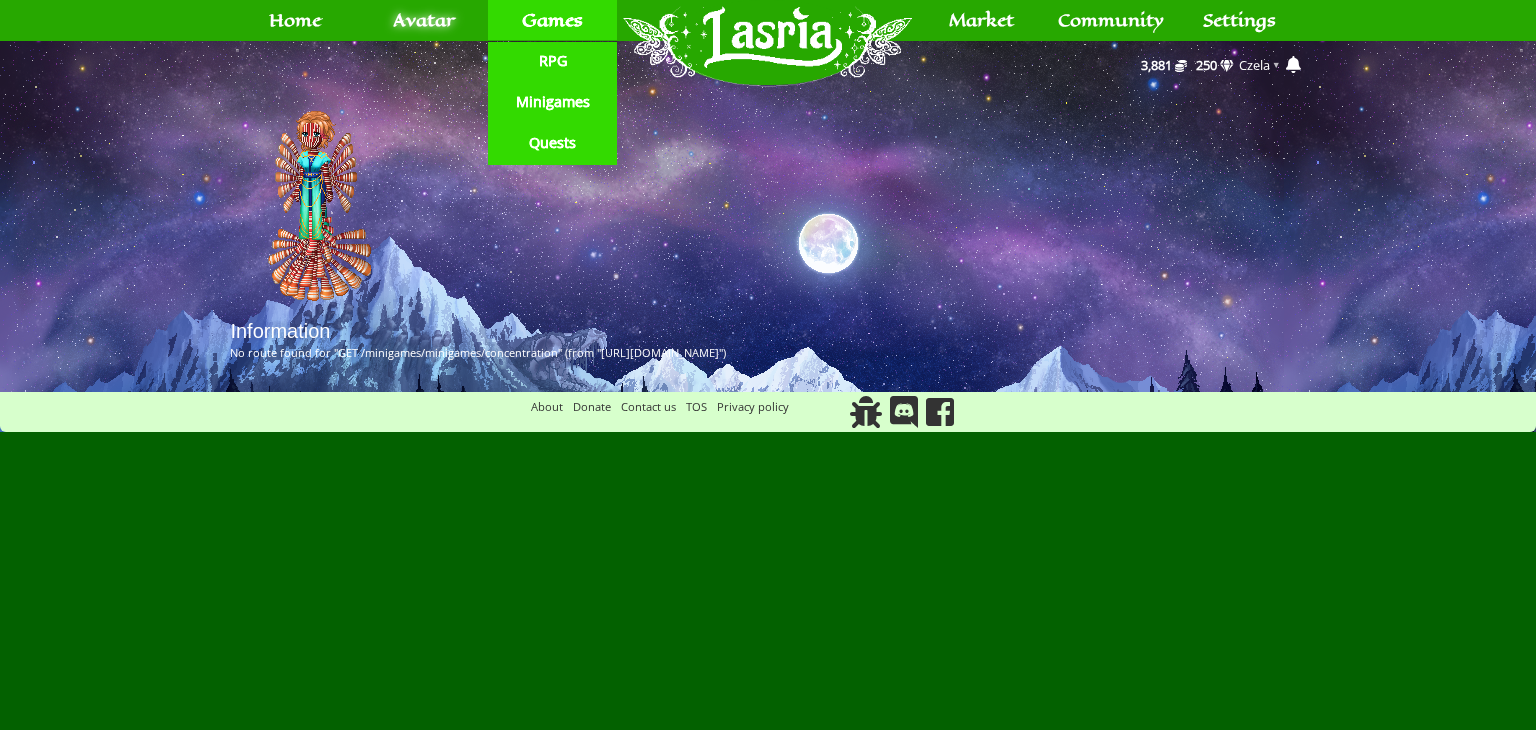 click on "This website uses cookies to ensure you get the best experience on our website.  Learn more Got it!
369
Home
Avatar
Abilities
Crafting
Wardrobe
Inventory
Account
Games
RPG Minigames Quests" at bounding box center (768, 365) 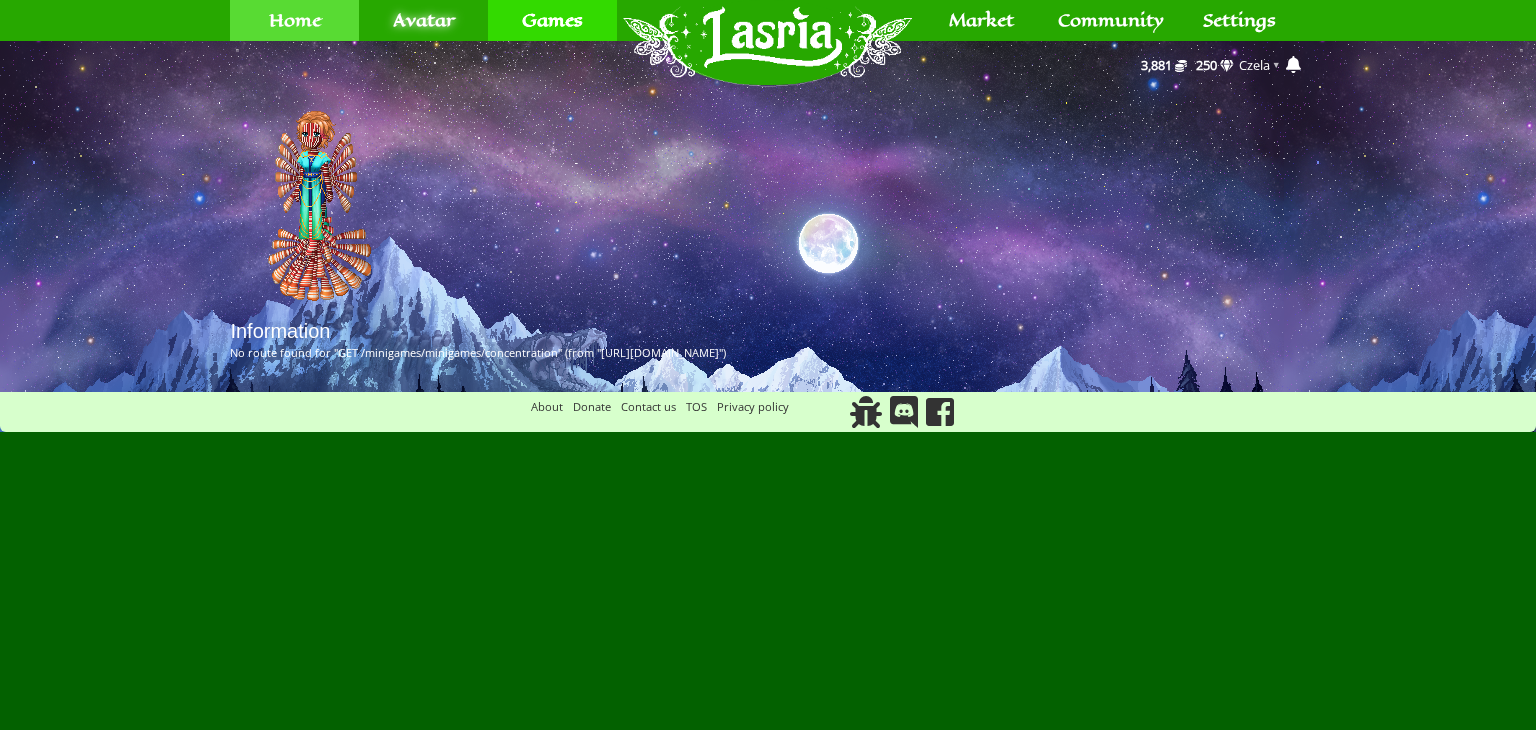 click on "Home" at bounding box center (295, 20) 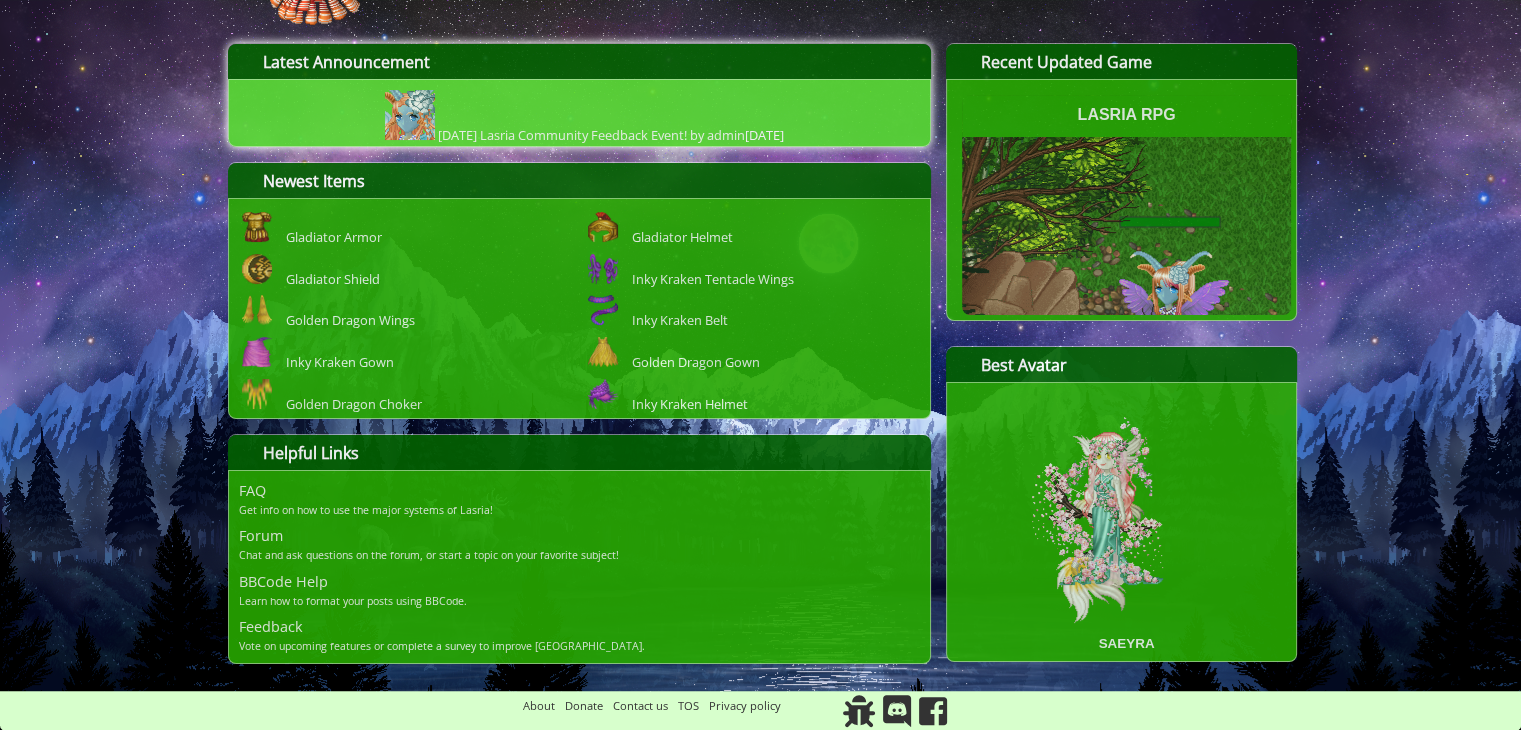 scroll, scrollTop: 0, scrollLeft: 0, axis: both 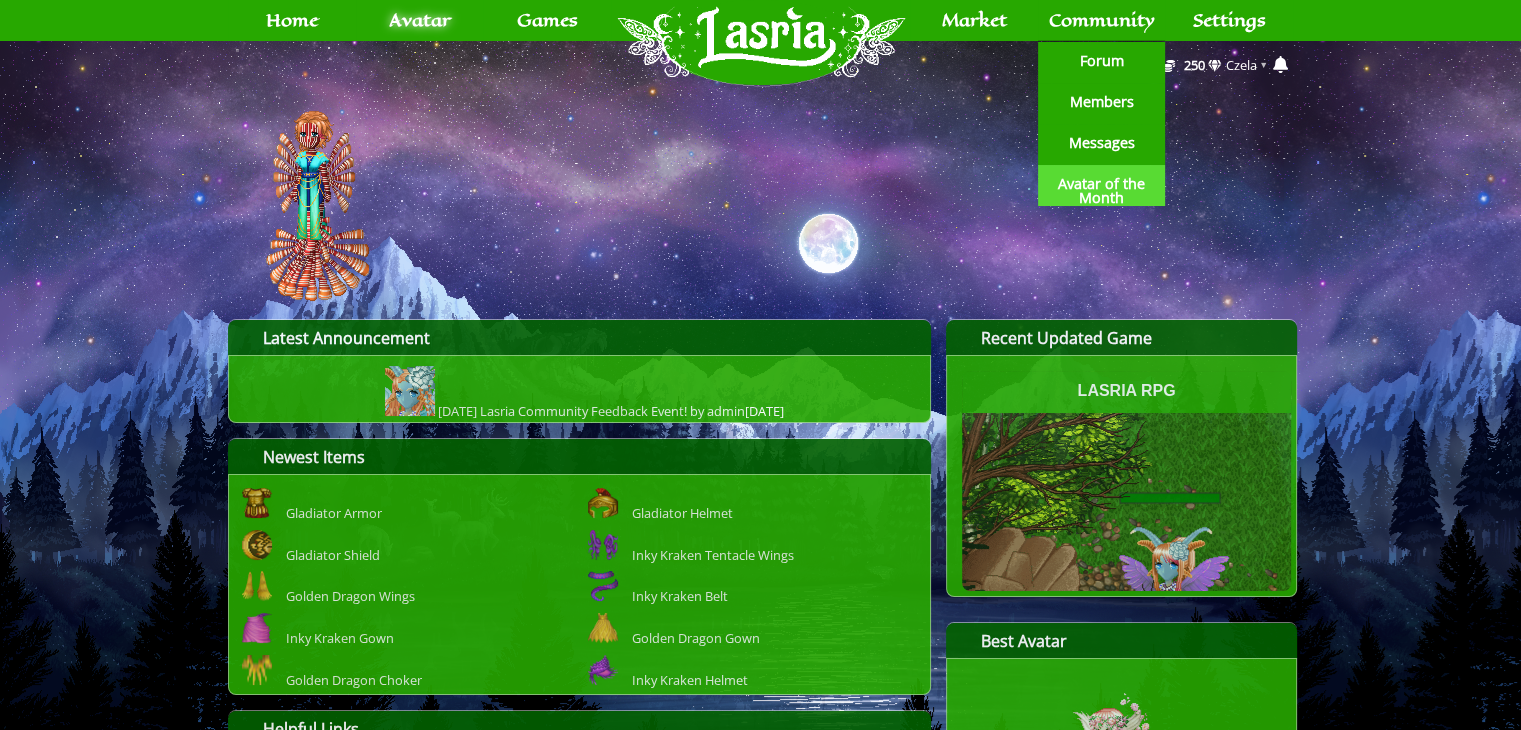 click on "Avatar of the Month" at bounding box center (1102, 191) 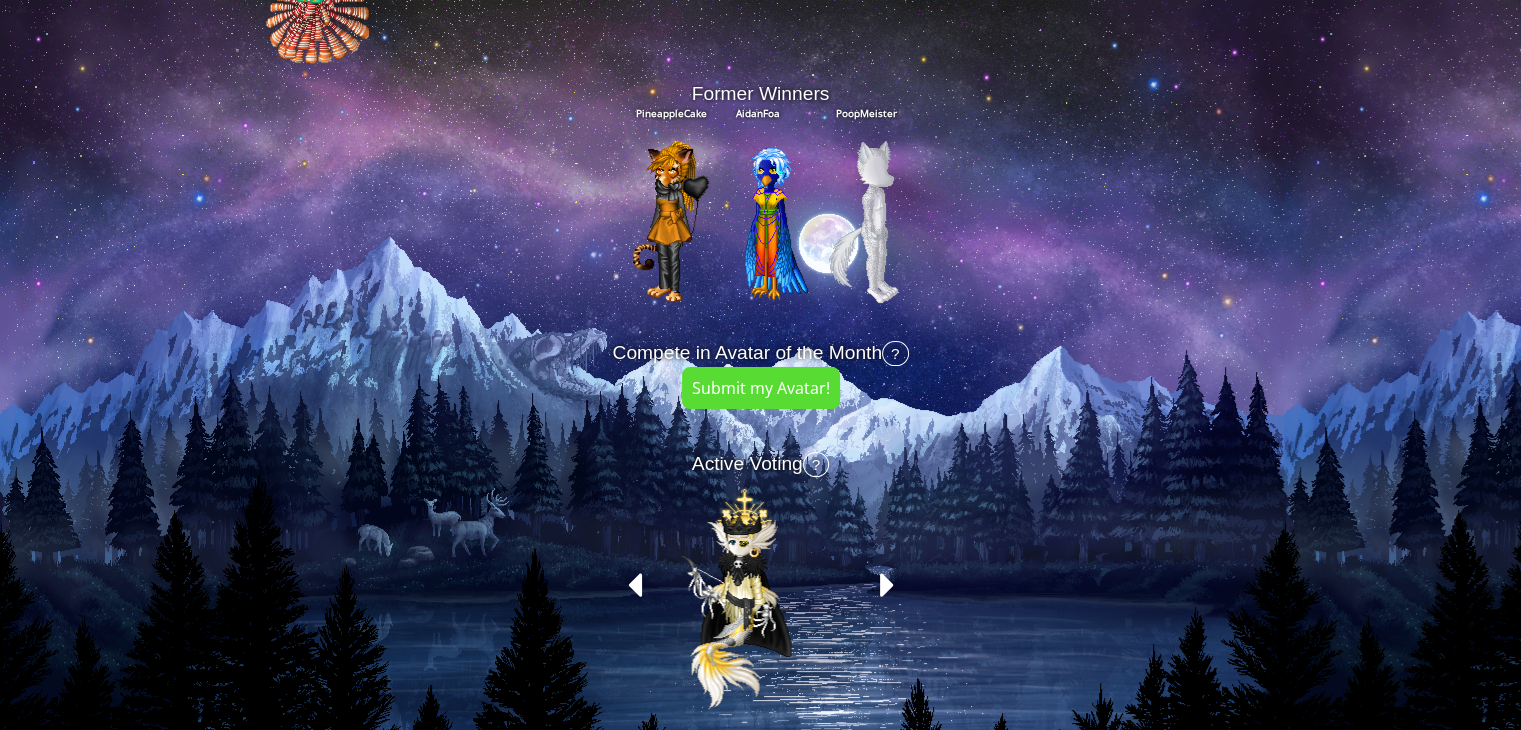 scroll, scrollTop: 230, scrollLeft: 0, axis: vertical 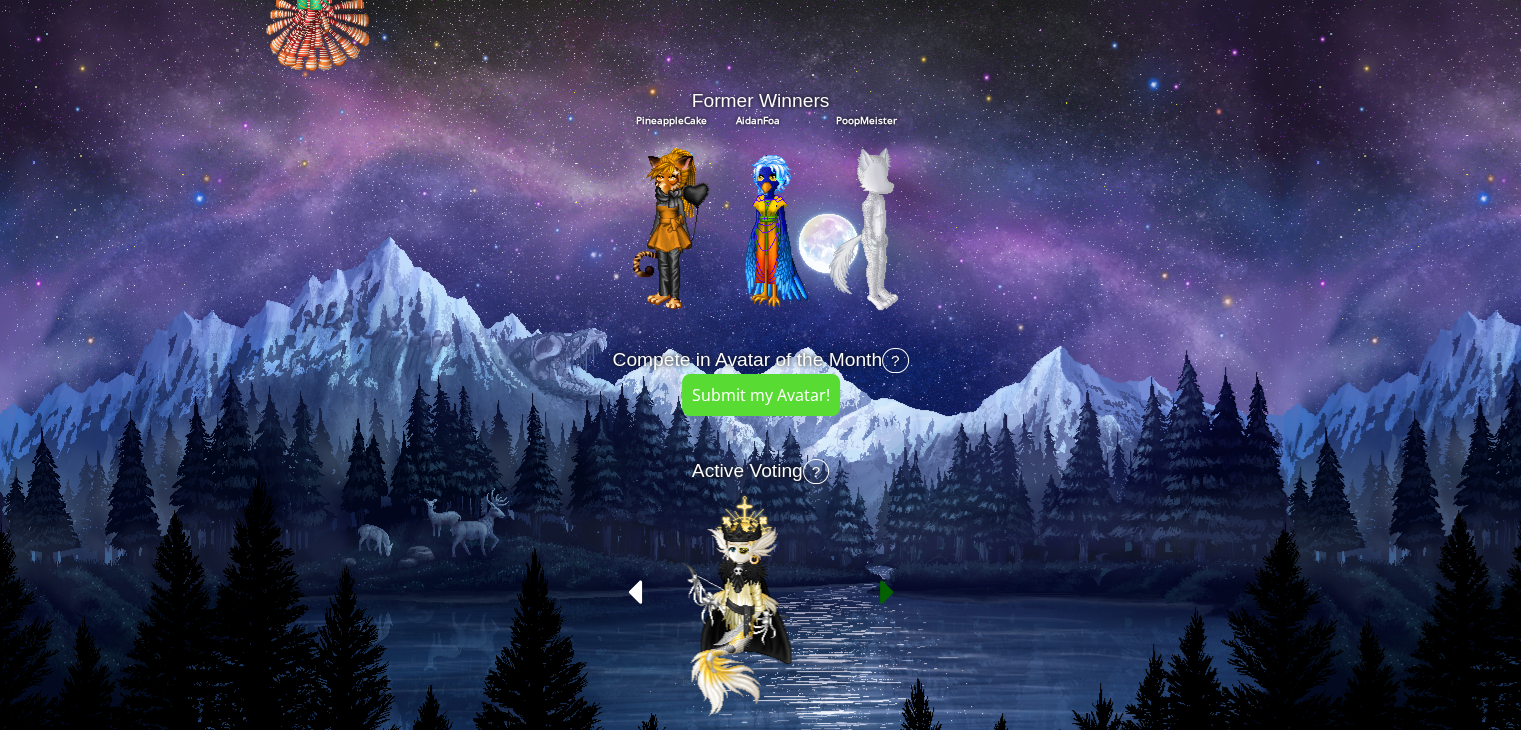 click 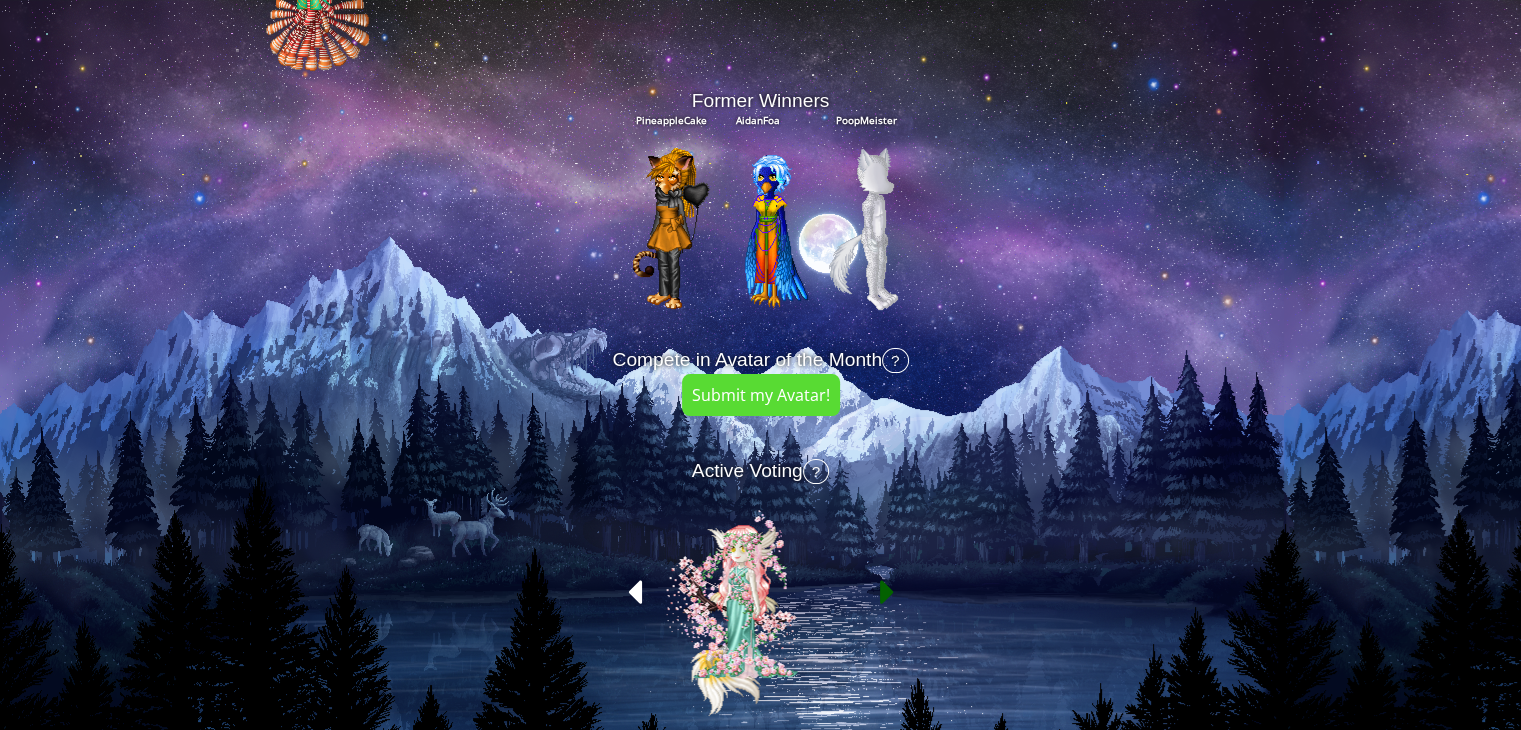 click 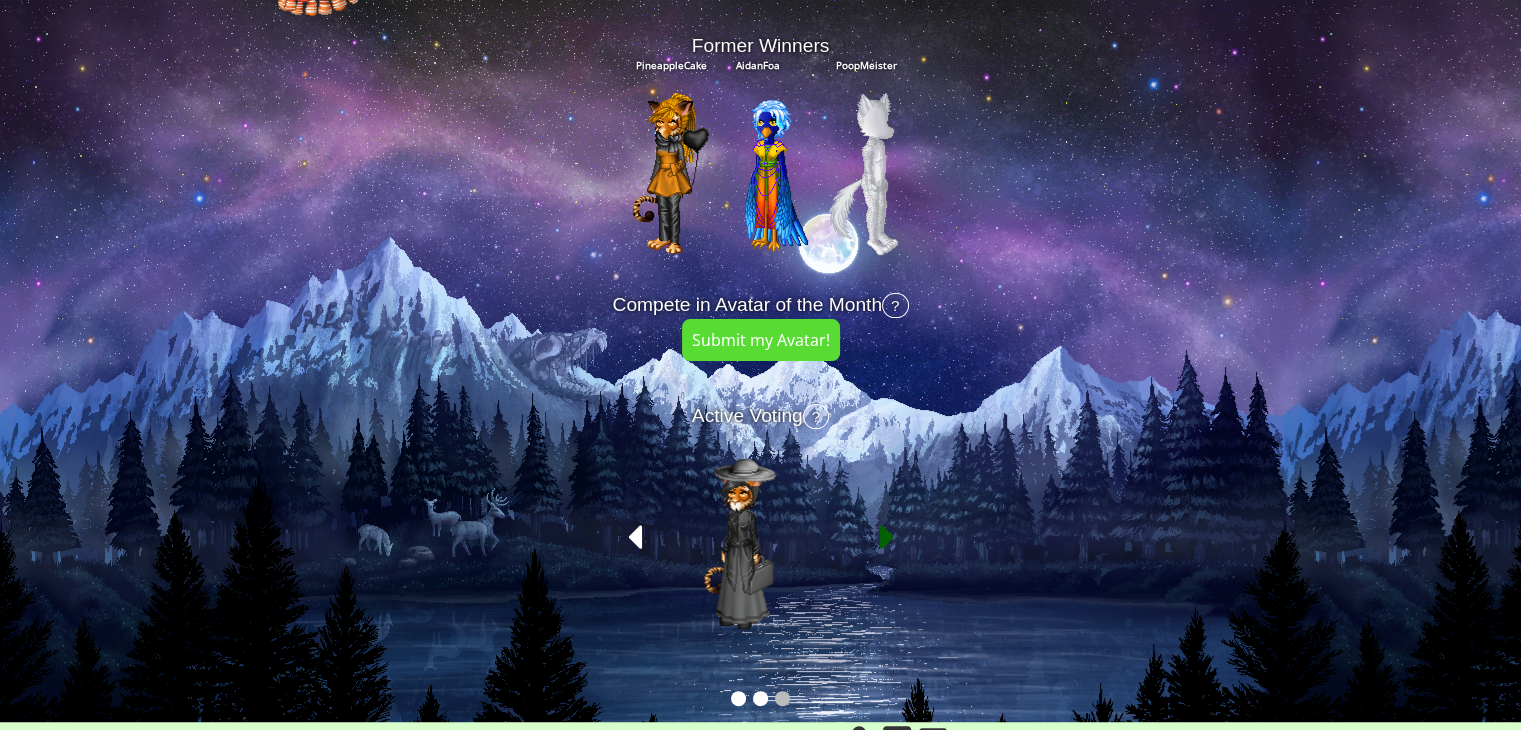 scroll, scrollTop: 302, scrollLeft: 0, axis: vertical 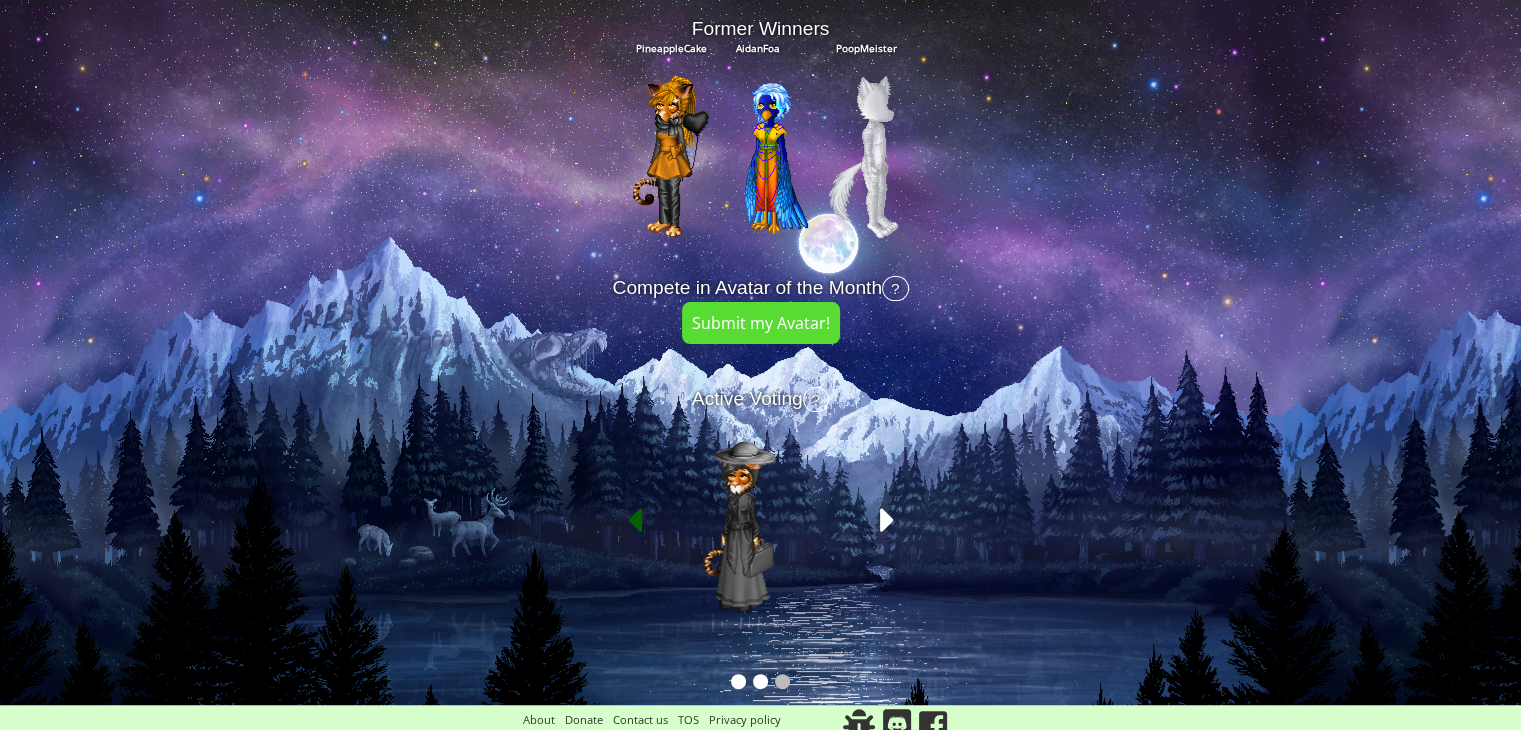 click 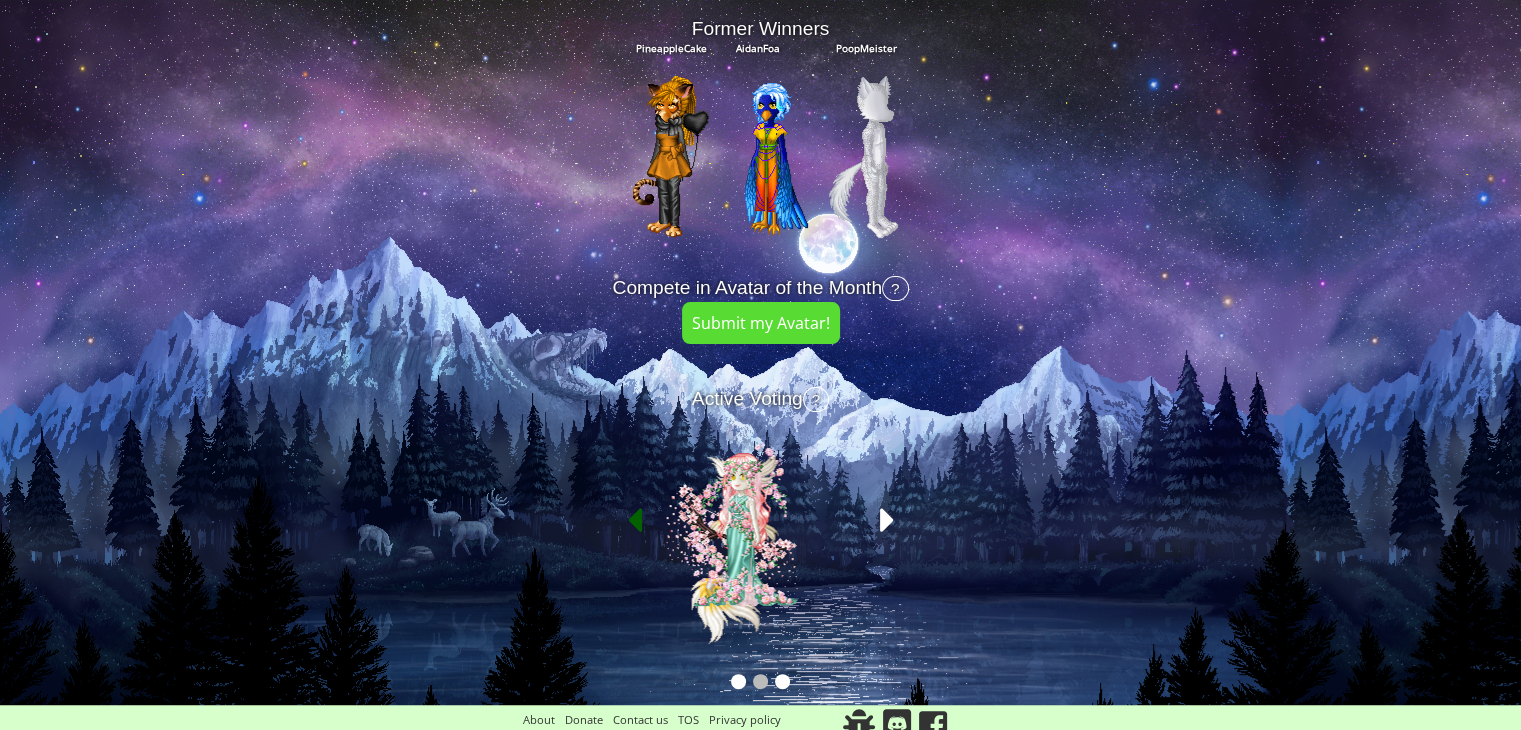 click 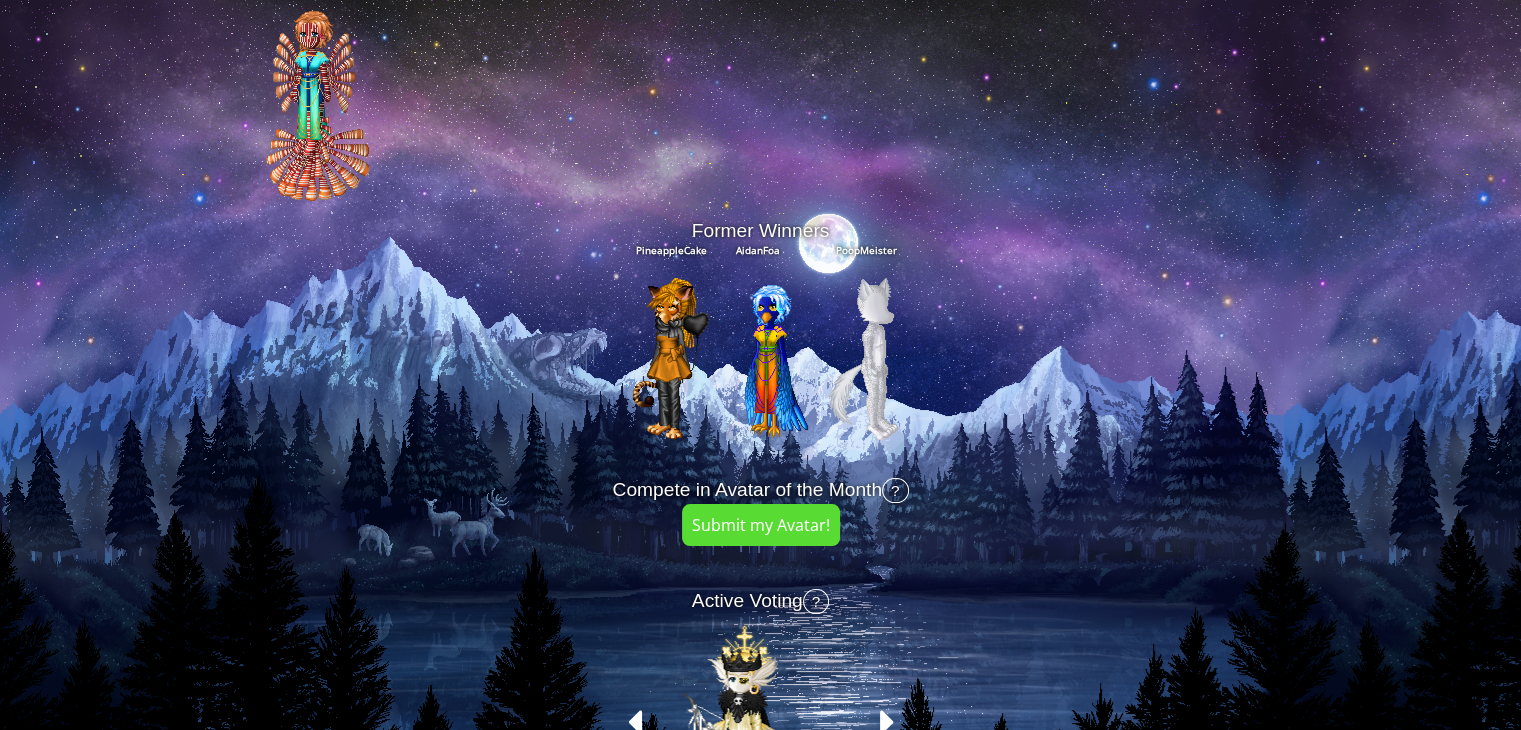 scroll, scrollTop: 0, scrollLeft: 0, axis: both 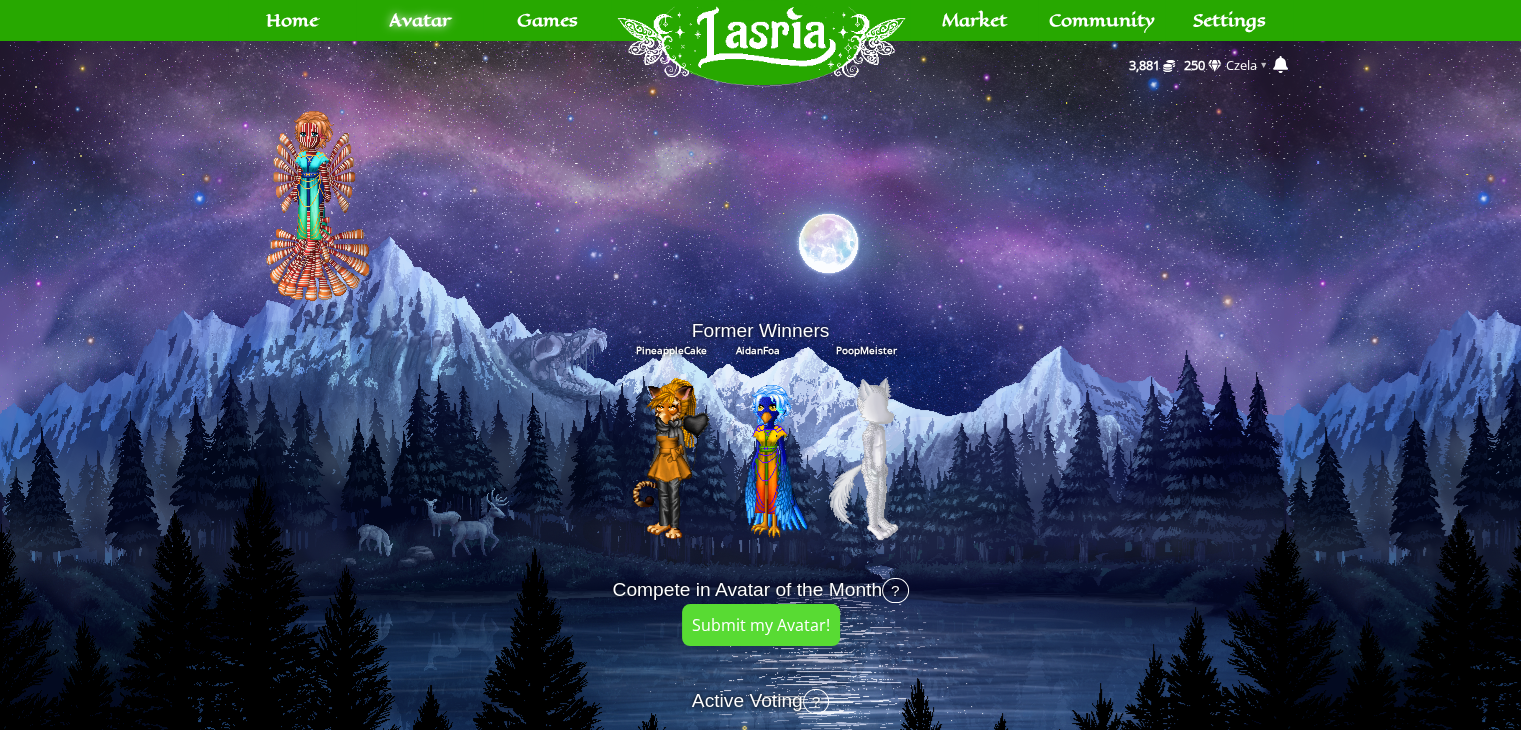 click at bounding box center [760, 171] 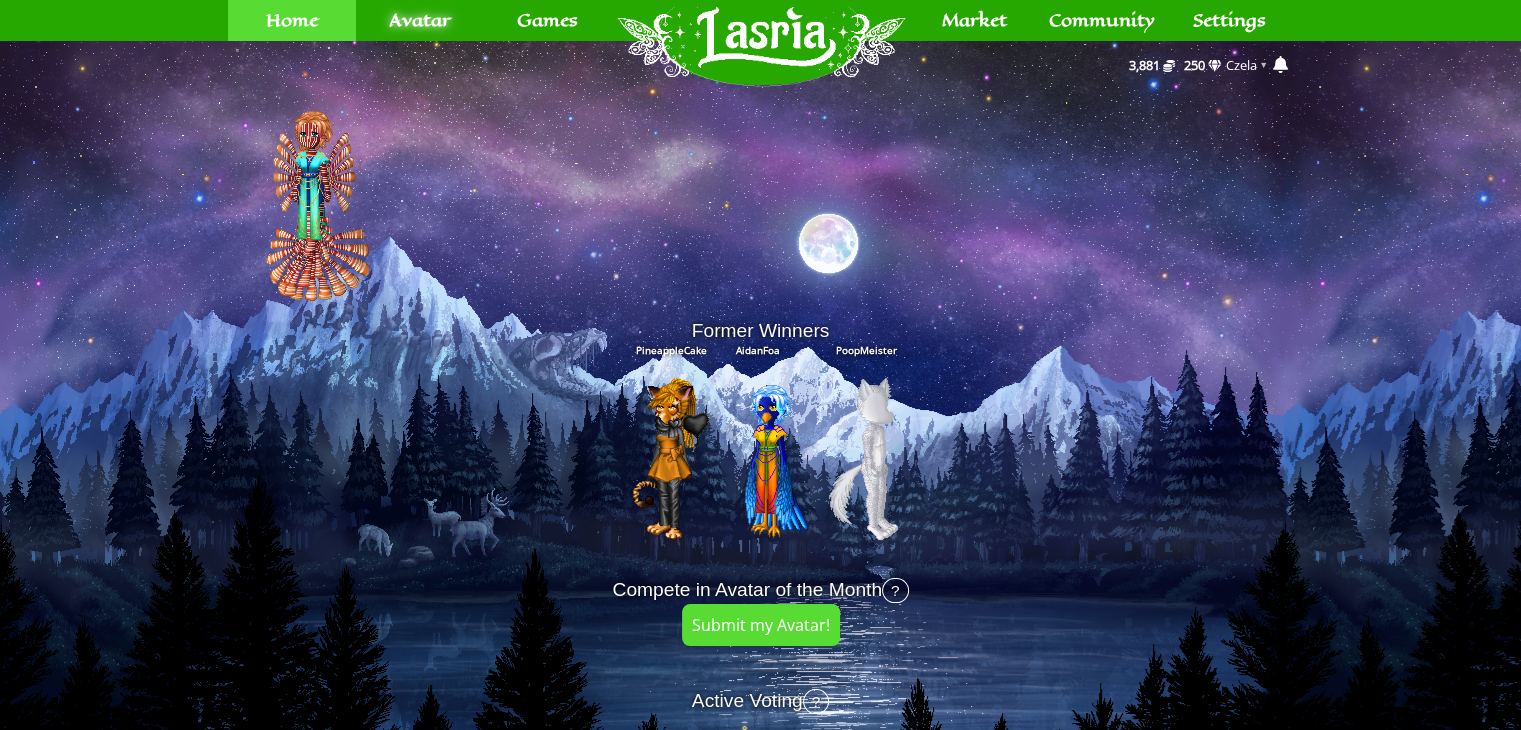 click on "Home" at bounding box center (292, 20) 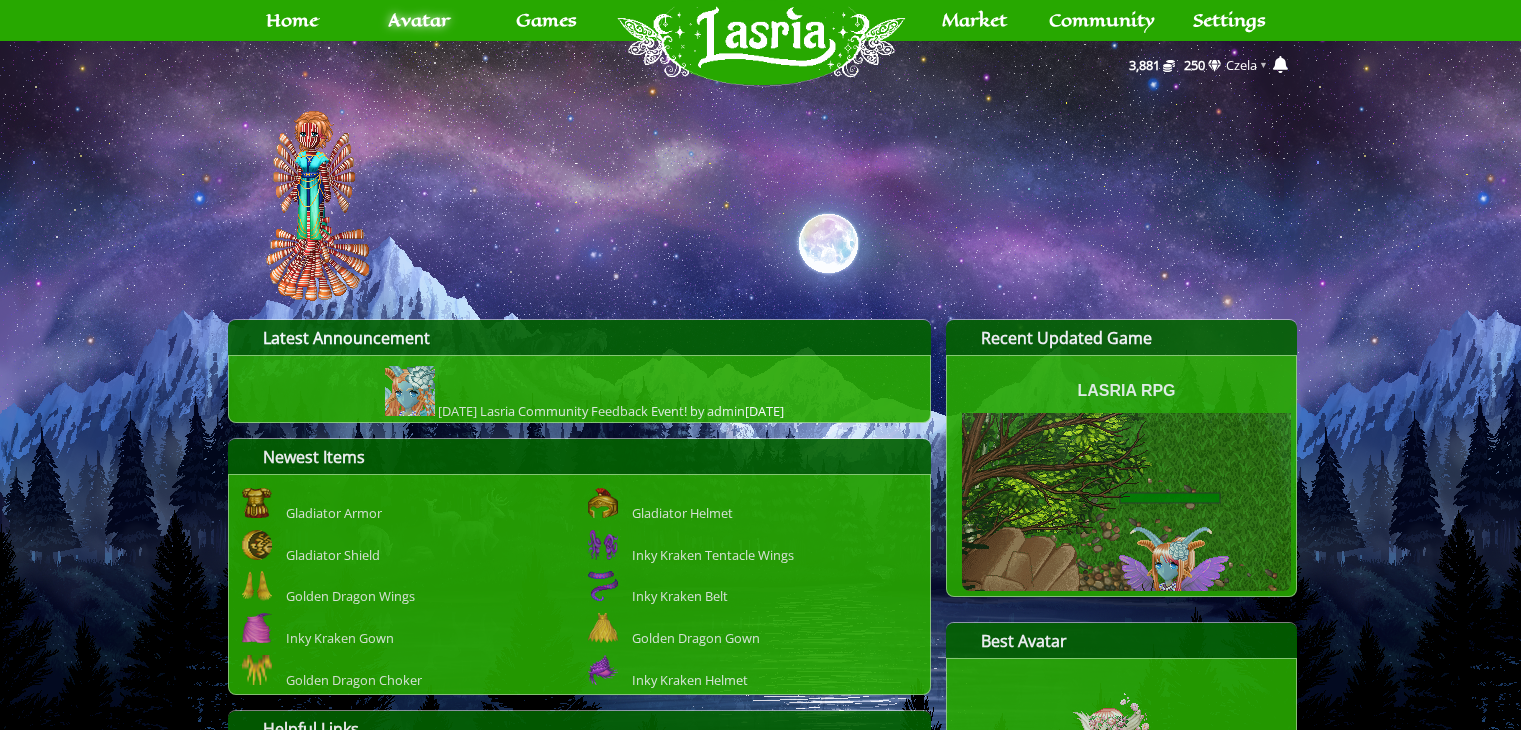 scroll, scrollTop: 0, scrollLeft: 0, axis: both 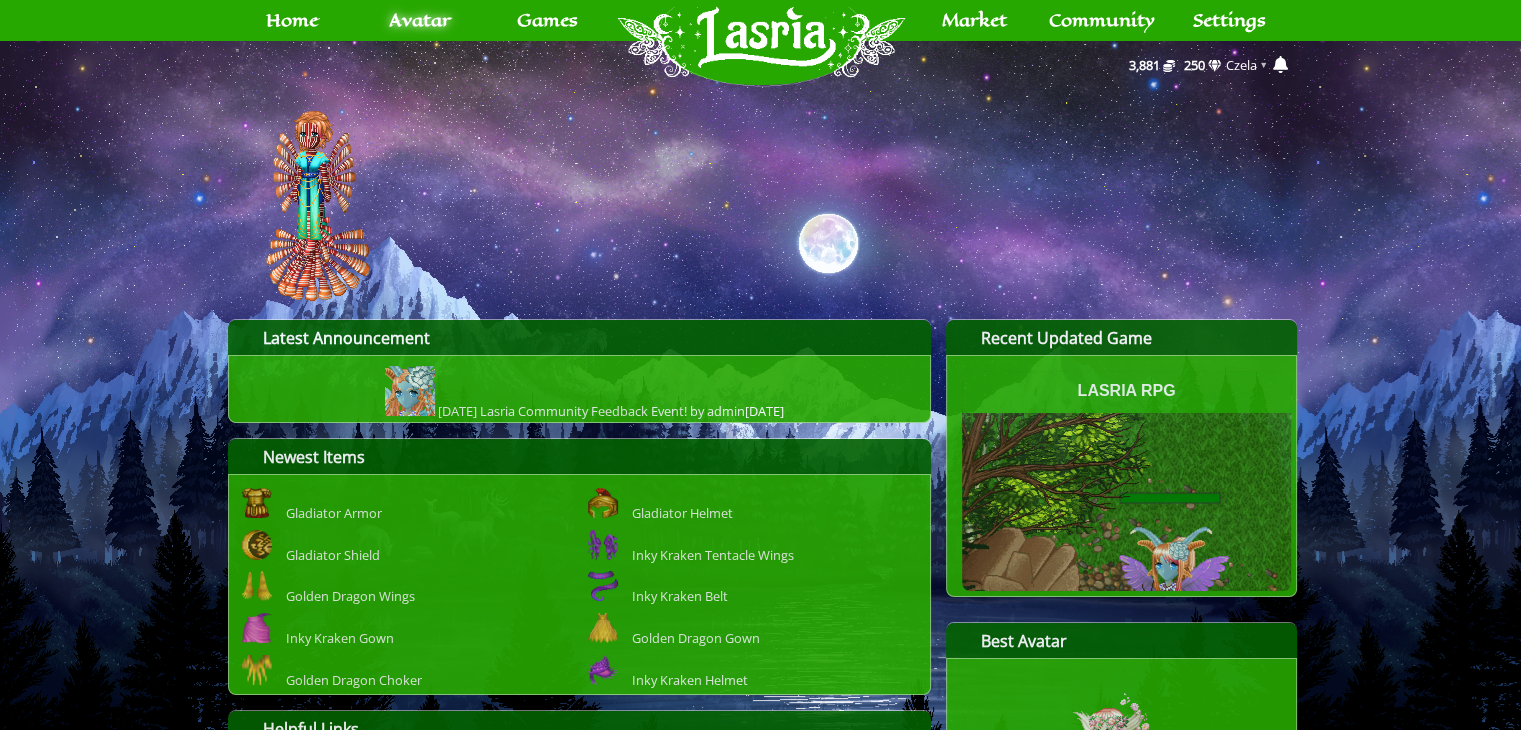 click on "Czela" at bounding box center (1241, 65) 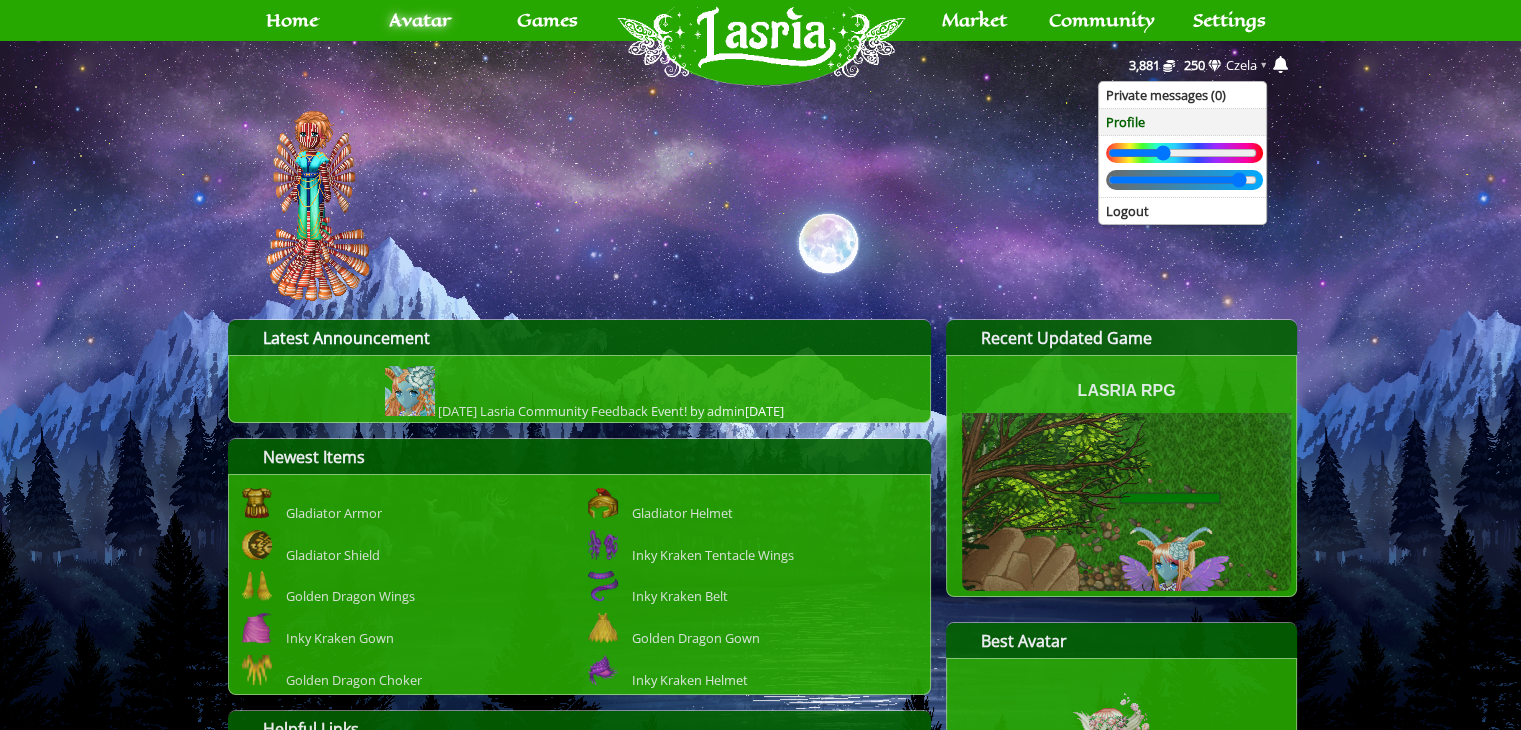 click on "Profile" at bounding box center [1182, 122] 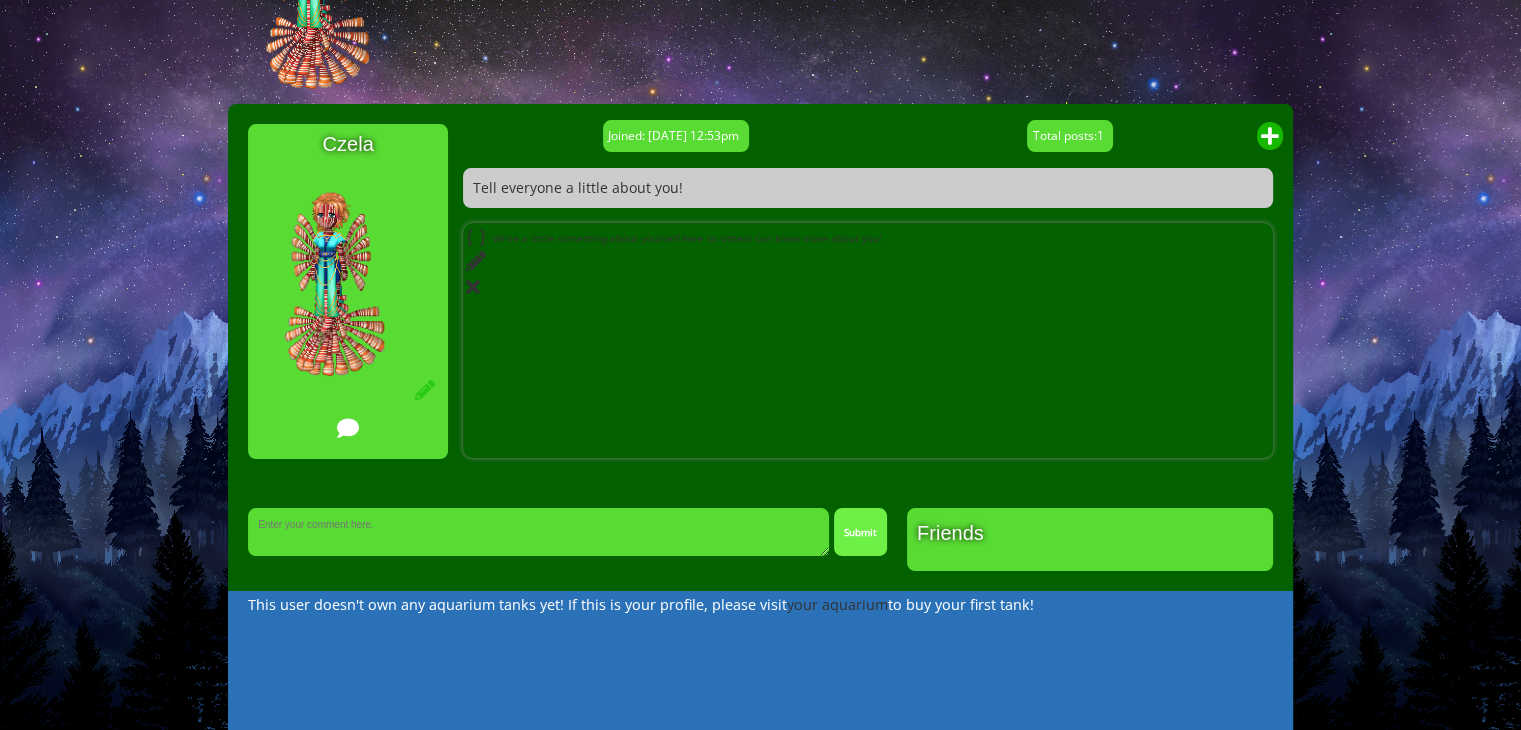 scroll, scrollTop: 0, scrollLeft: 0, axis: both 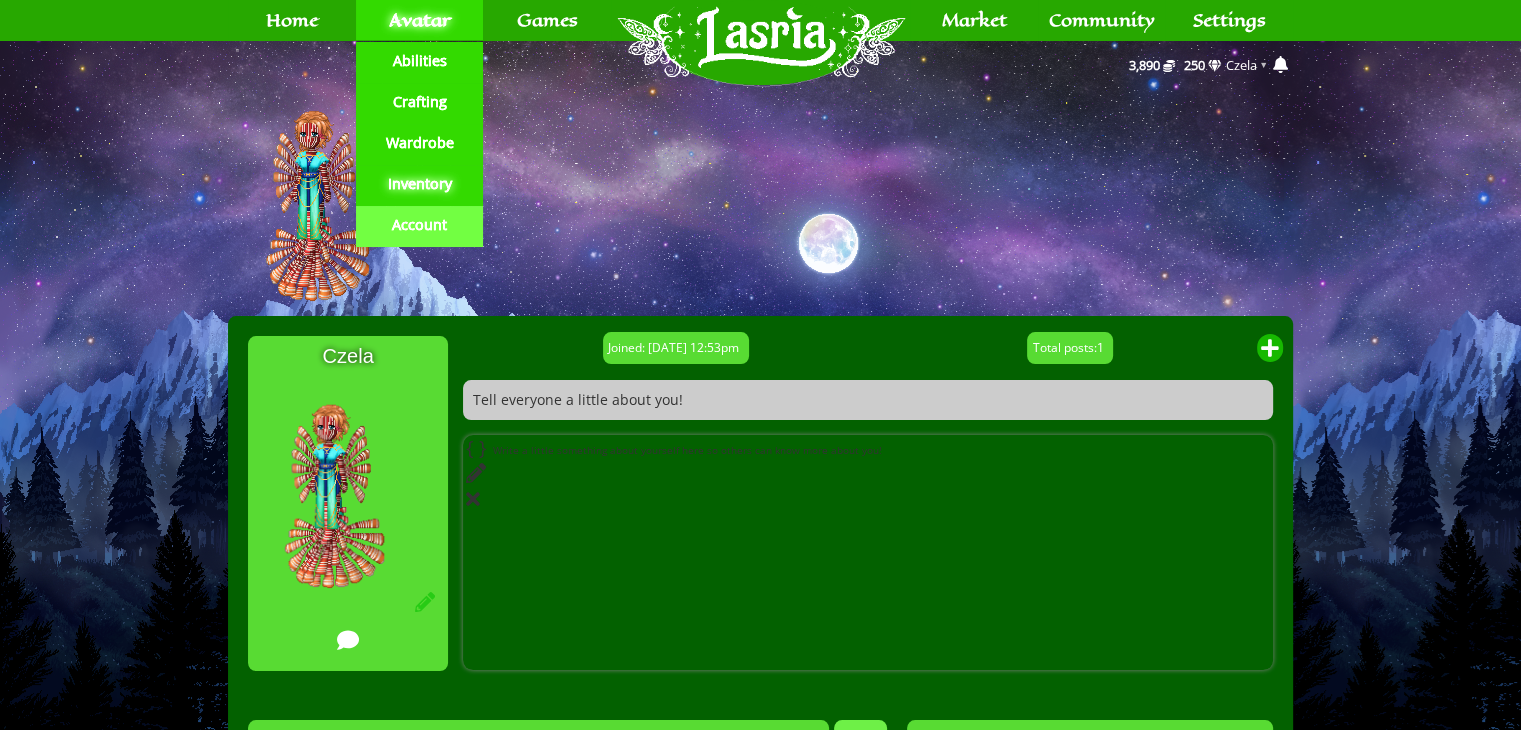 click on "Account" at bounding box center [419, 225] 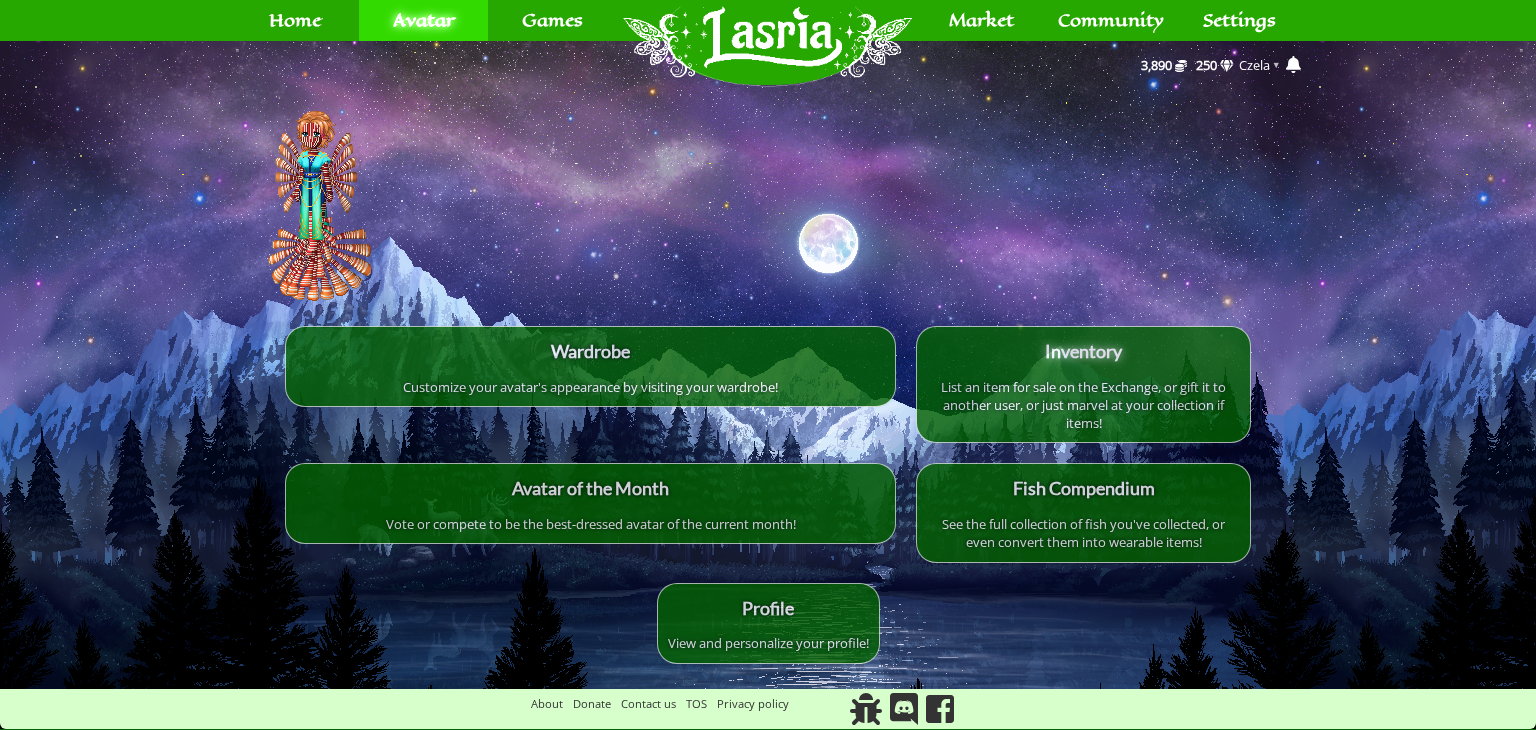scroll, scrollTop: 0, scrollLeft: 0, axis: both 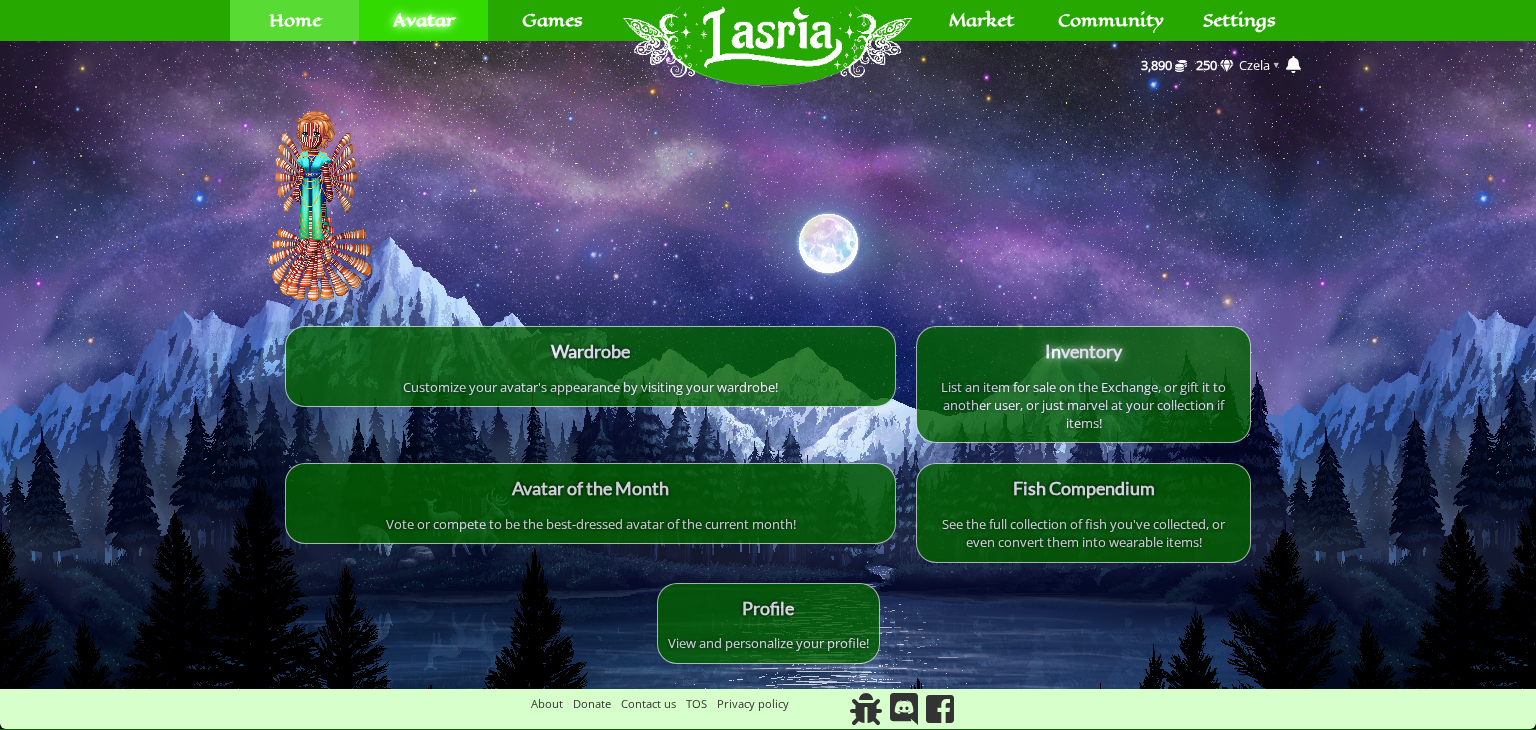 click on "Home" at bounding box center [295, 20] 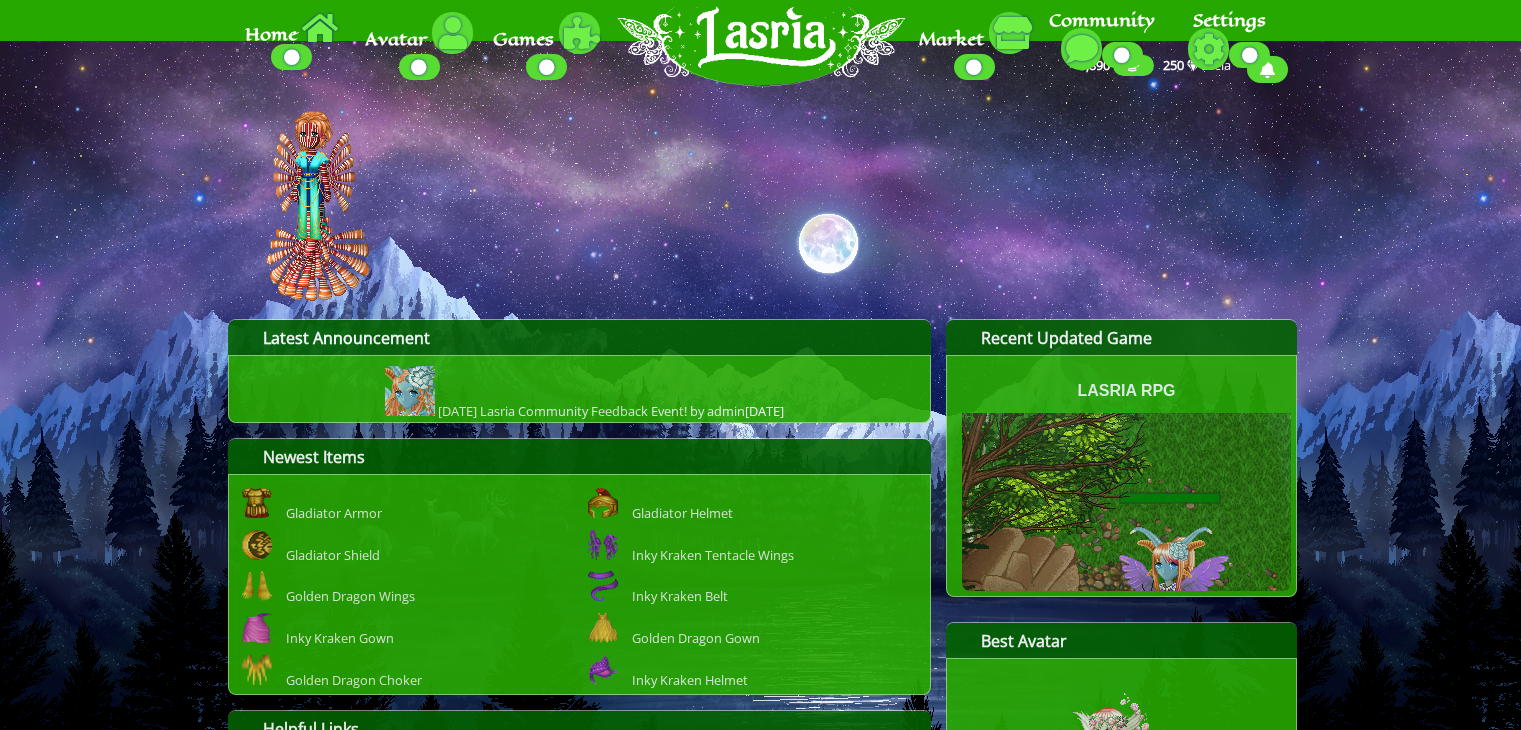scroll, scrollTop: 0, scrollLeft: 0, axis: both 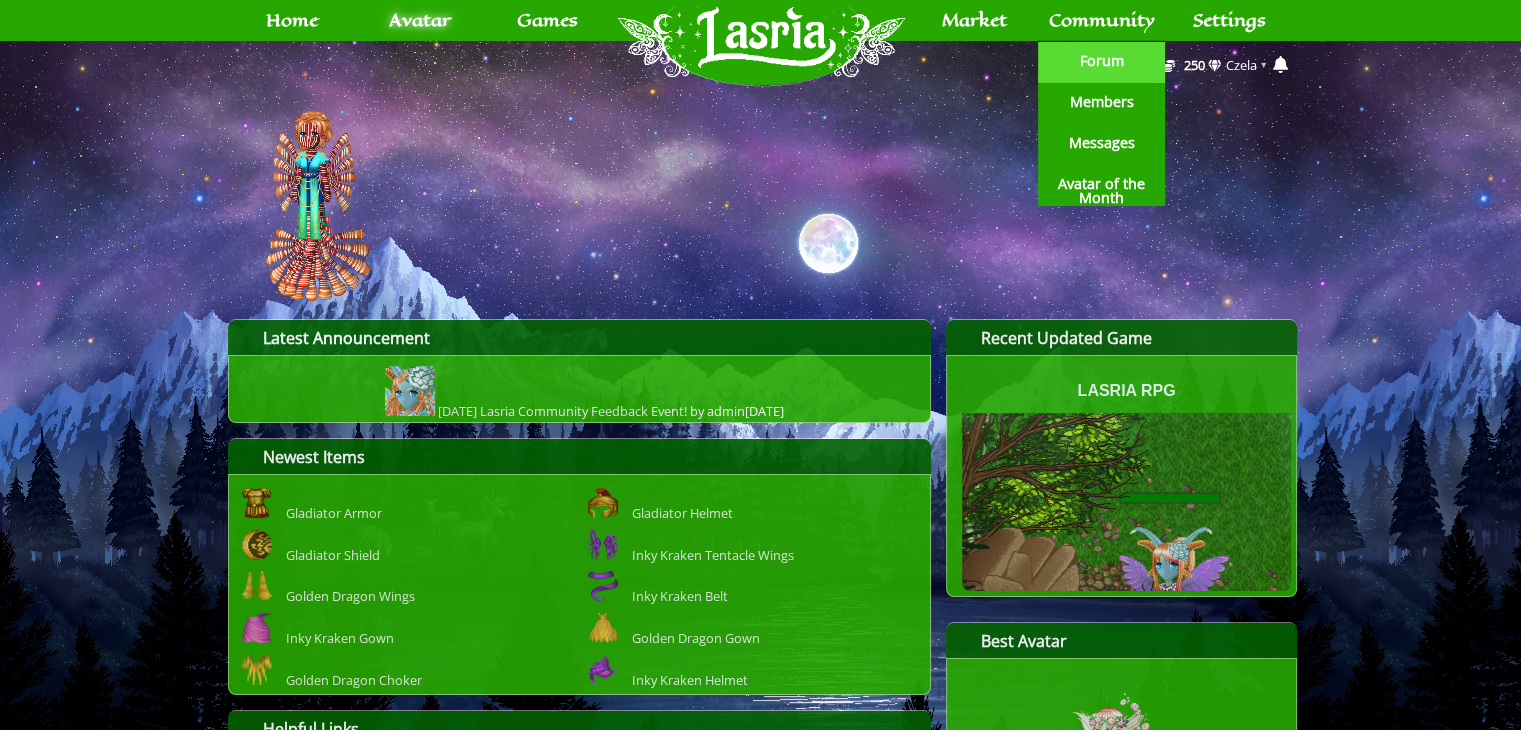 click on "Forum" at bounding box center [1102, 61] 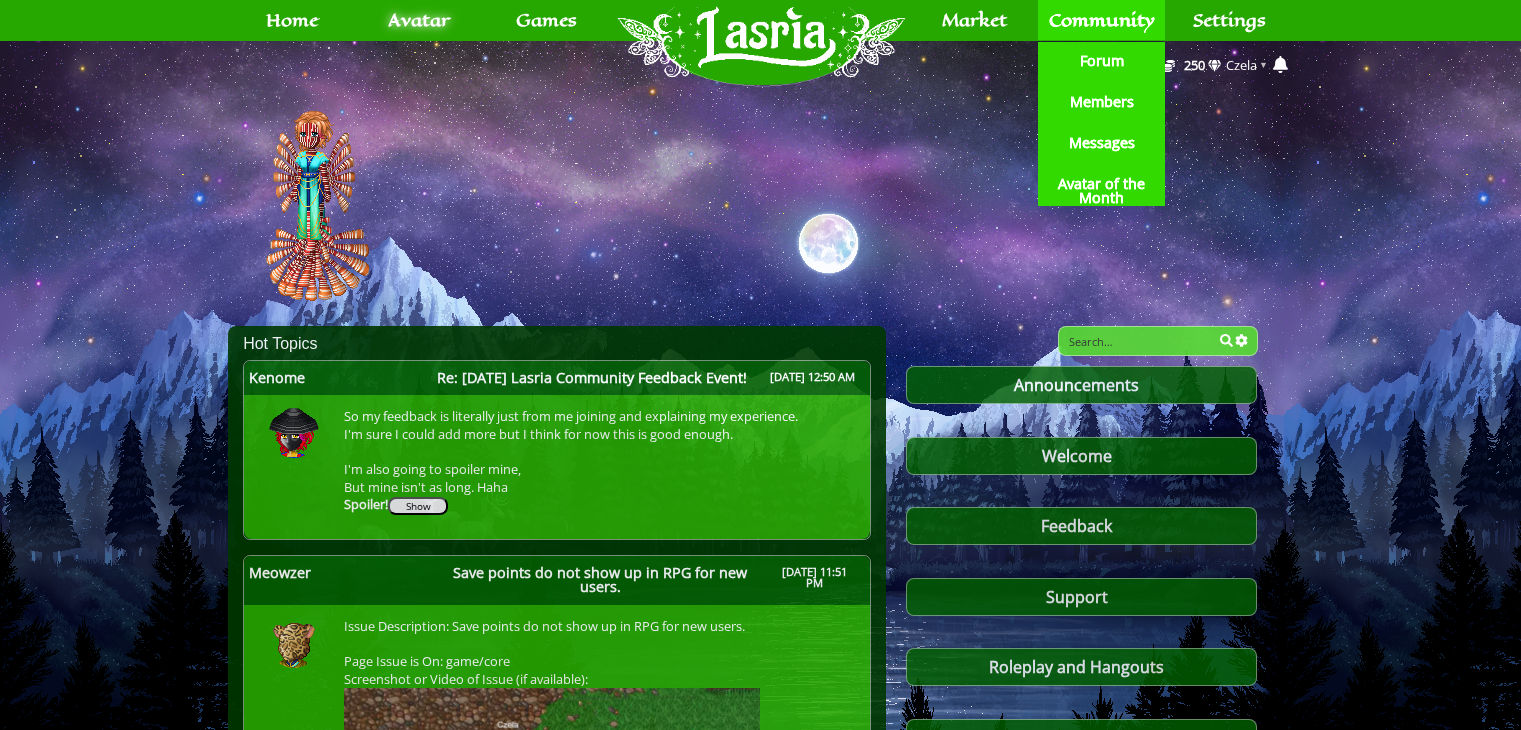 scroll, scrollTop: 0, scrollLeft: 0, axis: both 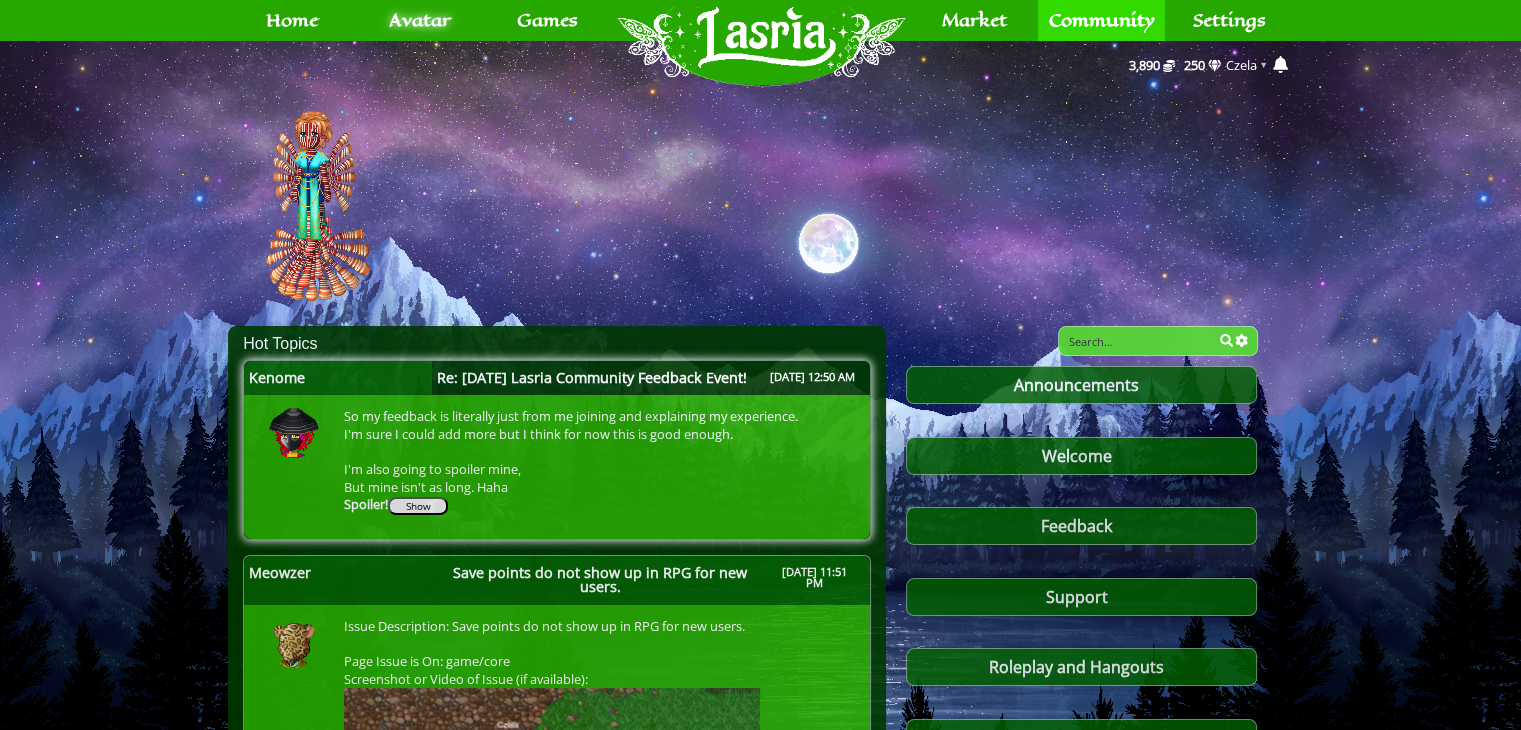 click on "Re: July 12th Lasria Community Feedback Event!" at bounding box center [592, 378] 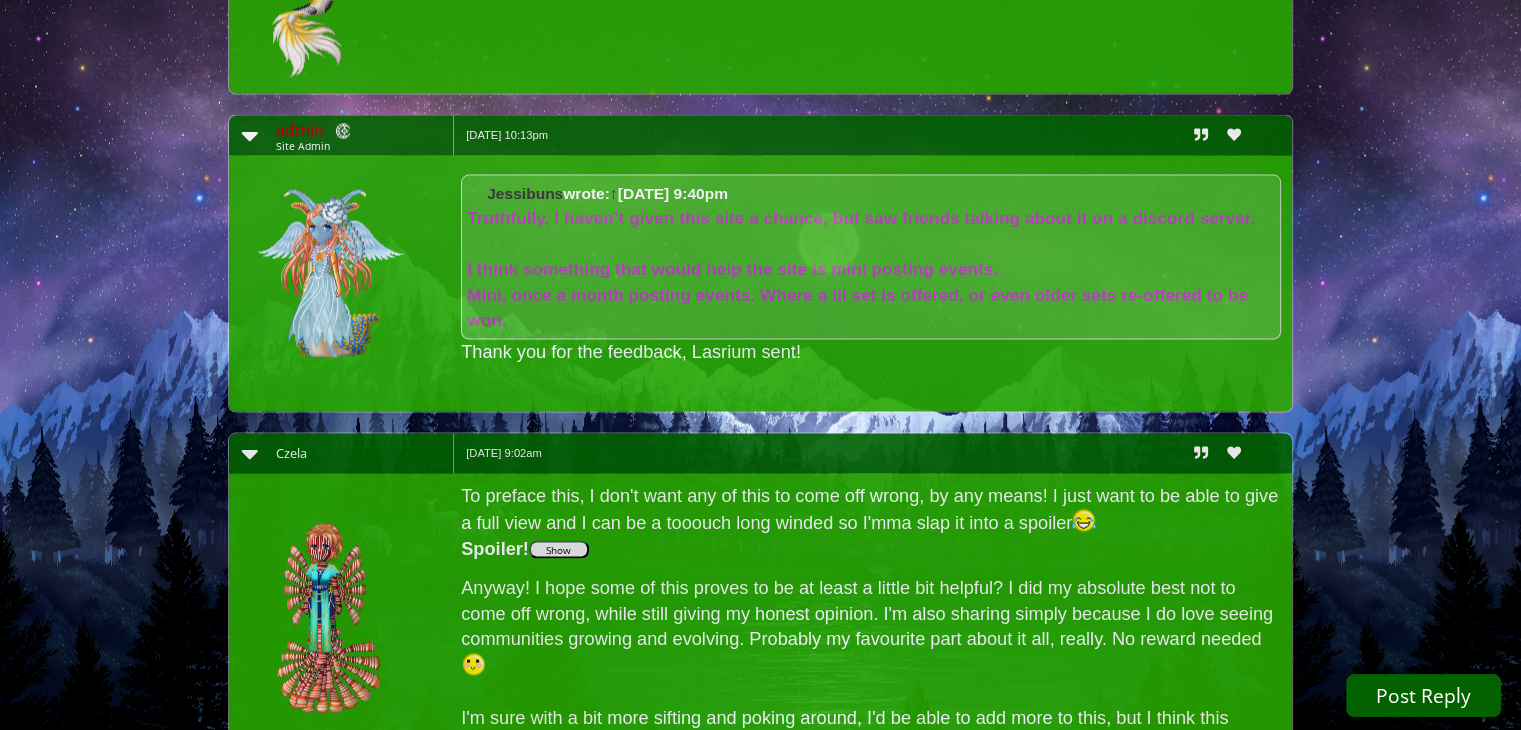 scroll, scrollTop: 4075, scrollLeft: 0, axis: vertical 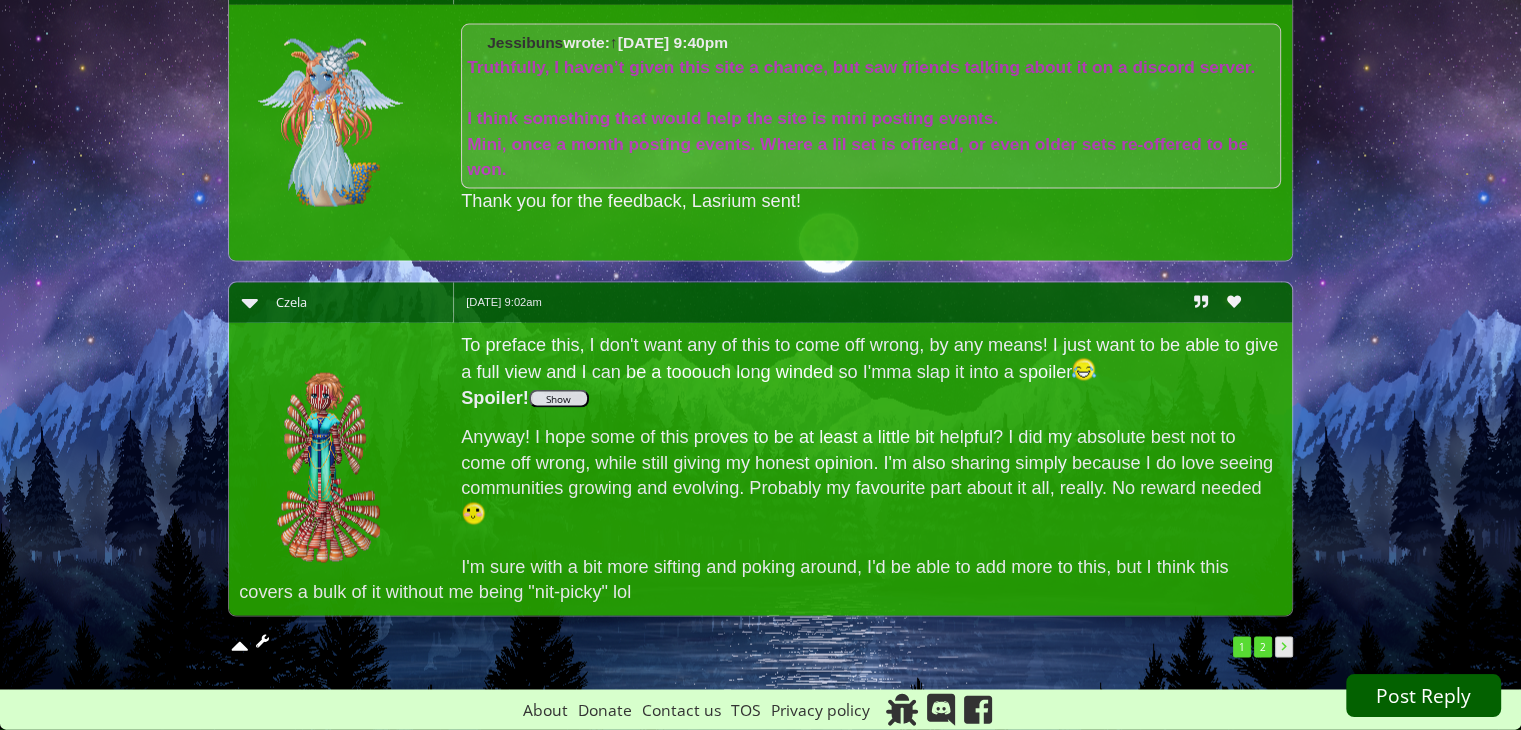 click on "2" at bounding box center [1263, 647] 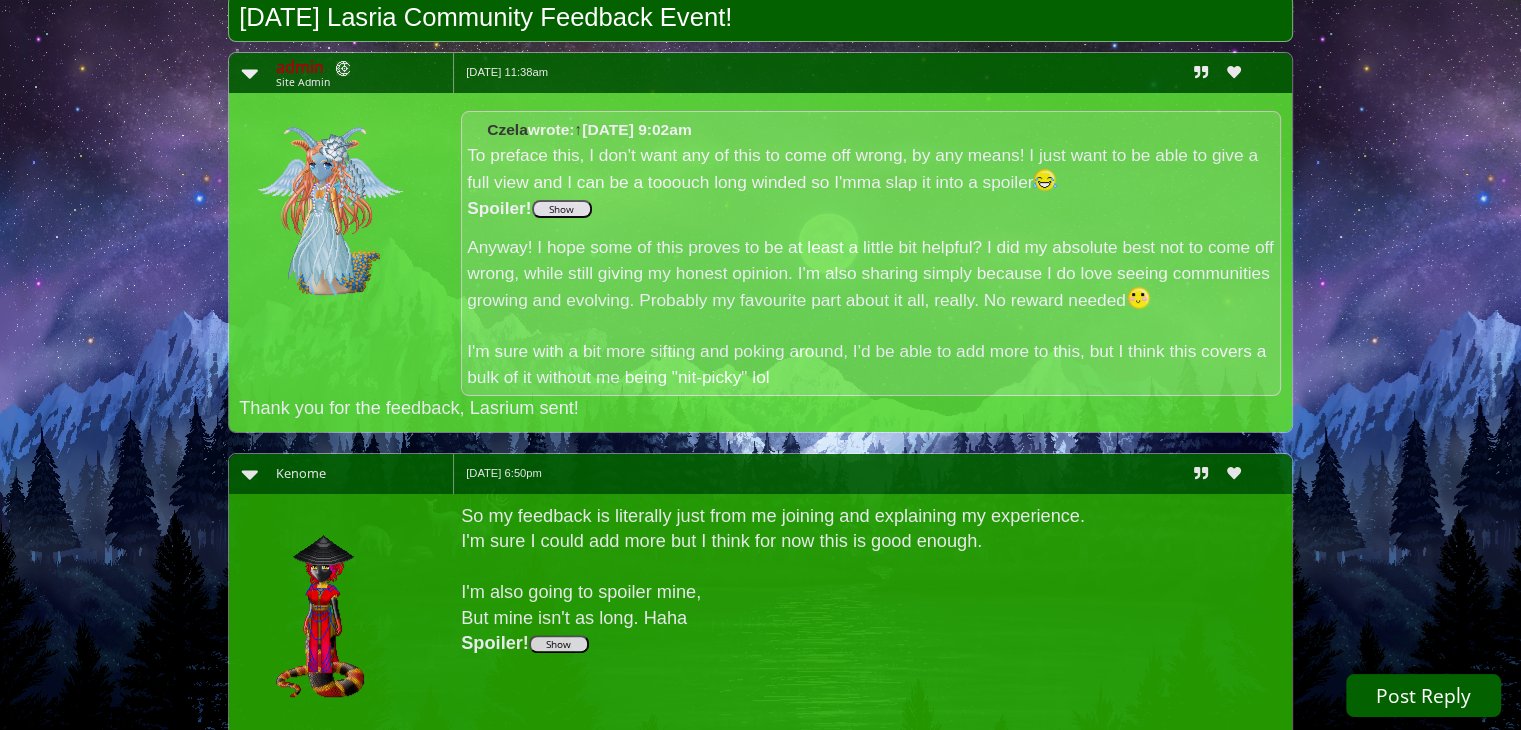 scroll, scrollTop: 501, scrollLeft: 0, axis: vertical 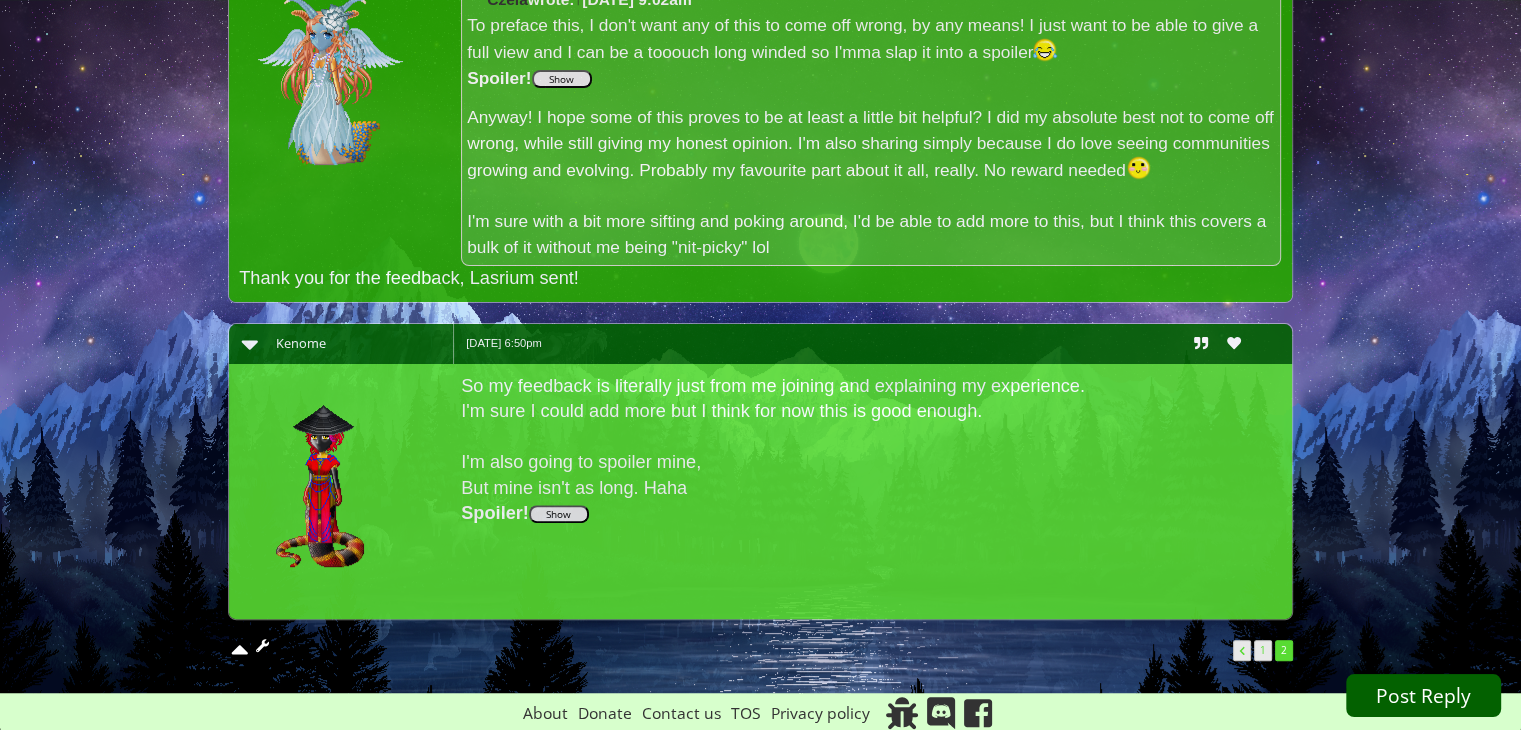 click on "Show" at bounding box center (559, 514) 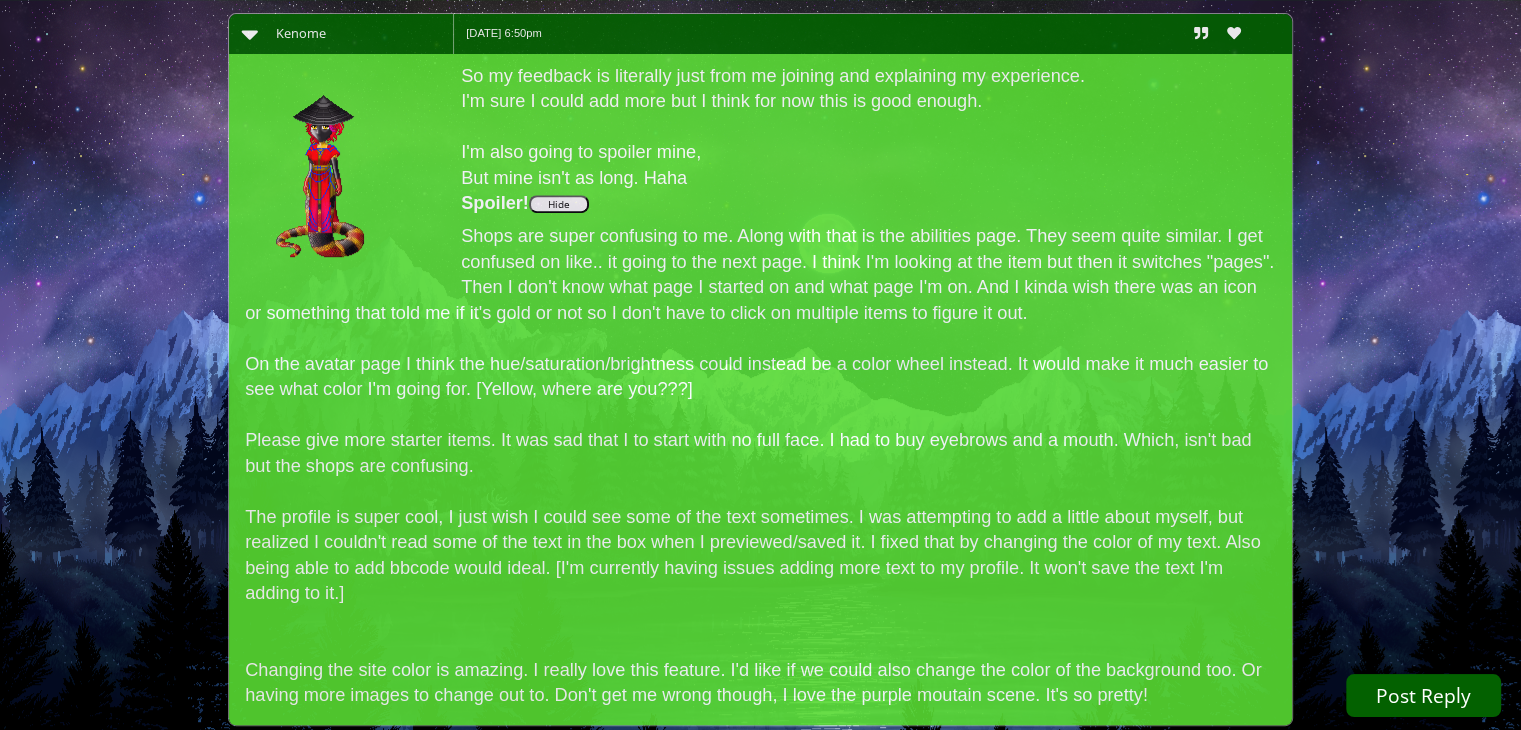 scroll, scrollTop: 812, scrollLeft: 0, axis: vertical 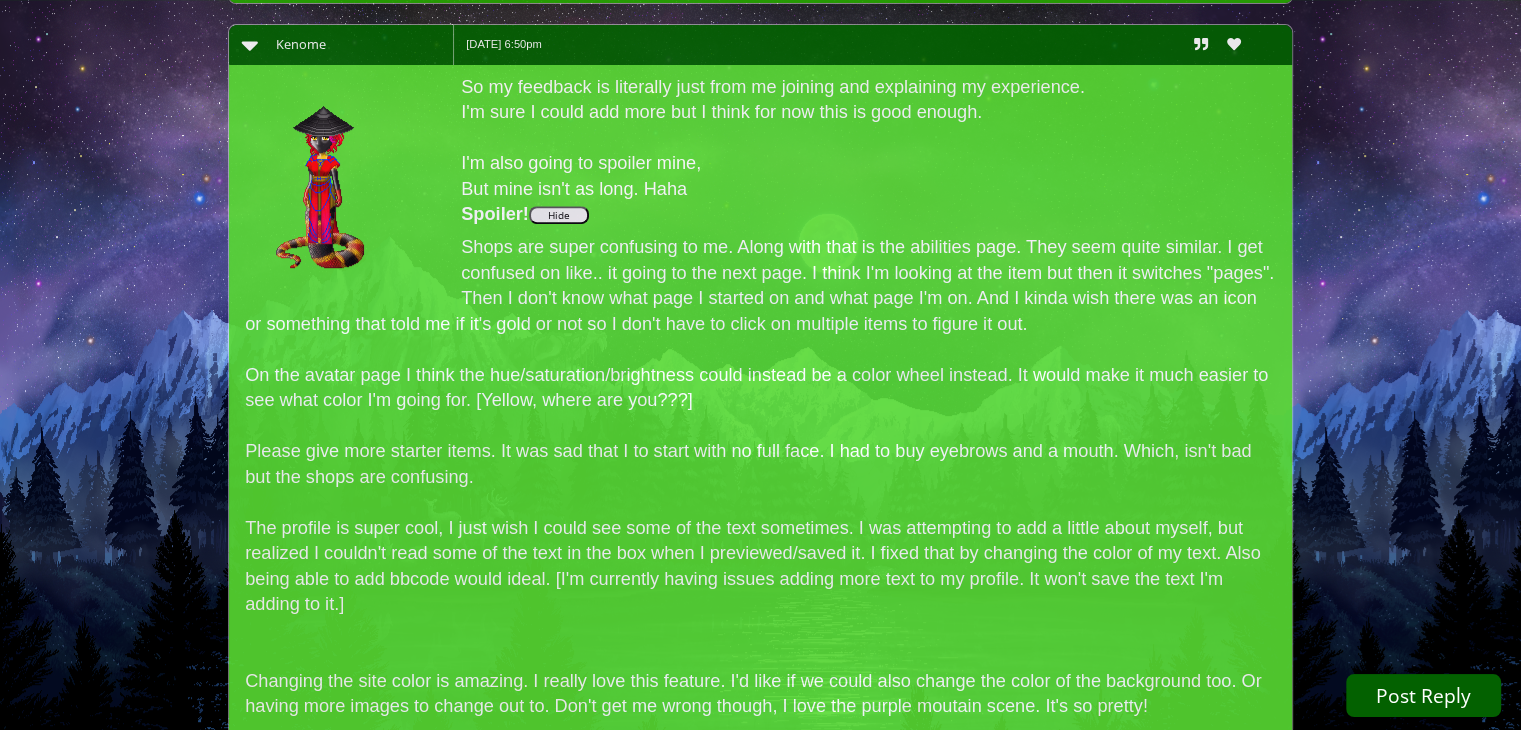 click on "Hide" at bounding box center [559, 215] 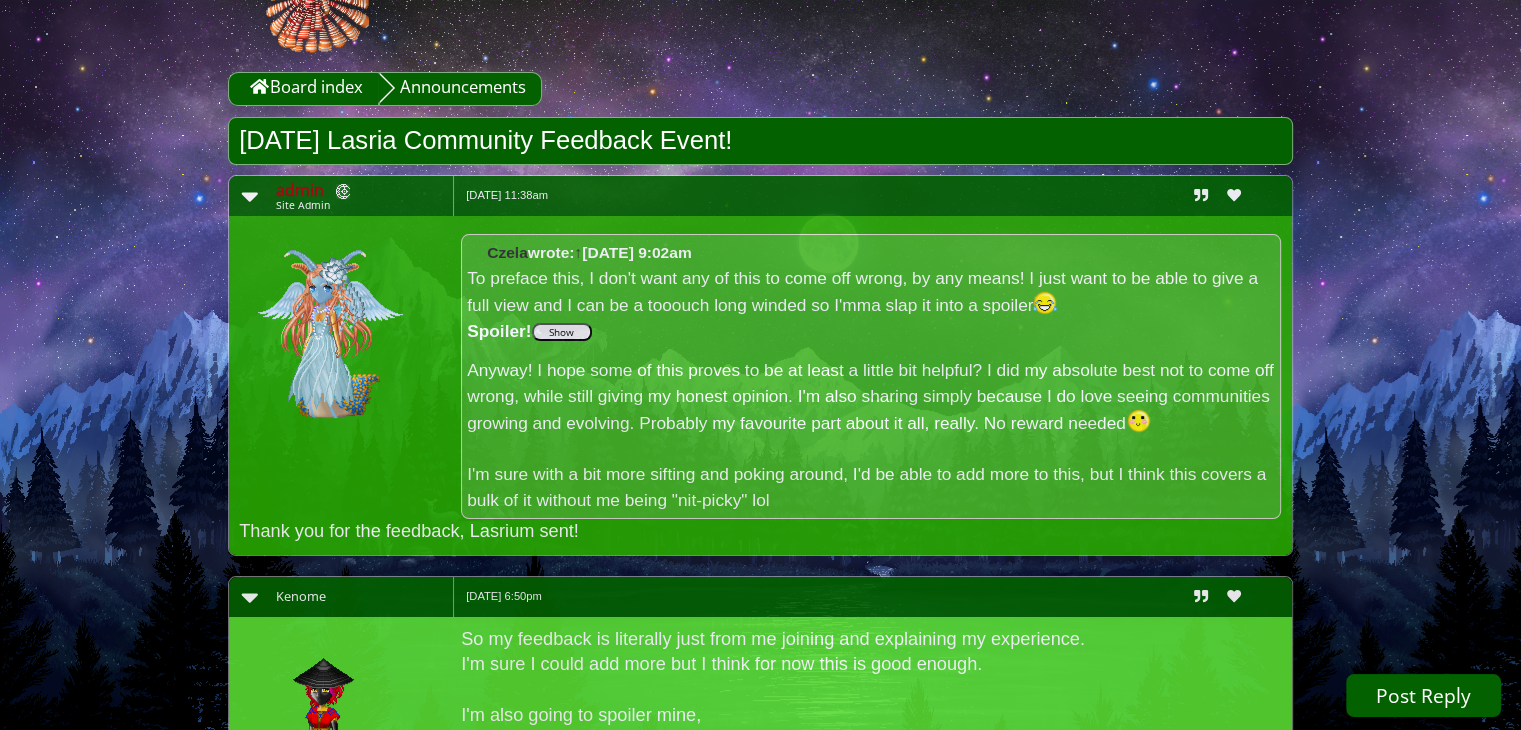 scroll, scrollTop: 257, scrollLeft: 0, axis: vertical 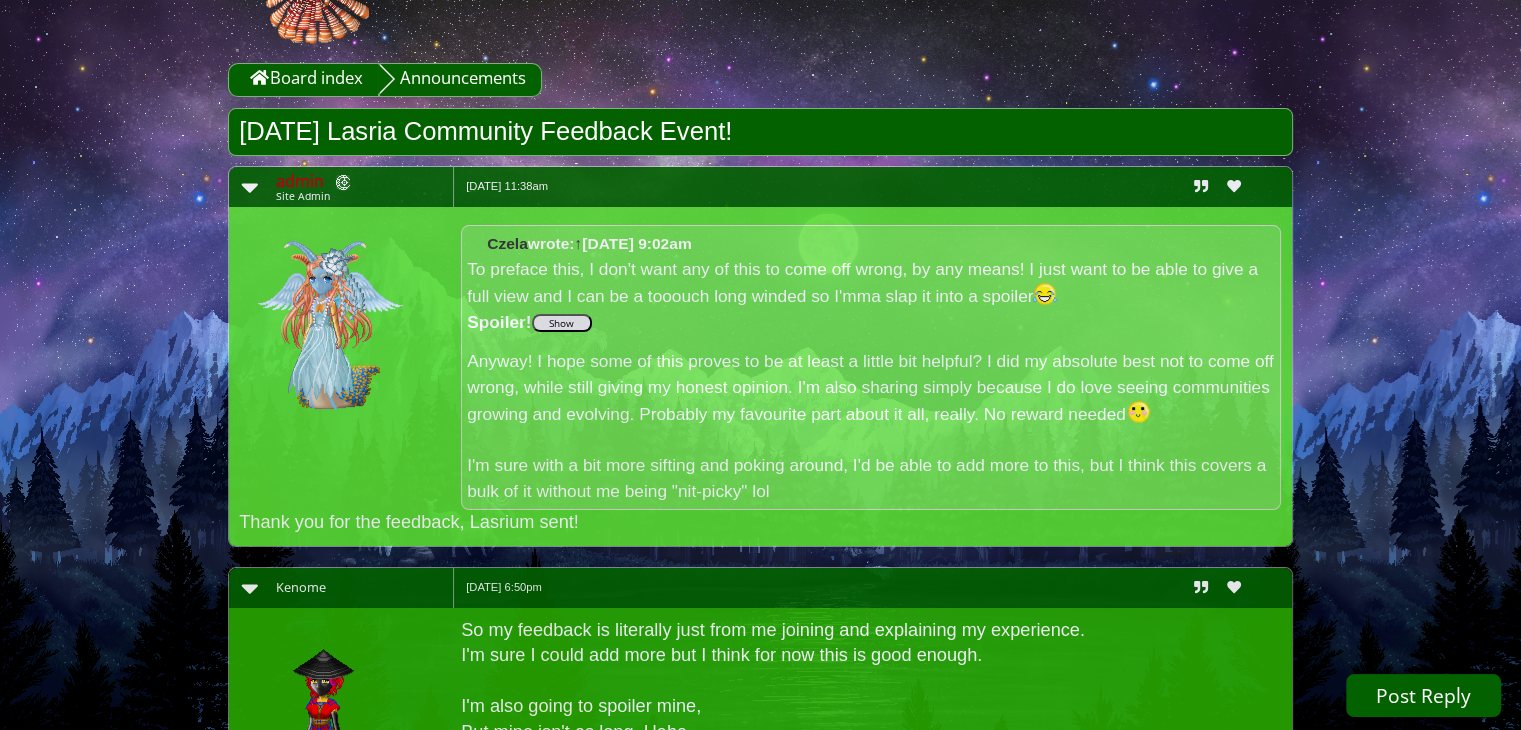 click on "Show" at bounding box center (562, 323) 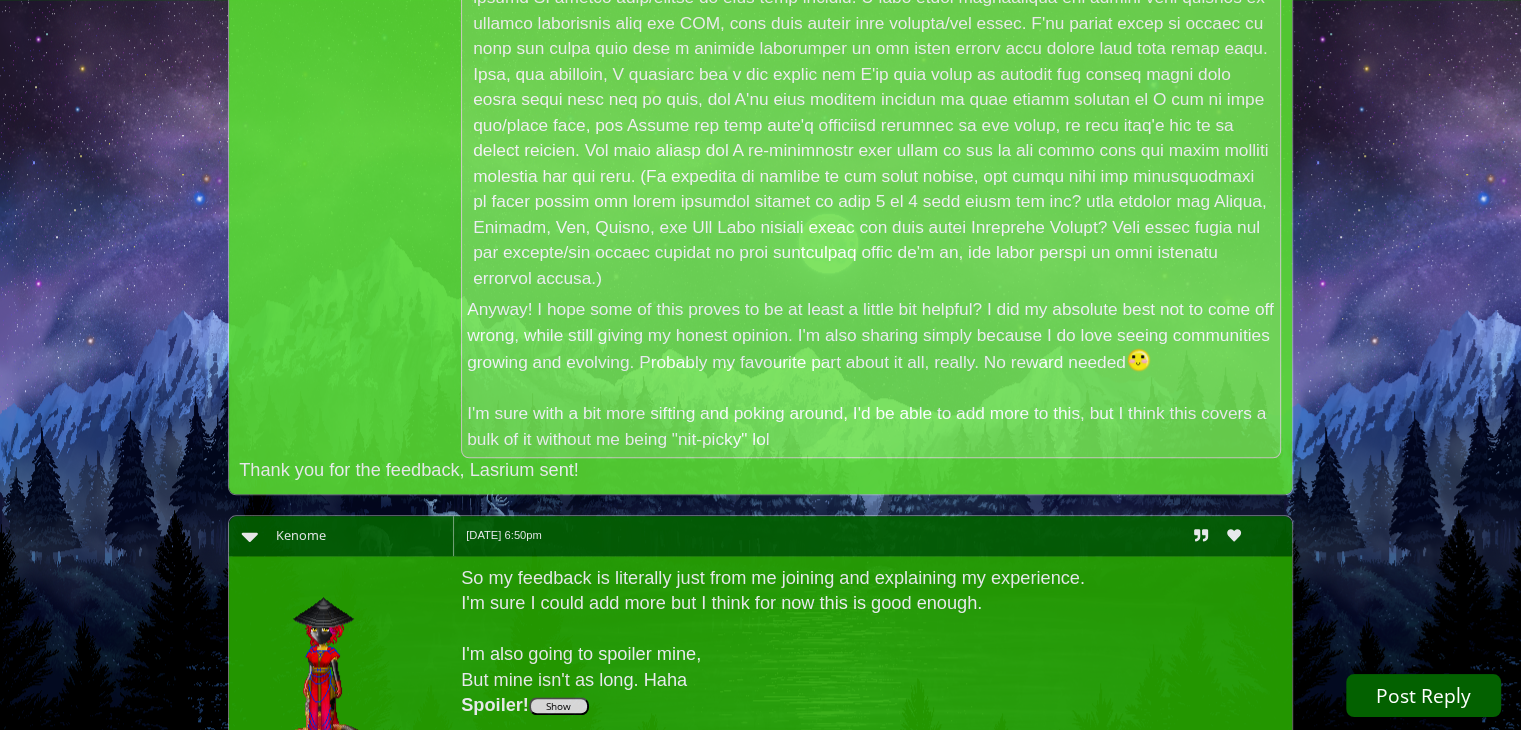 scroll, scrollTop: 2080, scrollLeft: 0, axis: vertical 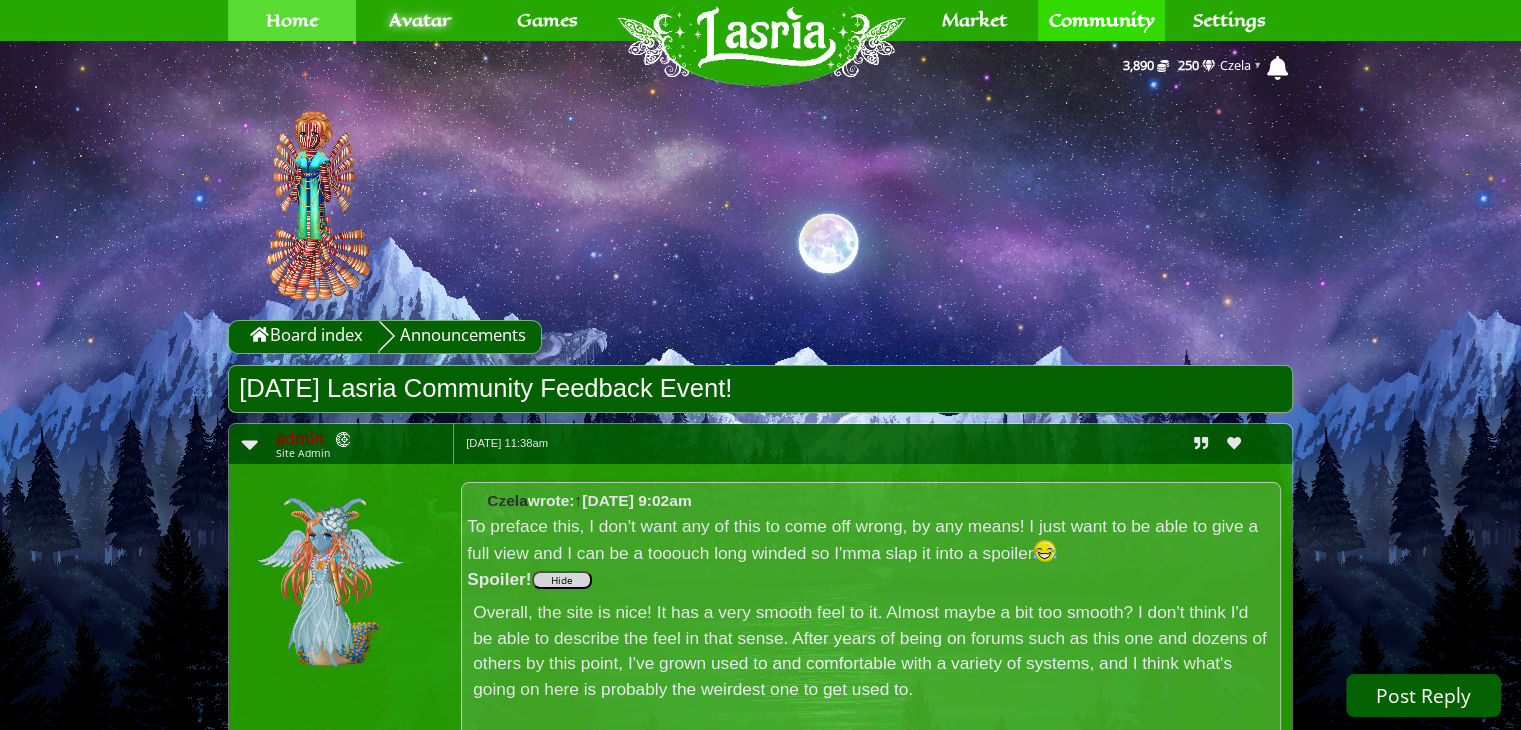 click on "Home" at bounding box center (292, 20) 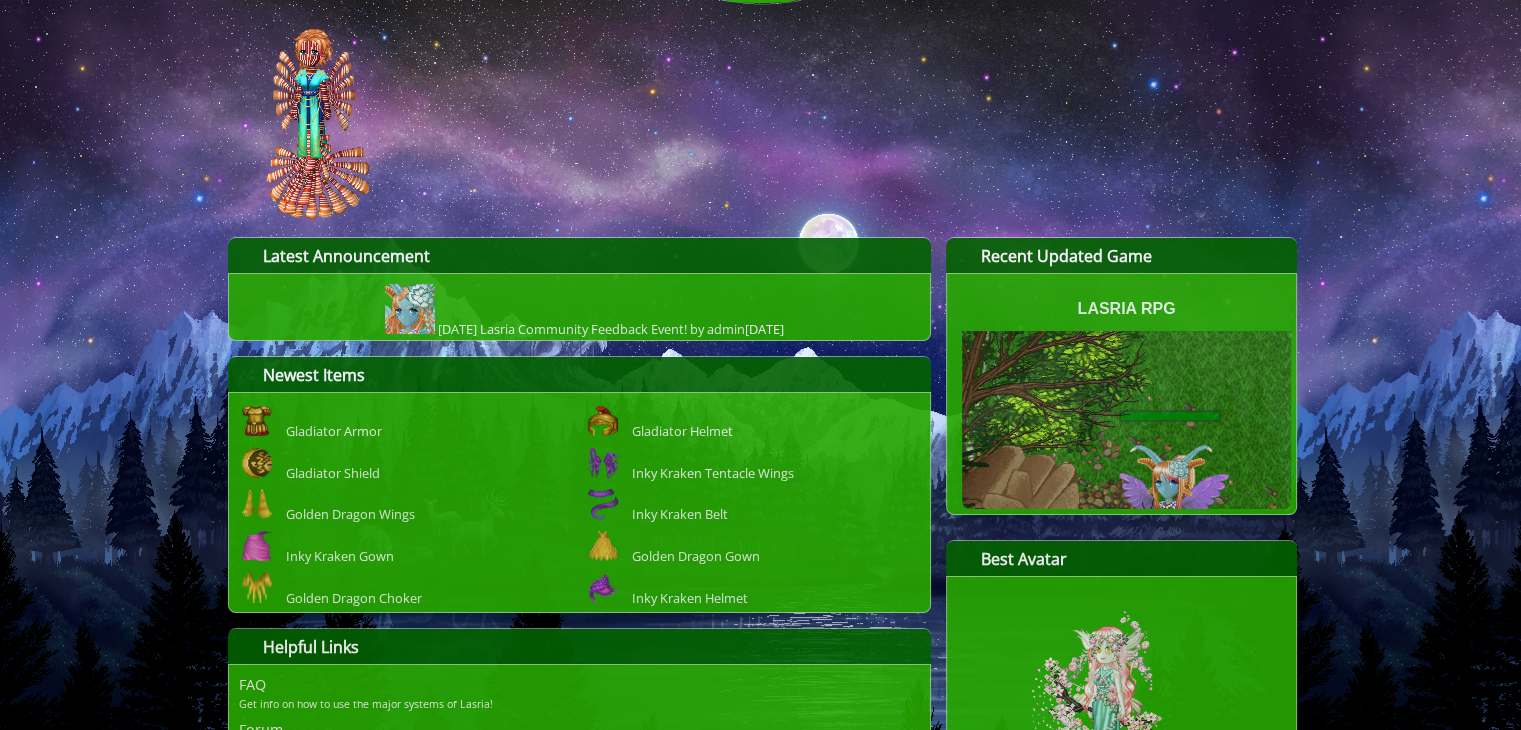 scroll, scrollTop: 0, scrollLeft: 0, axis: both 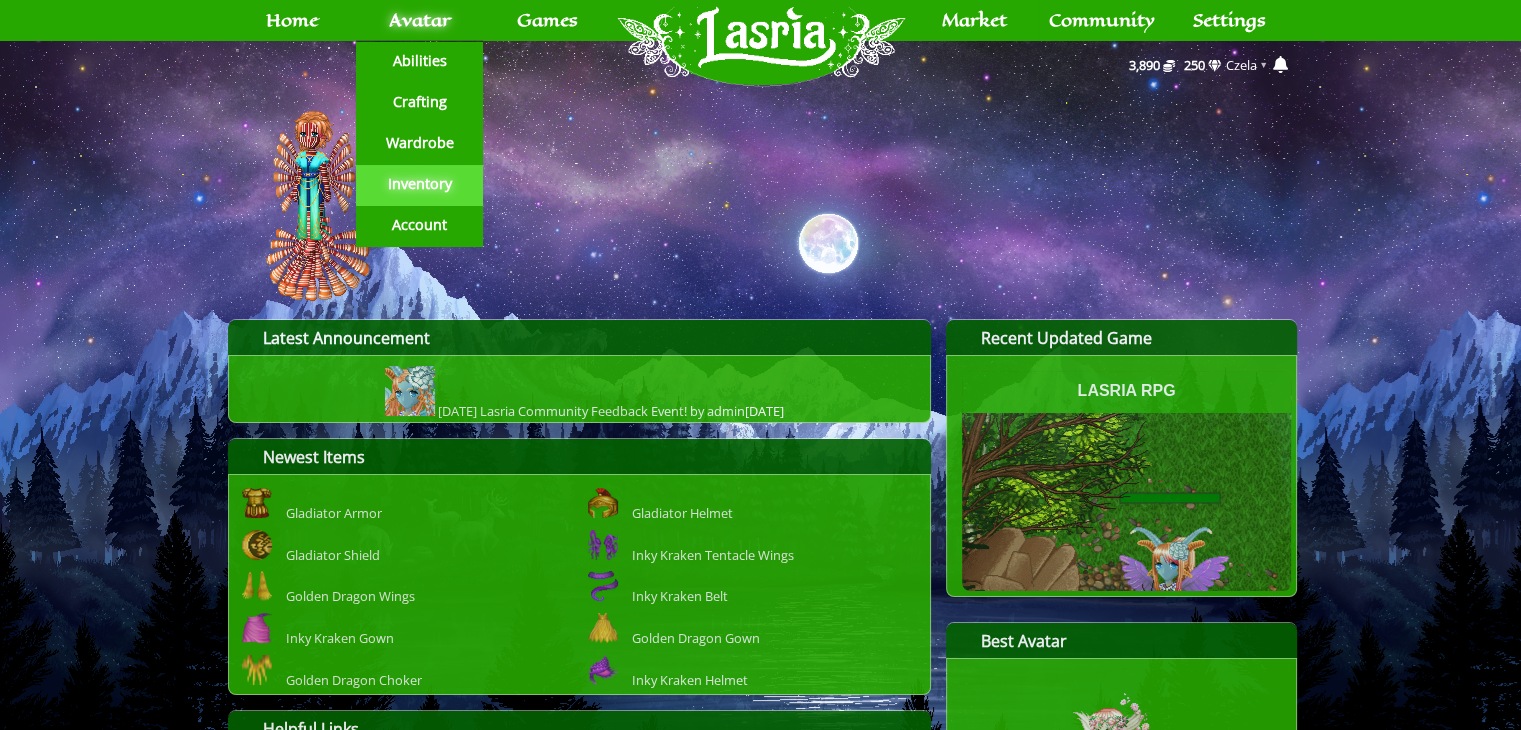click on "Inventory" at bounding box center (419, 184) 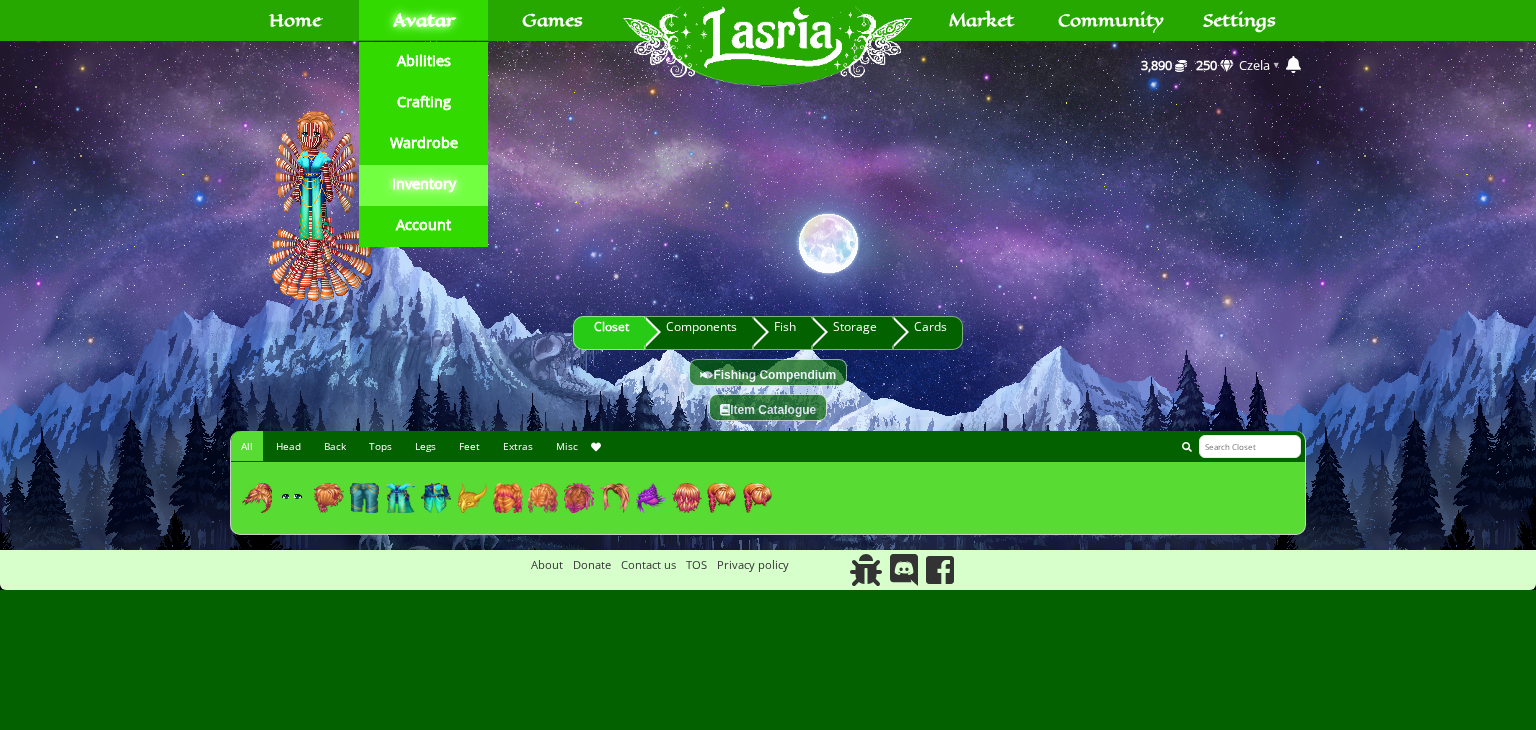 scroll, scrollTop: 0, scrollLeft: 0, axis: both 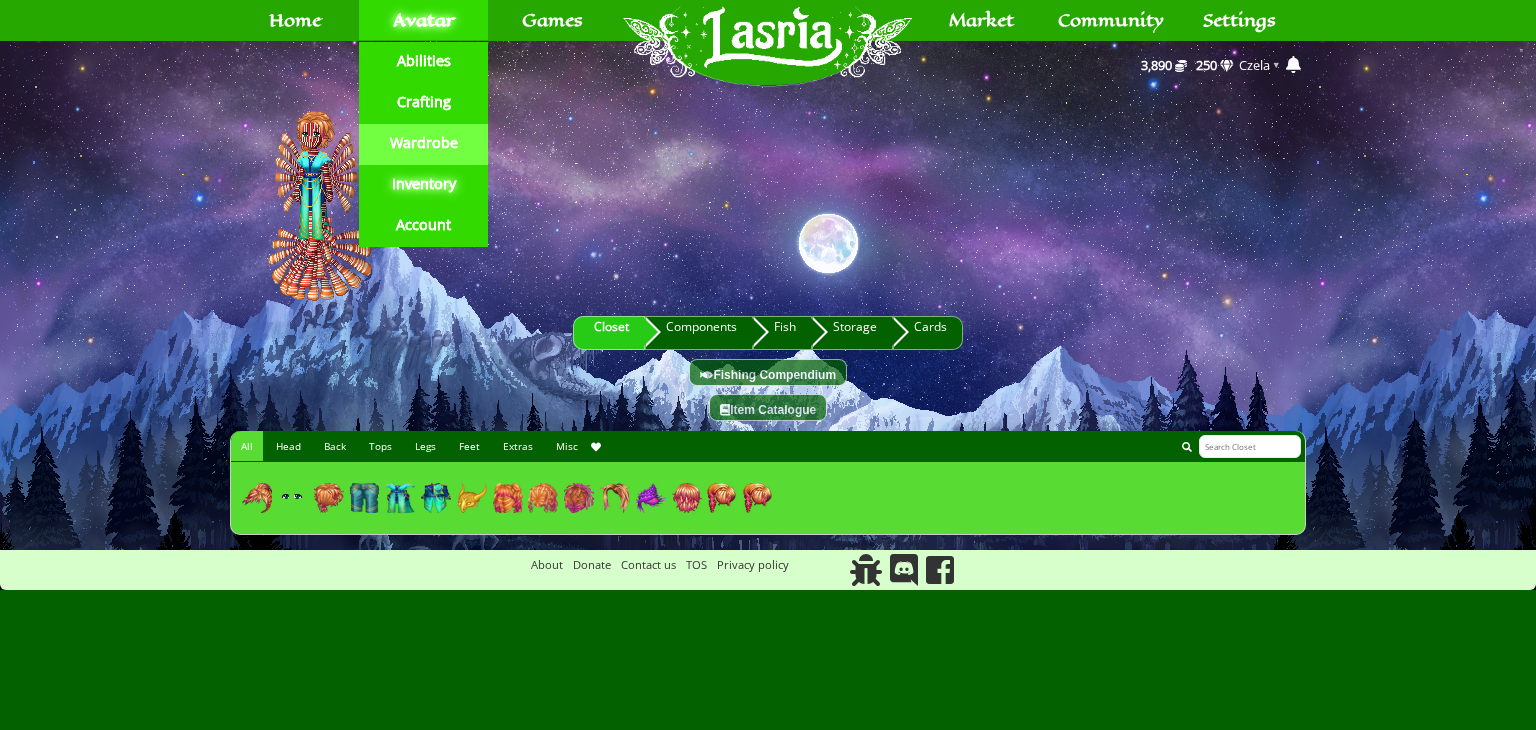 click on "Wardrobe" at bounding box center (424, 143) 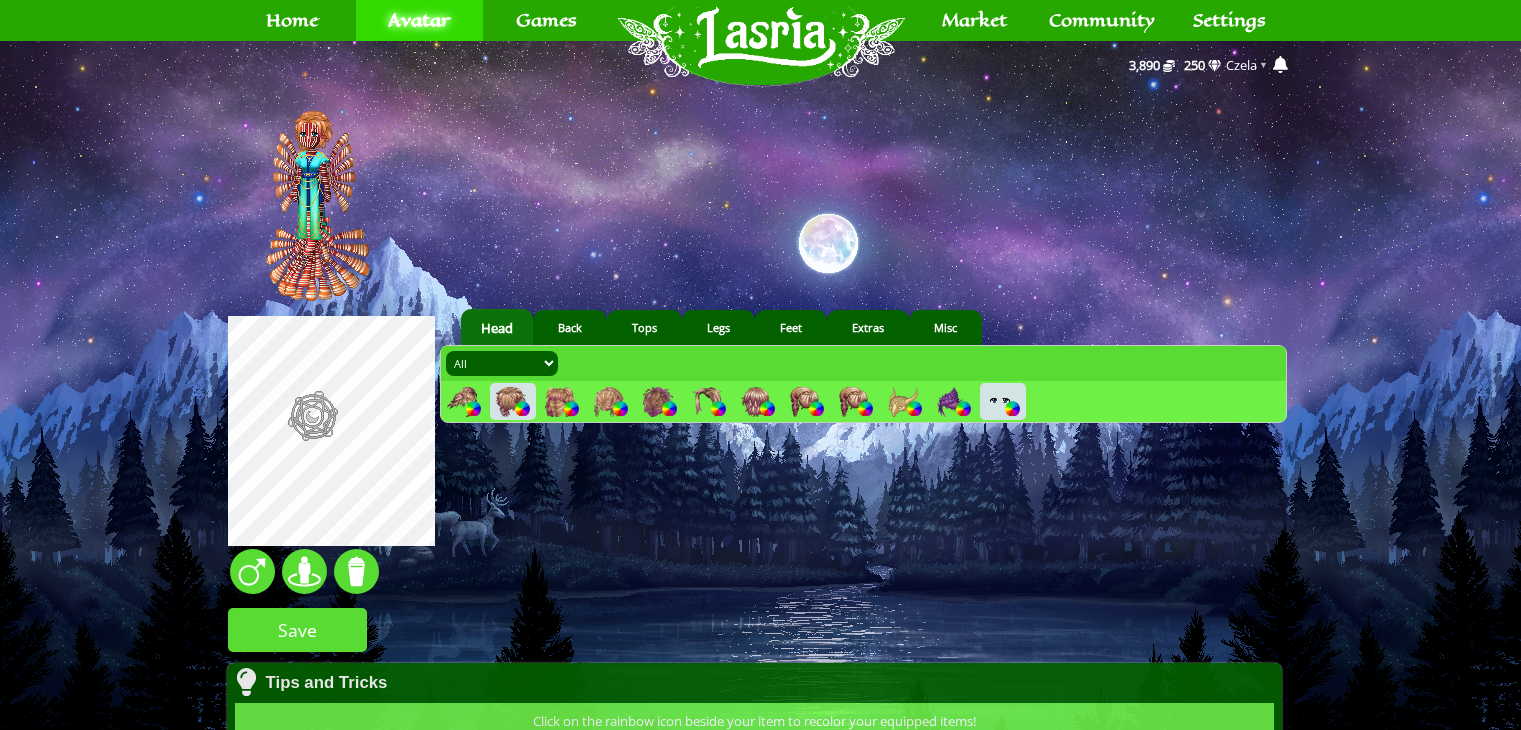 scroll, scrollTop: 0, scrollLeft: 0, axis: both 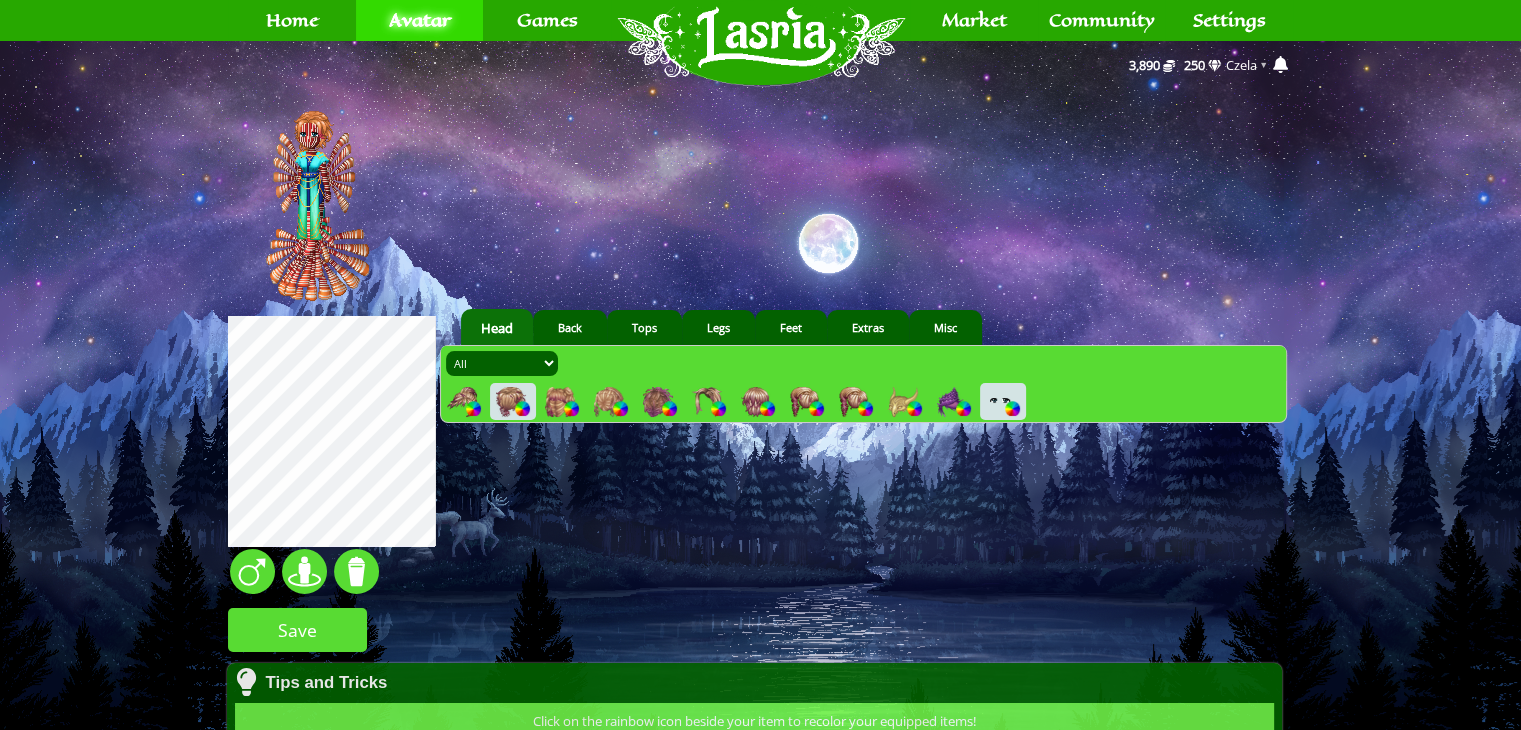 click at bounding box center (903, 402) 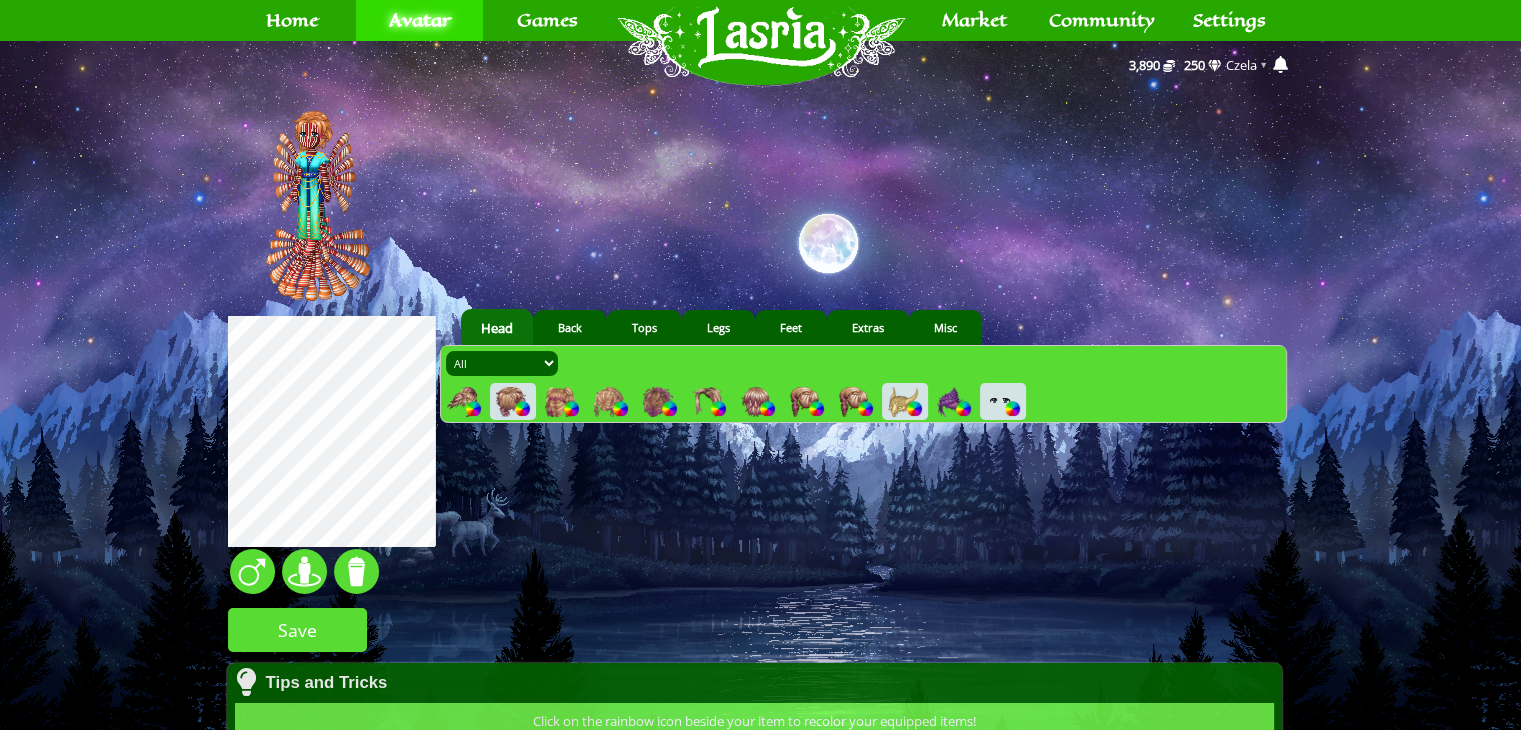 click at bounding box center [609, 402] 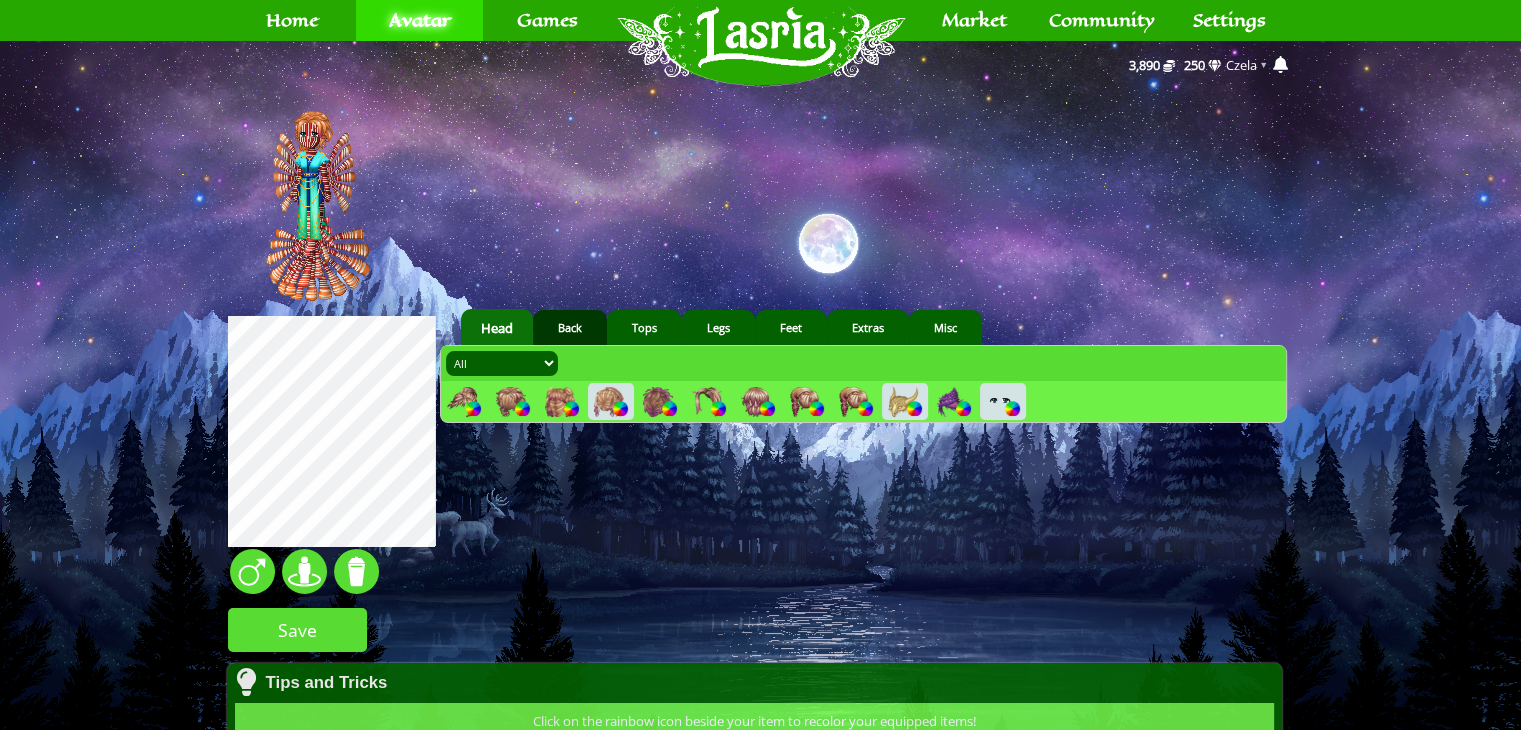 click on "Back" at bounding box center [570, 327] 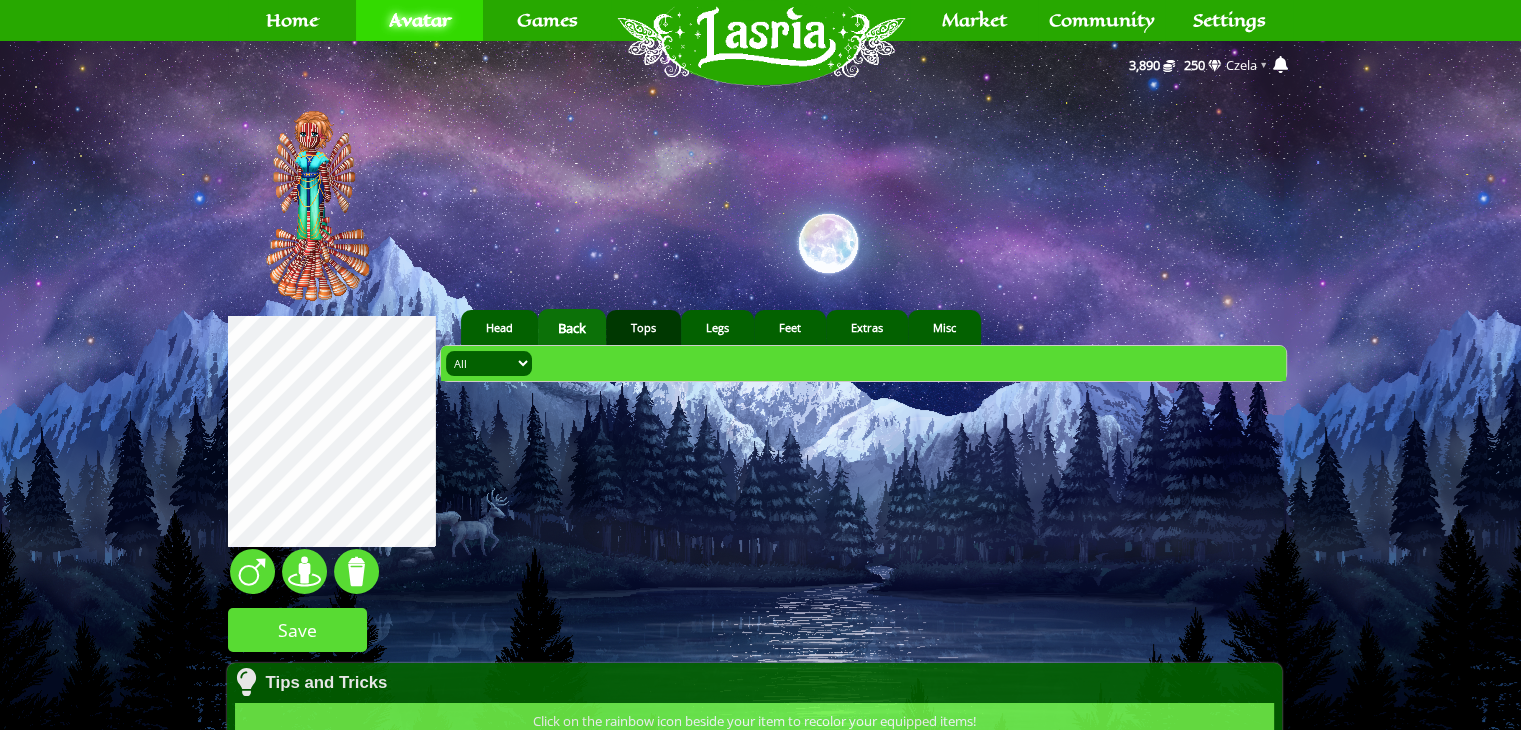 click on "Tops" at bounding box center [643, 327] 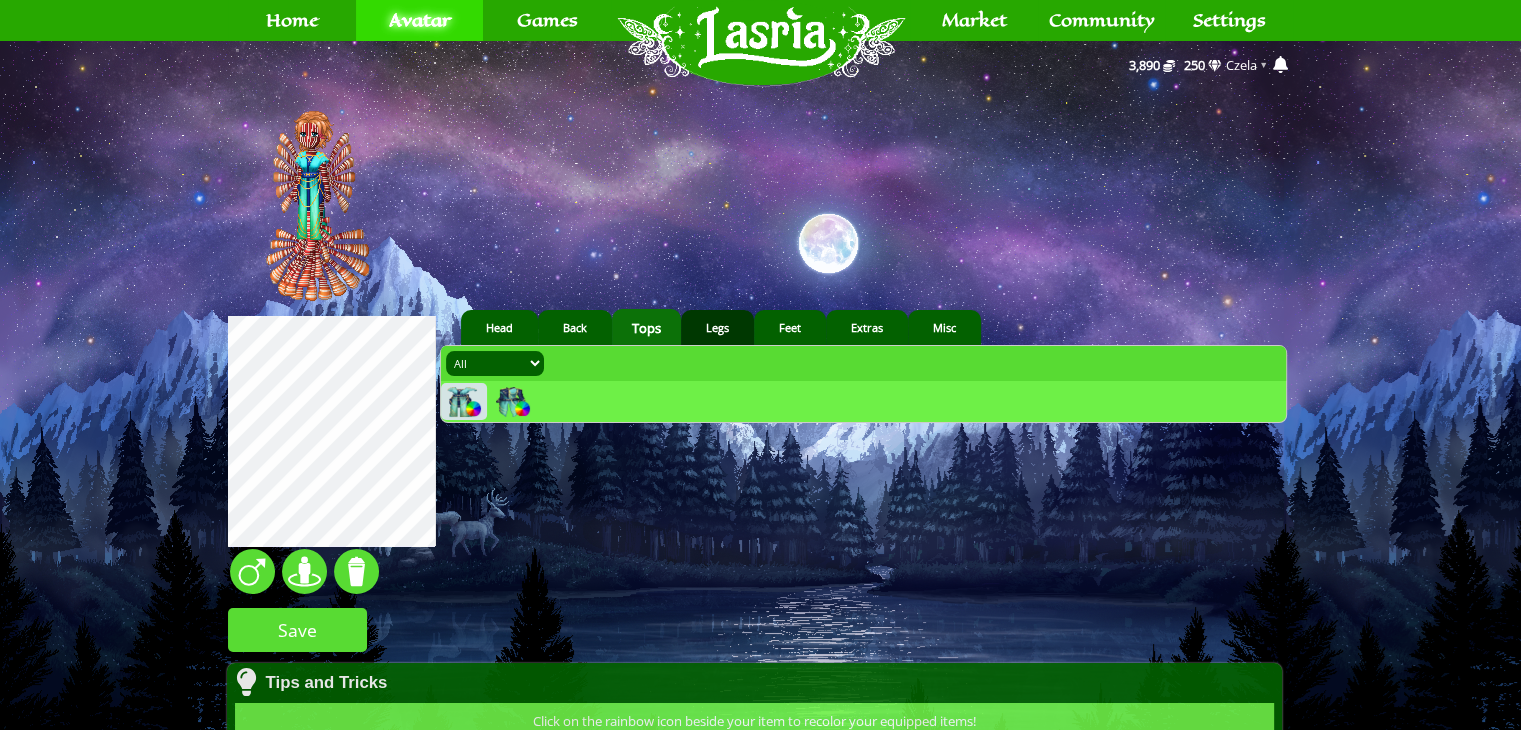 click on "Legs" at bounding box center (717, 327) 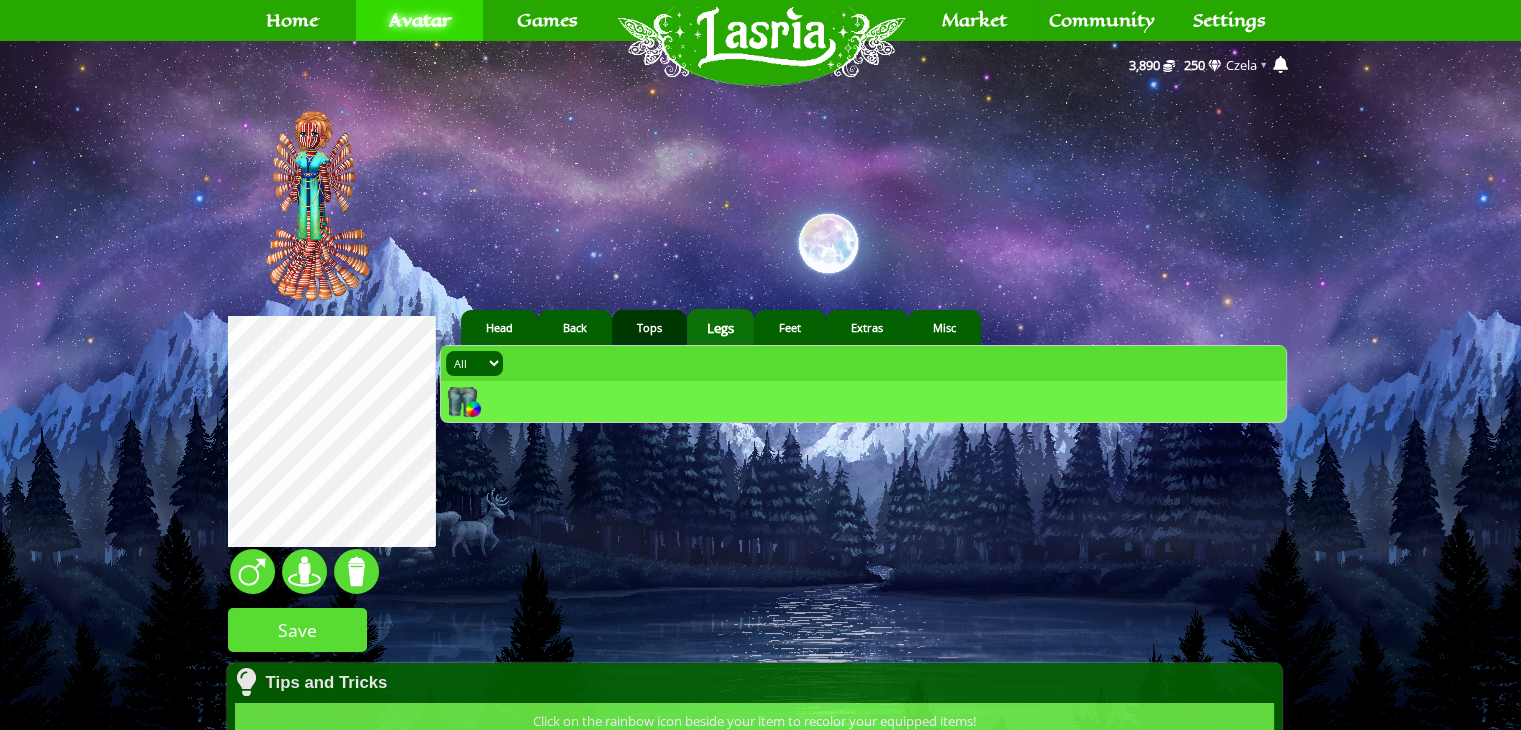 click on "Tops" at bounding box center [649, 327] 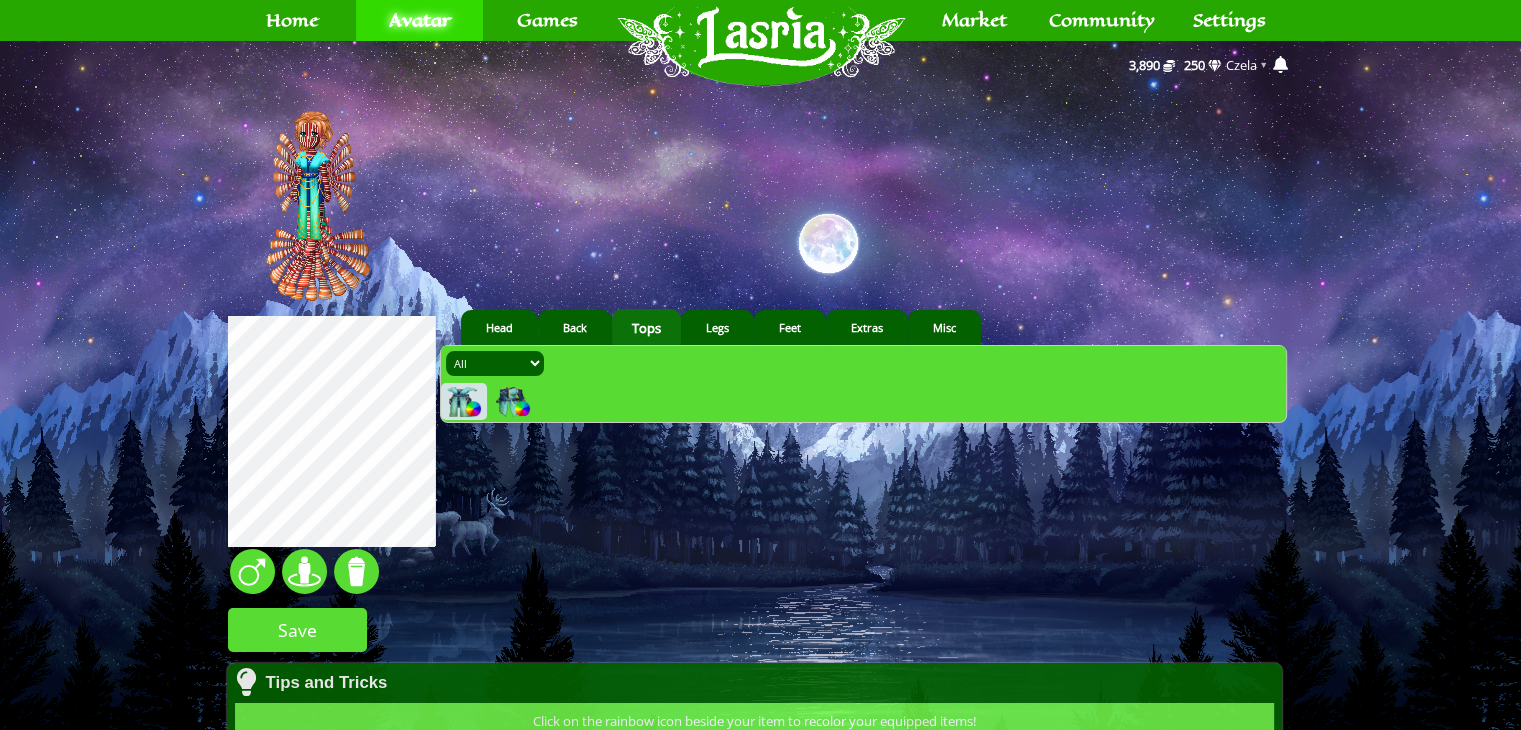 click at bounding box center (473, 408) 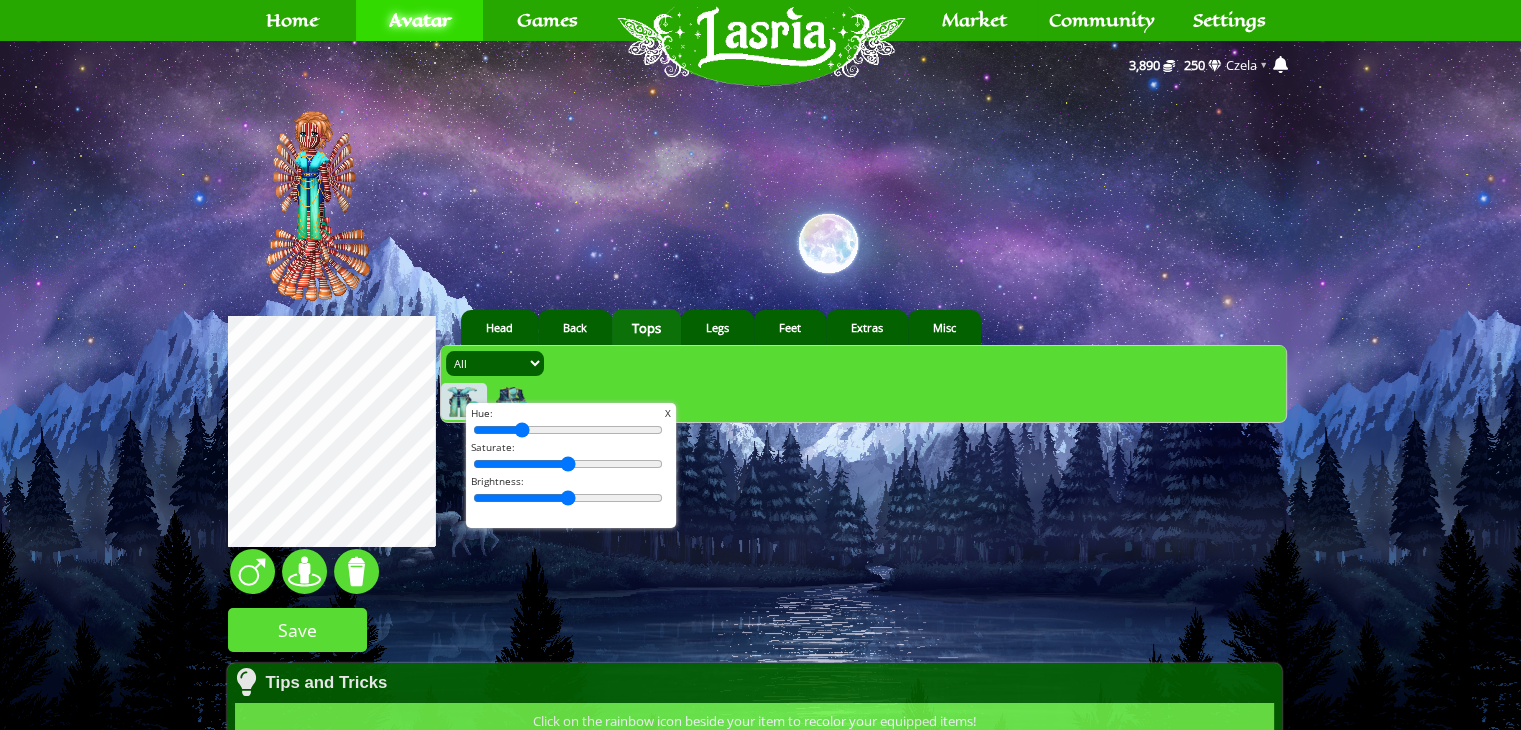 drag, startPoint x: 483, startPoint y: 431, endPoint x: 516, endPoint y: 434, distance: 33.13608 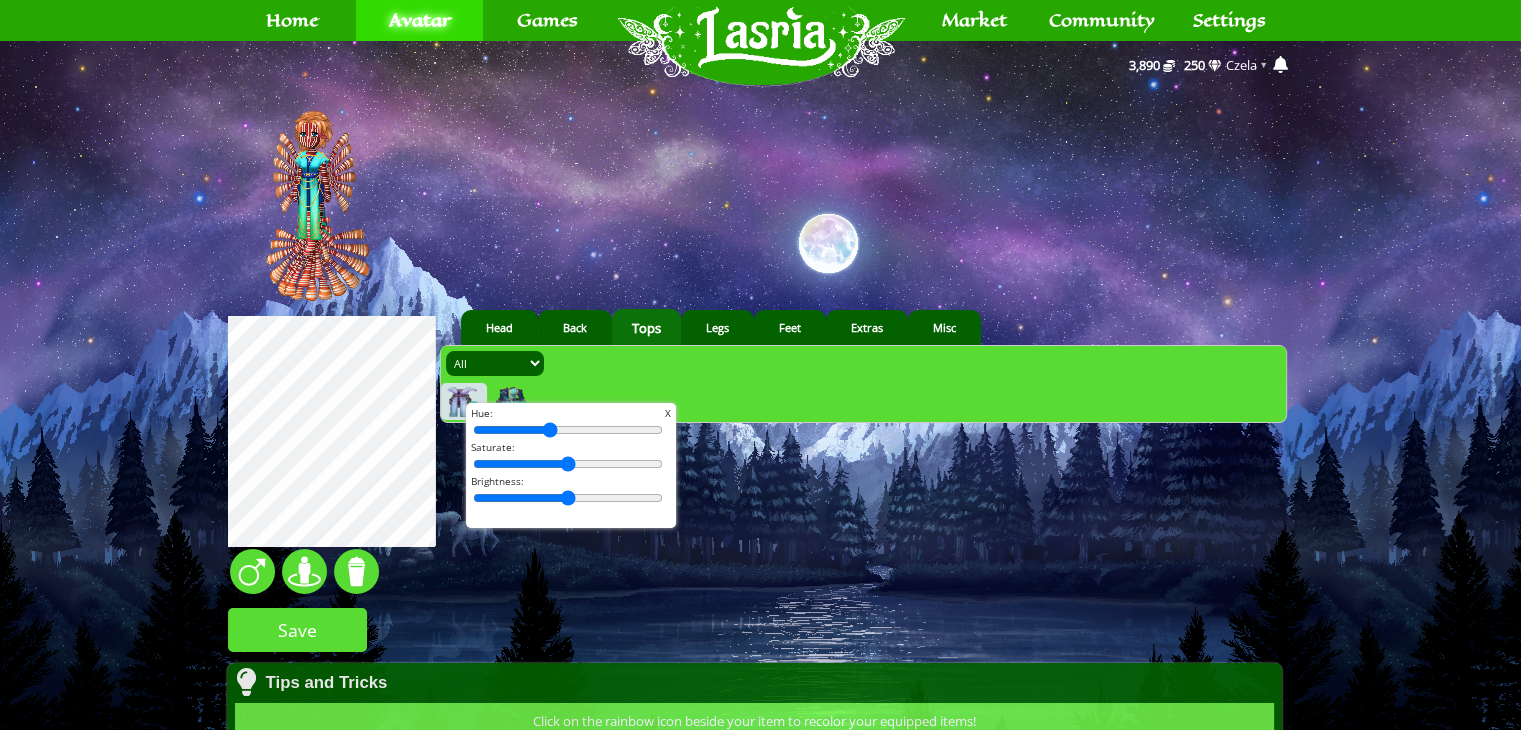 drag, startPoint x: 516, startPoint y: 434, endPoint x: 544, endPoint y: 432, distance: 28.071337 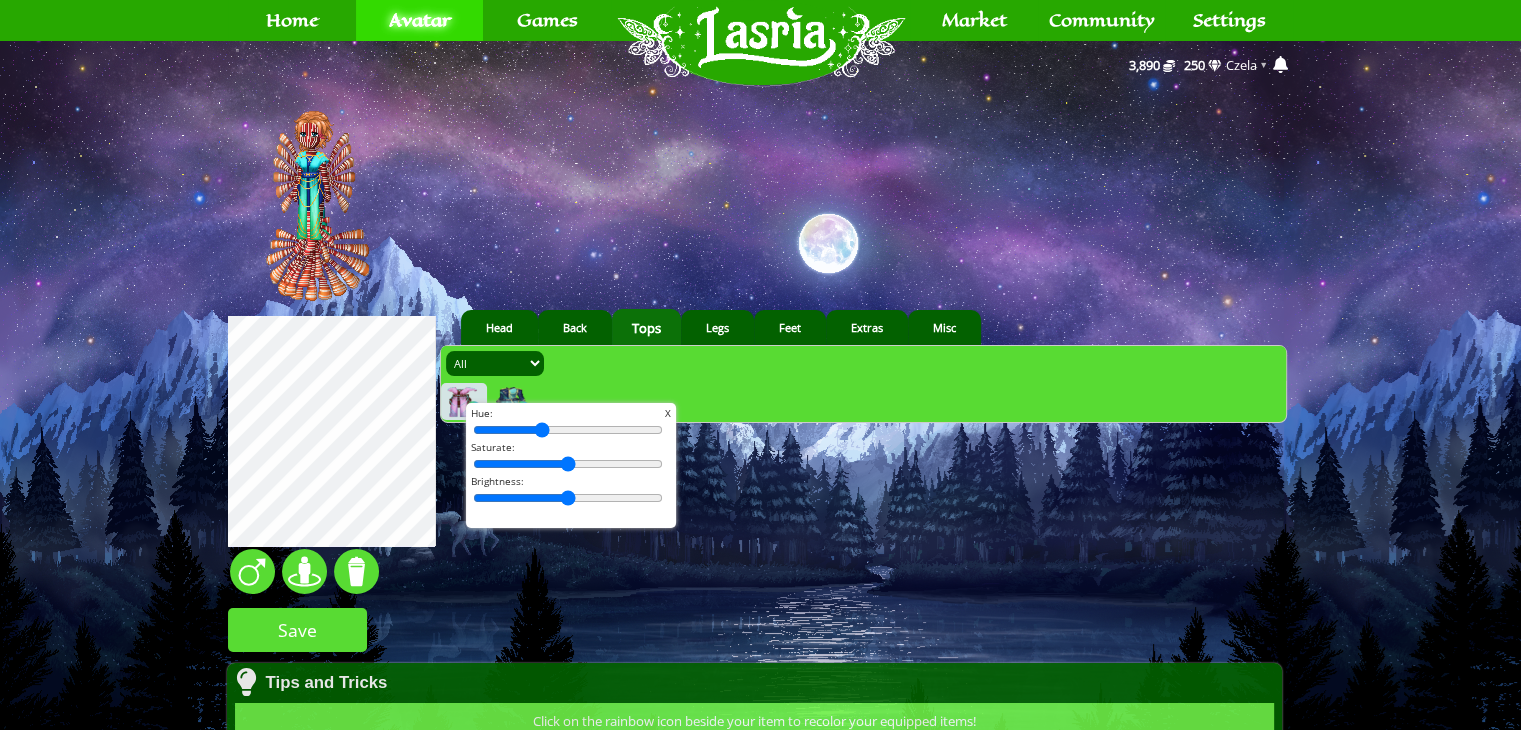 click at bounding box center (568, 430) 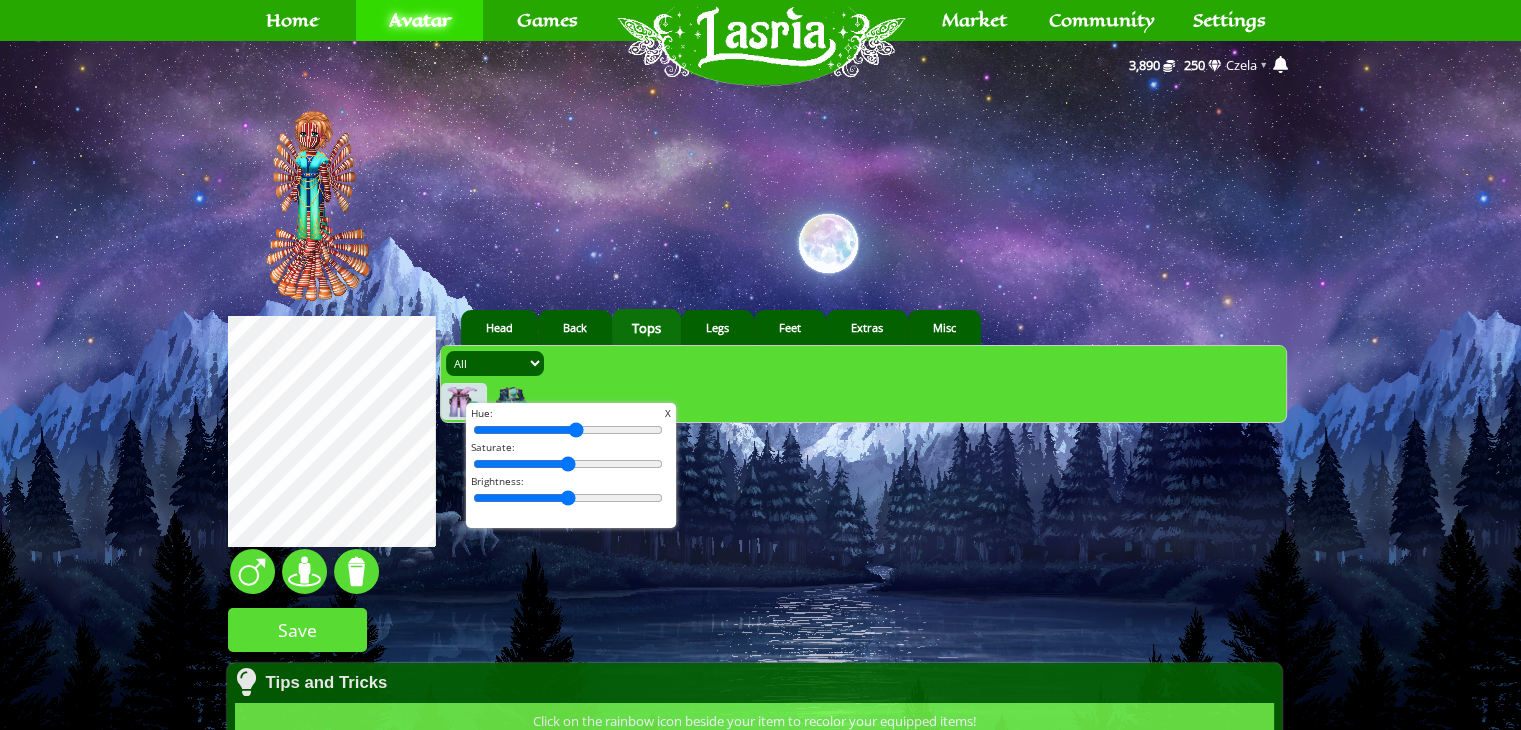 drag, startPoint x: 536, startPoint y: 429, endPoint x: 569, endPoint y: 425, distance: 33.24154 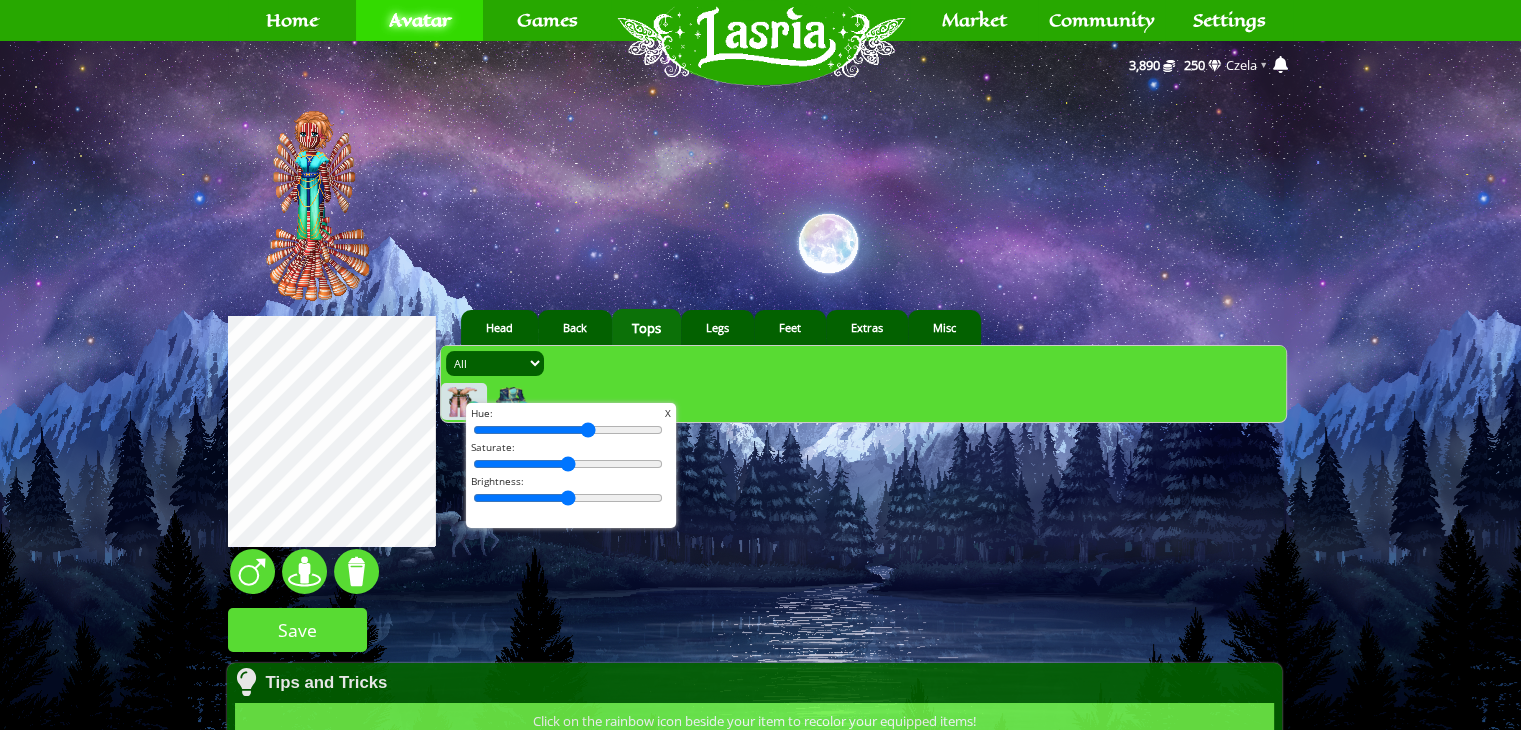 drag, startPoint x: 569, startPoint y: 425, endPoint x: 582, endPoint y: 426, distance: 13.038404 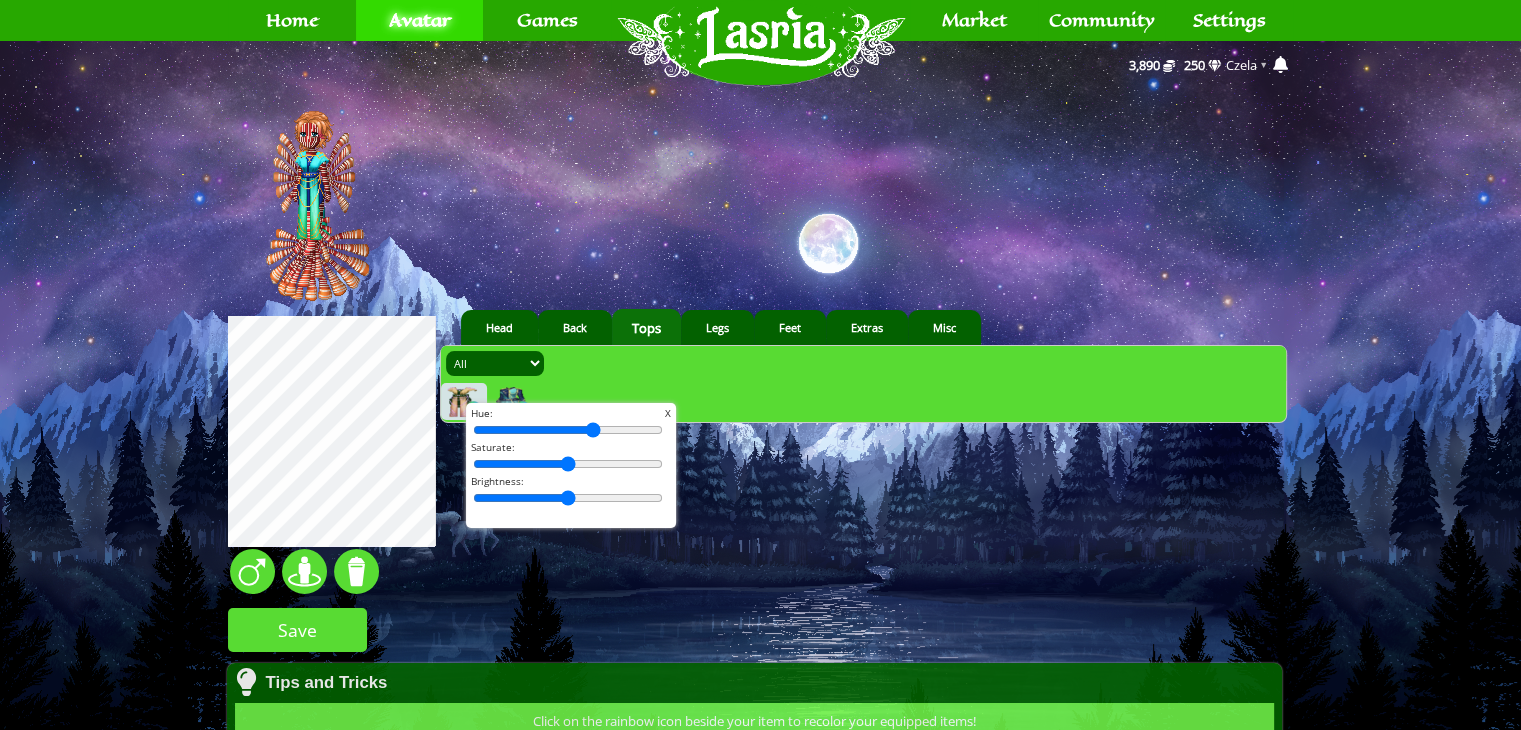 click at bounding box center (568, 430) 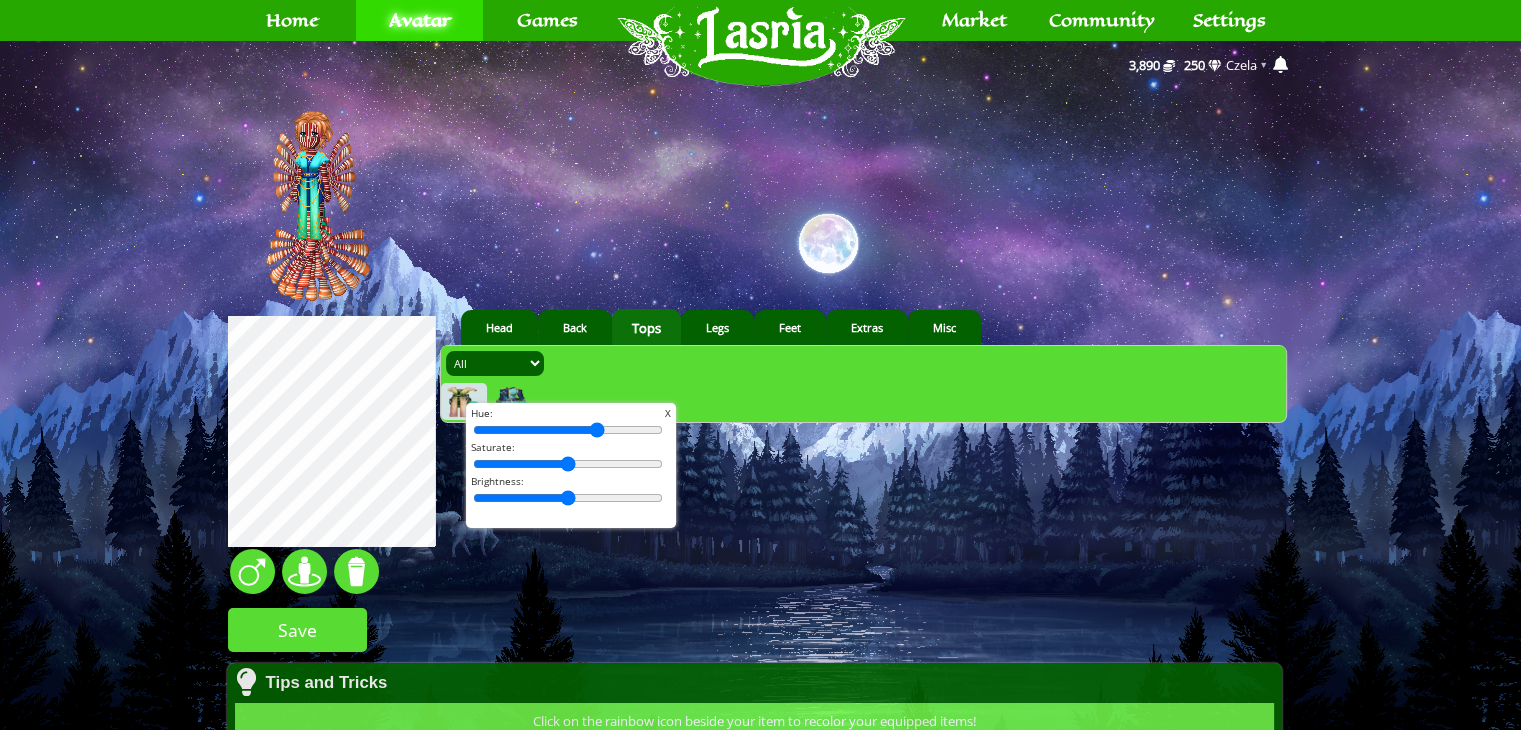type on "69" 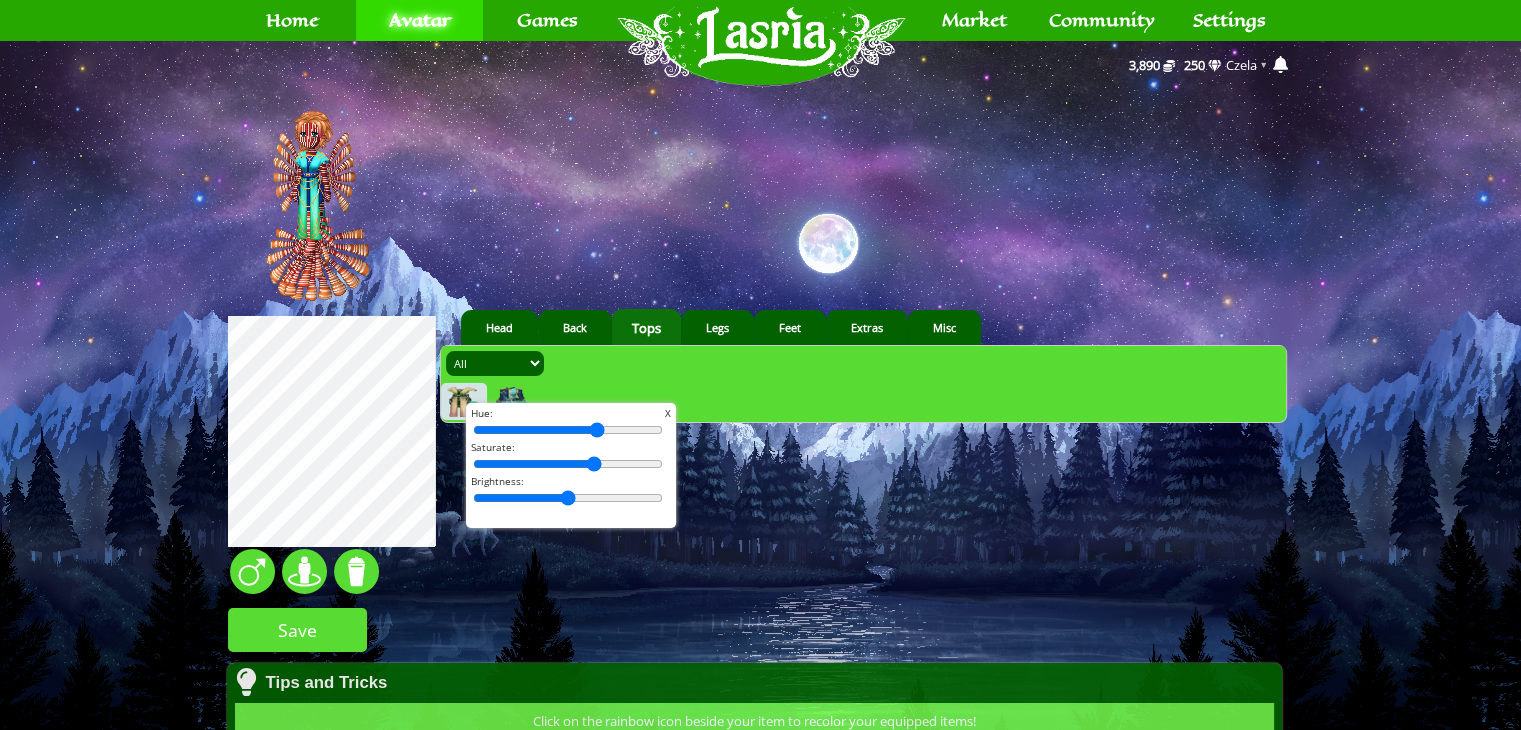 drag, startPoint x: 563, startPoint y: 465, endPoint x: 588, endPoint y: 466, distance: 25.019993 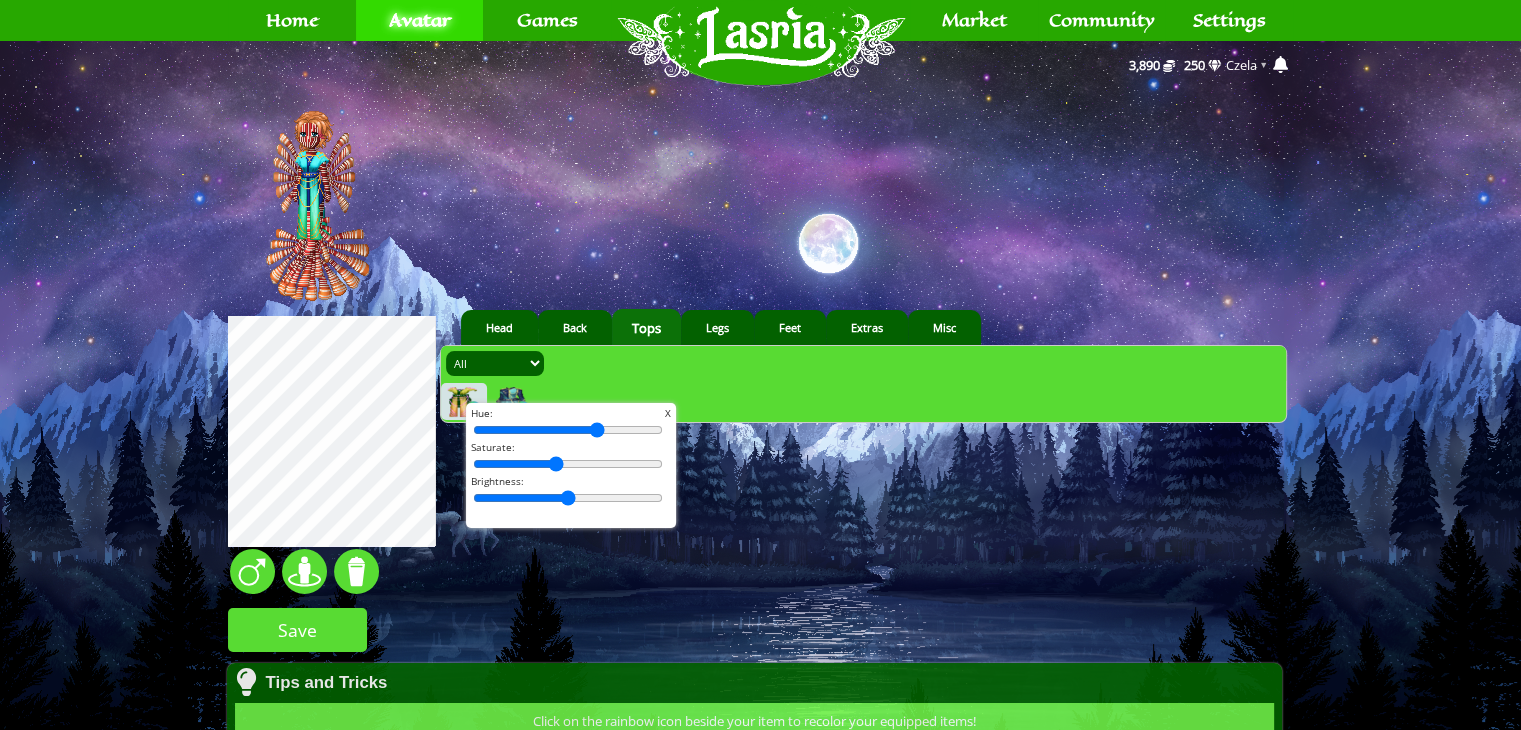 drag, startPoint x: 588, startPoint y: 466, endPoint x: 549, endPoint y: 455, distance: 40.5216 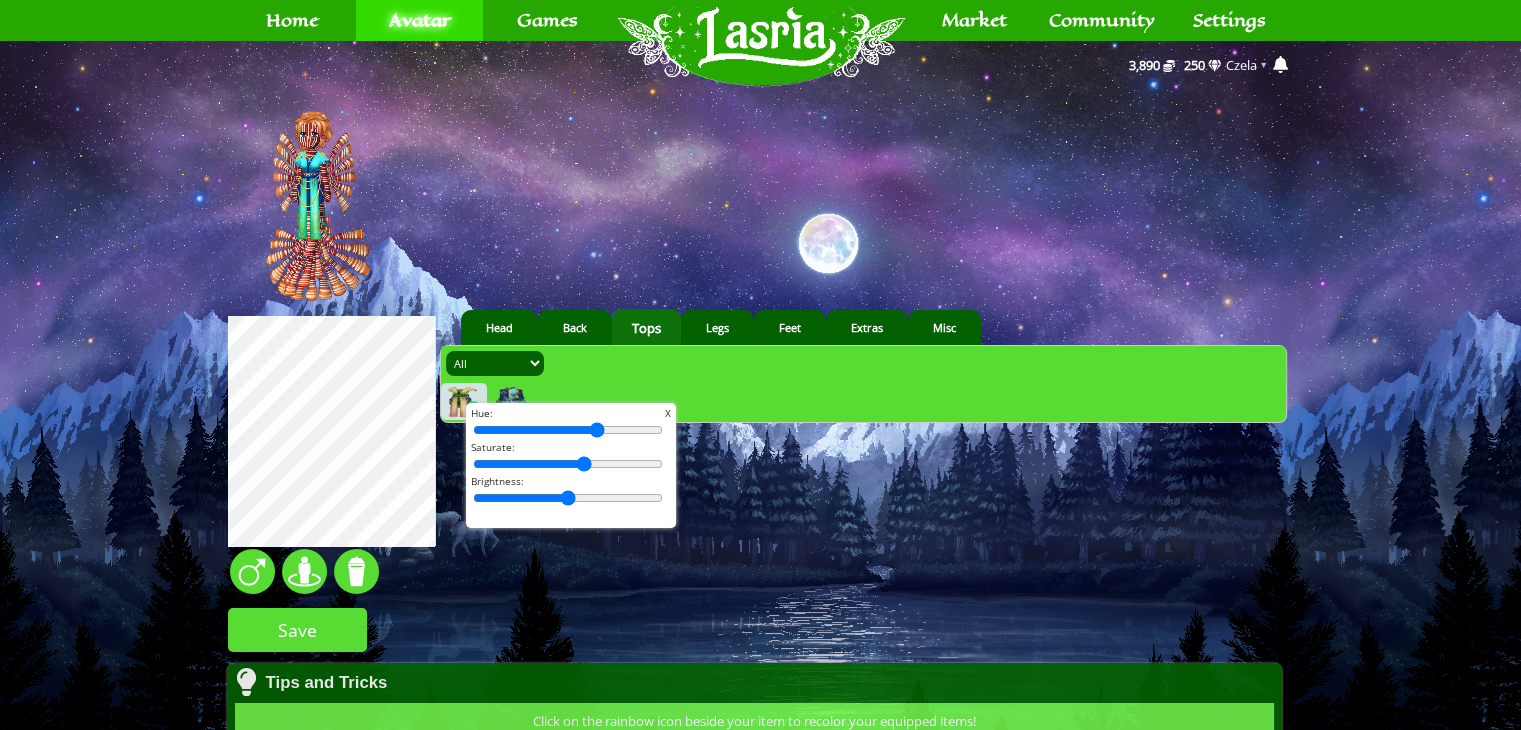 drag, startPoint x: 547, startPoint y: 465, endPoint x: 578, endPoint y: 469, distance: 31.257 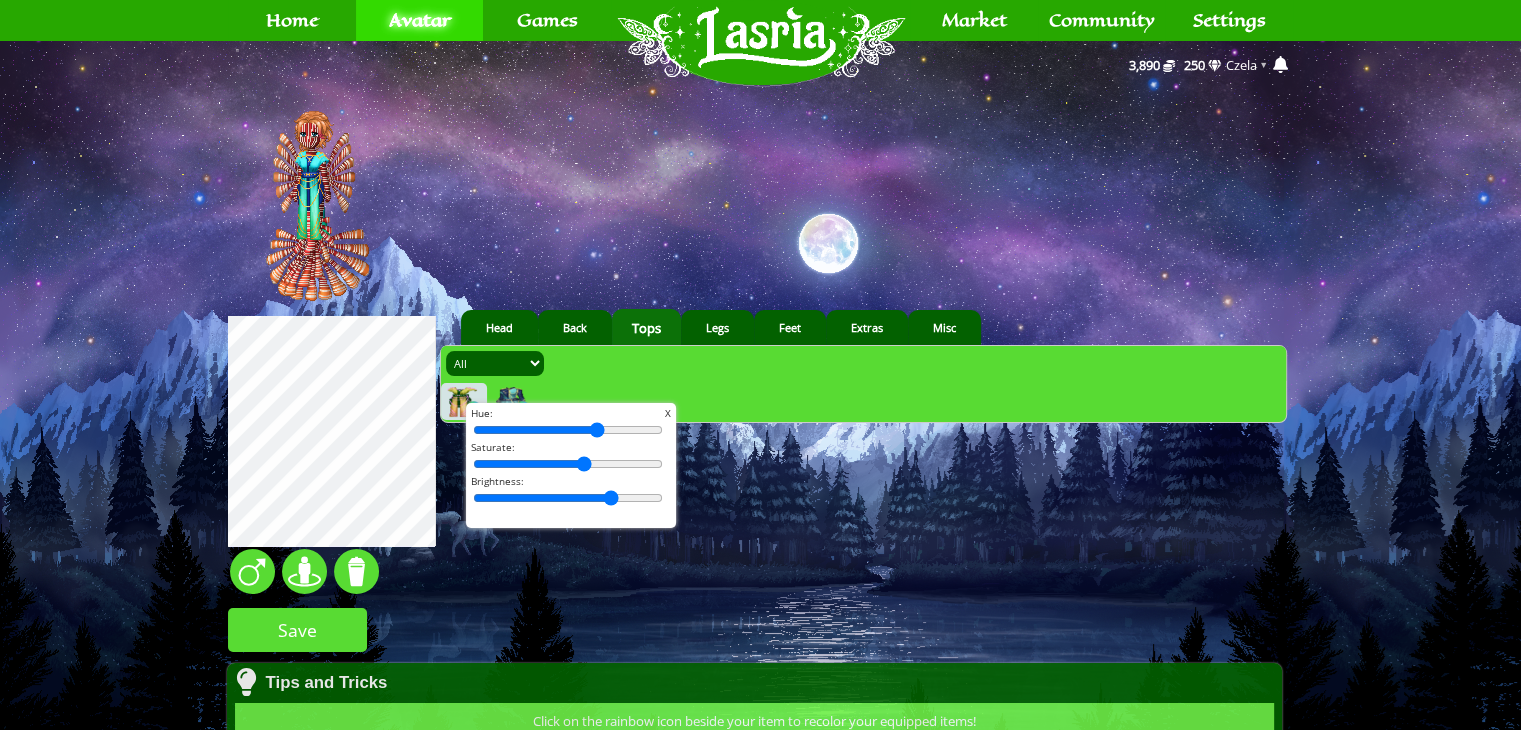 drag, startPoint x: 562, startPoint y: 494, endPoint x: 606, endPoint y: 498, distance: 44.181442 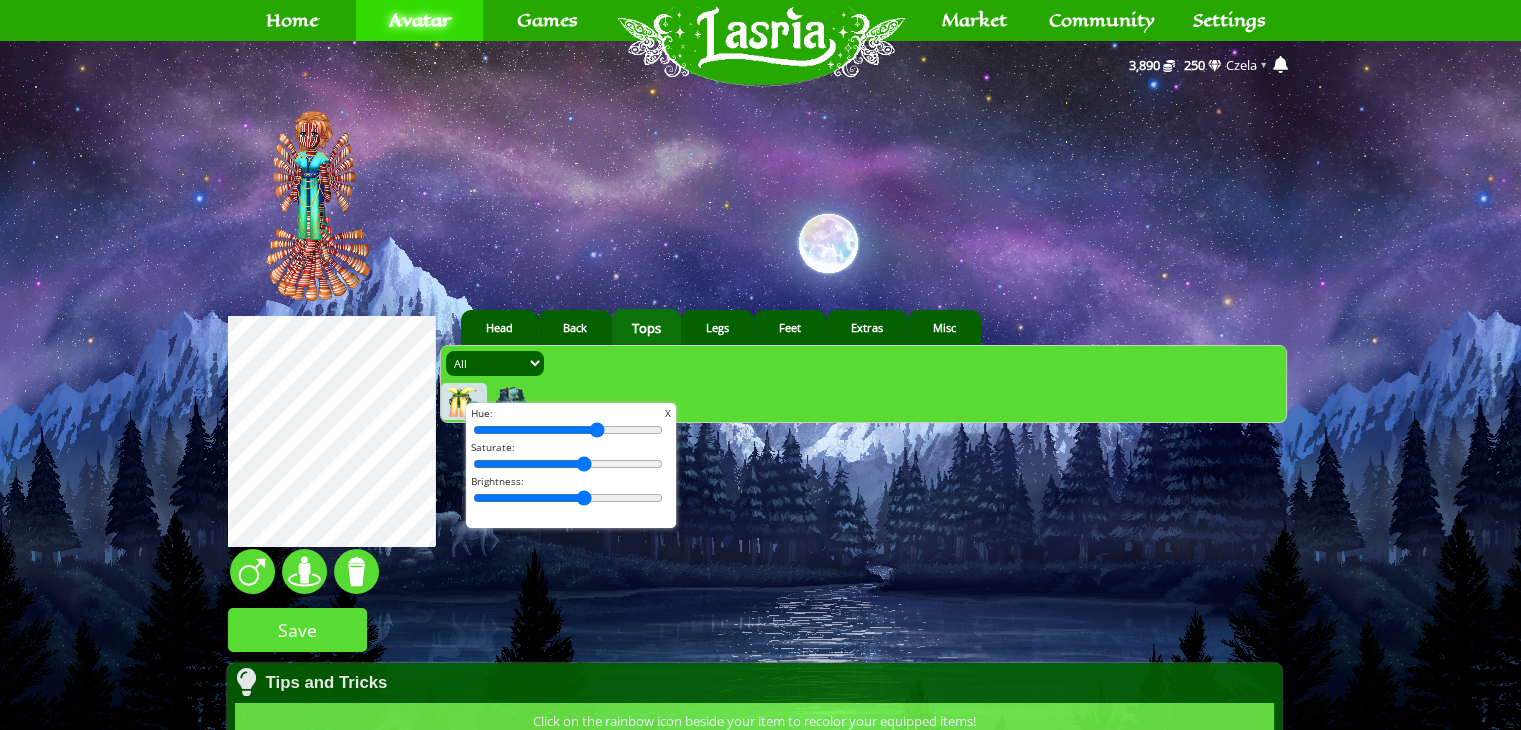 drag, startPoint x: 606, startPoint y: 498, endPoint x: 578, endPoint y: 499, distance: 28.01785 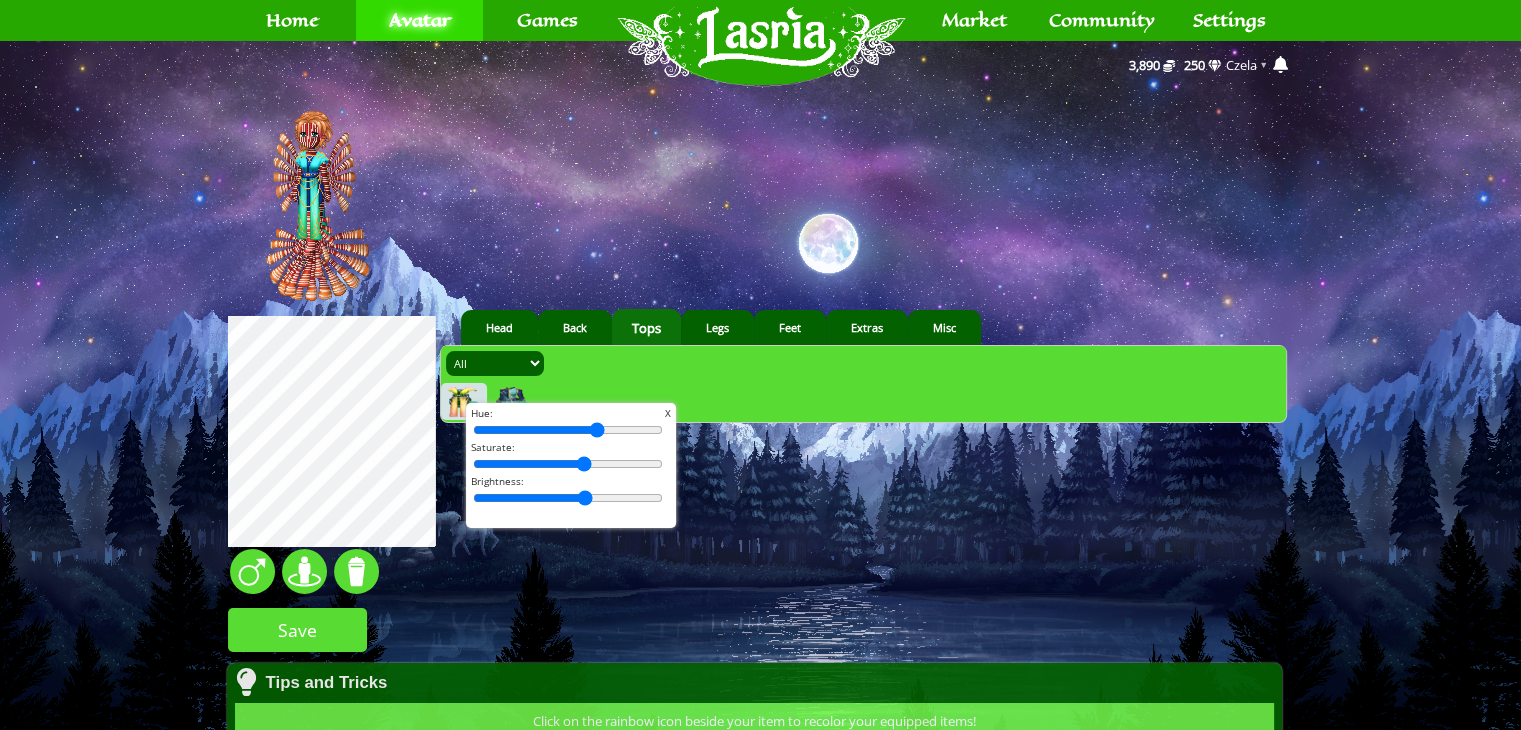 type on "61" 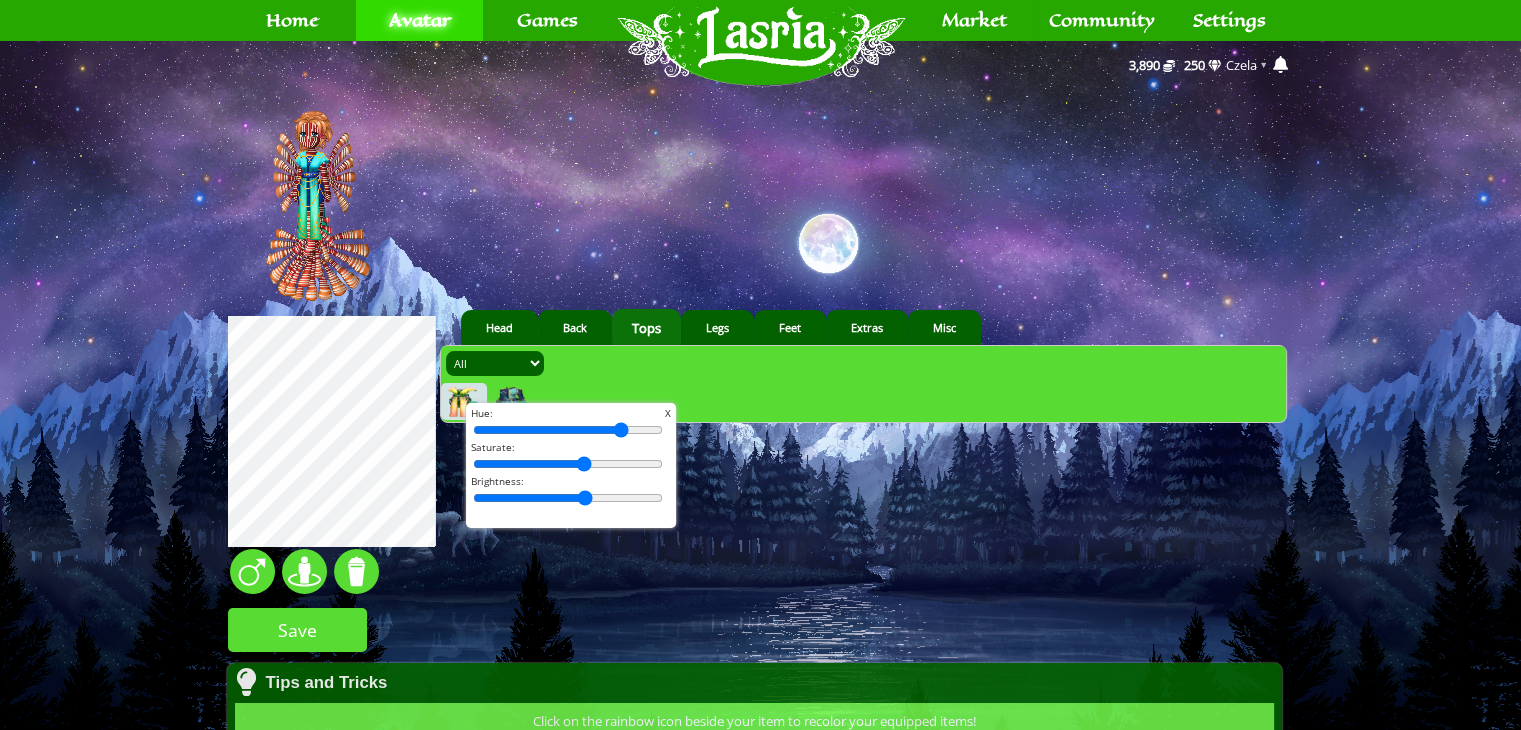 drag, startPoint x: 592, startPoint y: 434, endPoint x: 614, endPoint y: 436, distance: 22.090721 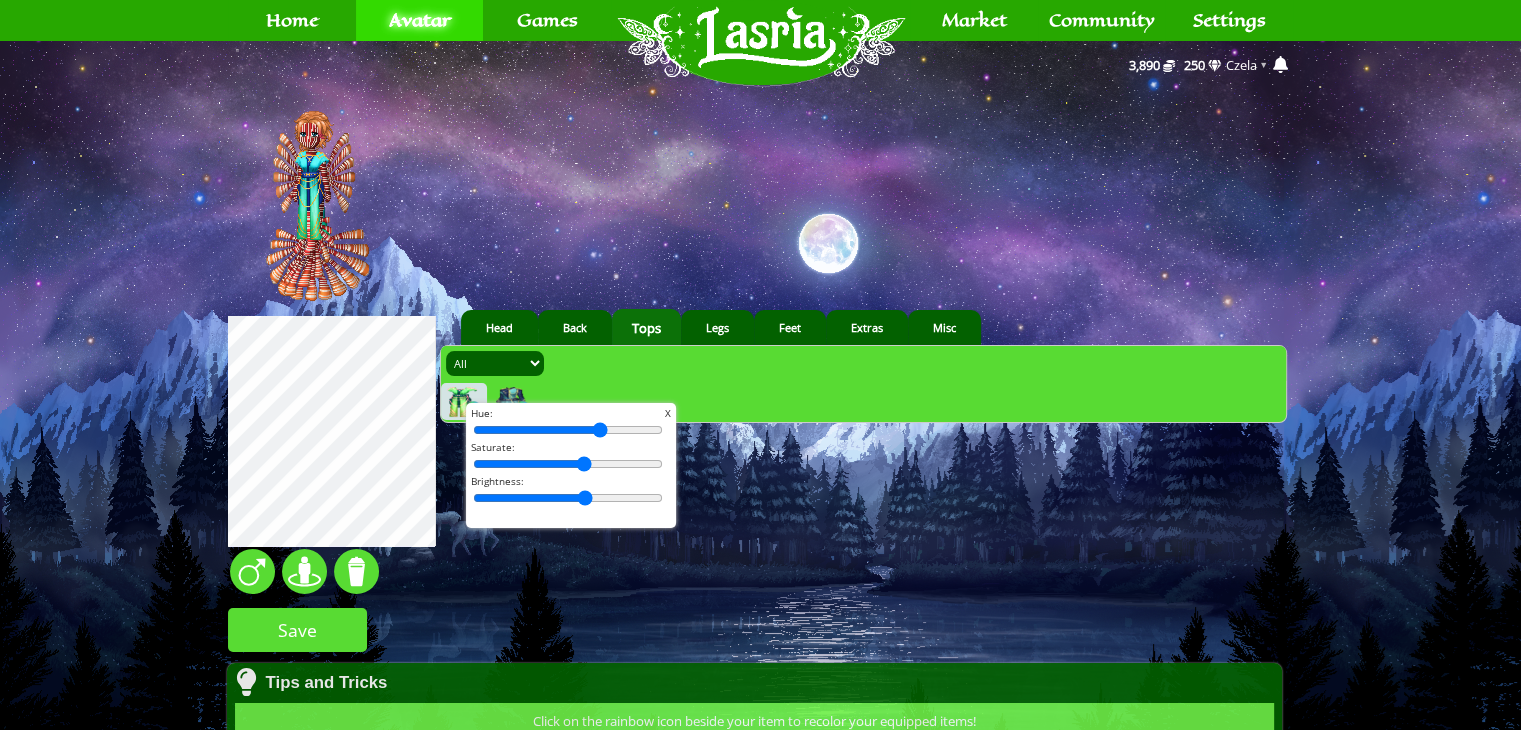 drag, startPoint x: 614, startPoint y: 436, endPoint x: 595, endPoint y: 433, distance: 19.235384 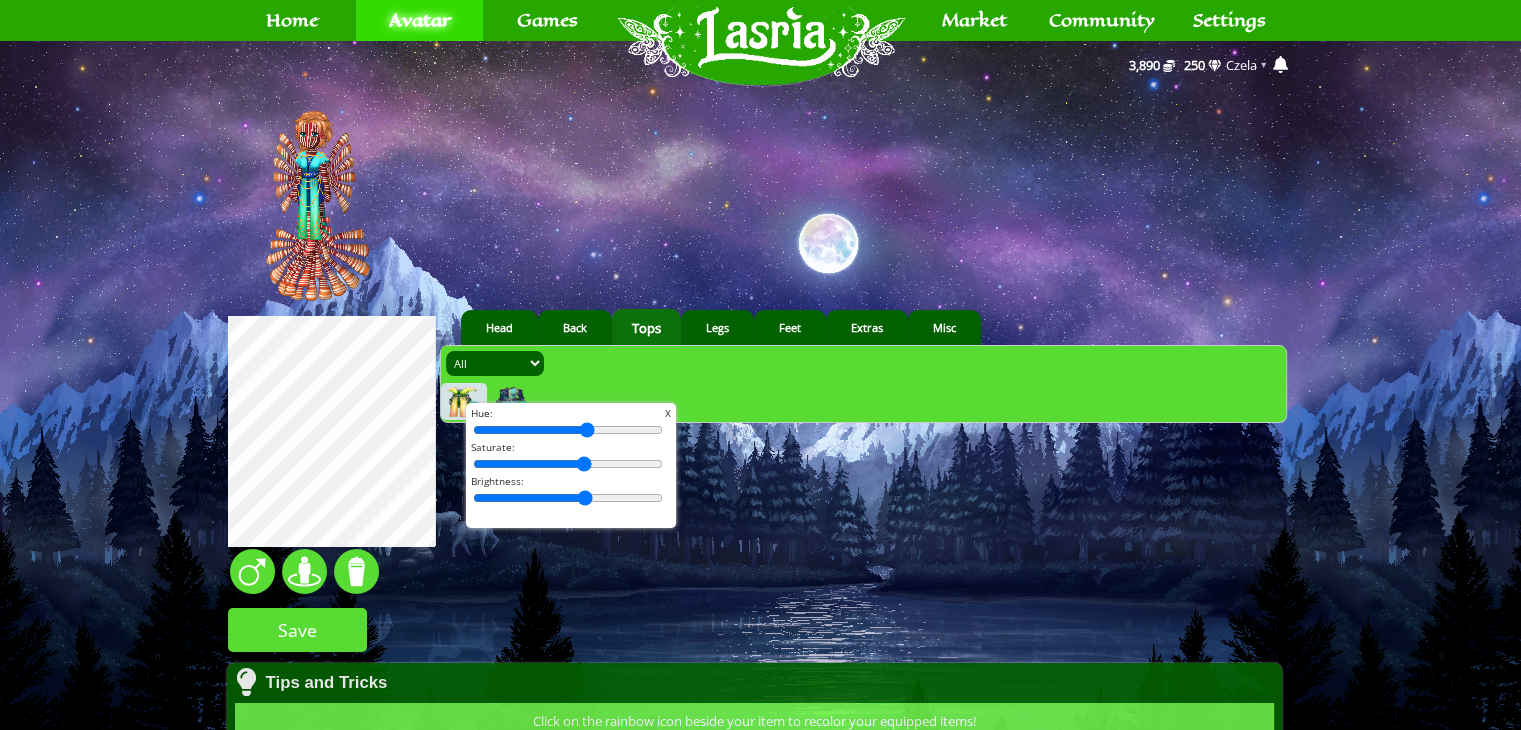 drag, startPoint x: 595, startPoint y: 433, endPoint x: 581, endPoint y: 430, distance: 14.3178215 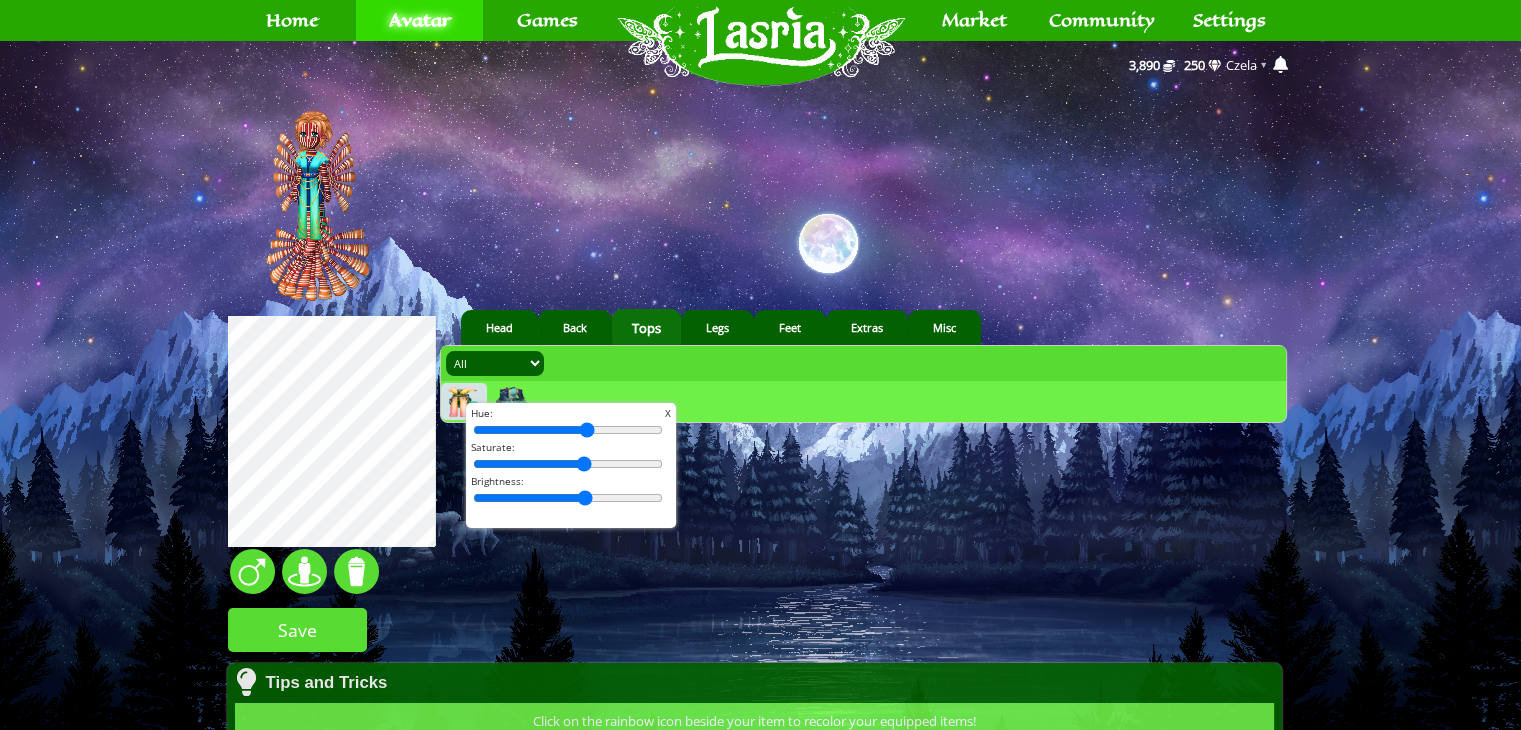 click on "aquatic
16
1
1" at bounding box center (760, 579) 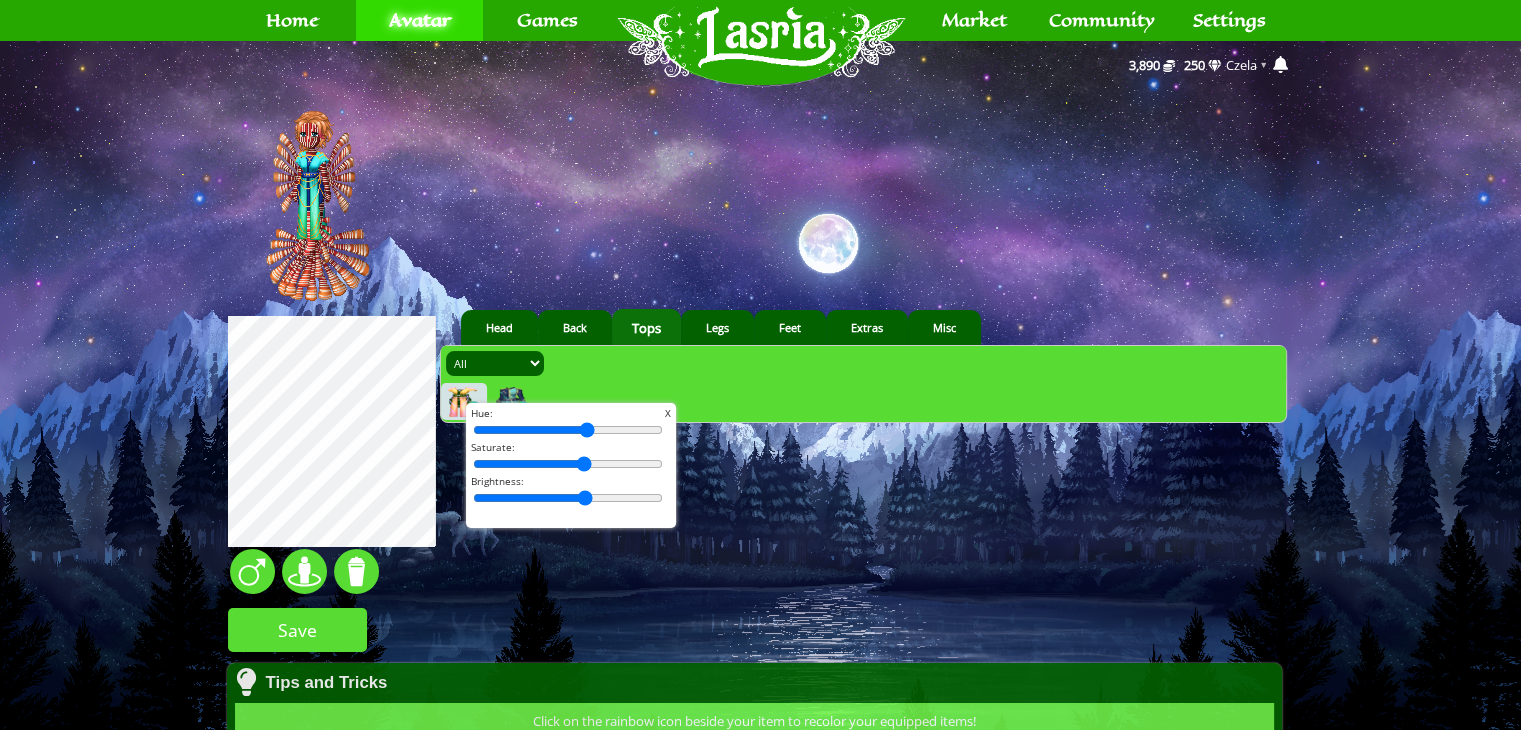 click on "X" at bounding box center (668, 413) 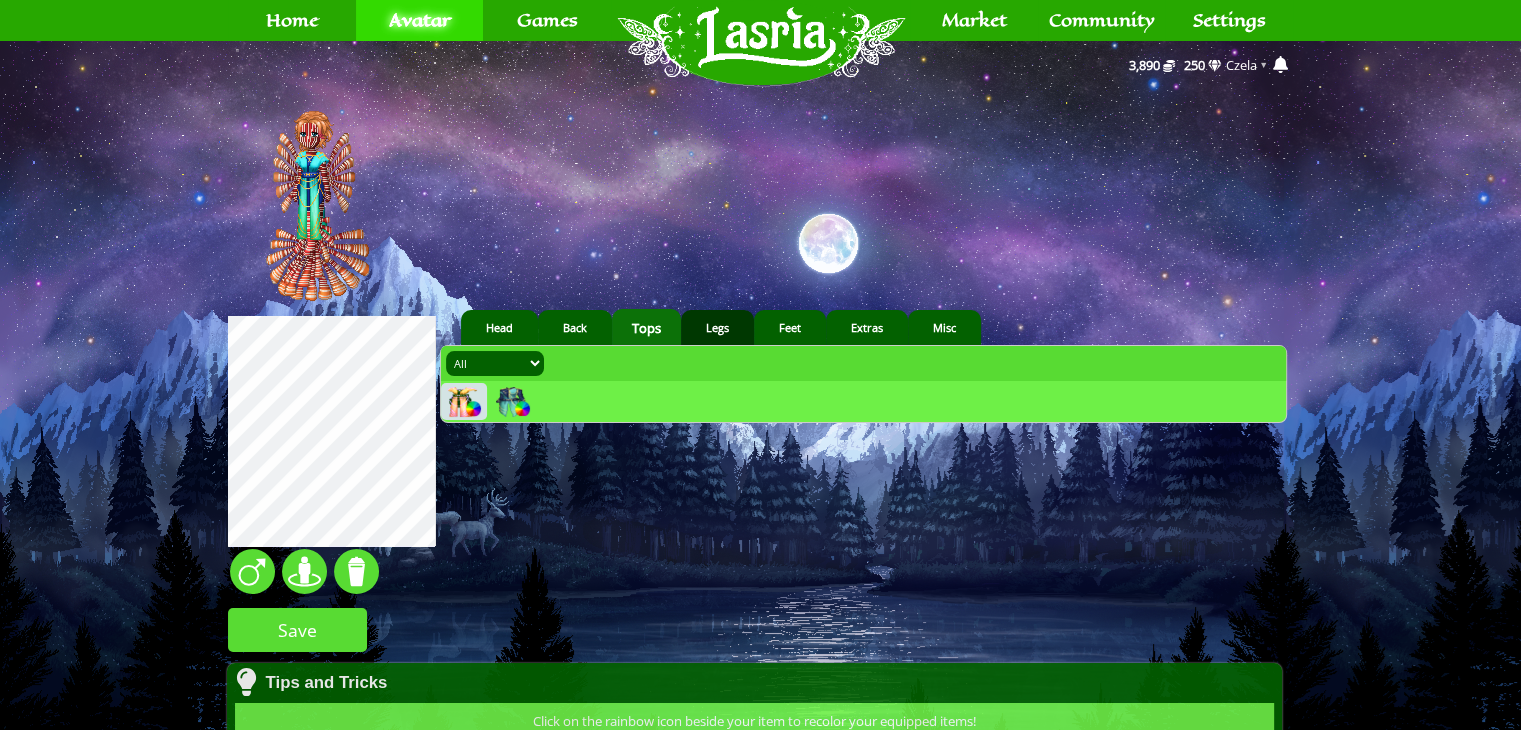 click on "Legs" at bounding box center (717, 327) 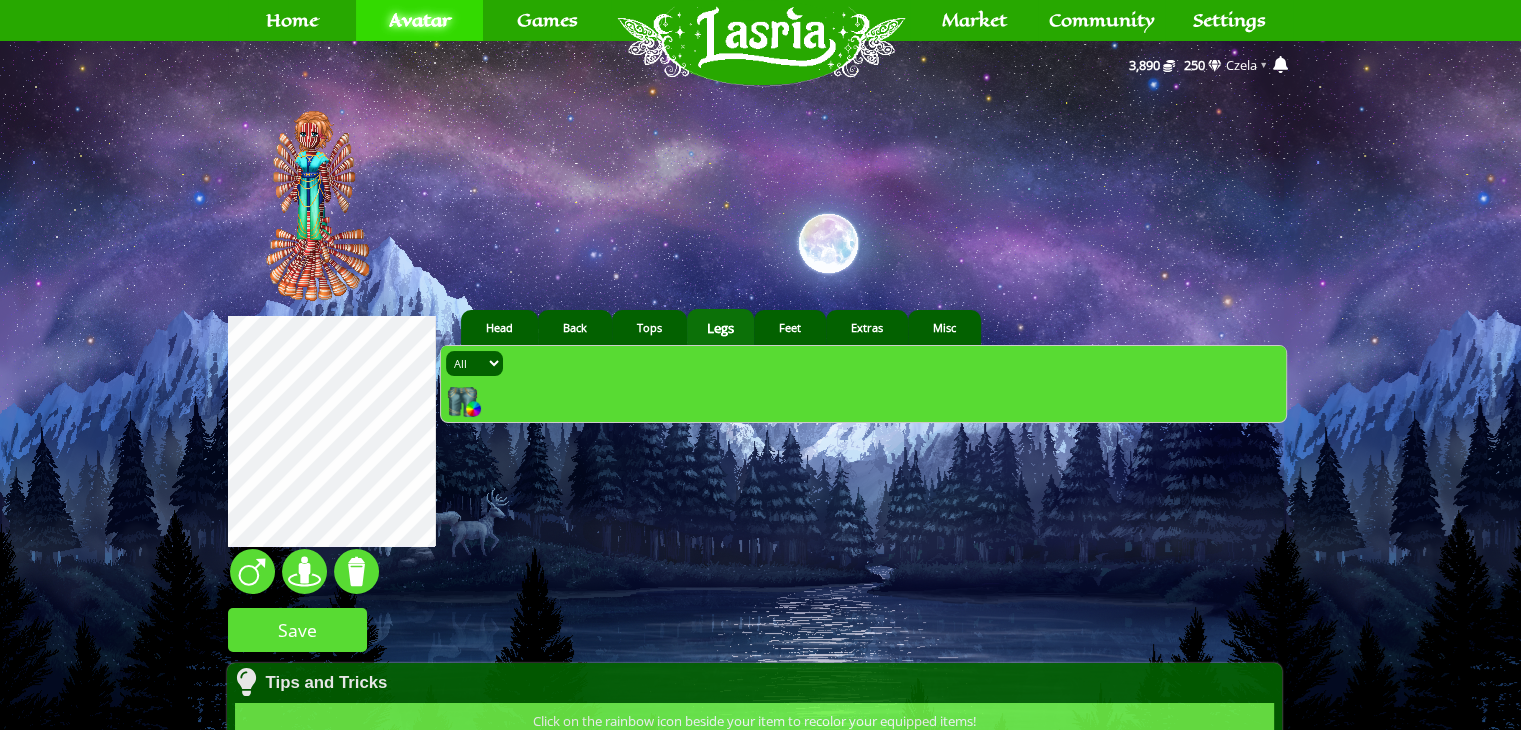 click at bounding box center [462, 402] 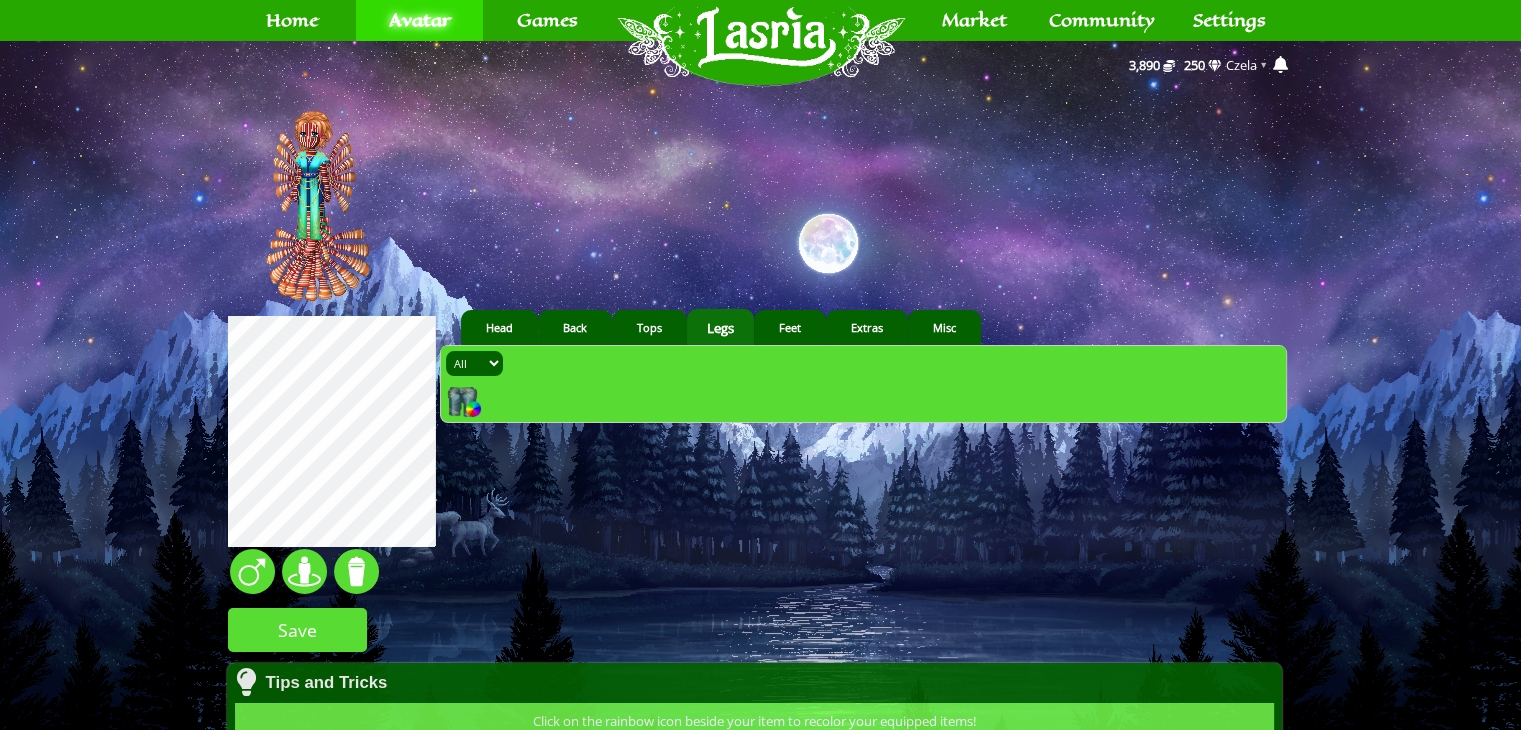 click at bounding box center (462, 402) 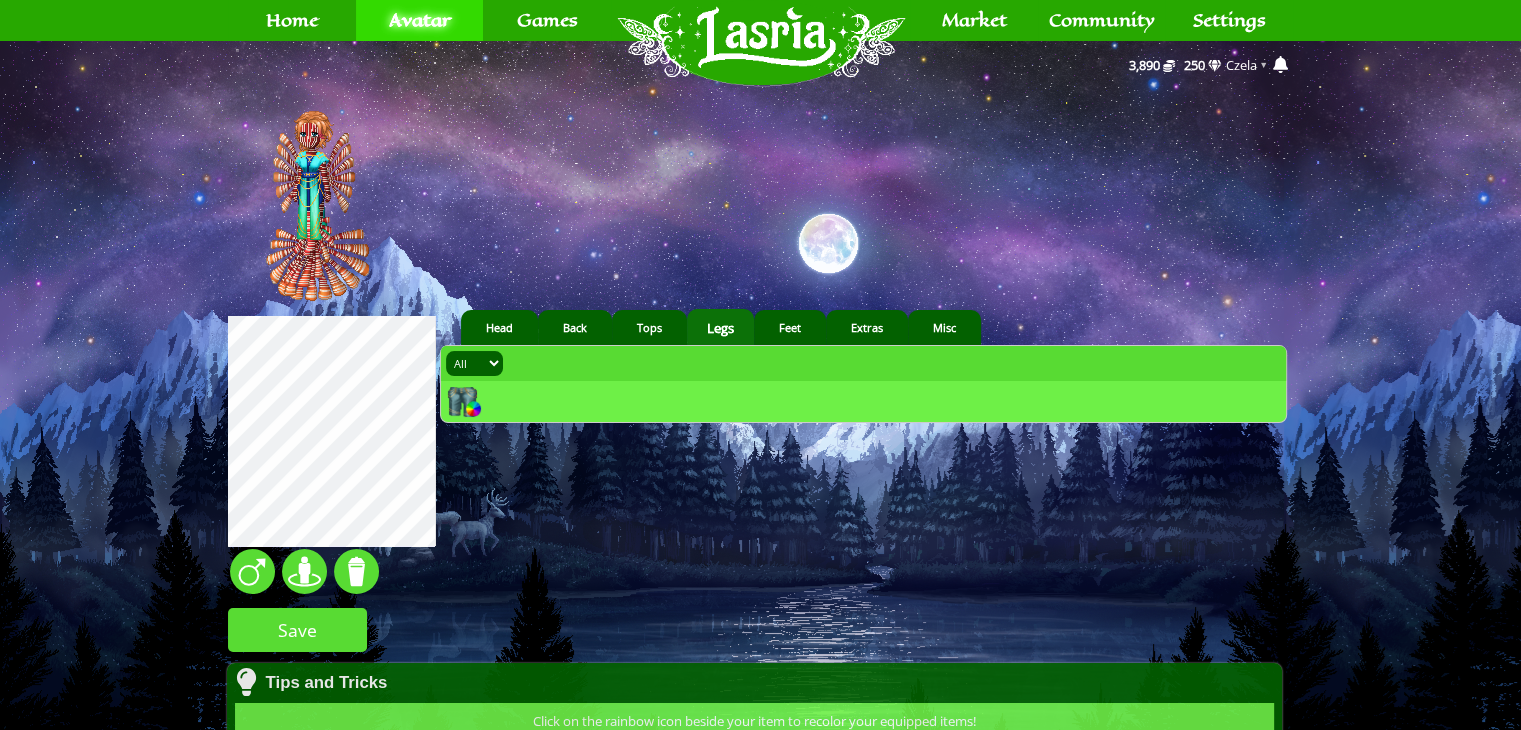 click on "aquatic
16
1
1" at bounding box center [760, 579] 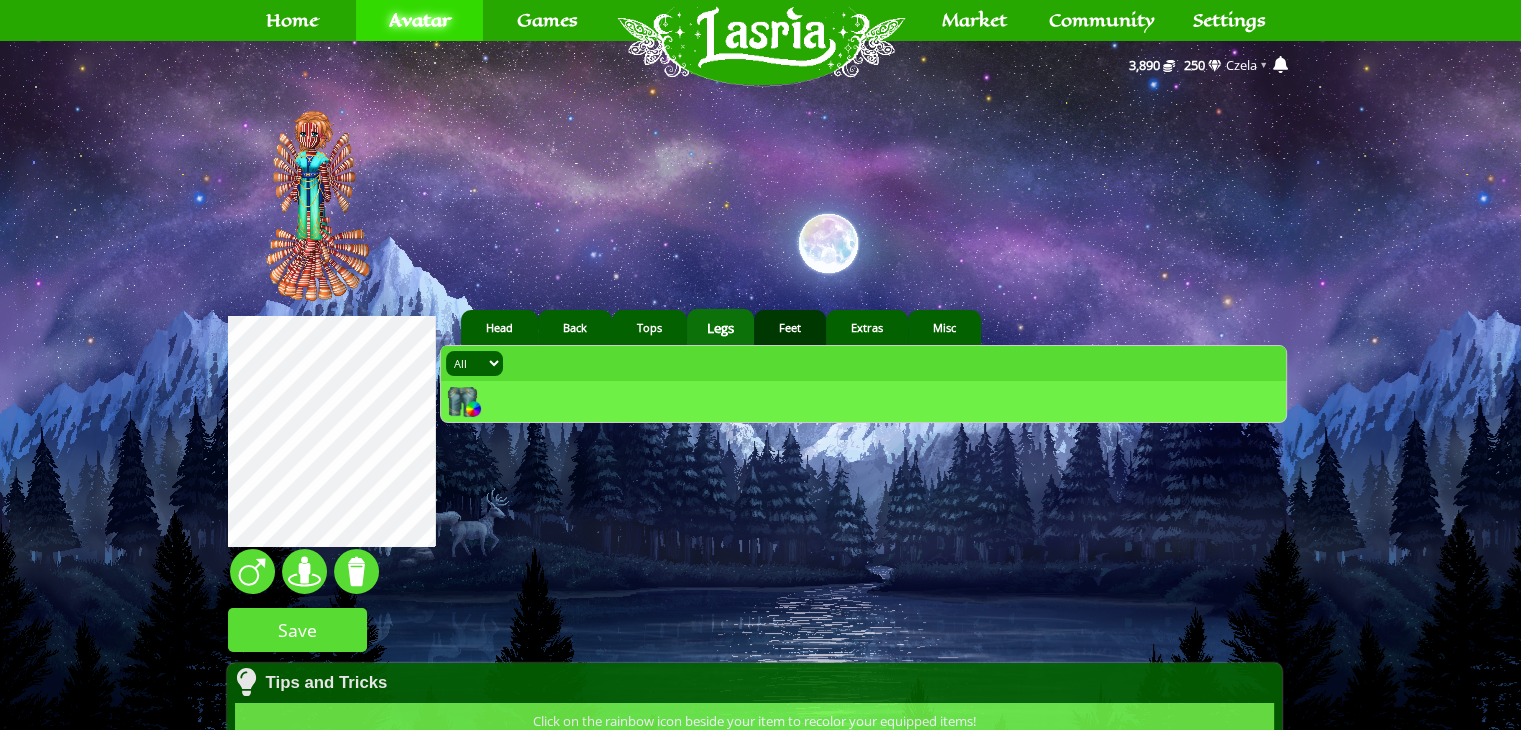click on "Feet" at bounding box center [790, 327] 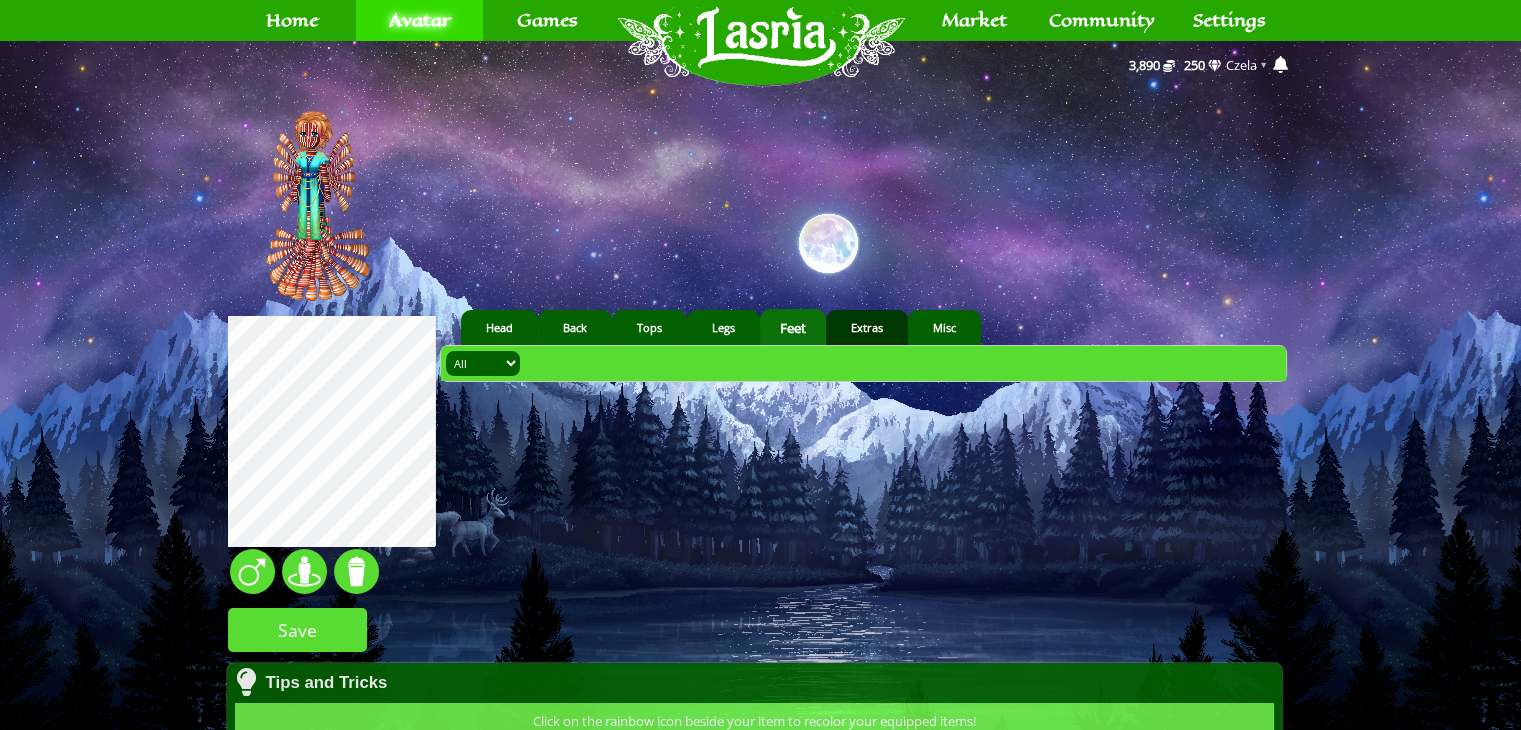 click on "Extras" at bounding box center [867, 327] 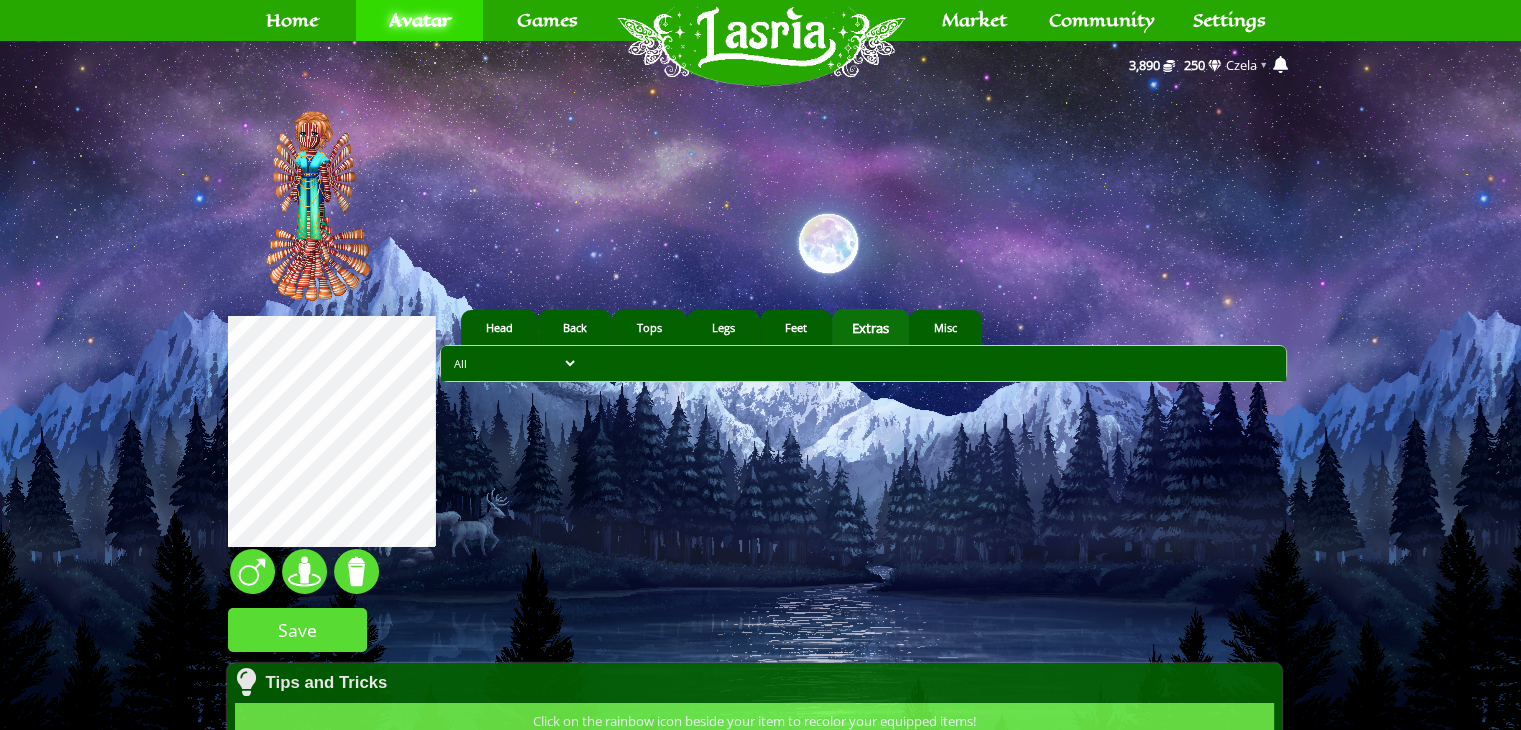 click on "All
Bracelet
Earrings
Gloves
Belt
Necklace
Handheld Right
Belly Belt
Staff" at bounding box center [863, 363] 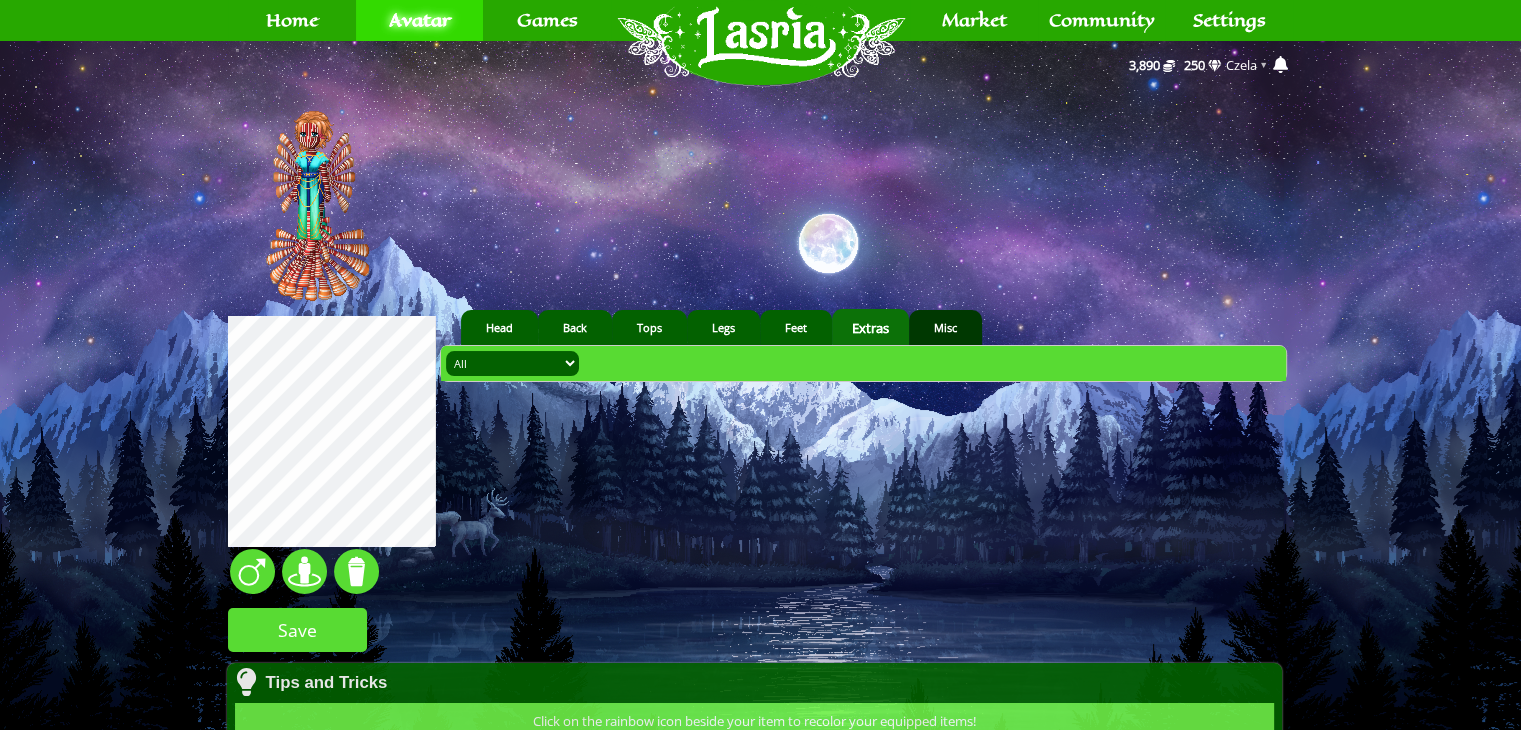 click on "Misc" at bounding box center [945, 327] 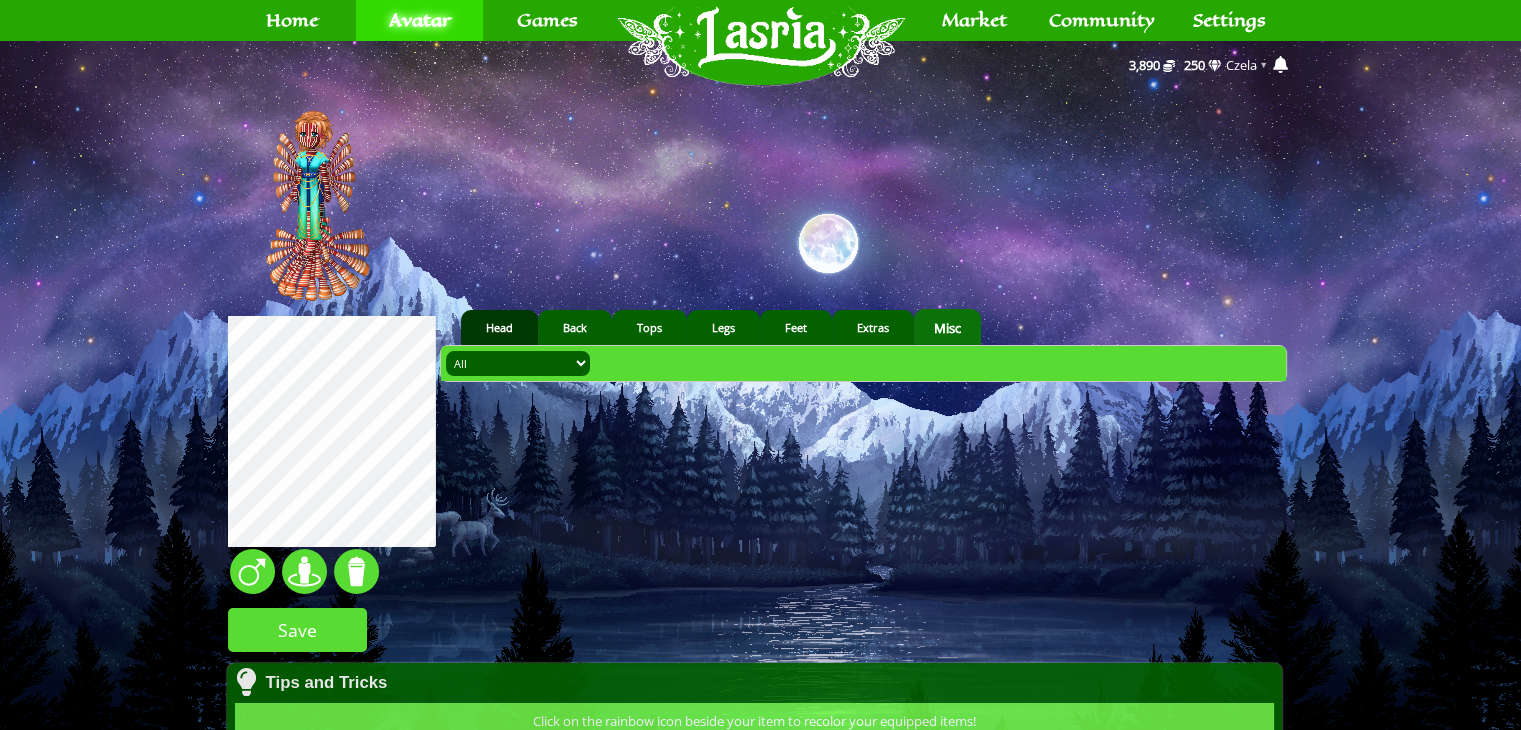 click on "Head" at bounding box center (499, 327) 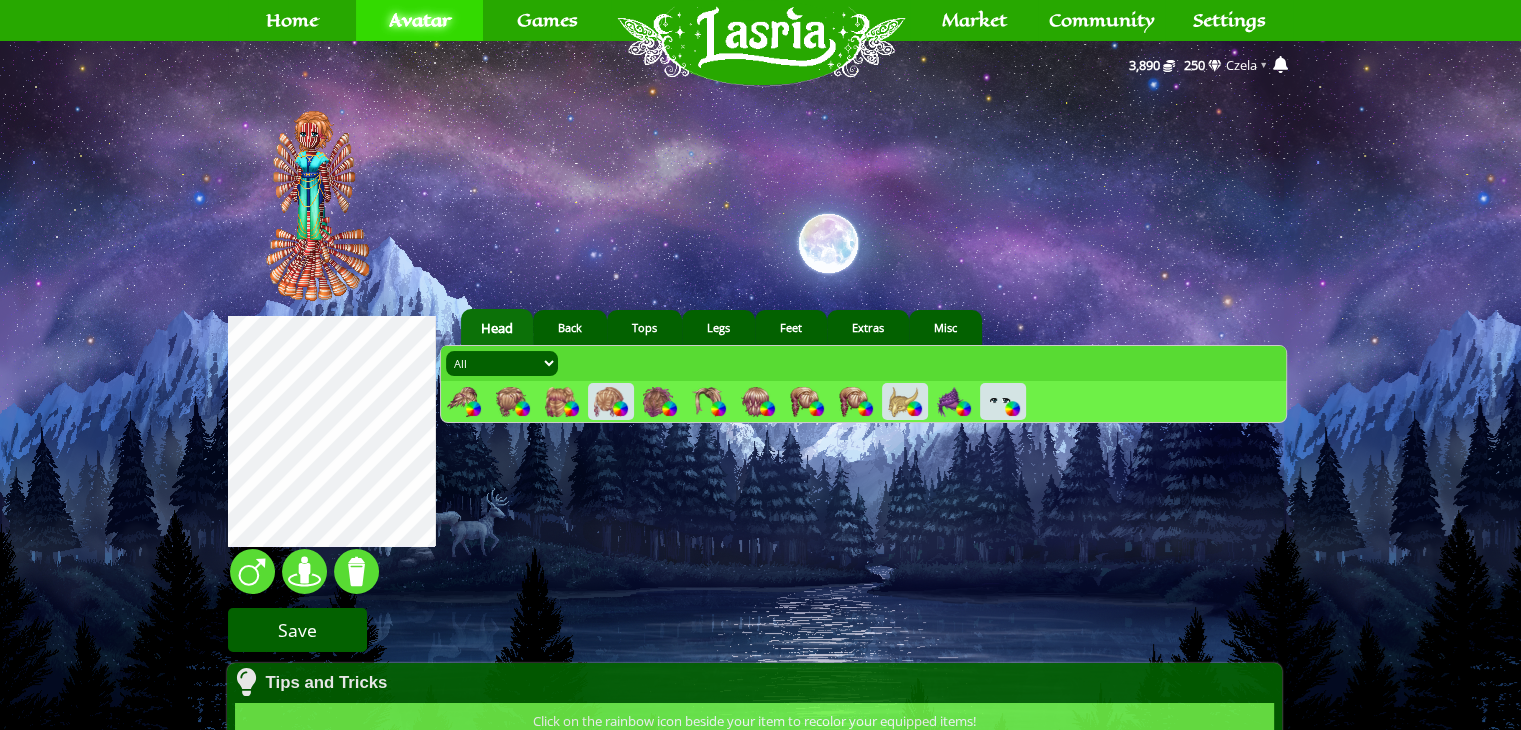 click on "aquatic
16
1
1" at bounding box center [760, 579] 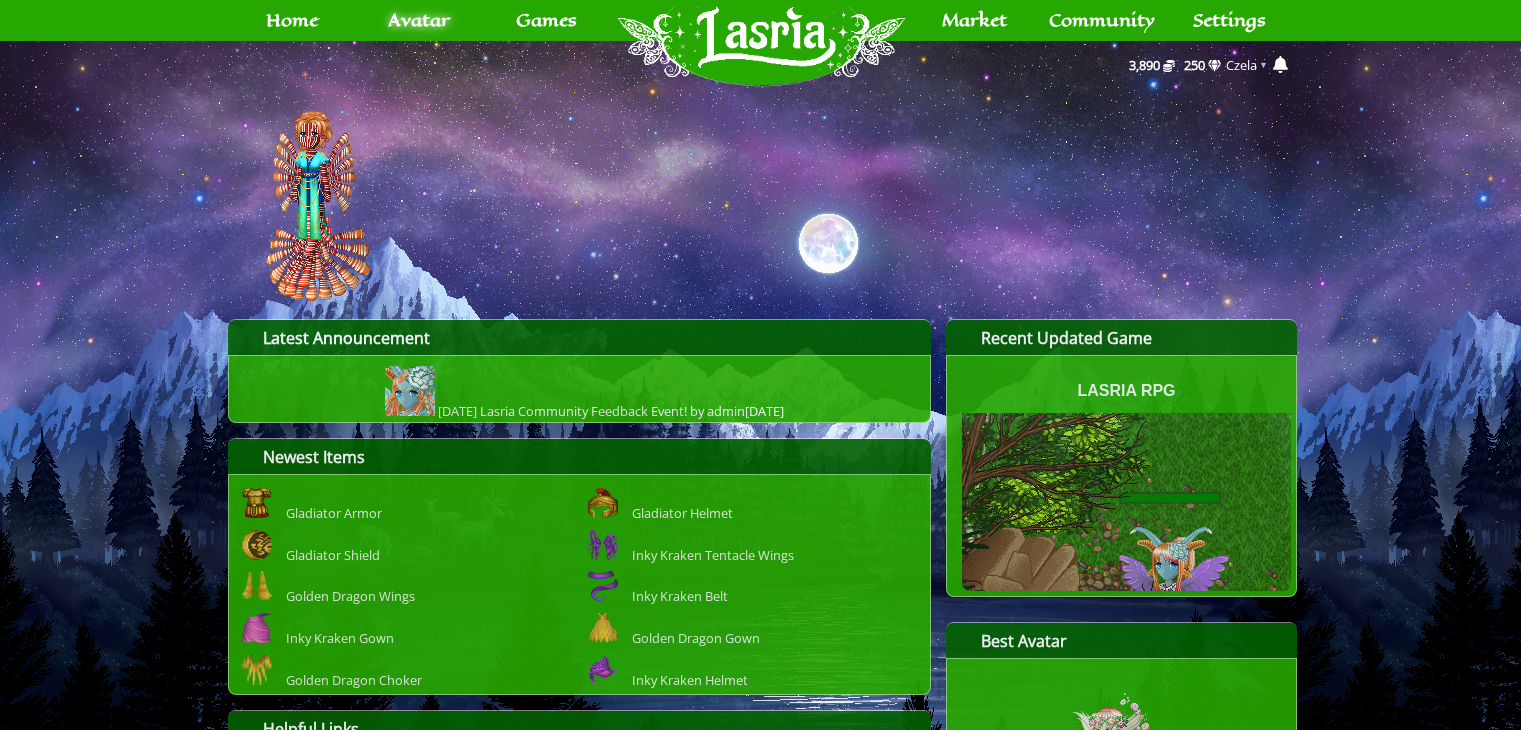 scroll, scrollTop: 0, scrollLeft: 0, axis: both 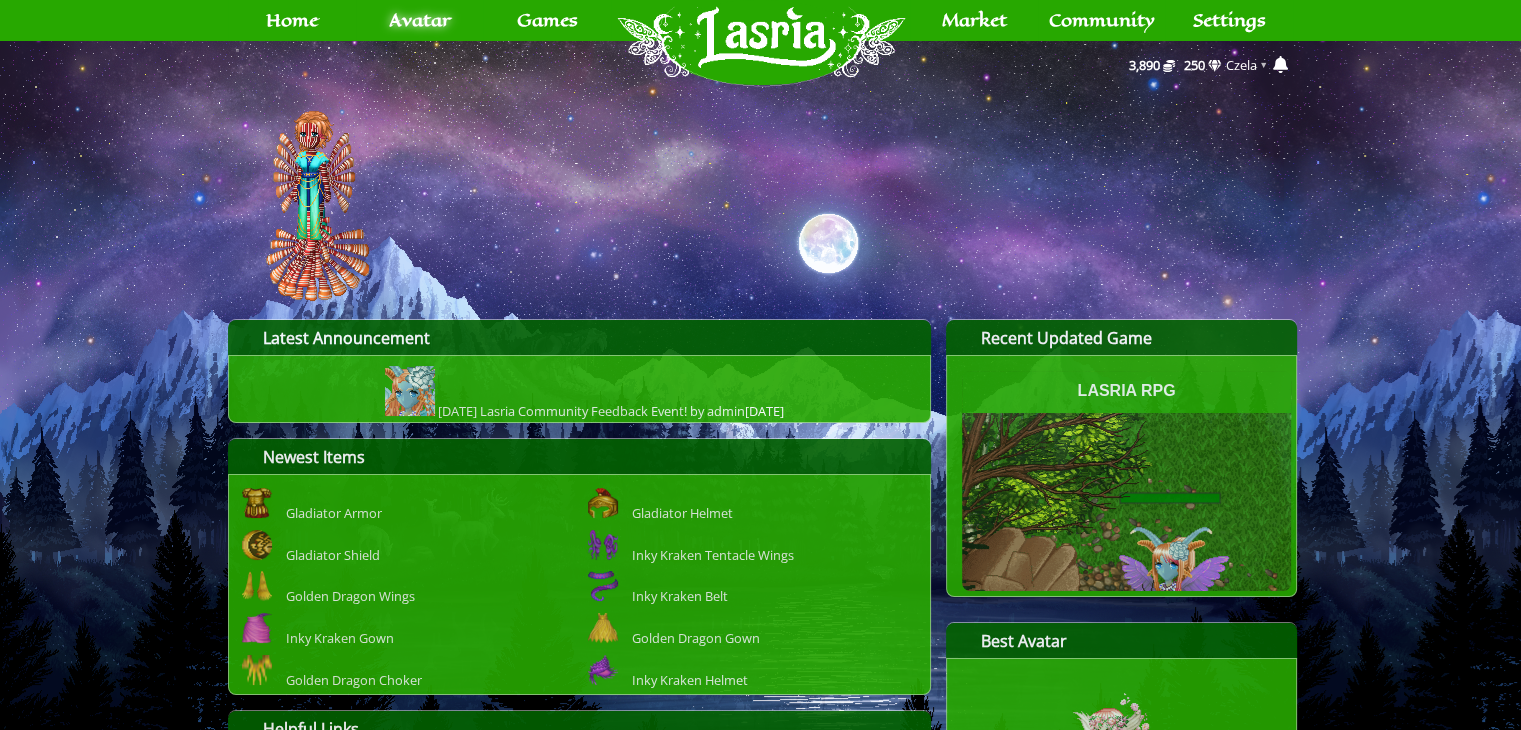 click at bounding box center [331, 186] 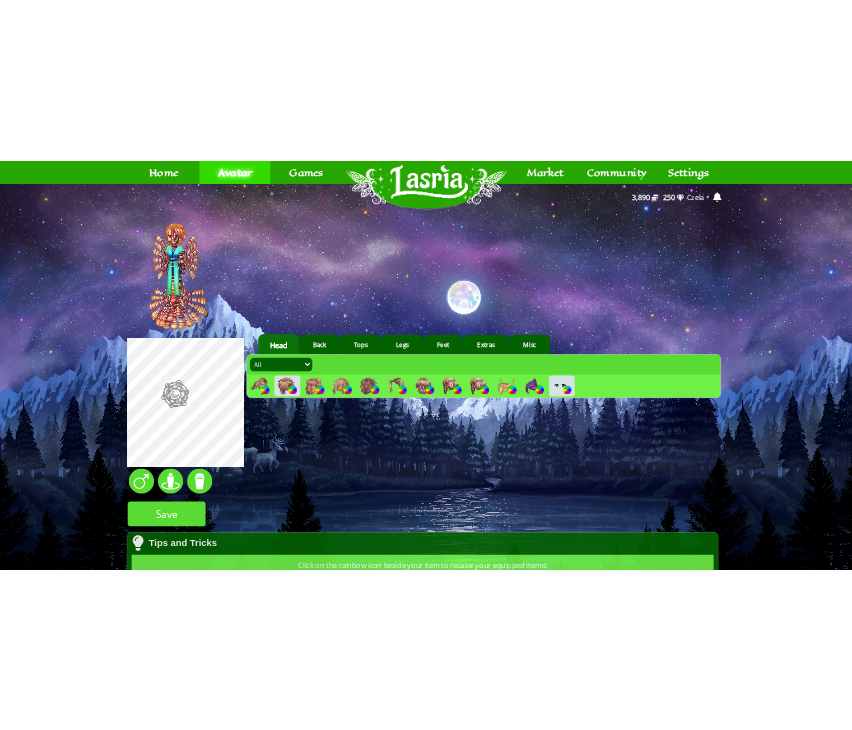scroll, scrollTop: 0, scrollLeft: 0, axis: both 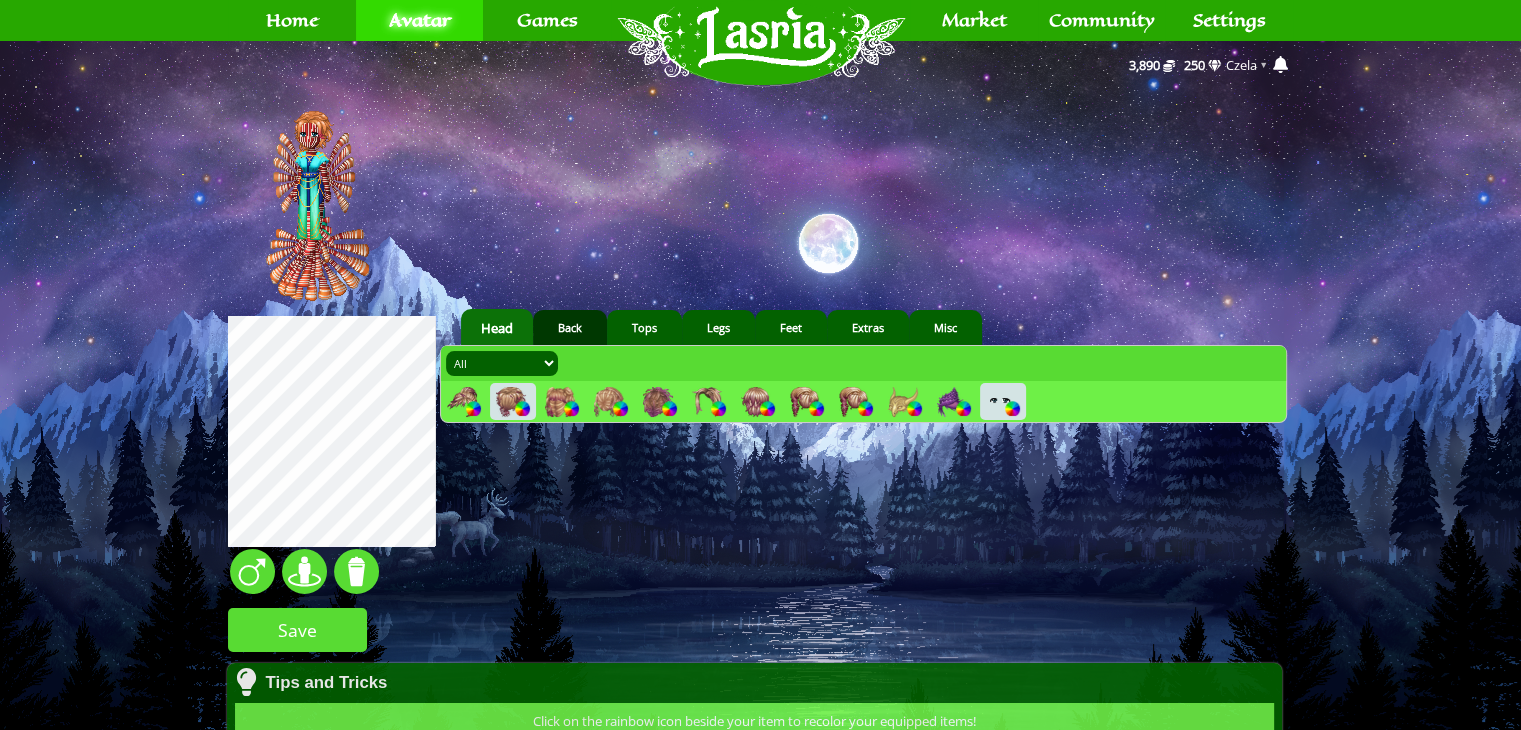 click on "Back" at bounding box center [570, 327] 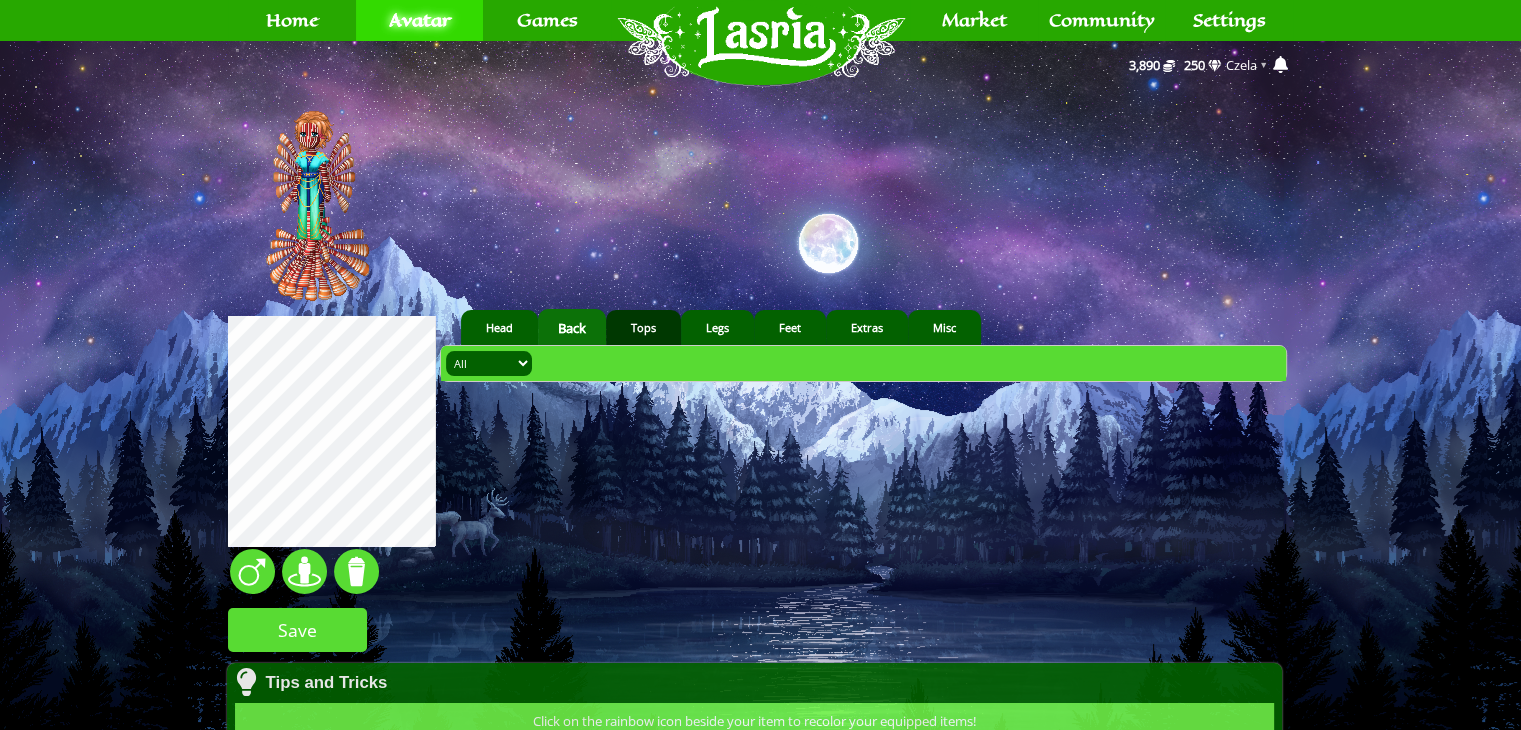 click on "Tops" at bounding box center [643, 327] 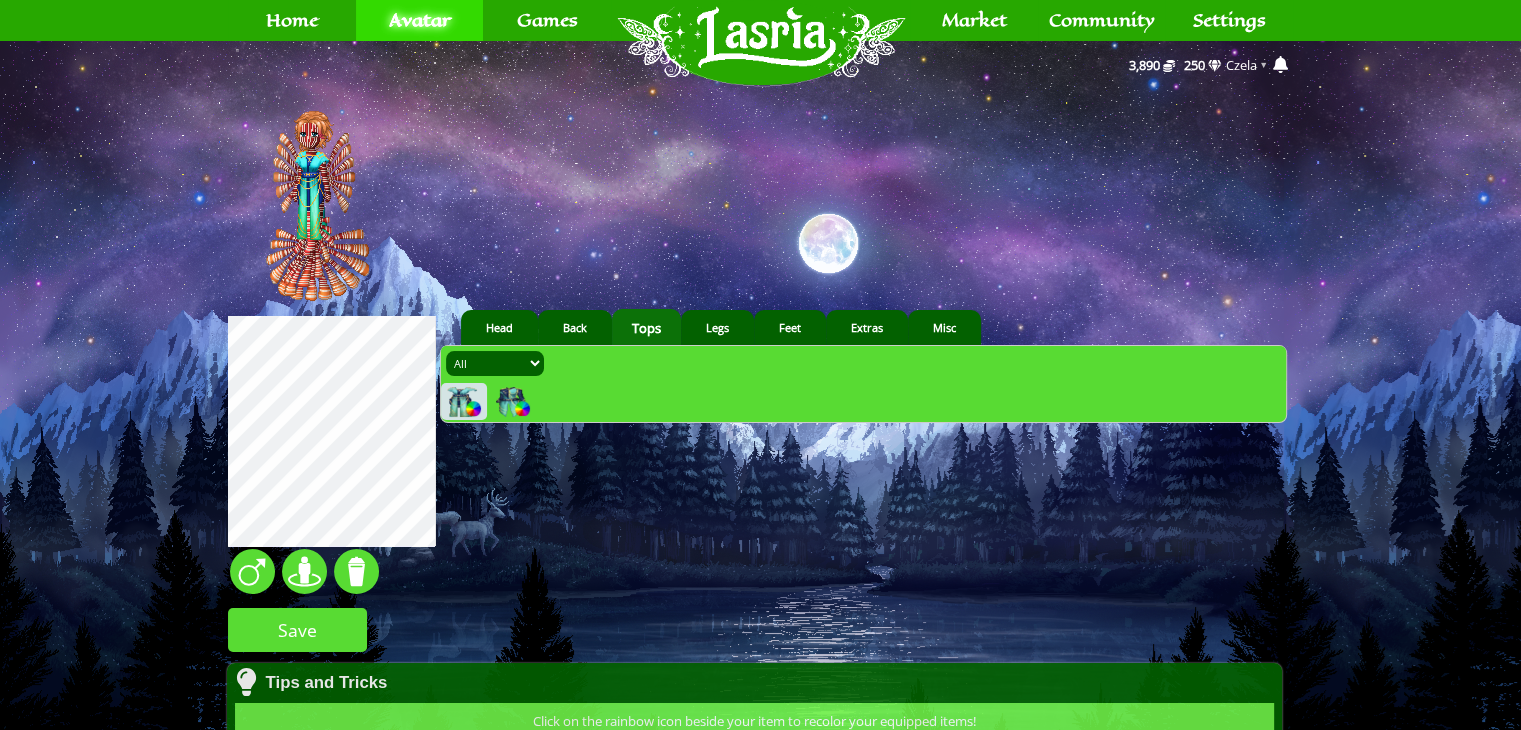 click at bounding box center (462, 402) 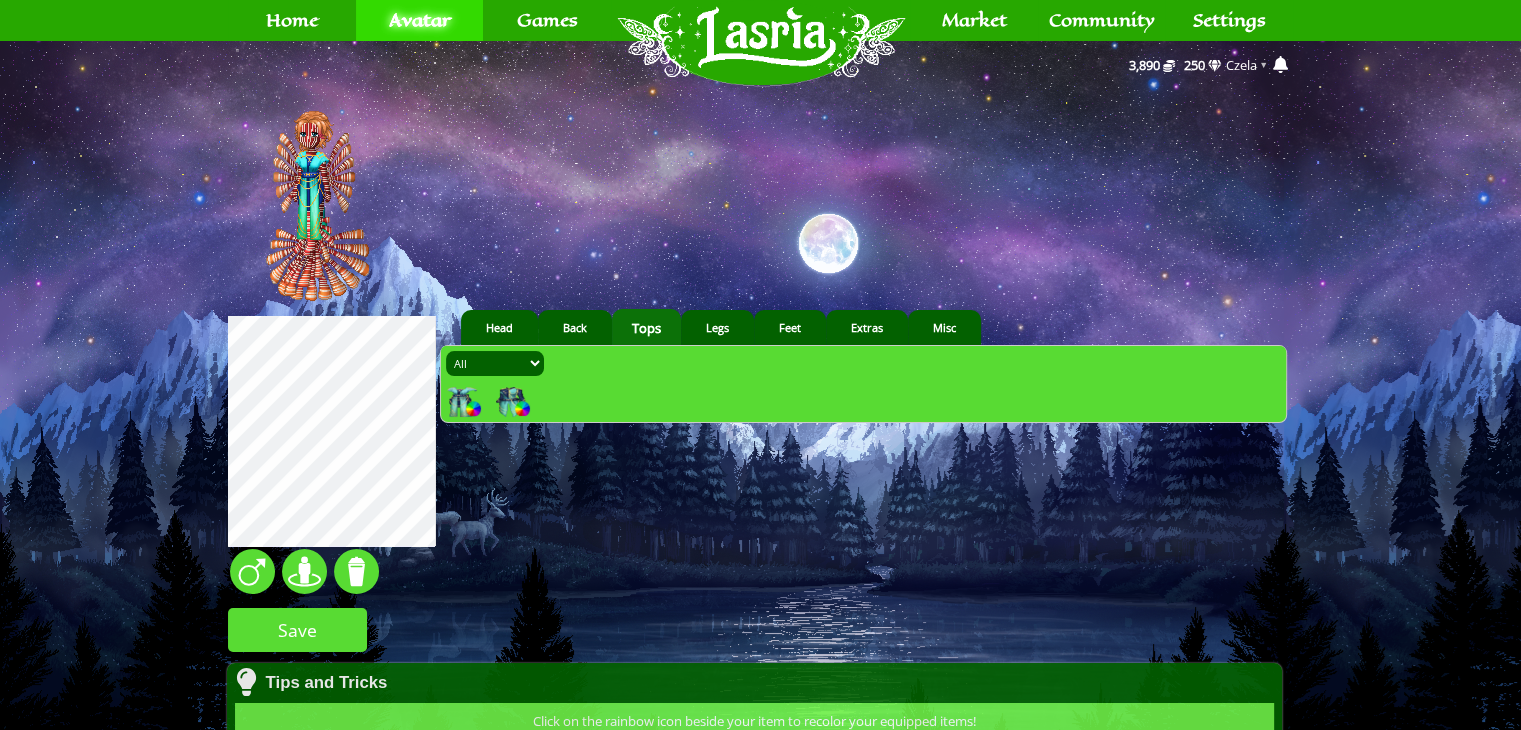 click at bounding box center [473, 408] 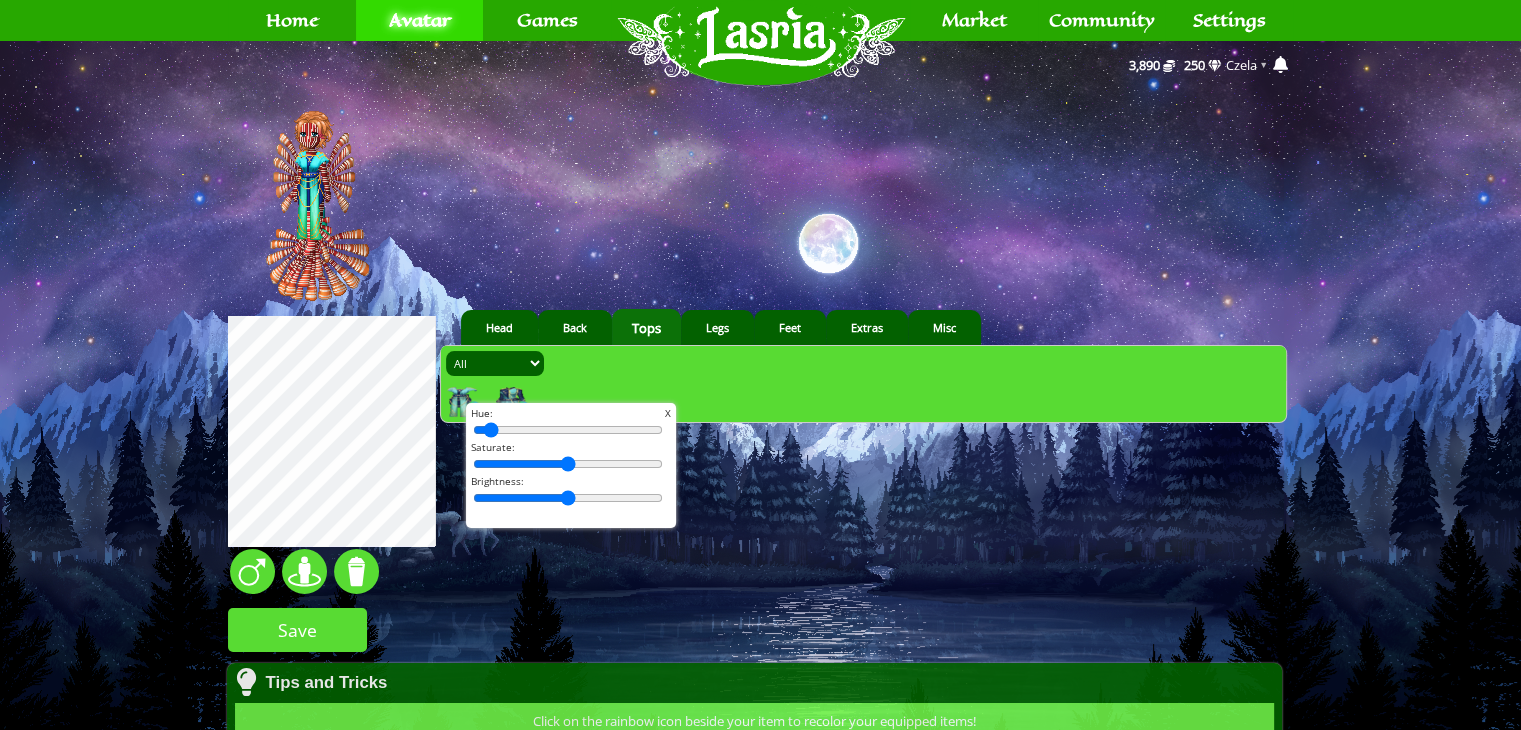 click at bounding box center [462, 402] 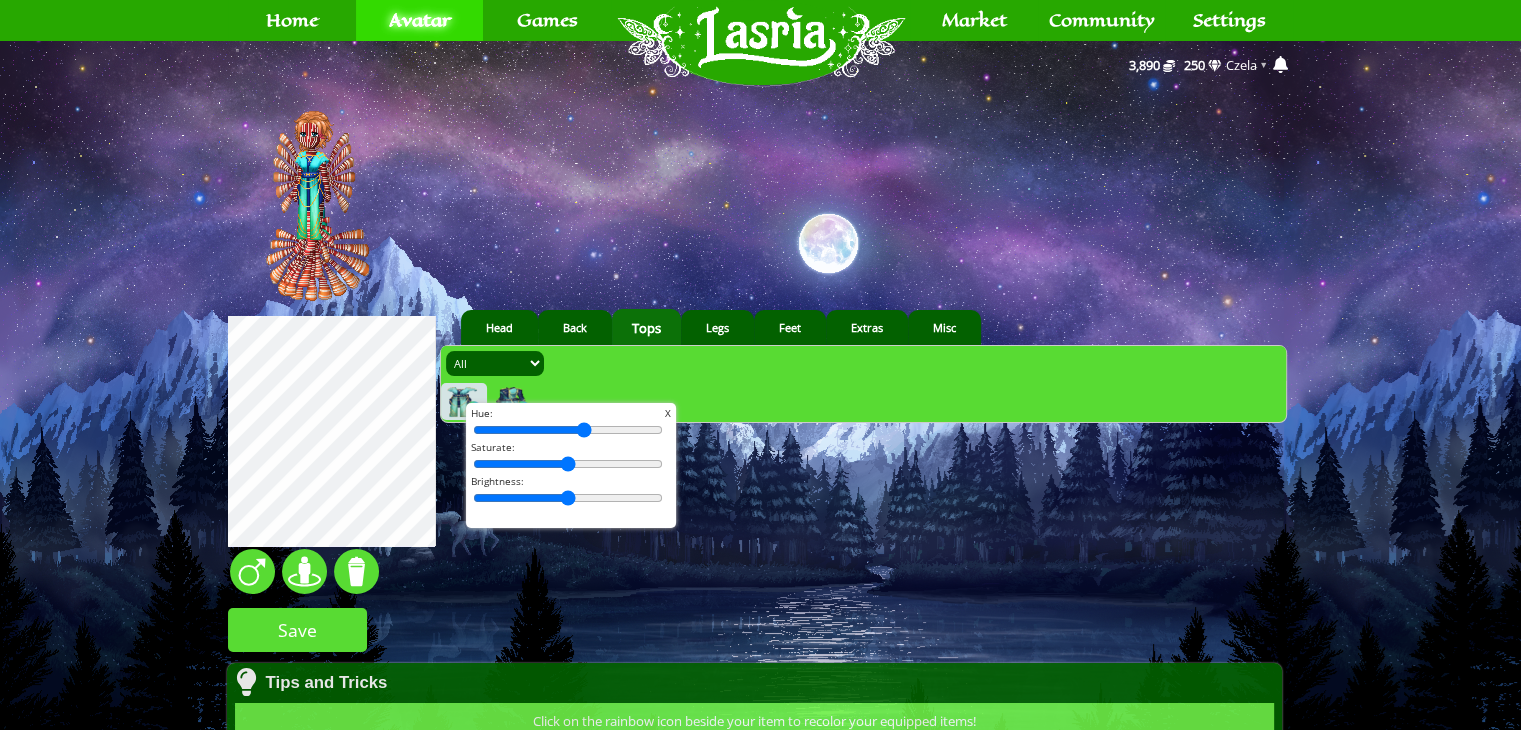 drag, startPoint x: 484, startPoint y: 421, endPoint x: 578, endPoint y: 453, distance: 99.29753 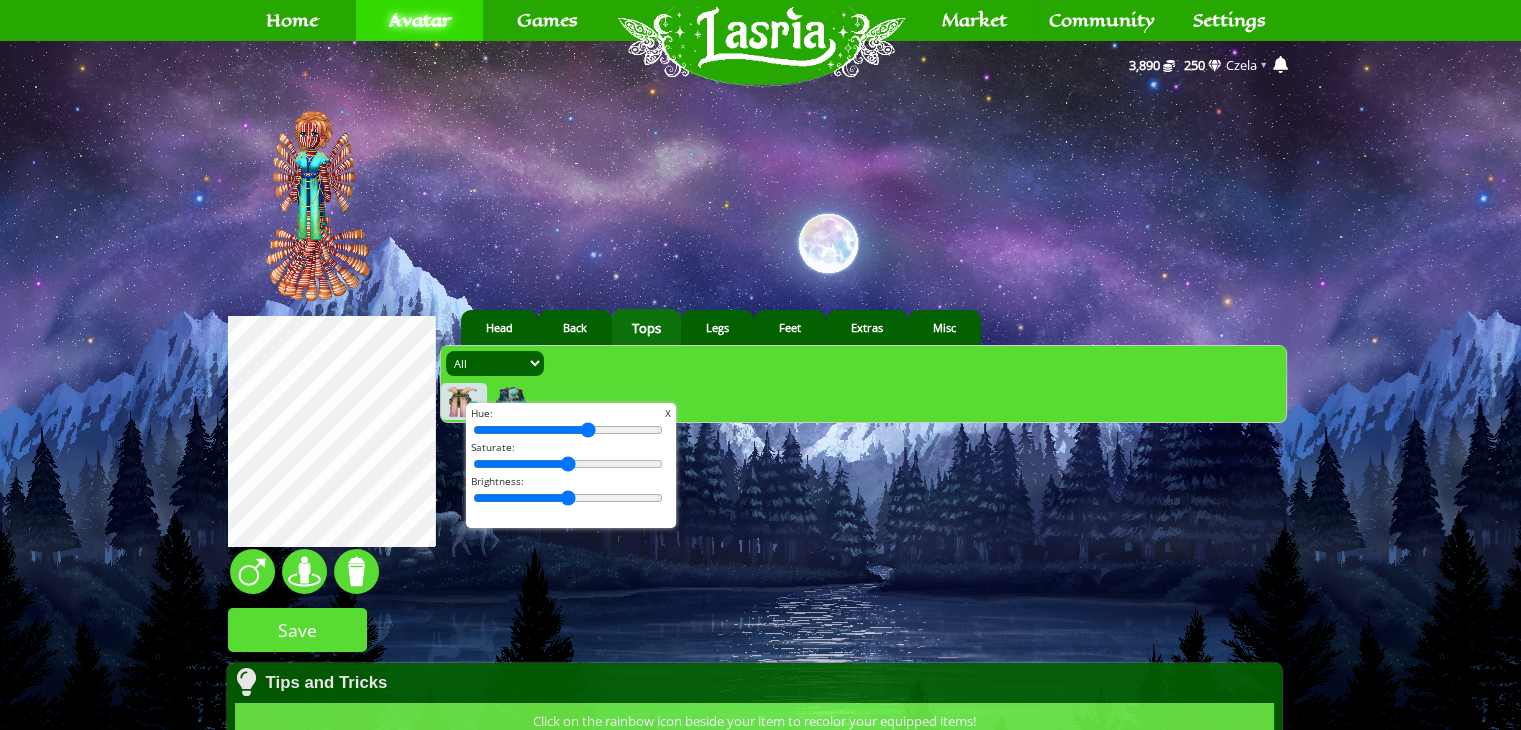 click at bounding box center [568, 430] 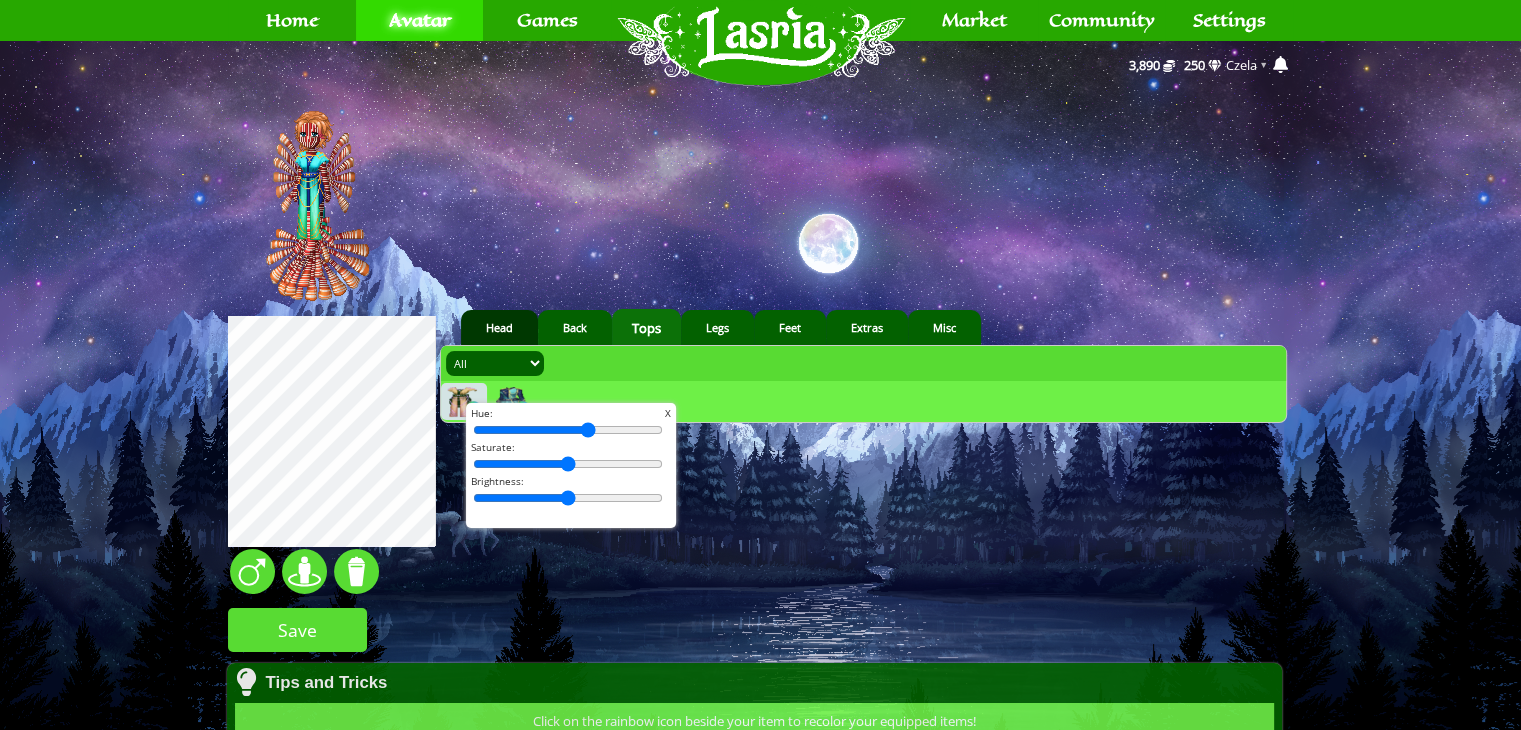 click on "Head" at bounding box center (499, 327) 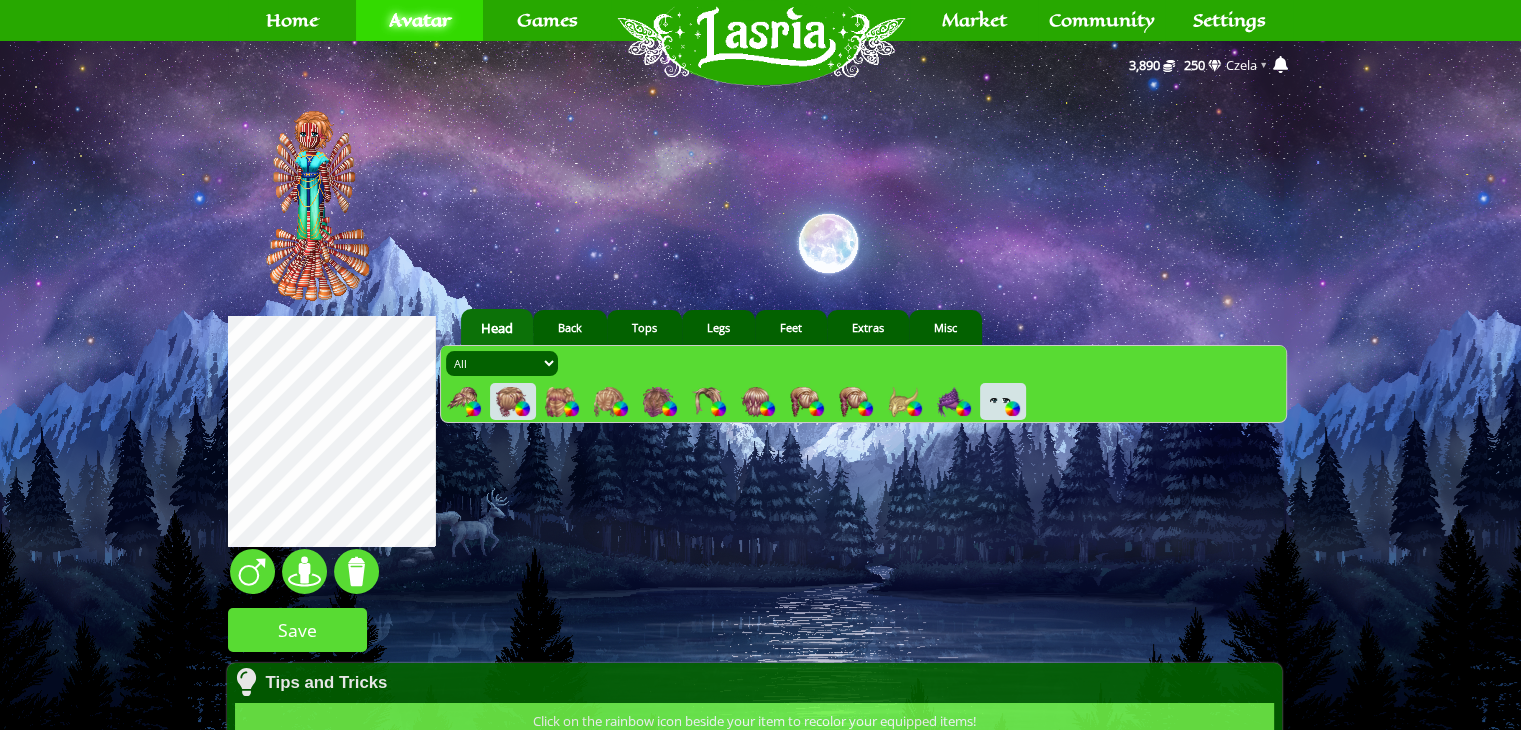 click at bounding box center (903, 402) 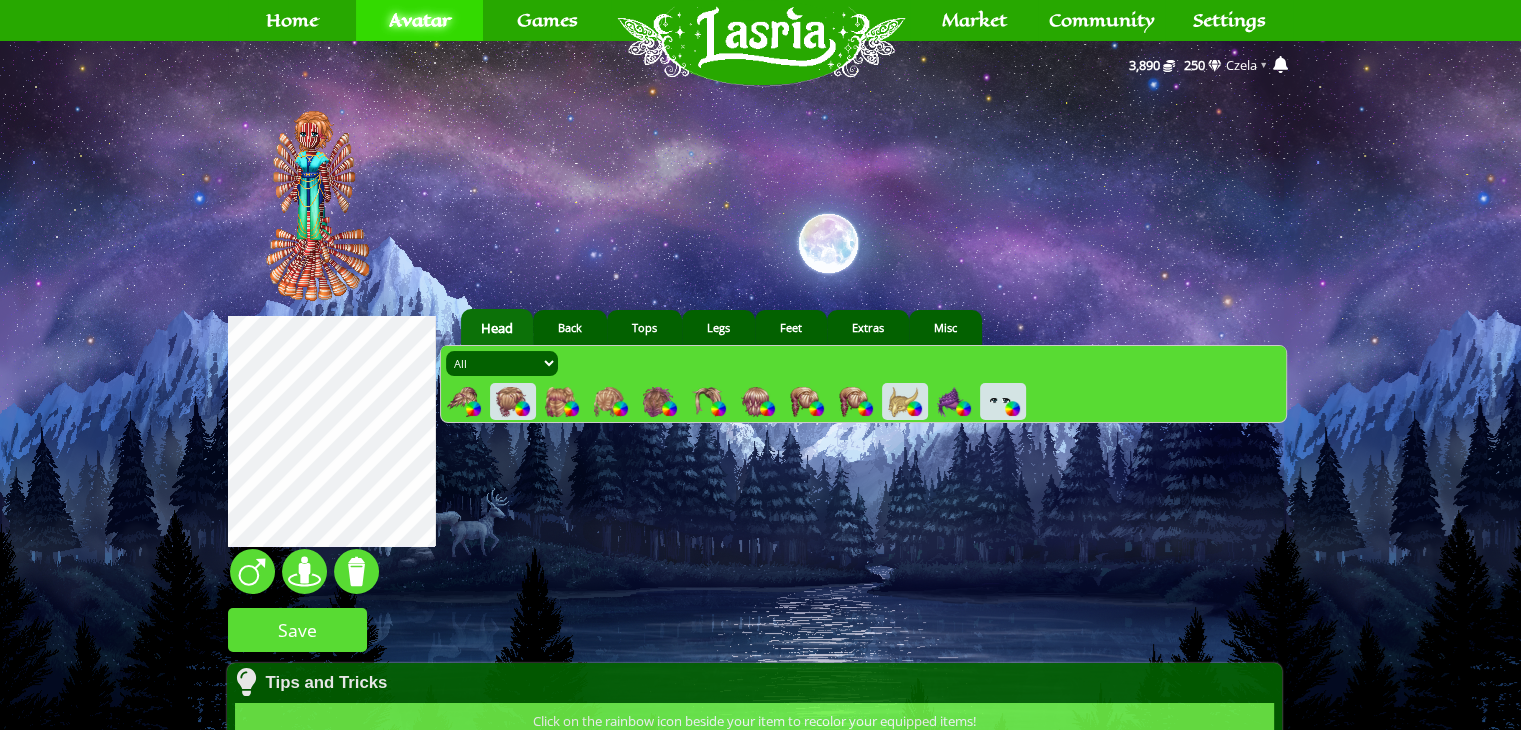 click at bounding box center [560, 402] 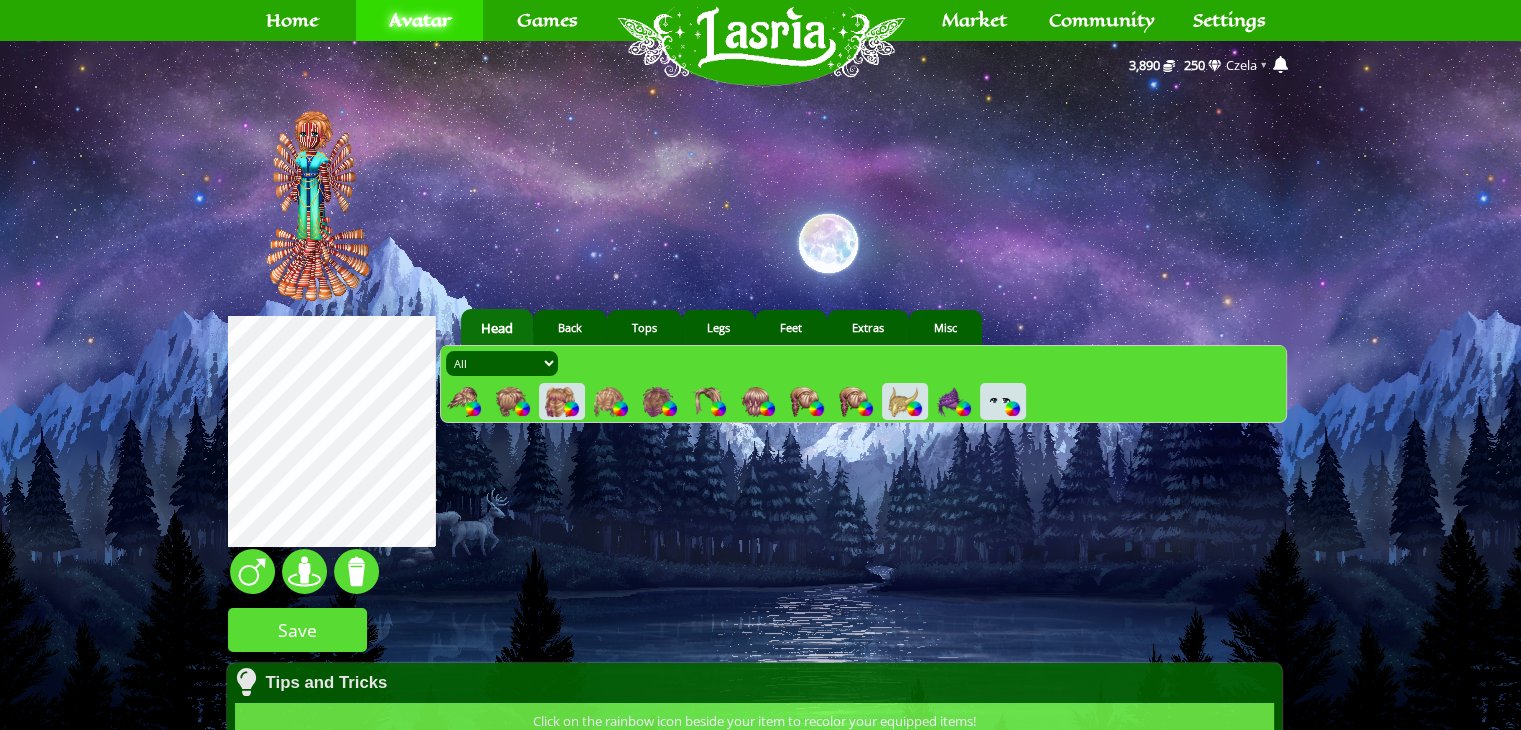 click at bounding box center (609, 402) 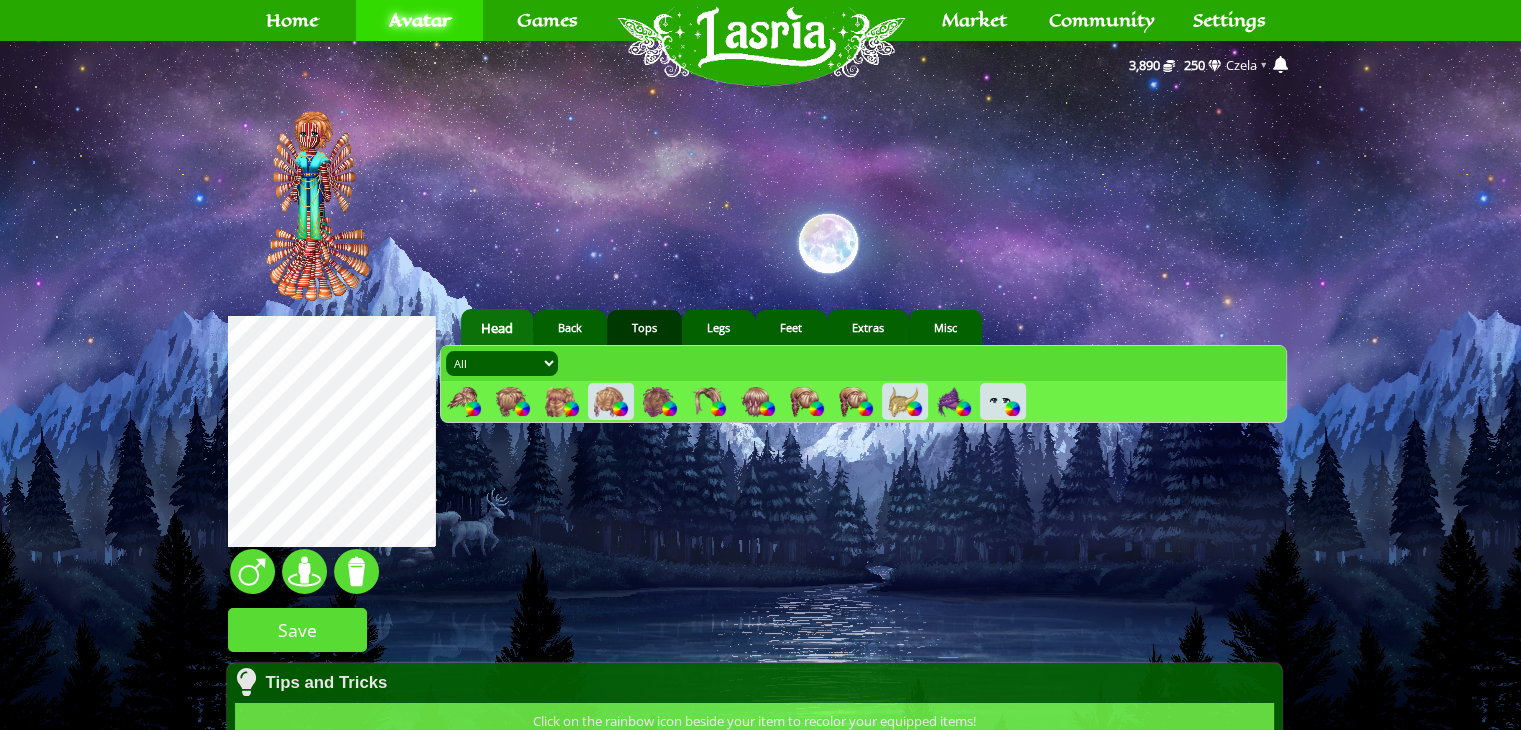 click on "Tops" at bounding box center (644, 327) 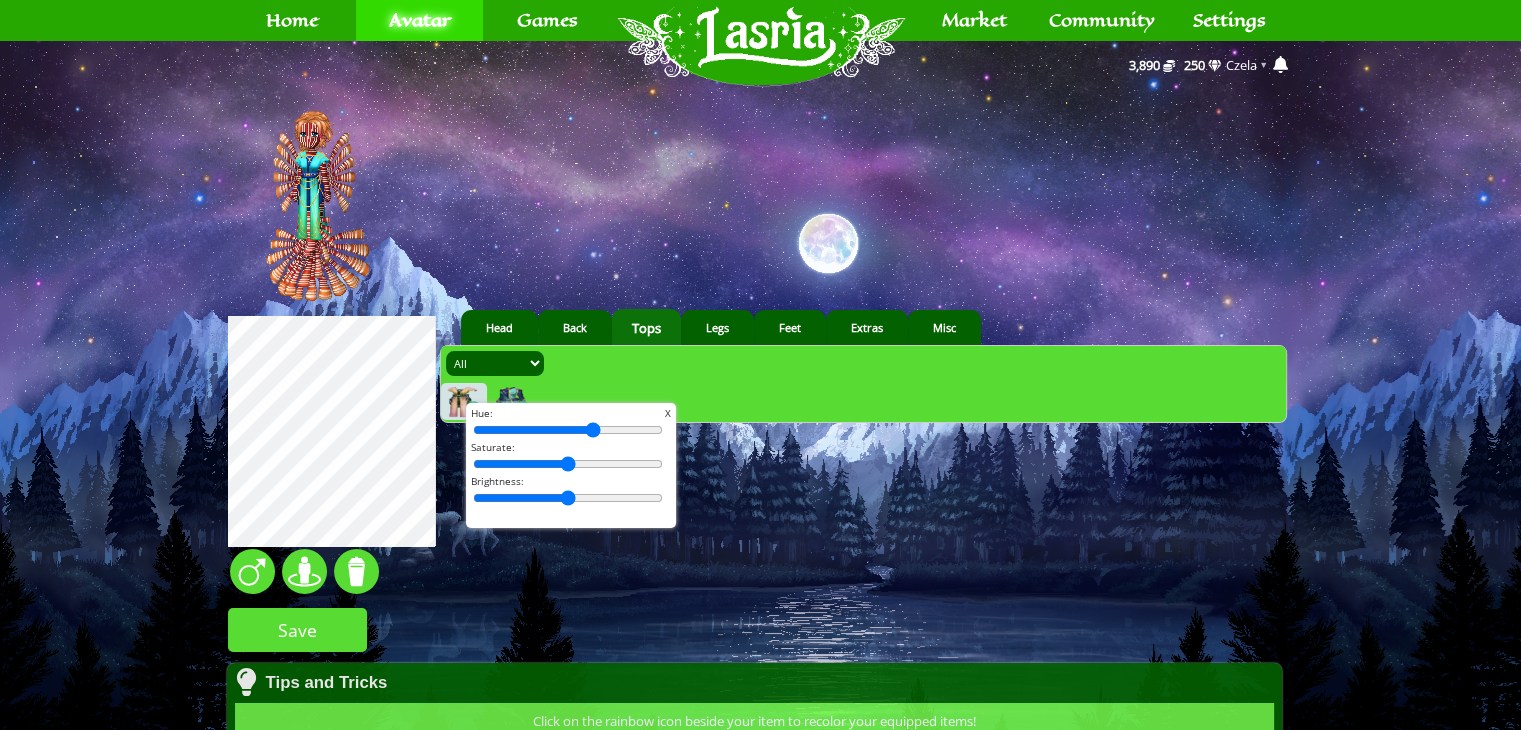 click at bounding box center [568, 430] 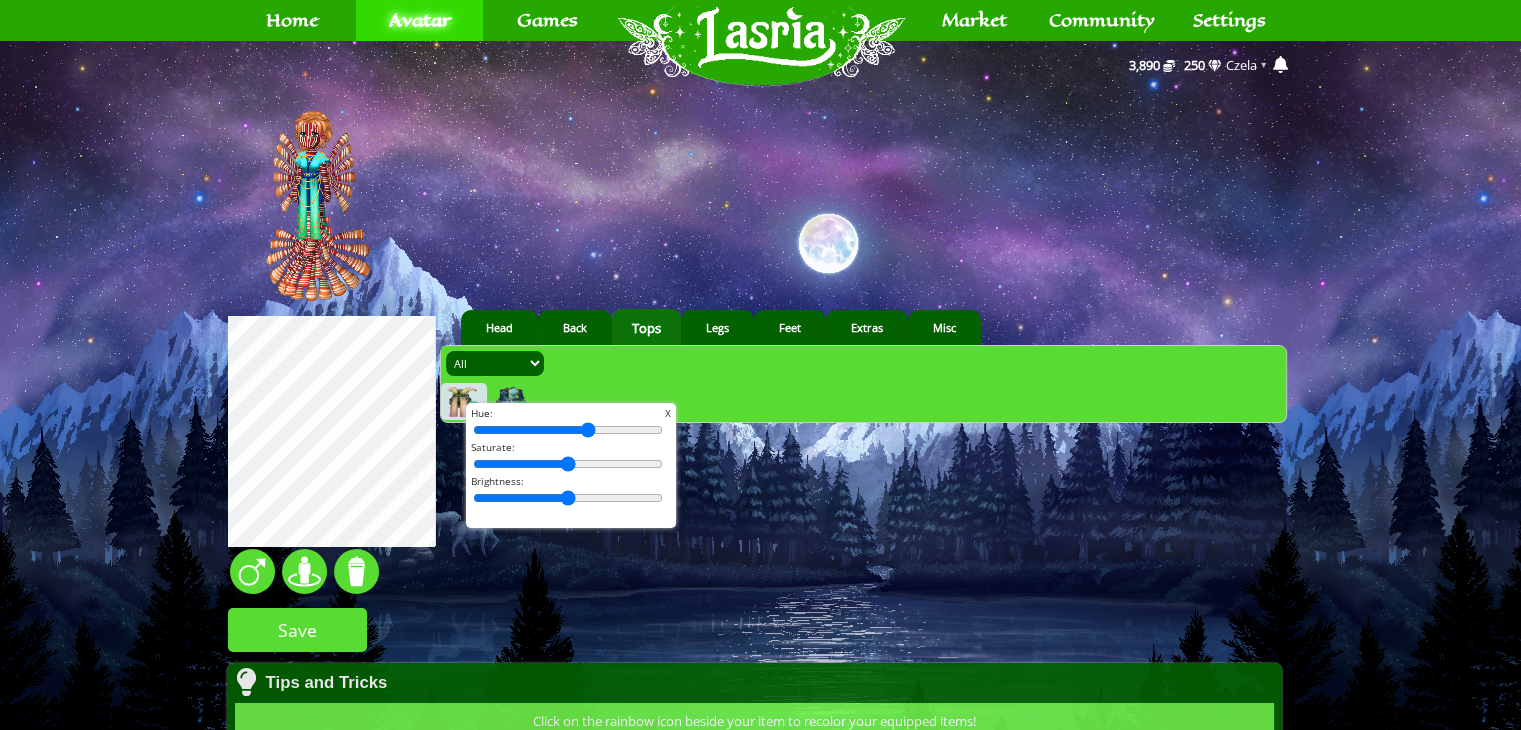 type on "63" 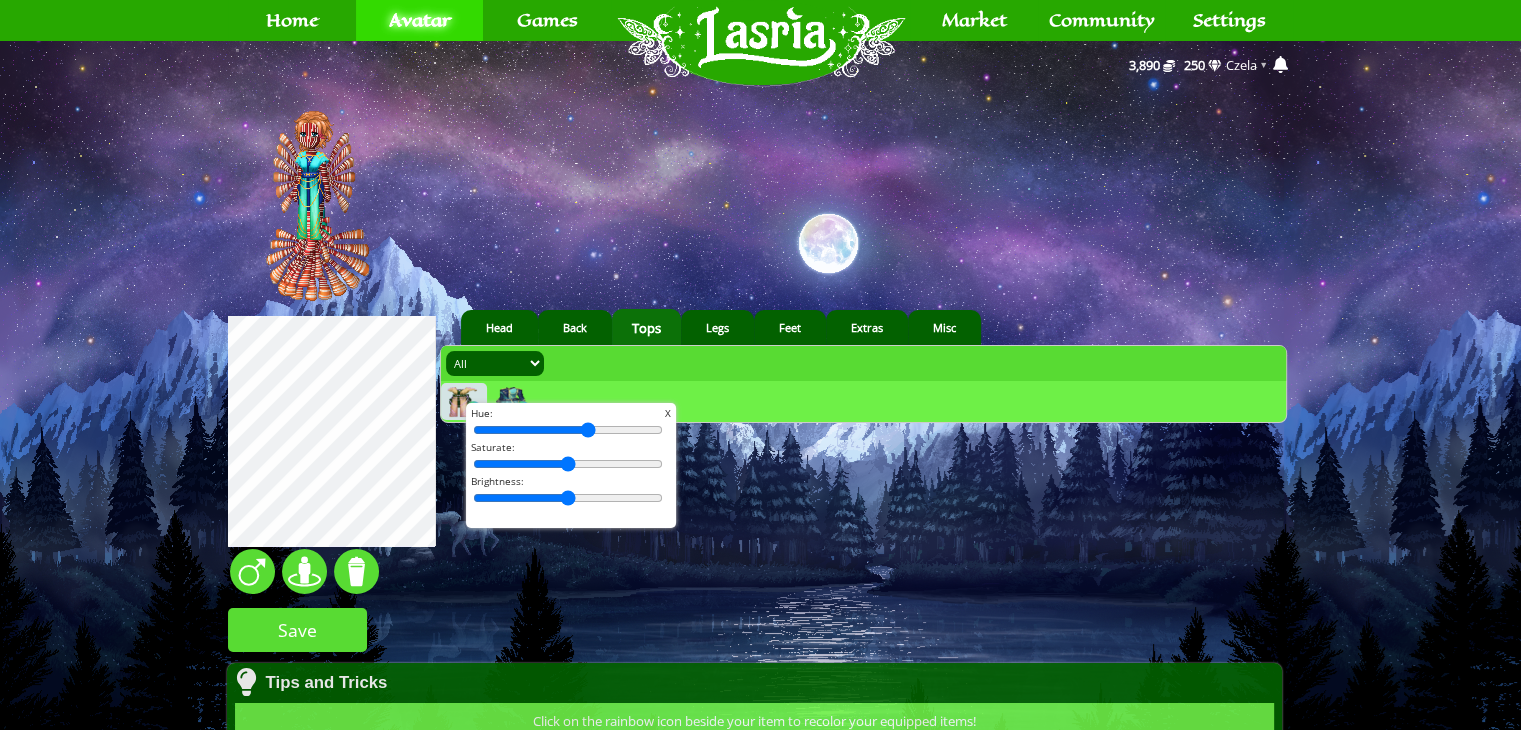 click on "aquatic
16
1
1" at bounding box center (760, 579) 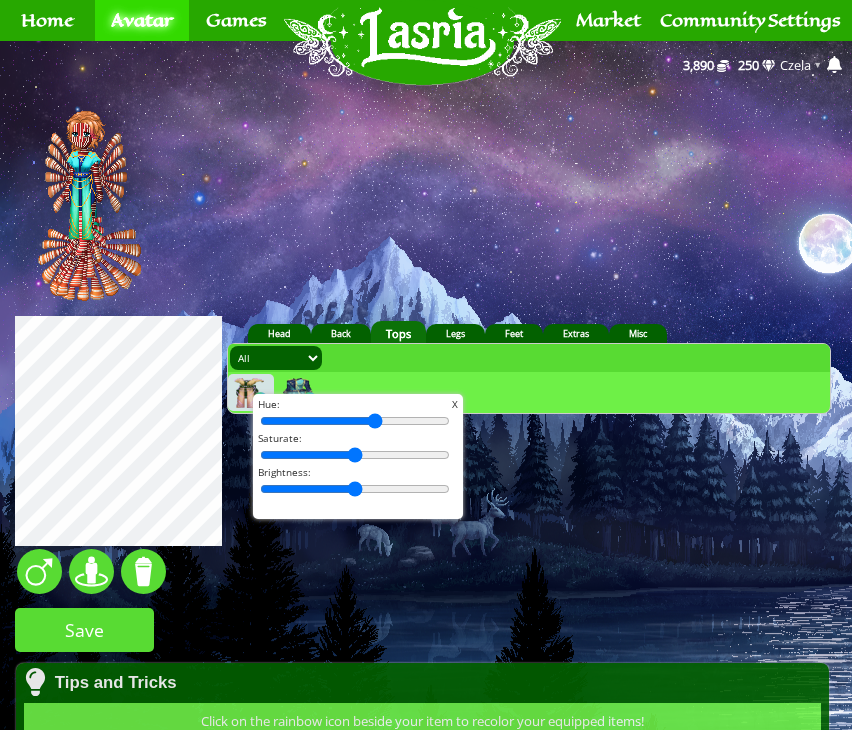 click at bounding box center (426, 186) 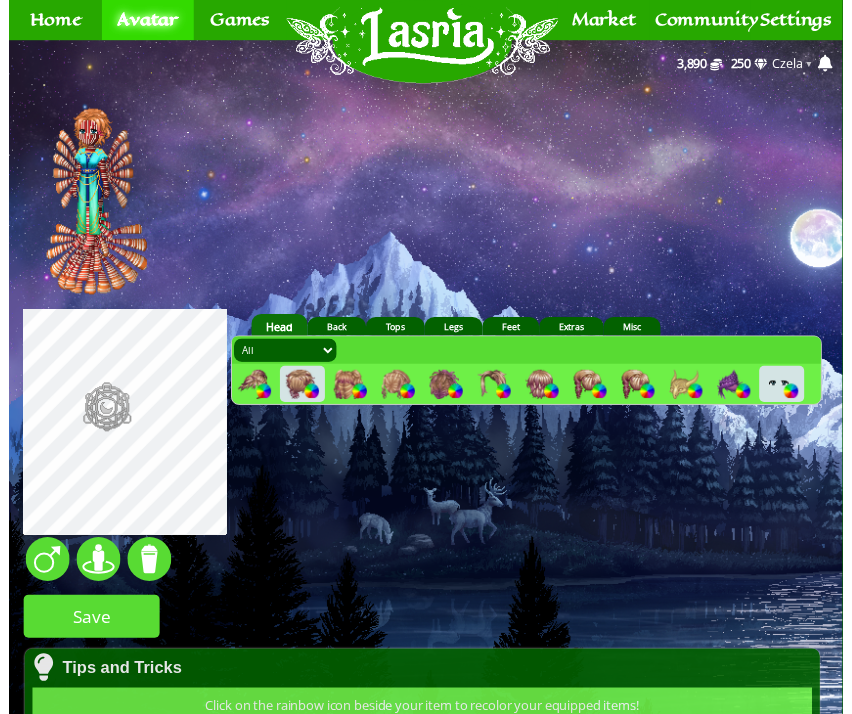 scroll, scrollTop: 0, scrollLeft: 0, axis: both 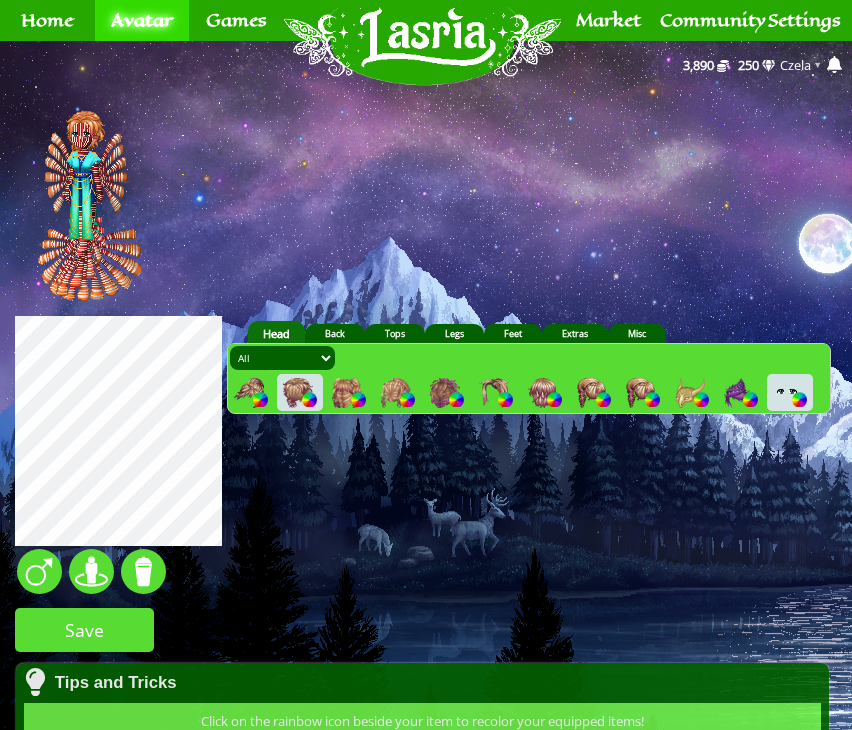 click at bounding box center (690, 393) 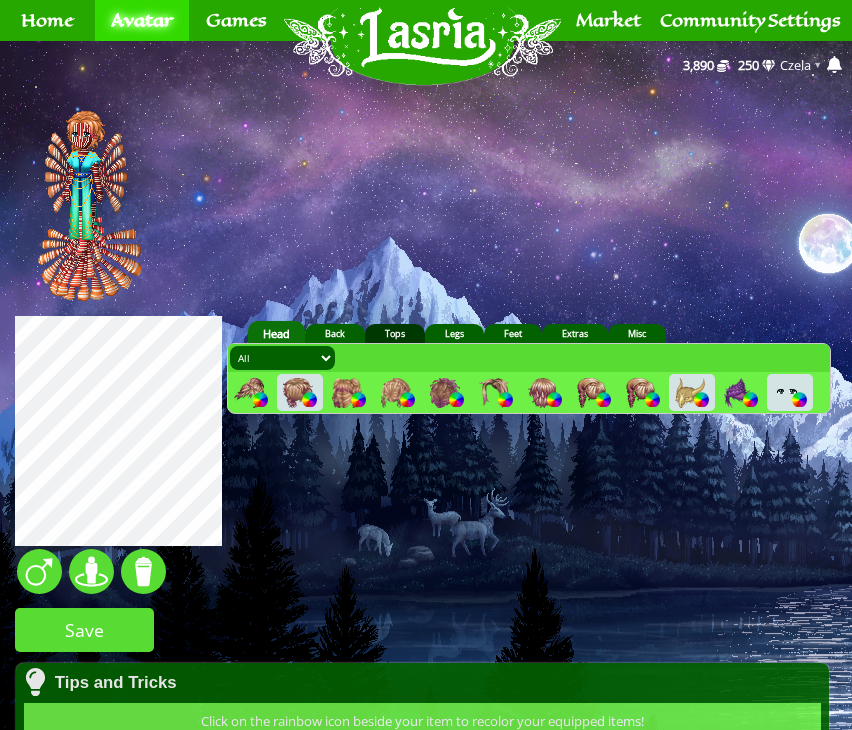 click on "Tops" at bounding box center [395, 333] 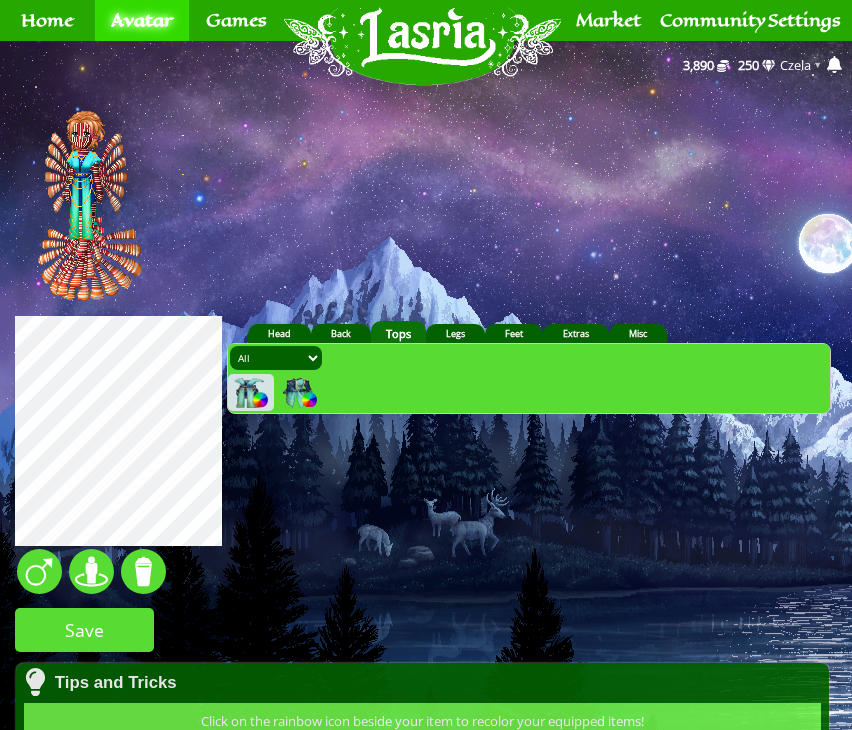 click at bounding box center (260, 399) 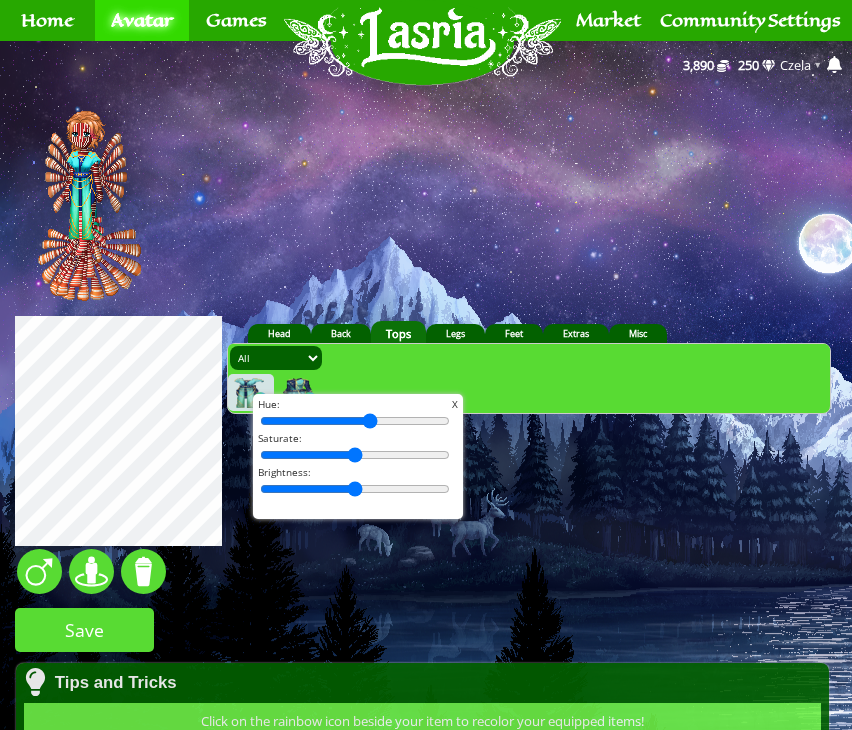 drag, startPoint x: 284, startPoint y: 417, endPoint x: 370, endPoint y: 418, distance: 86.00581 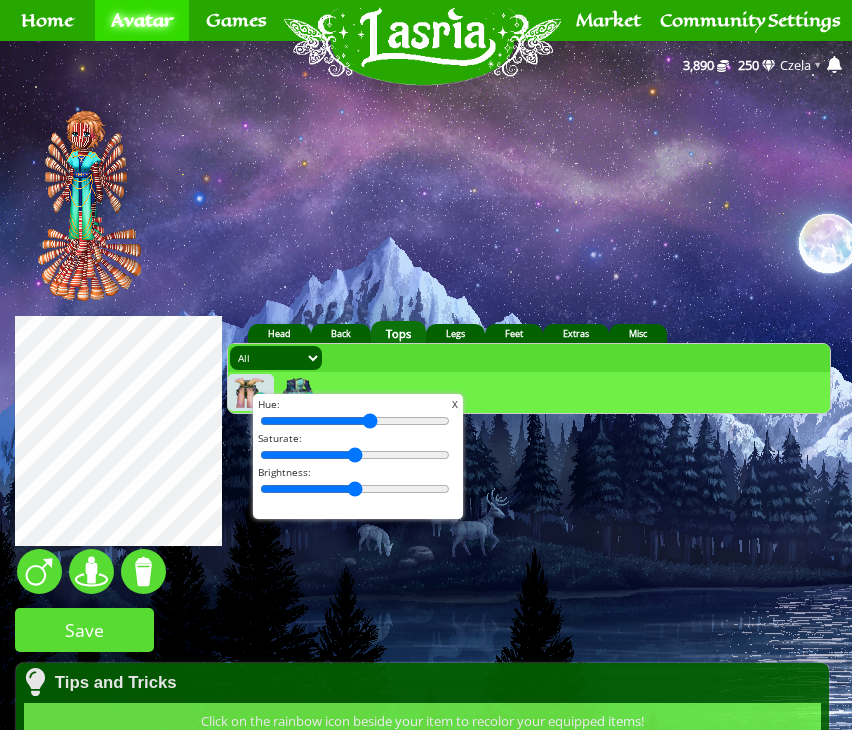 click on "aquatic
16
1
1" at bounding box center (426, 579) 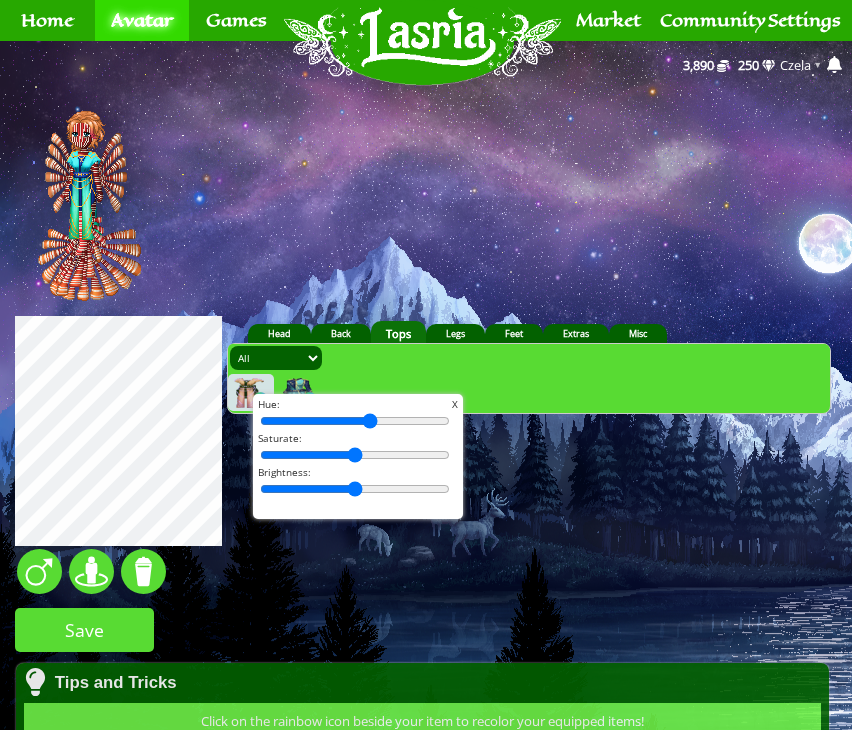 click on "X
Hue:
Saturate:
Brightness:" at bounding box center [358, 456] 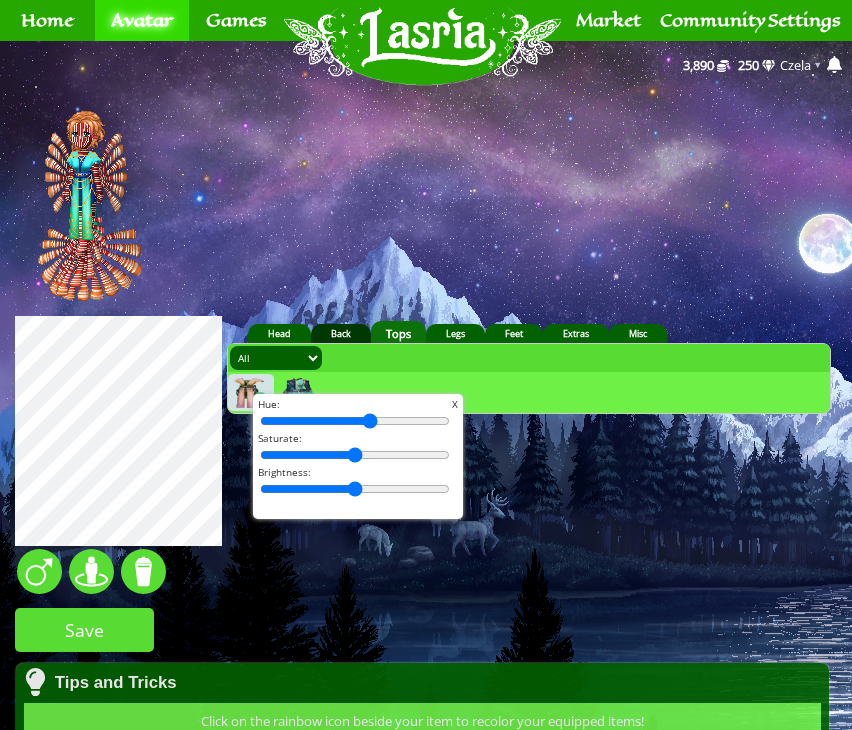 click on "Back" at bounding box center (341, 333) 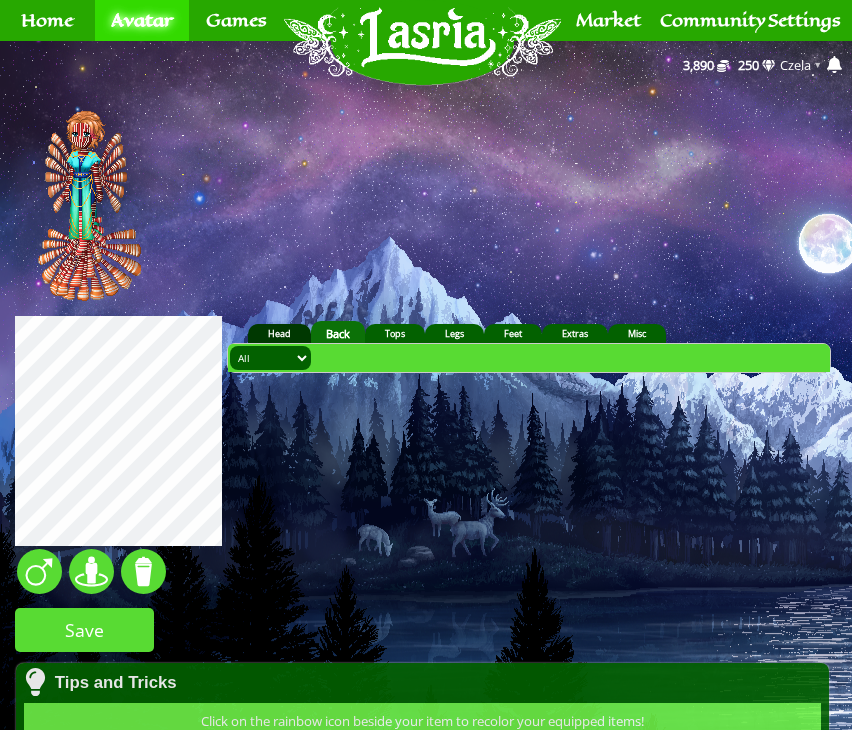 click on "Head" at bounding box center (279, 333) 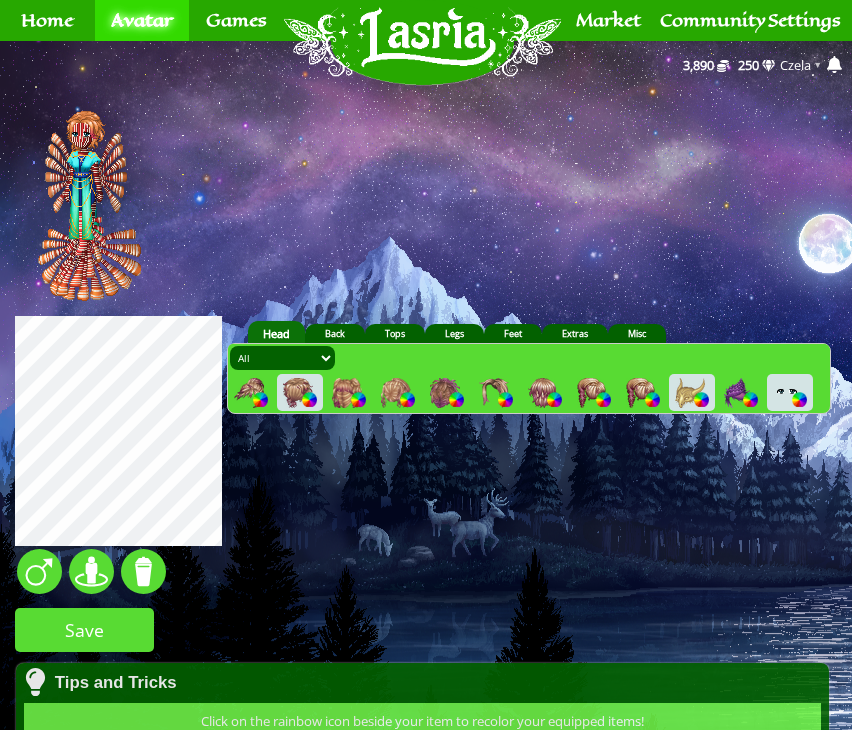 click at bounding box center [396, 393] 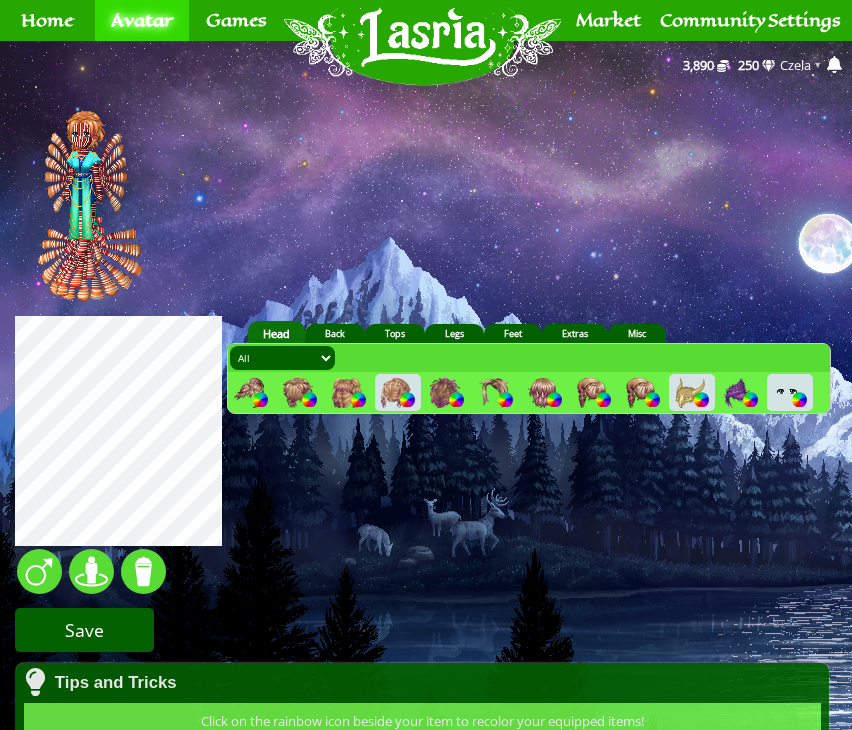 click on "Save" at bounding box center [84, 630] 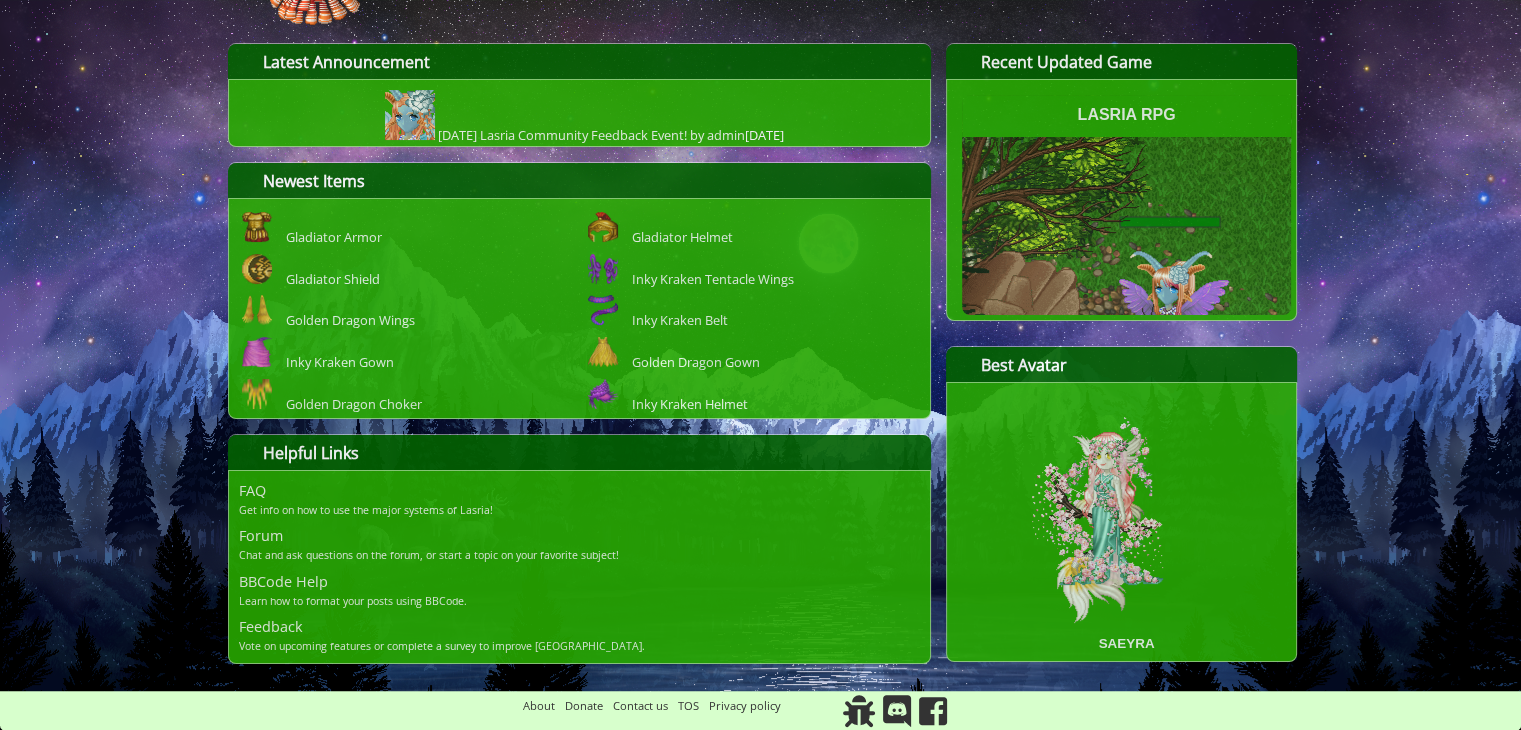 scroll, scrollTop: 0, scrollLeft: 0, axis: both 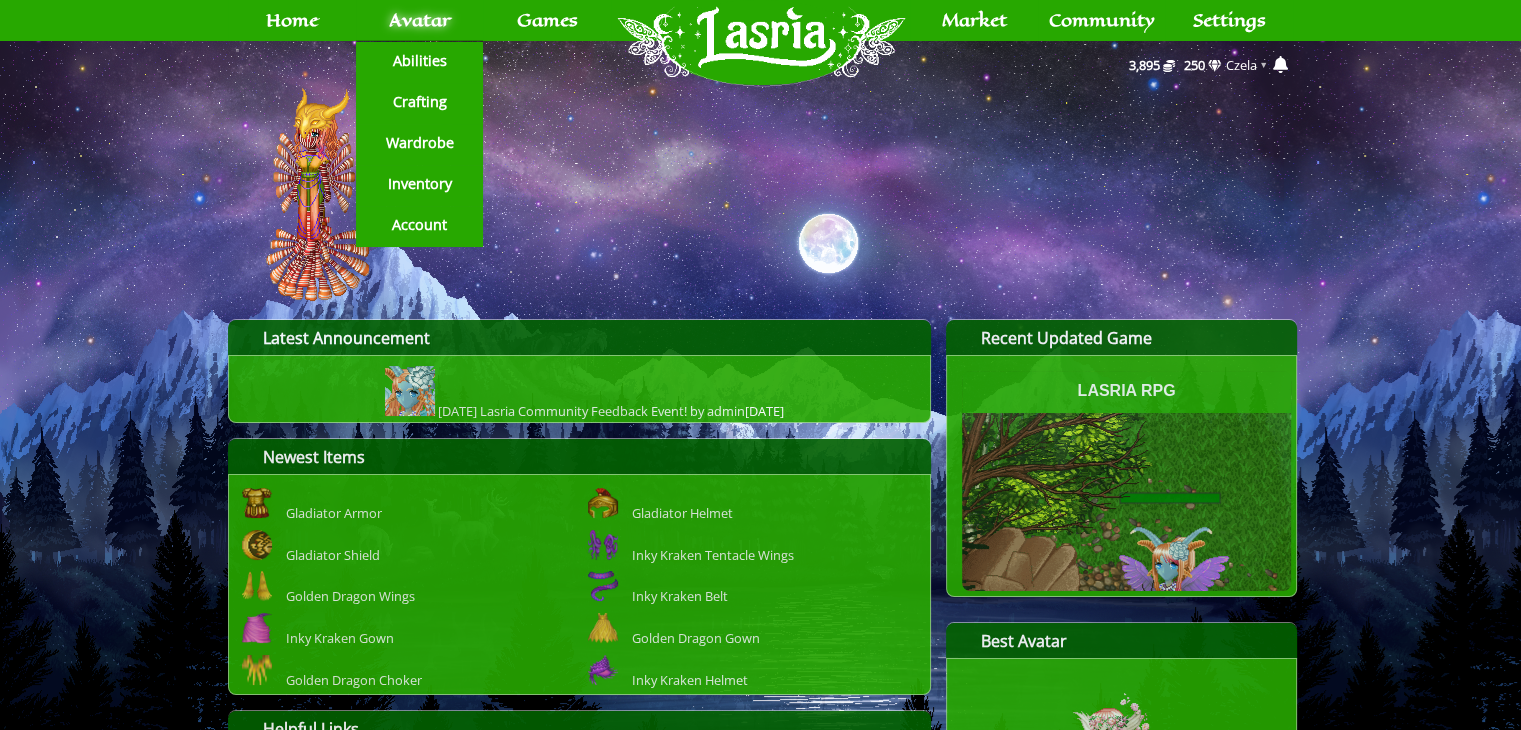 click on "369
Home
Avatar
Abilities
Crafting
Wardrobe
Inventory
Account
Games
RPG
Minigames" at bounding box center [760, 503] 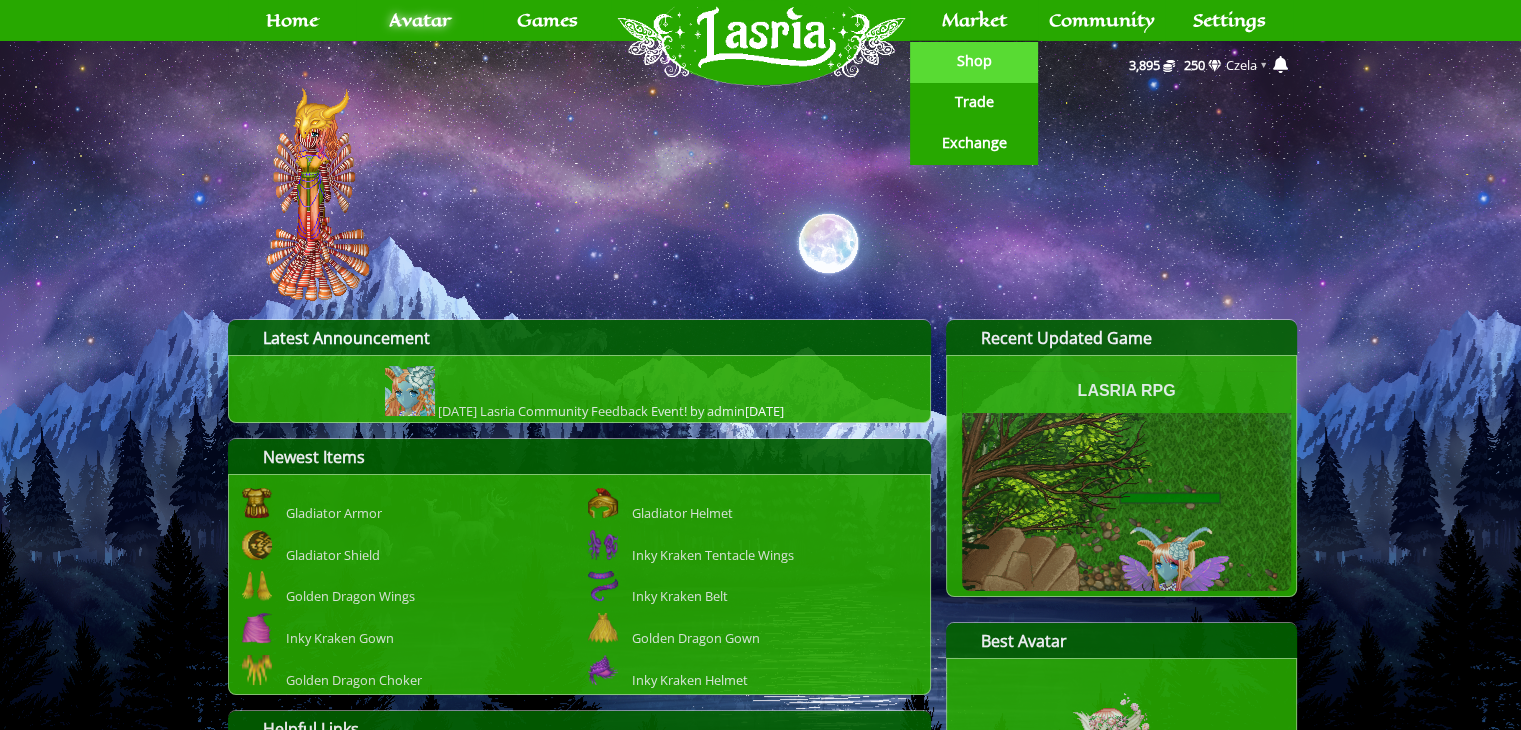 click on "Shop" at bounding box center (974, 61) 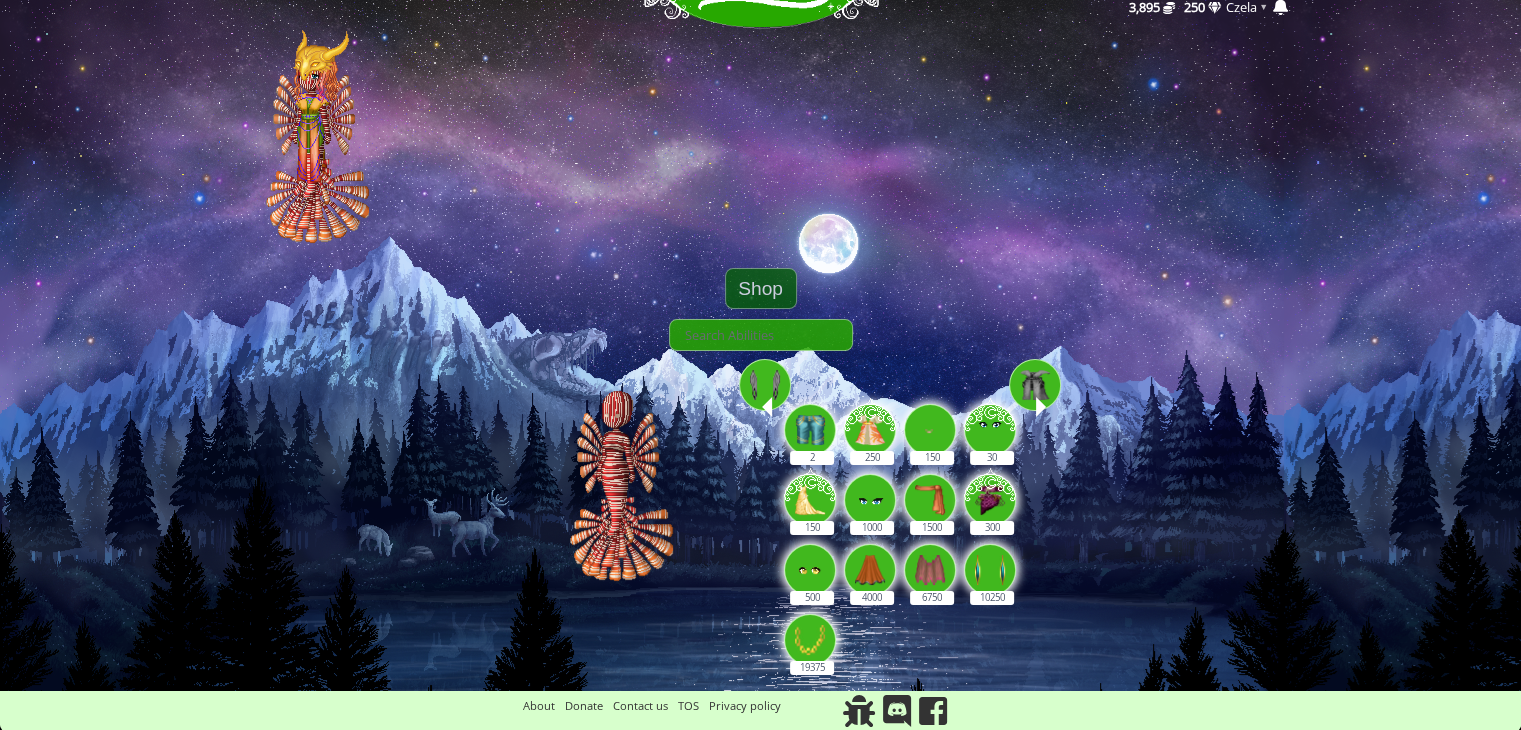 scroll, scrollTop: 0, scrollLeft: 0, axis: both 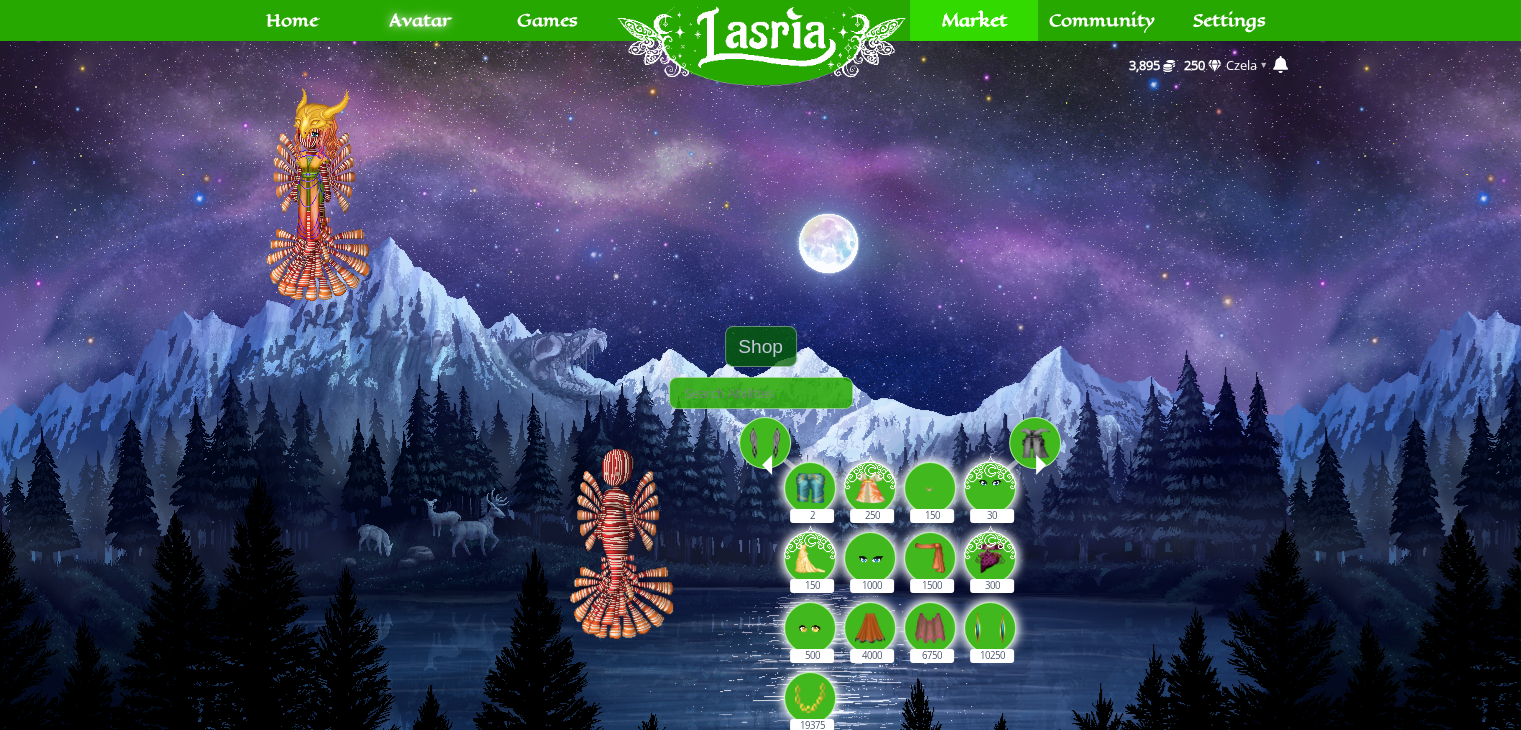 click on "369
Home
Avatar
Abilities
Crafting
Wardrobe
Inventory
Account
Games
RPG
Minigames" at bounding box center (760, 394) 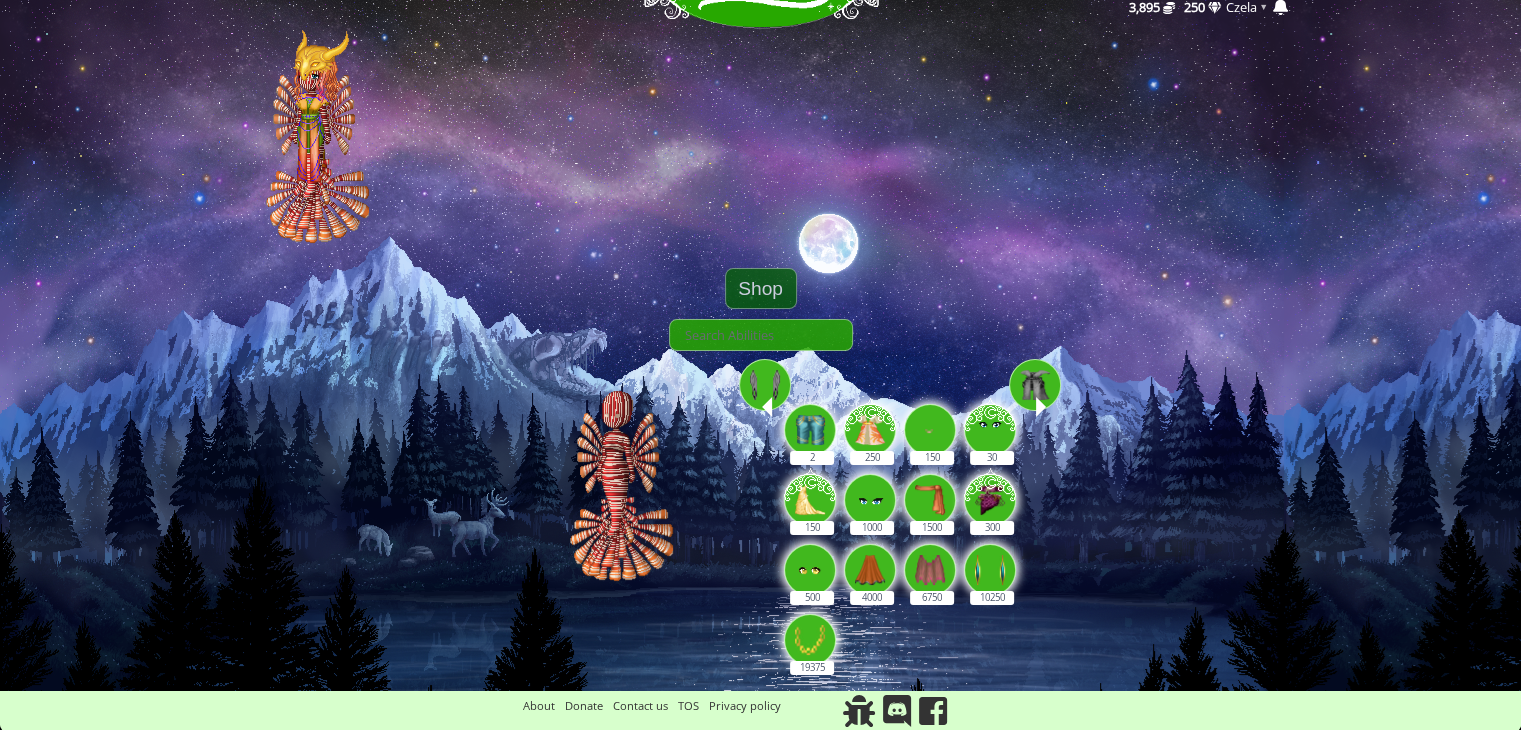 scroll, scrollTop: 0, scrollLeft: 0, axis: both 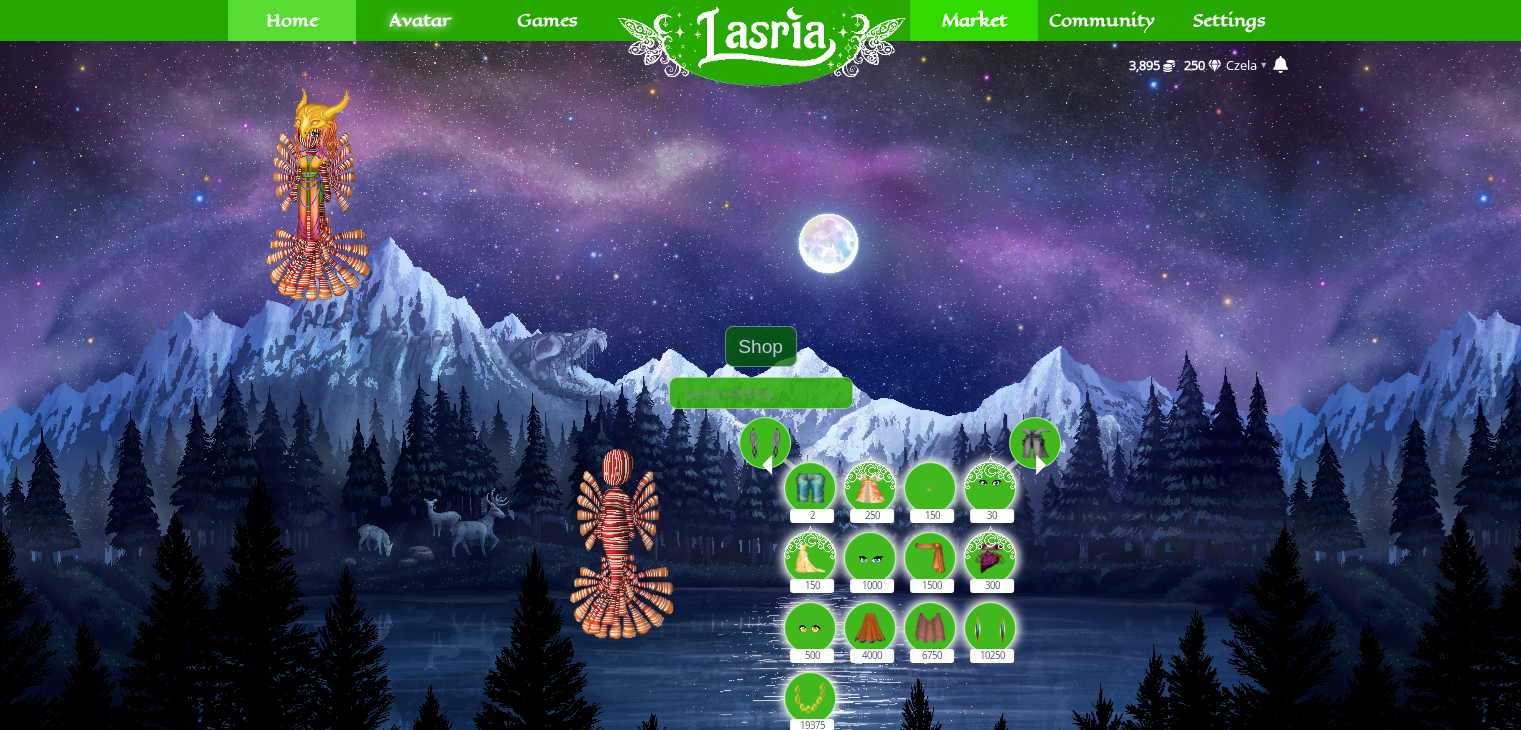 click on "Home" at bounding box center [292, 20] 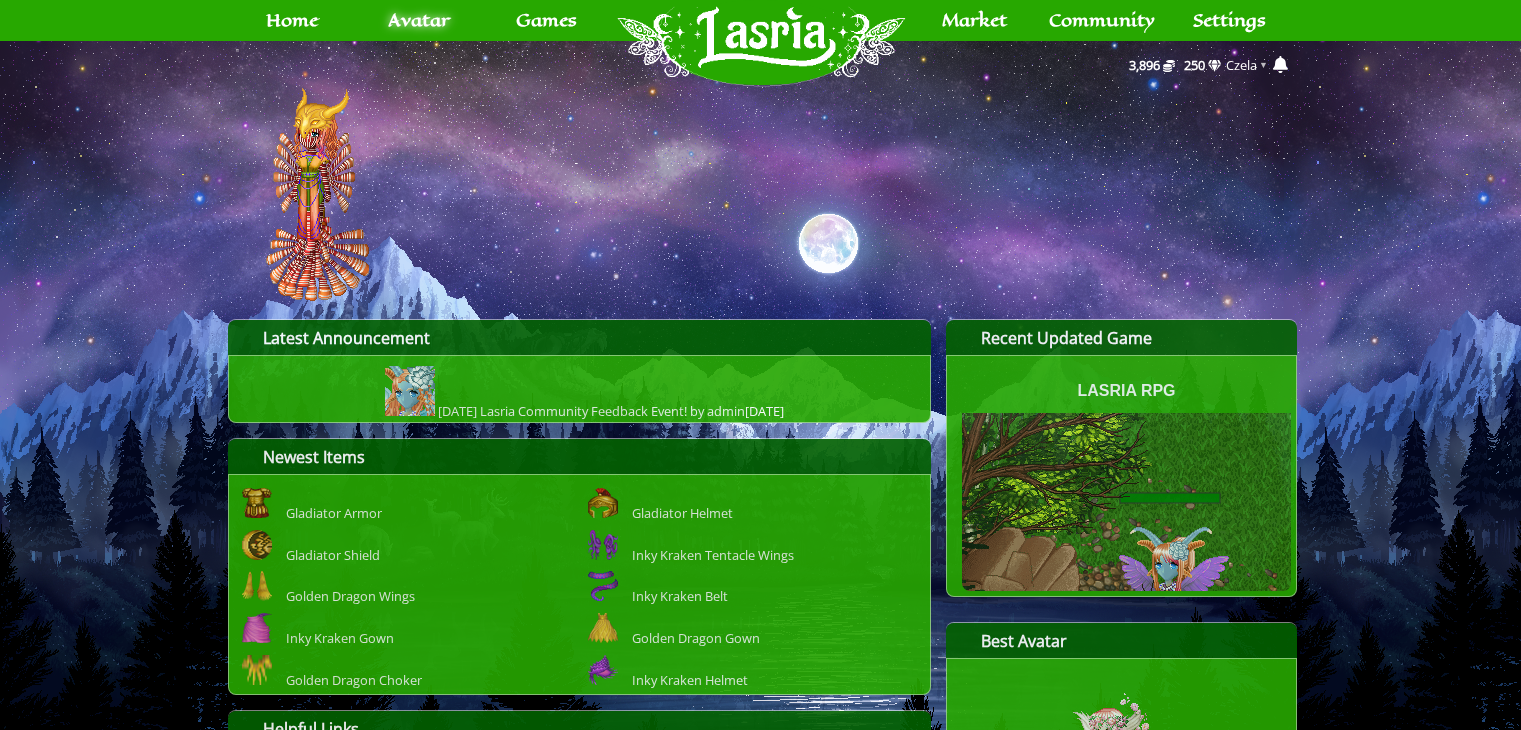 scroll, scrollTop: 0, scrollLeft: 0, axis: both 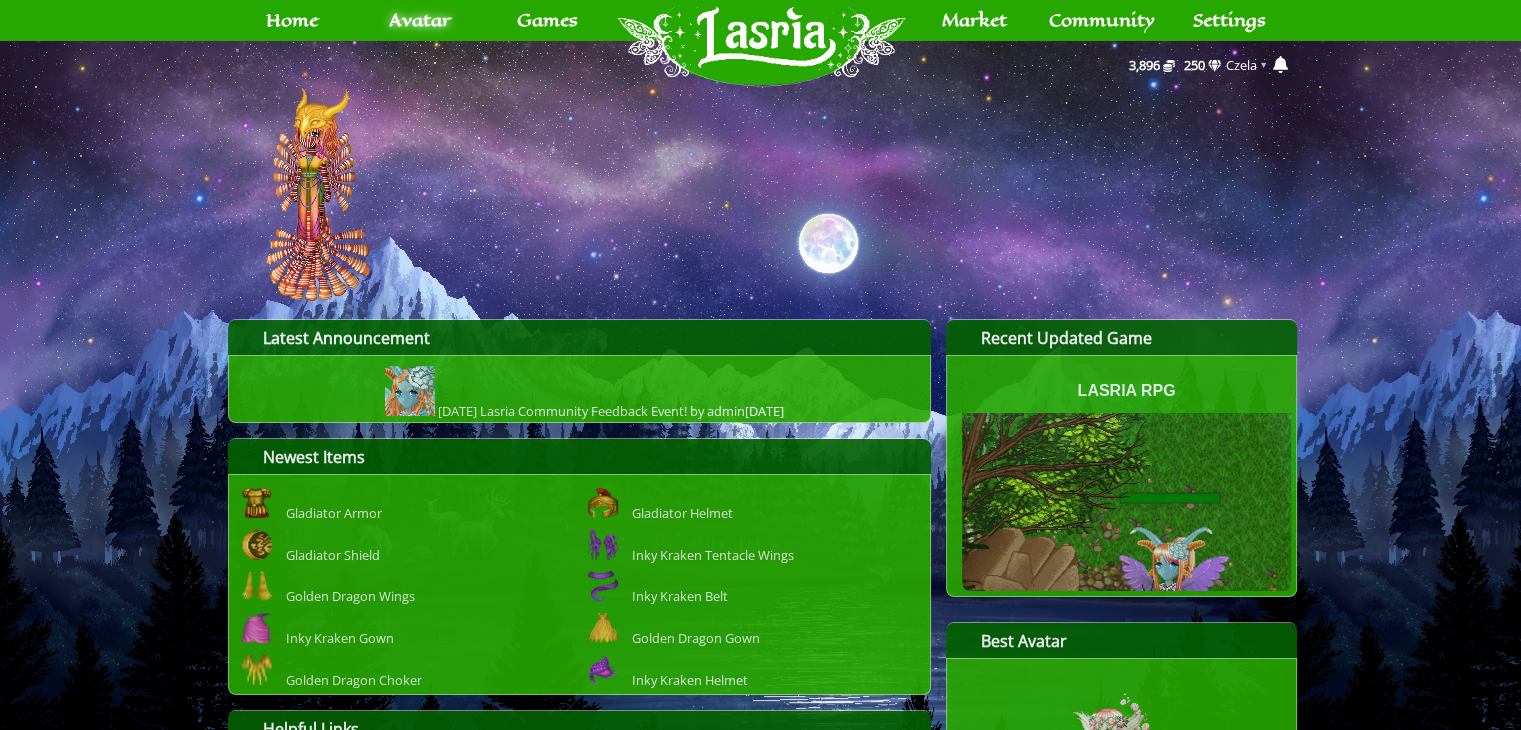 click 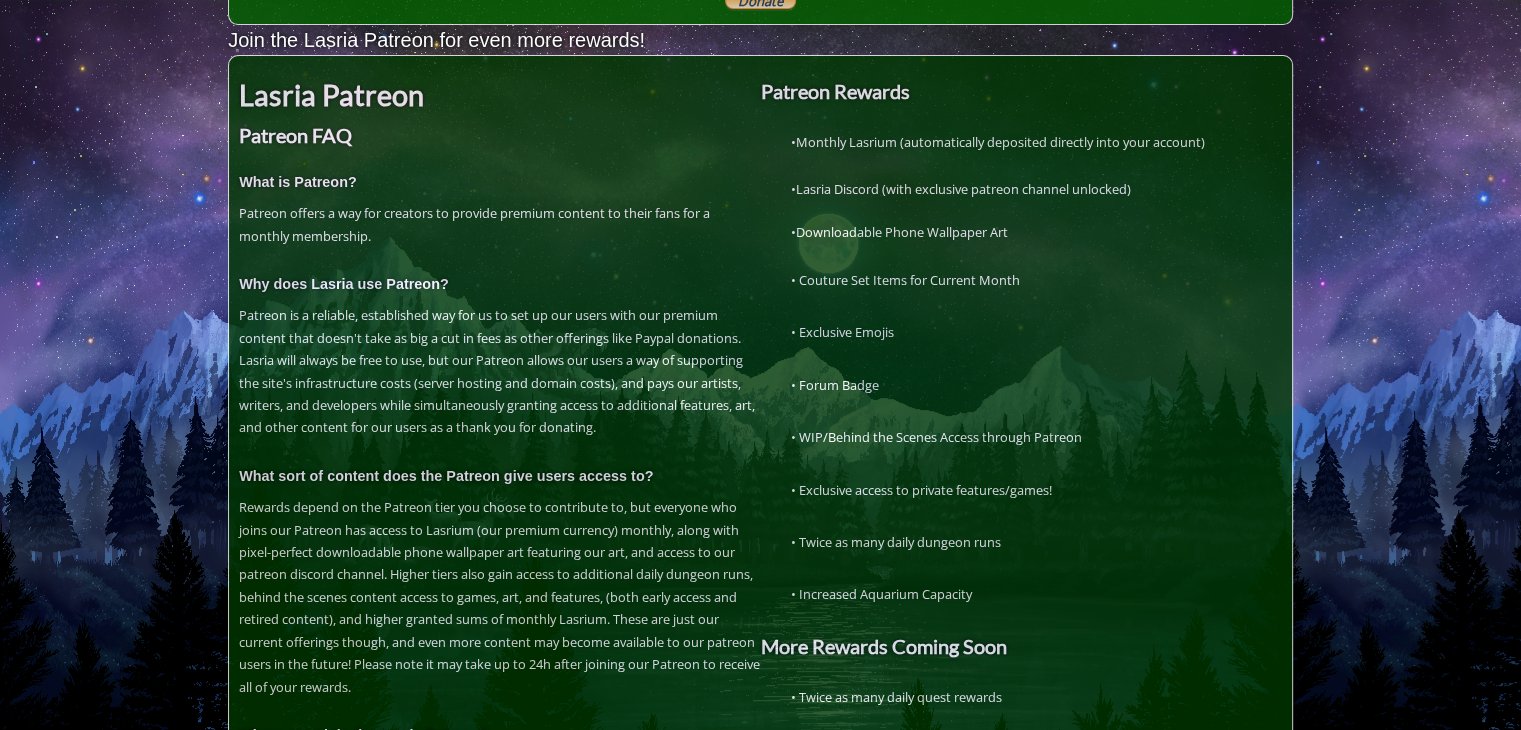 scroll, scrollTop: 510, scrollLeft: 0, axis: vertical 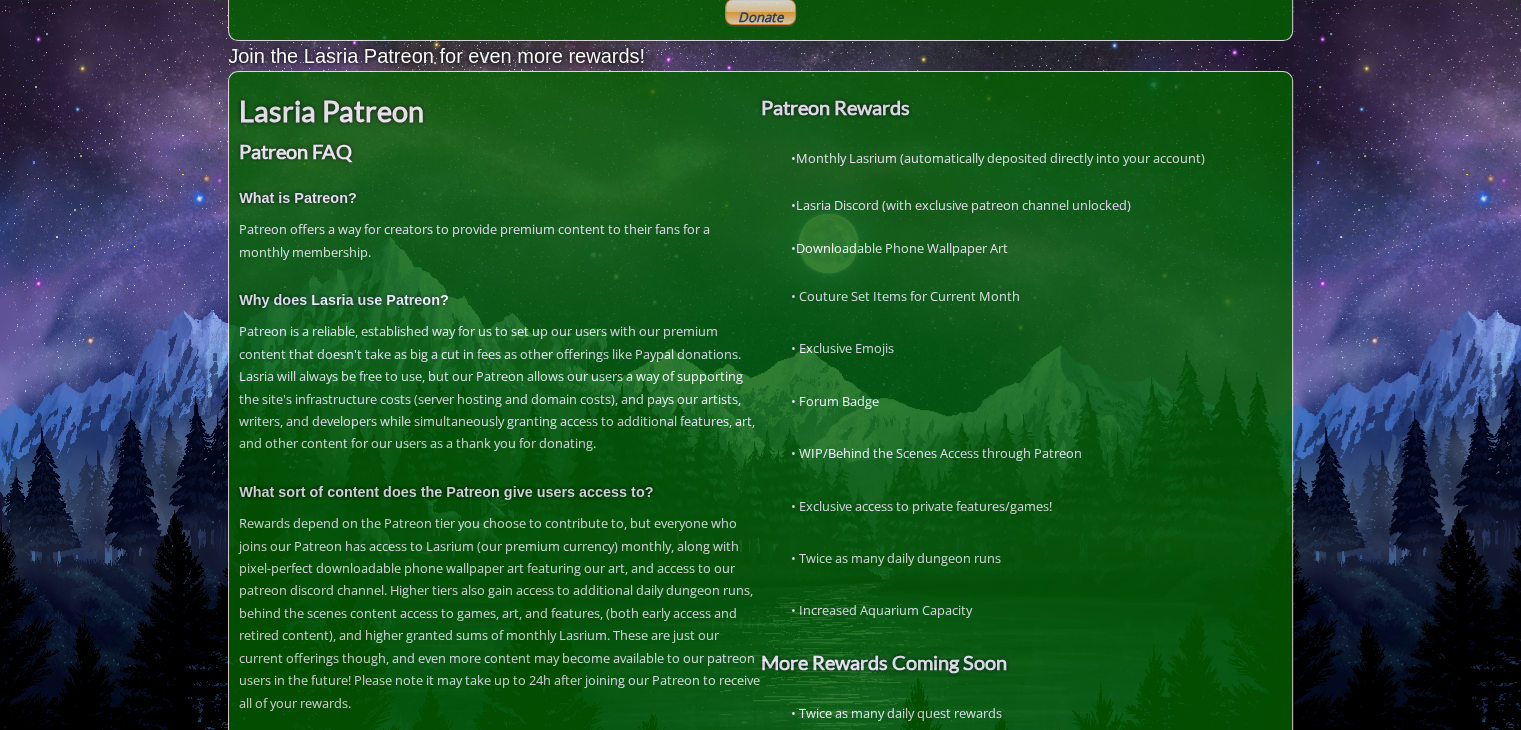 click on "369
Home
Avatar
Abilities
Crafting
Wardrobe
Inventory
Account
Games
RPG
Minigames" at bounding box center [760, 200] 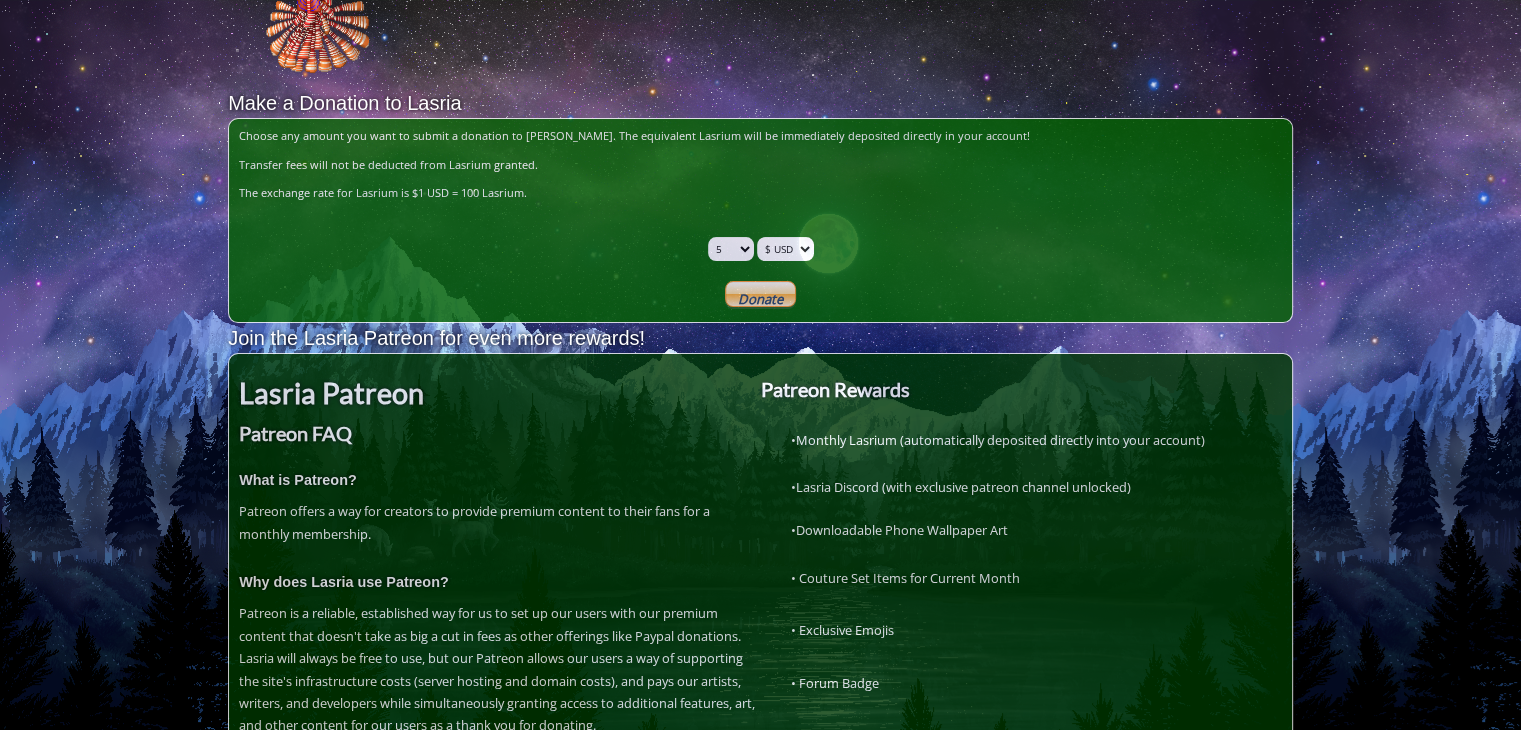 scroll, scrollTop: 0, scrollLeft: 0, axis: both 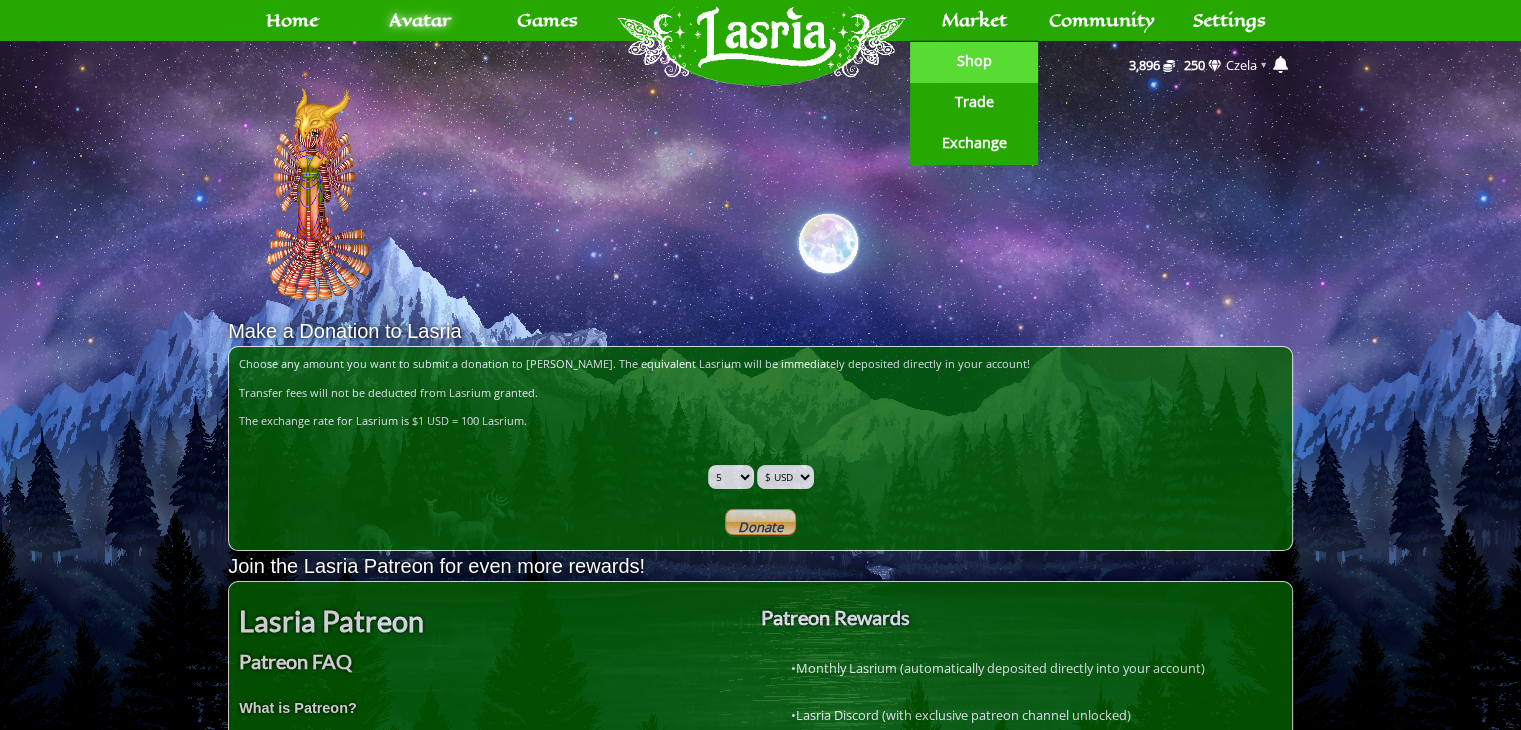 click on "Shop" at bounding box center [974, 62] 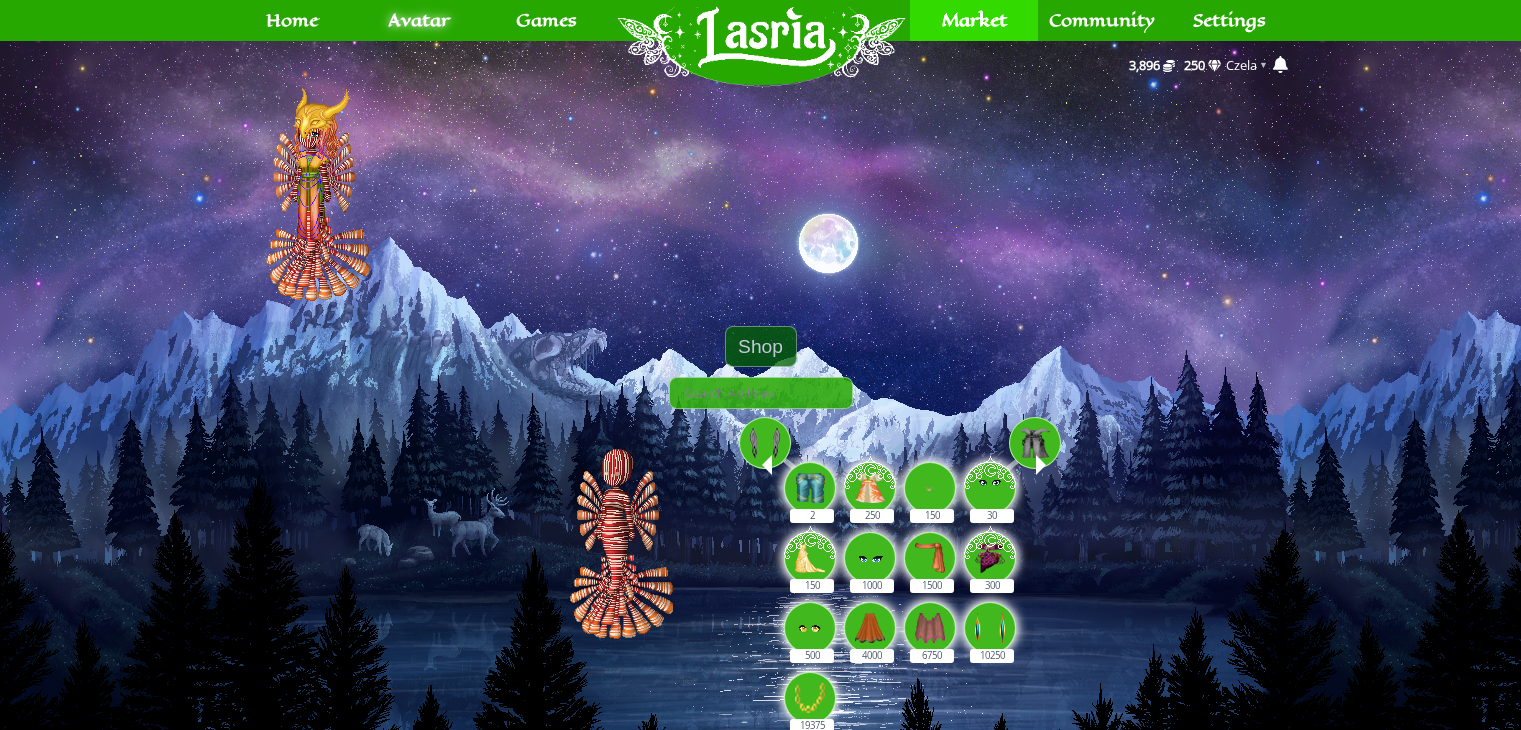 scroll, scrollTop: 0, scrollLeft: 0, axis: both 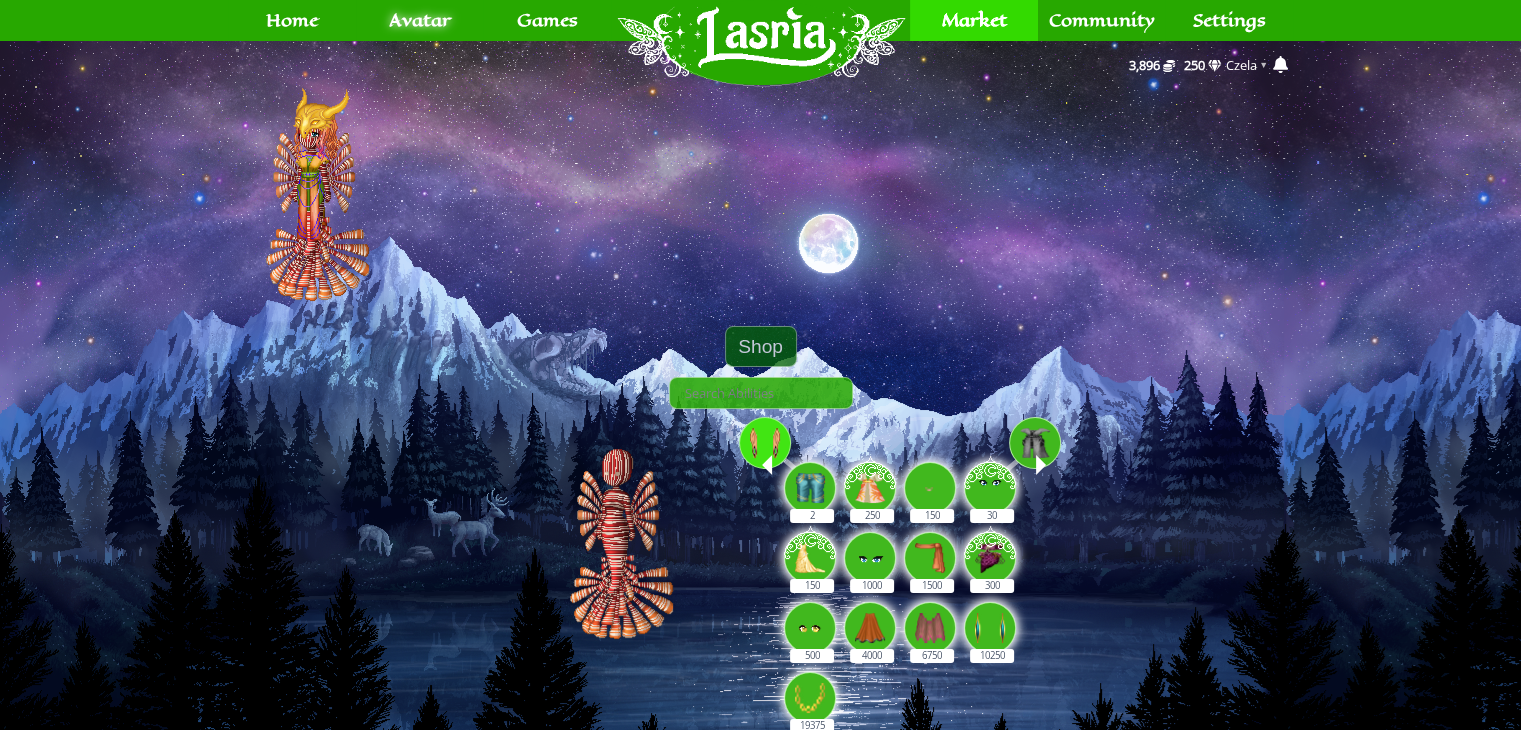click at bounding box center [765, 443] 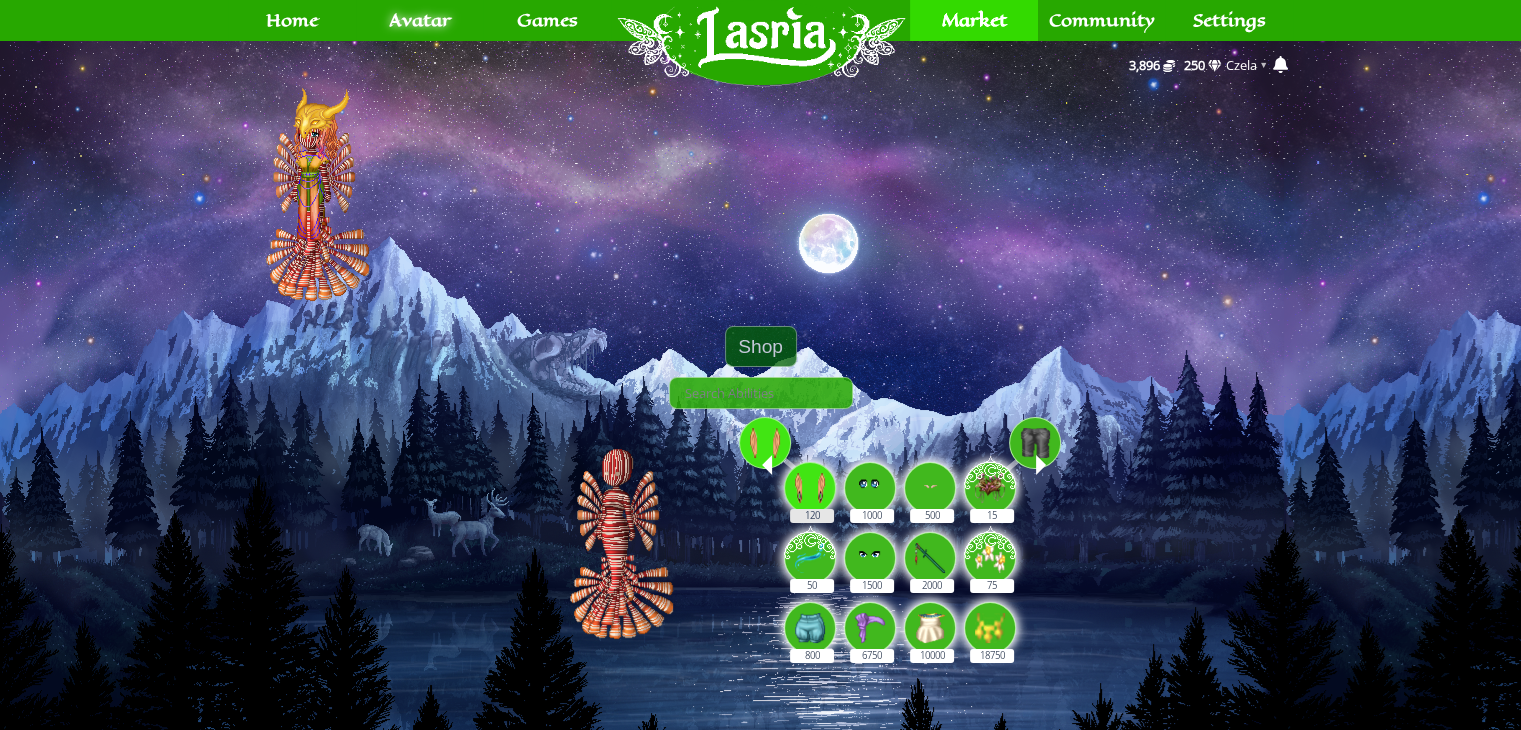 click at bounding box center (810, 488) 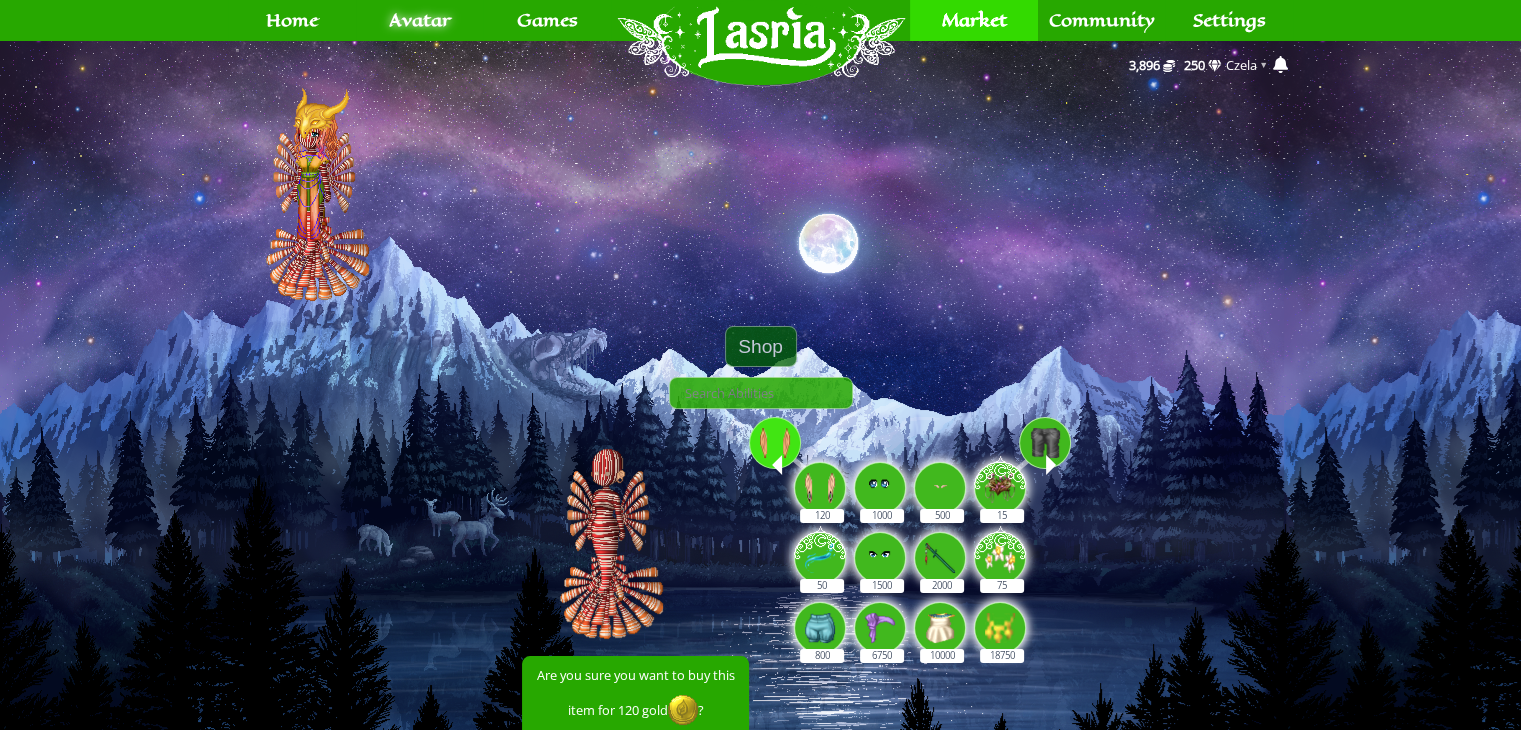 scroll, scrollTop: 103, scrollLeft: 0, axis: vertical 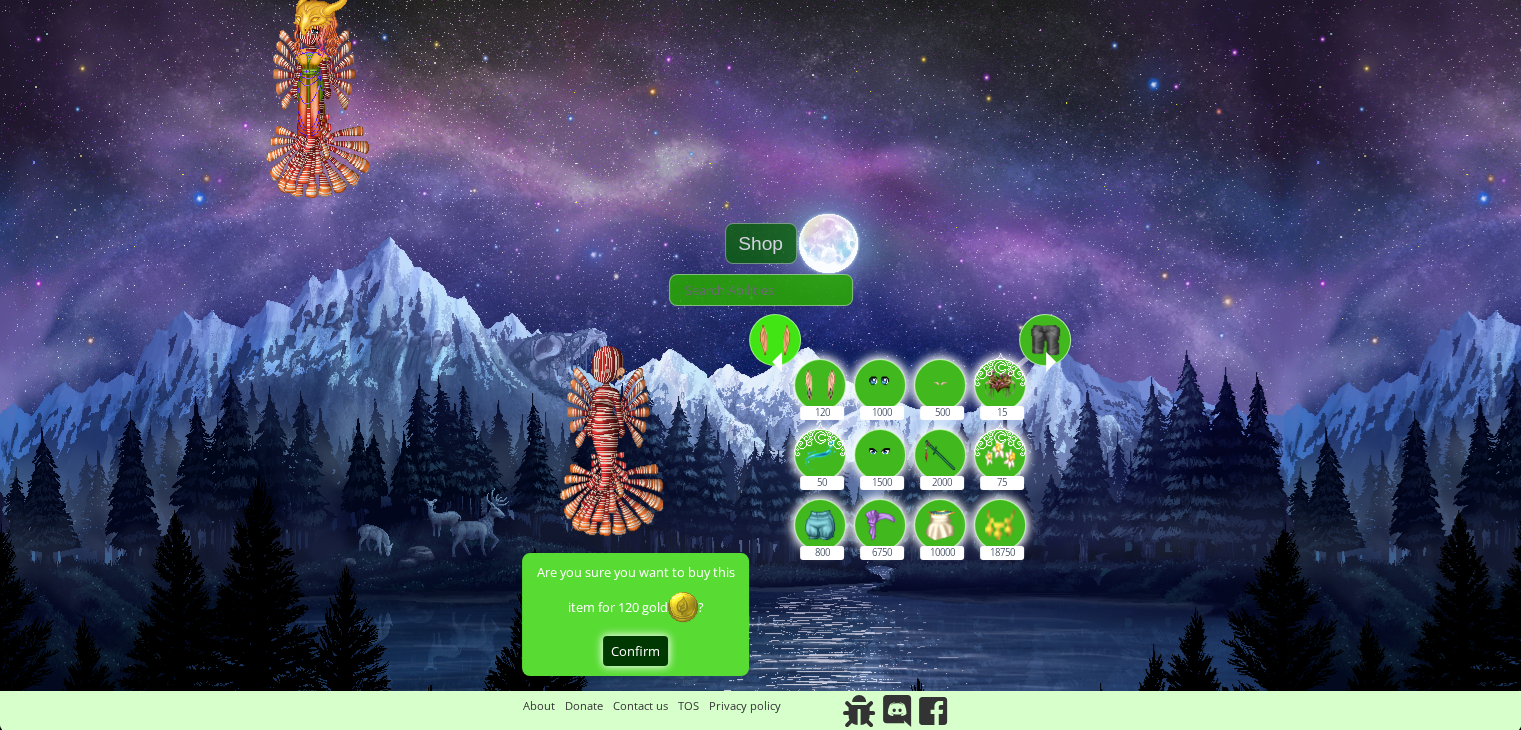 click on "Confirm" at bounding box center [635, 651] 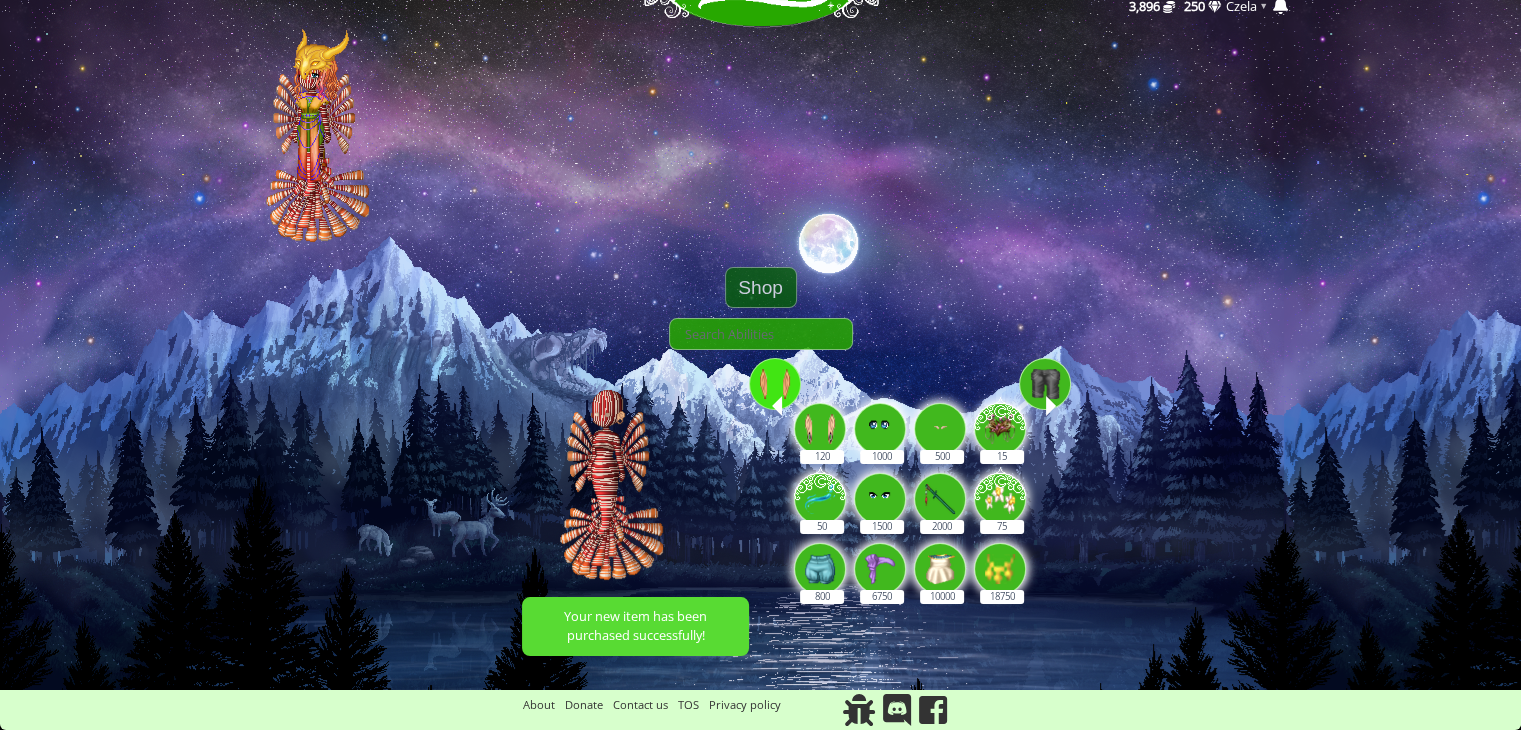 scroll, scrollTop: 58, scrollLeft: 0, axis: vertical 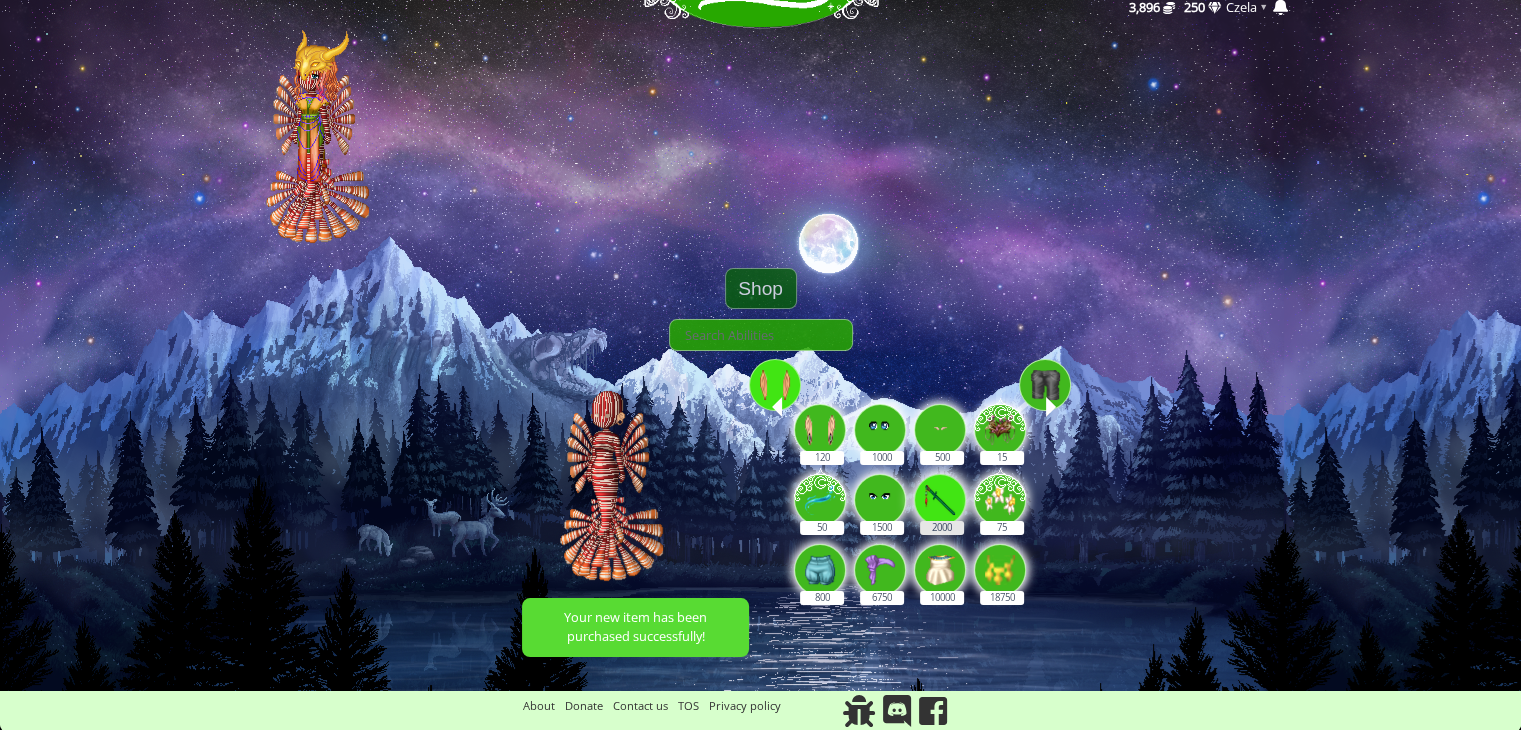 click at bounding box center [940, 500] 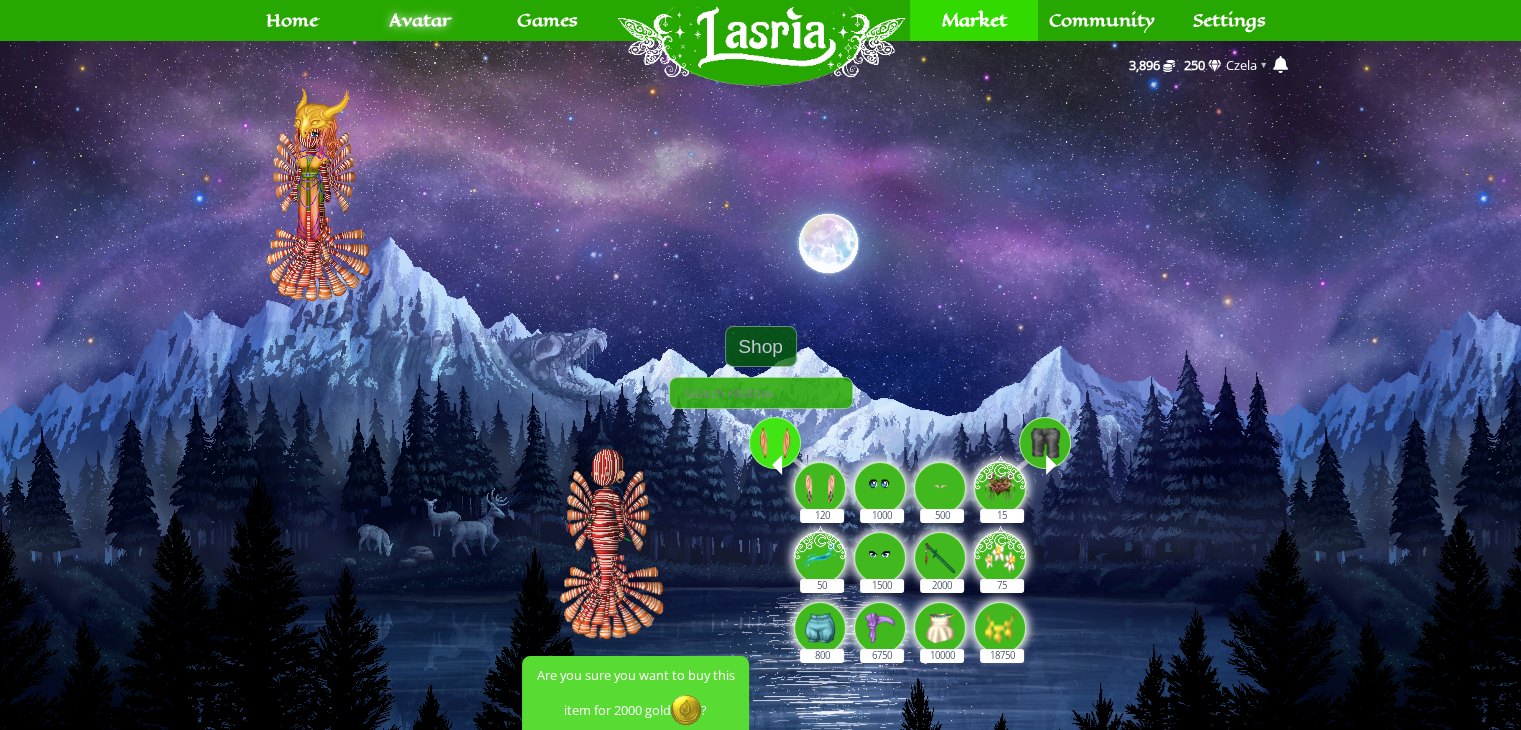 scroll, scrollTop: 103, scrollLeft: 0, axis: vertical 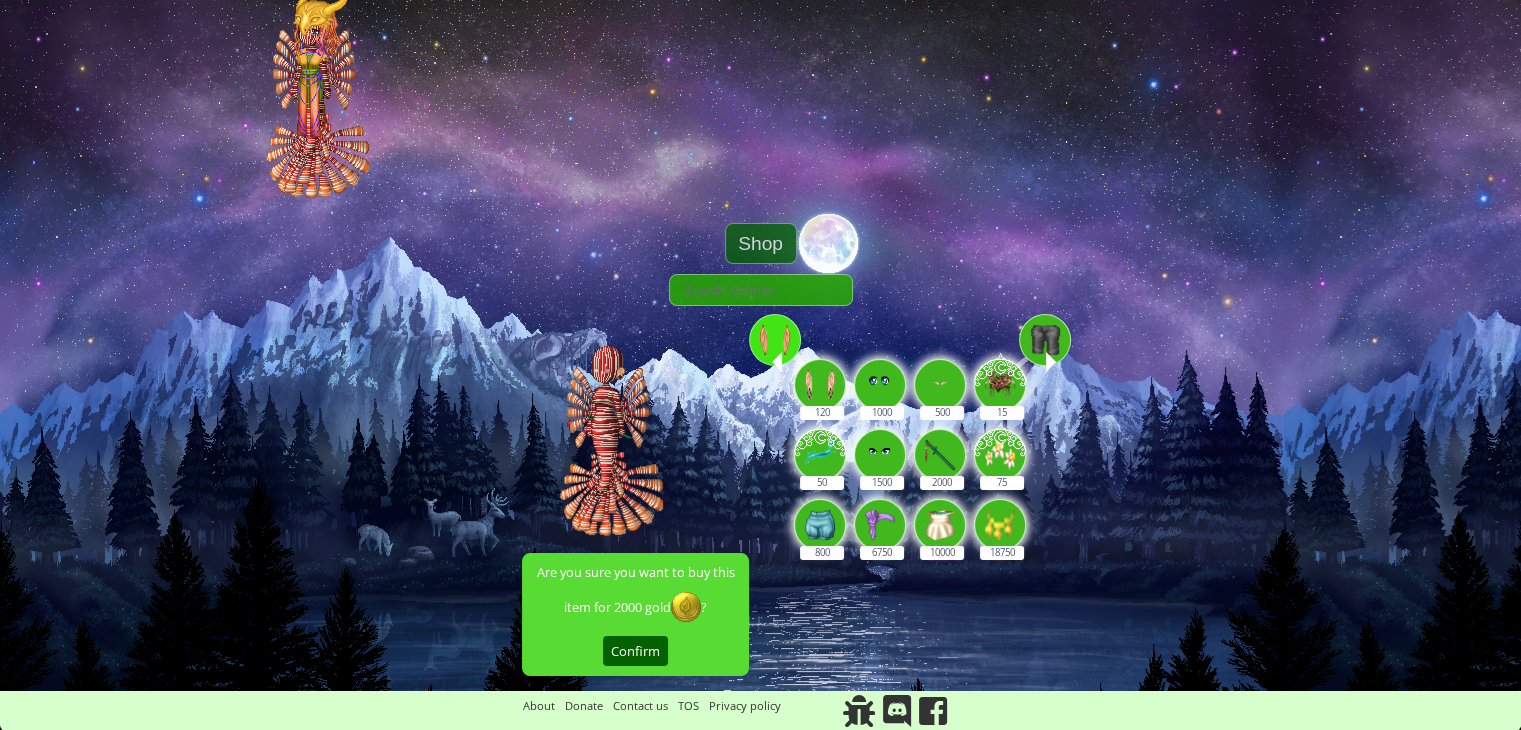 click at bounding box center (775, 340) 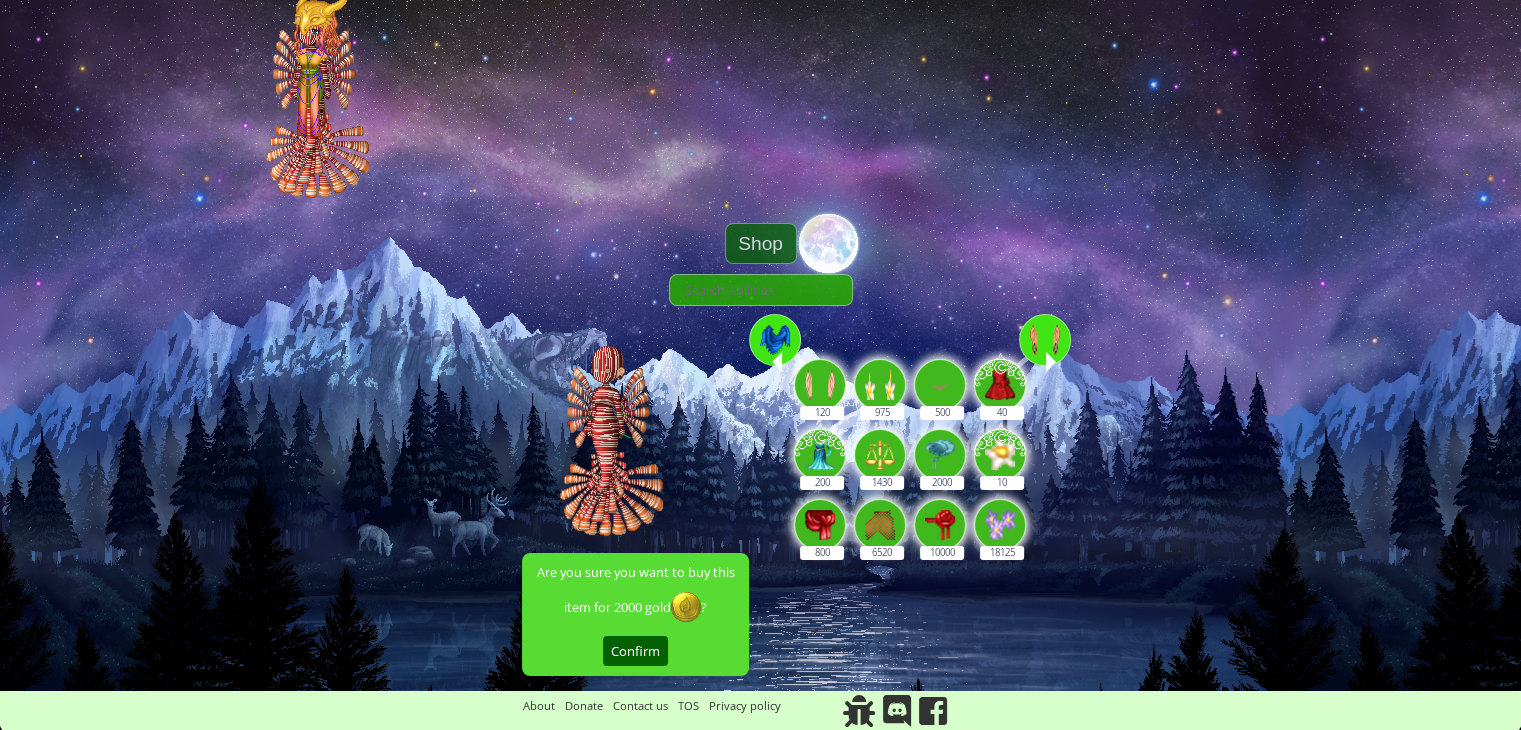 click at bounding box center [1045, 340] 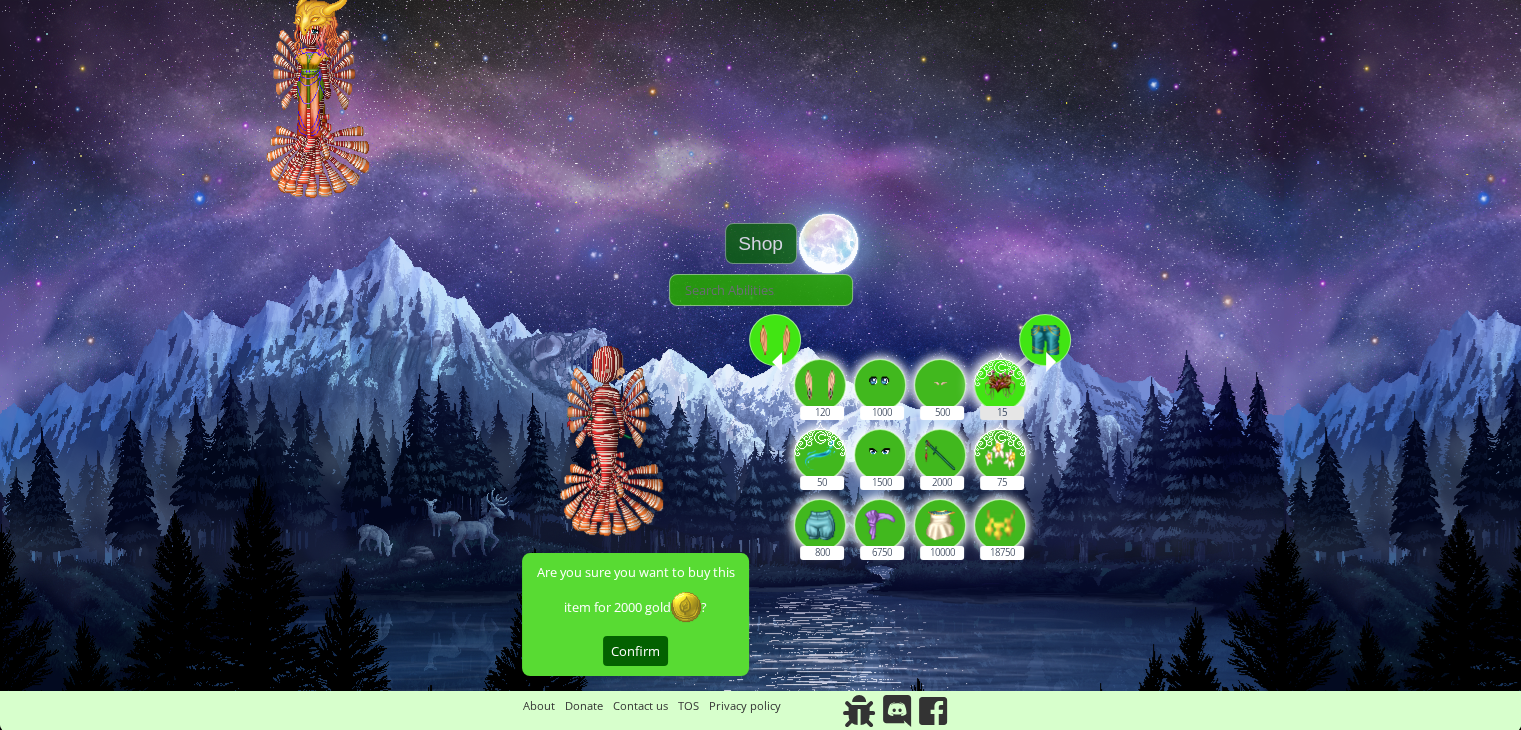 click at bounding box center (1000, 382) 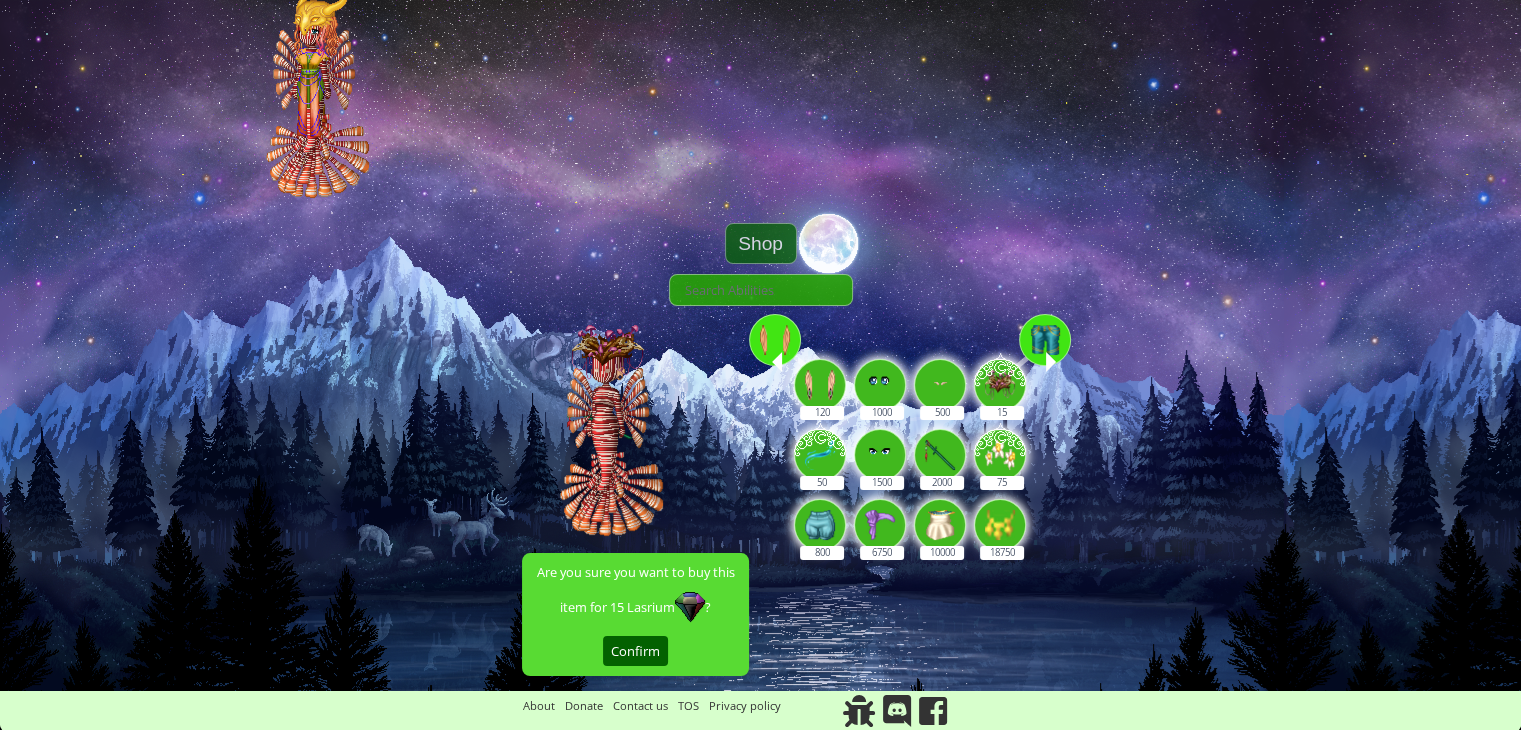 click at bounding box center [775, 340] 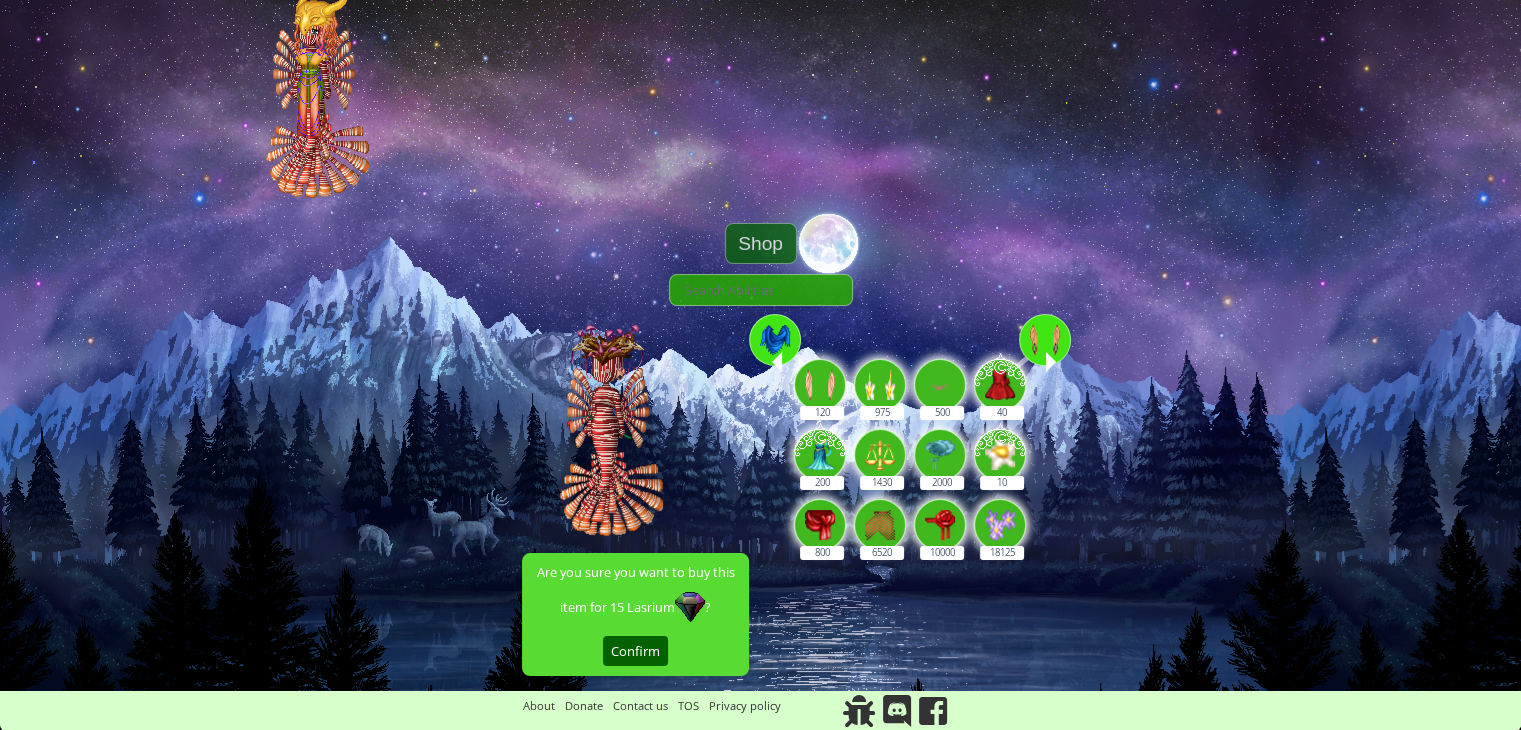 click at bounding box center [775, 340] 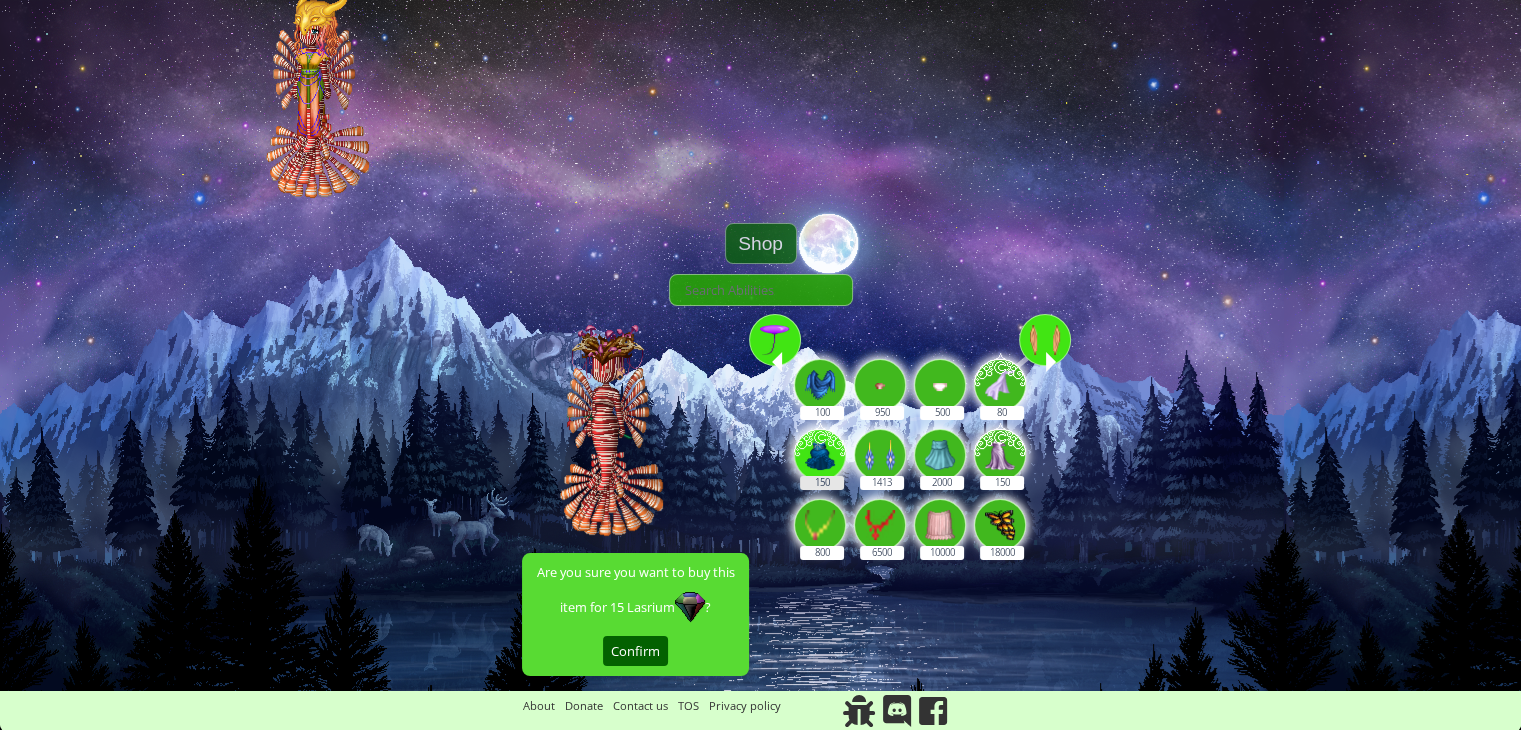 click at bounding box center [820, 452] 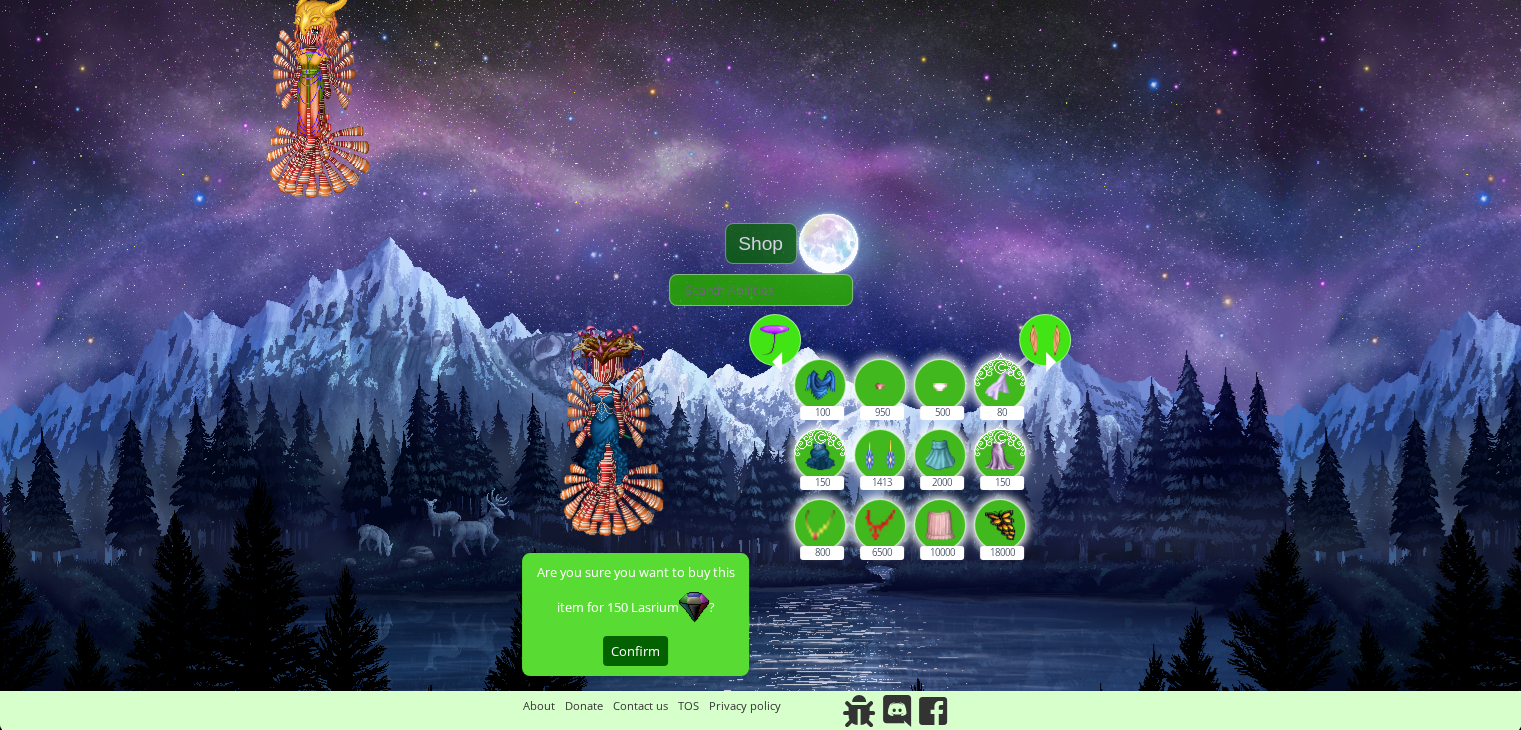 click at bounding box center [775, 340] 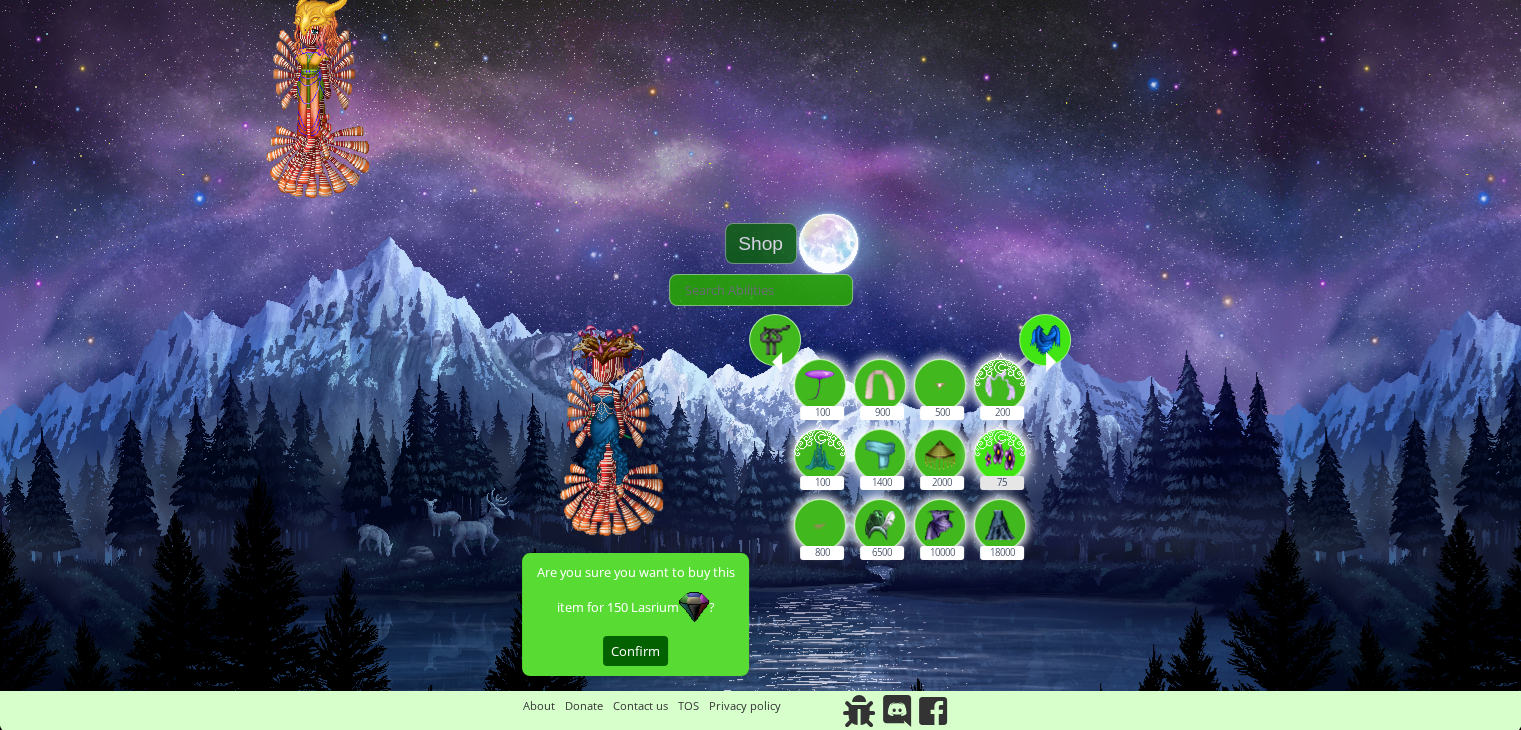click at bounding box center (1000, 452) 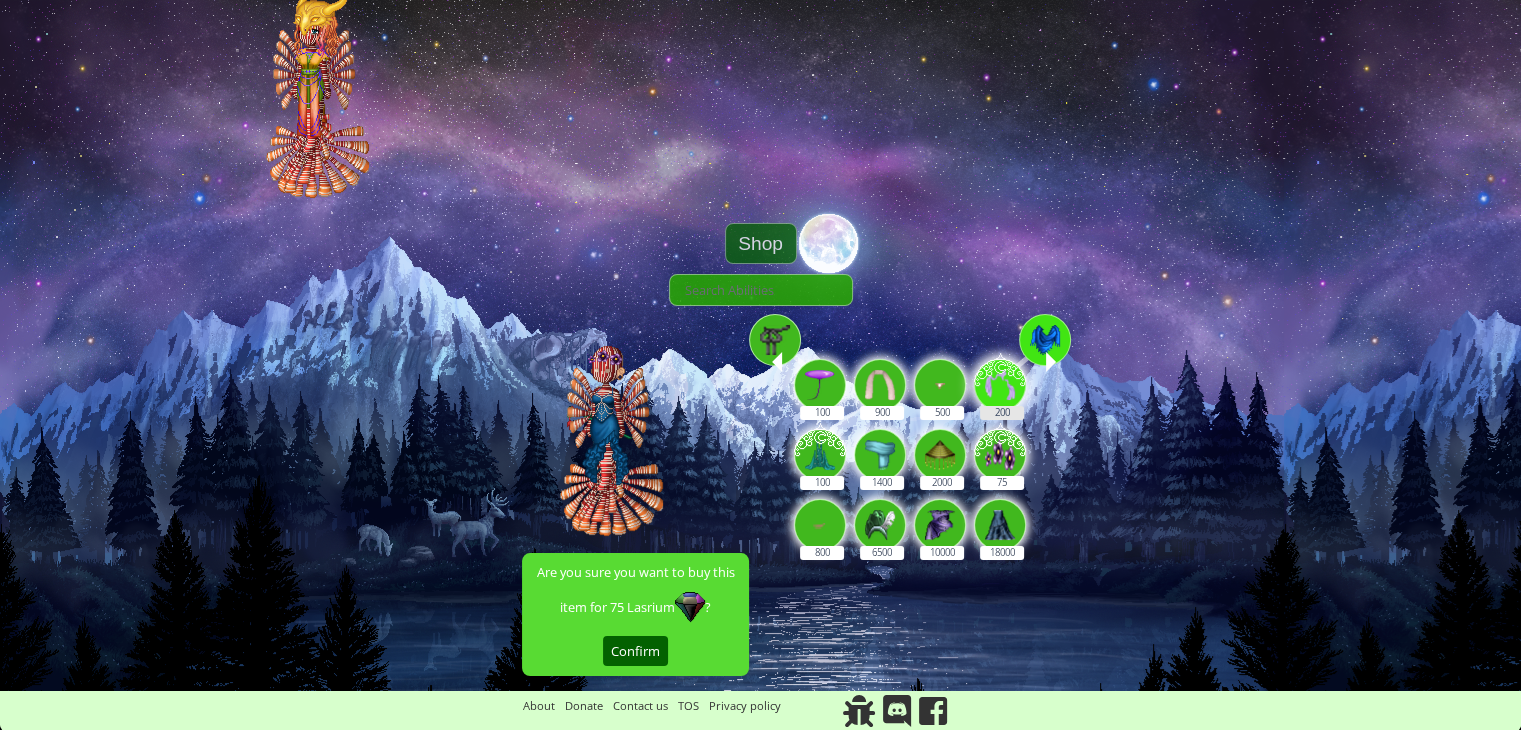 click at bounding box center [1000, 382] 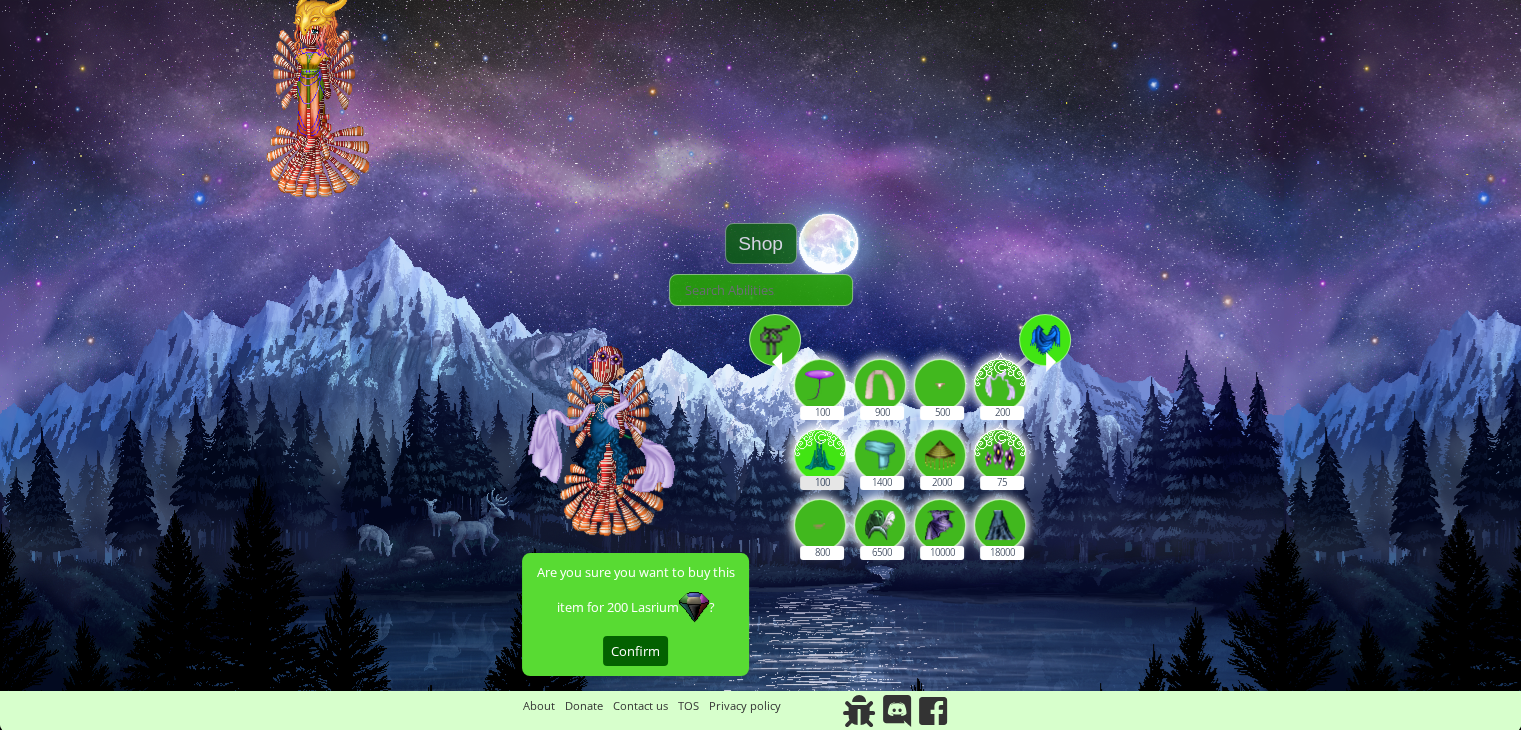click at bounding box center [820, 452] 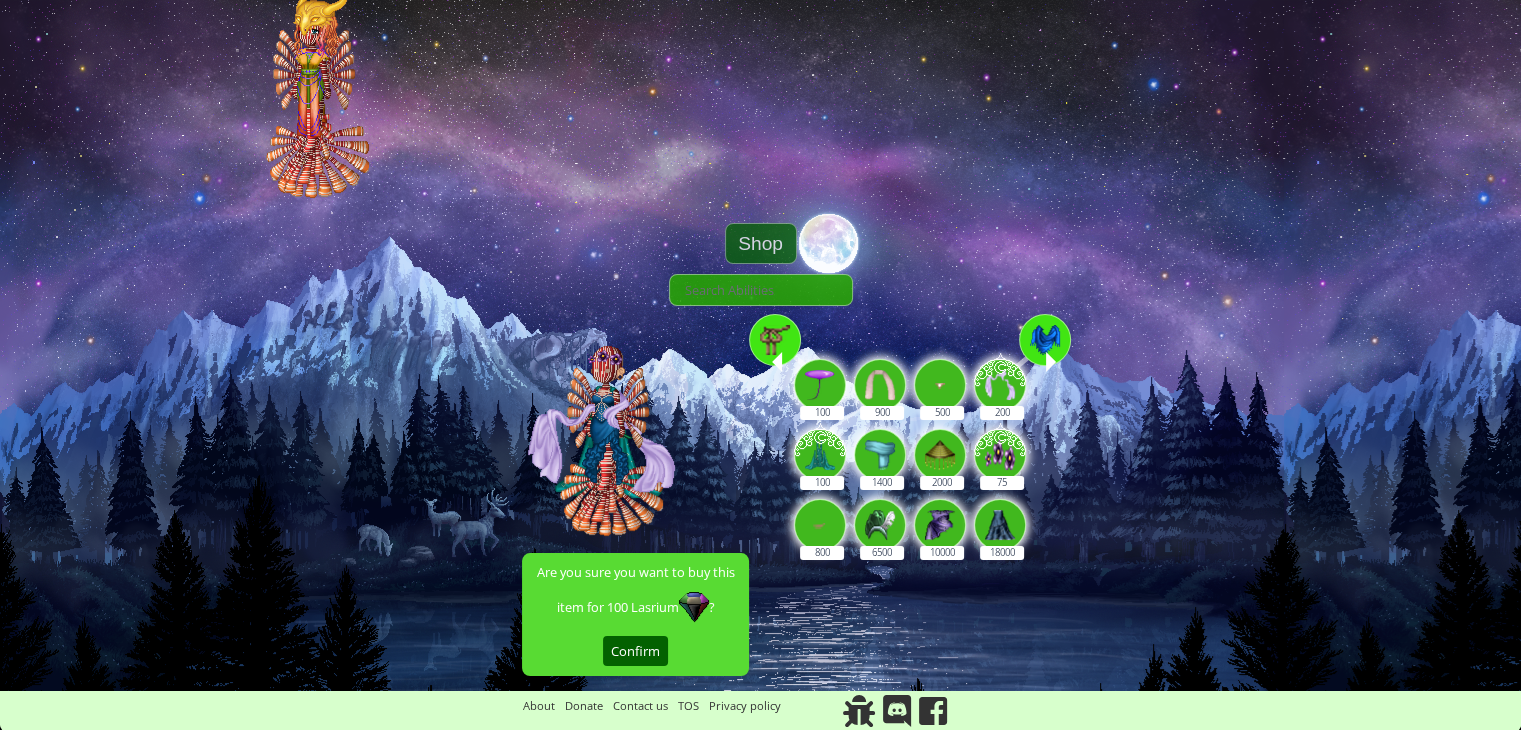 click at bounding box center (775, 340) 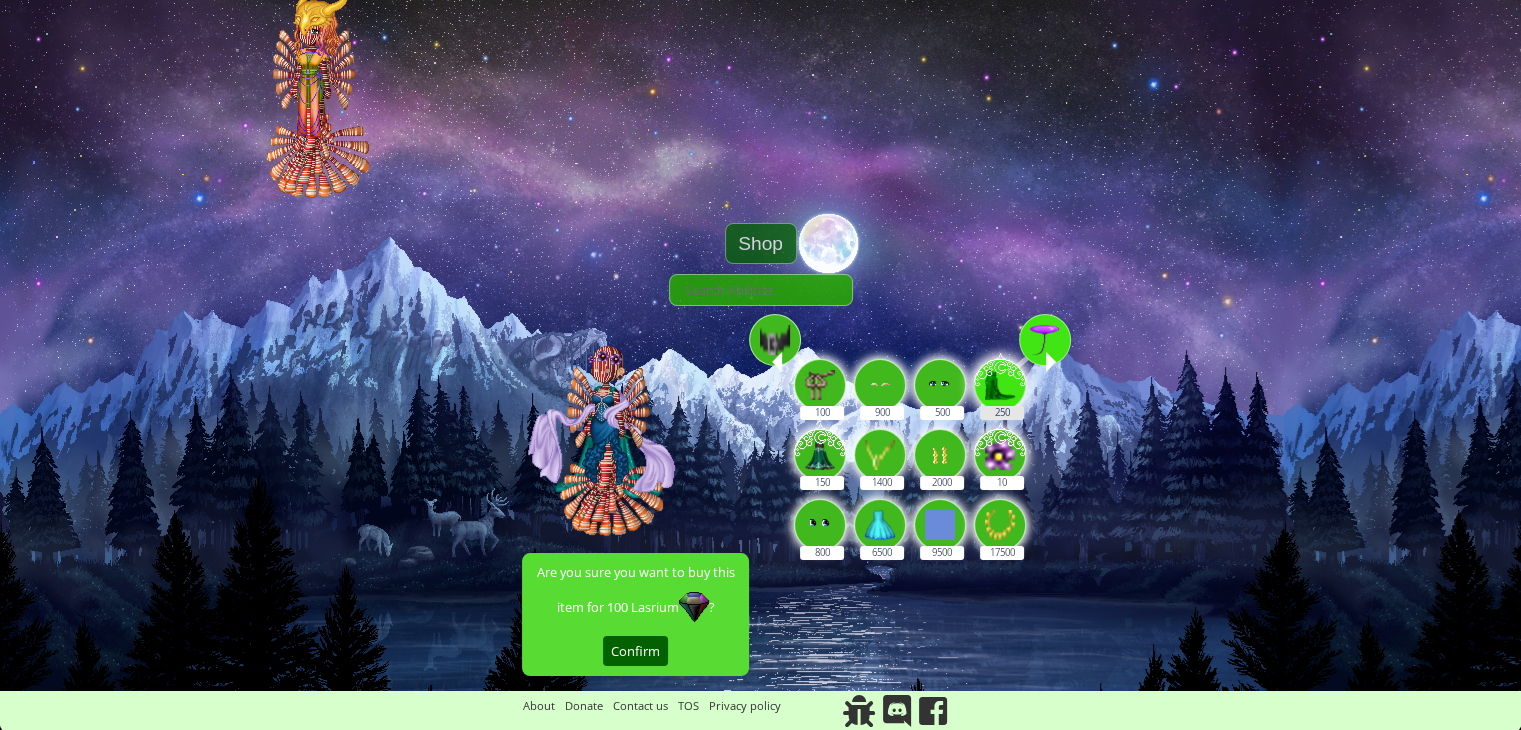 click at bounding box center [1000, 382] 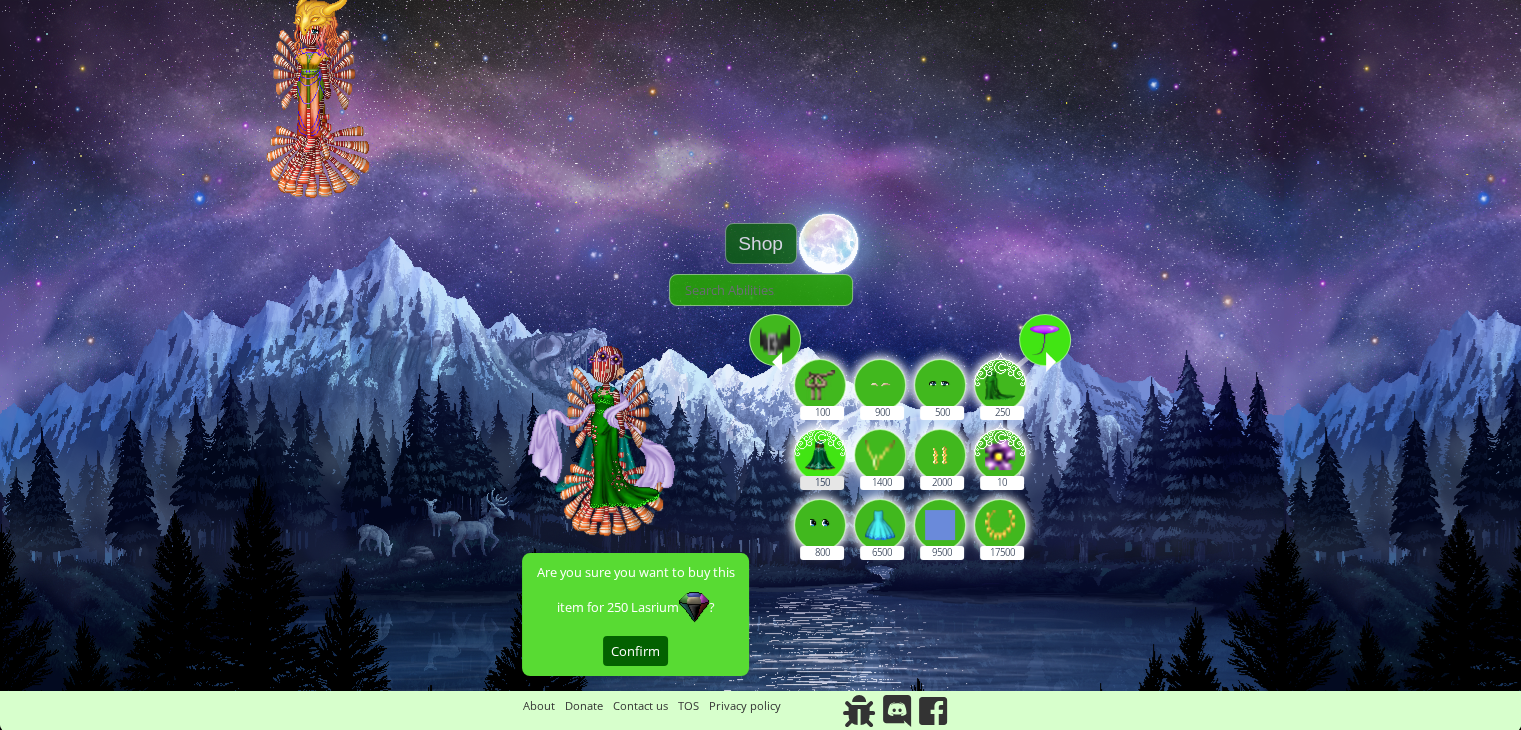 click at bounding box center [820, 452] 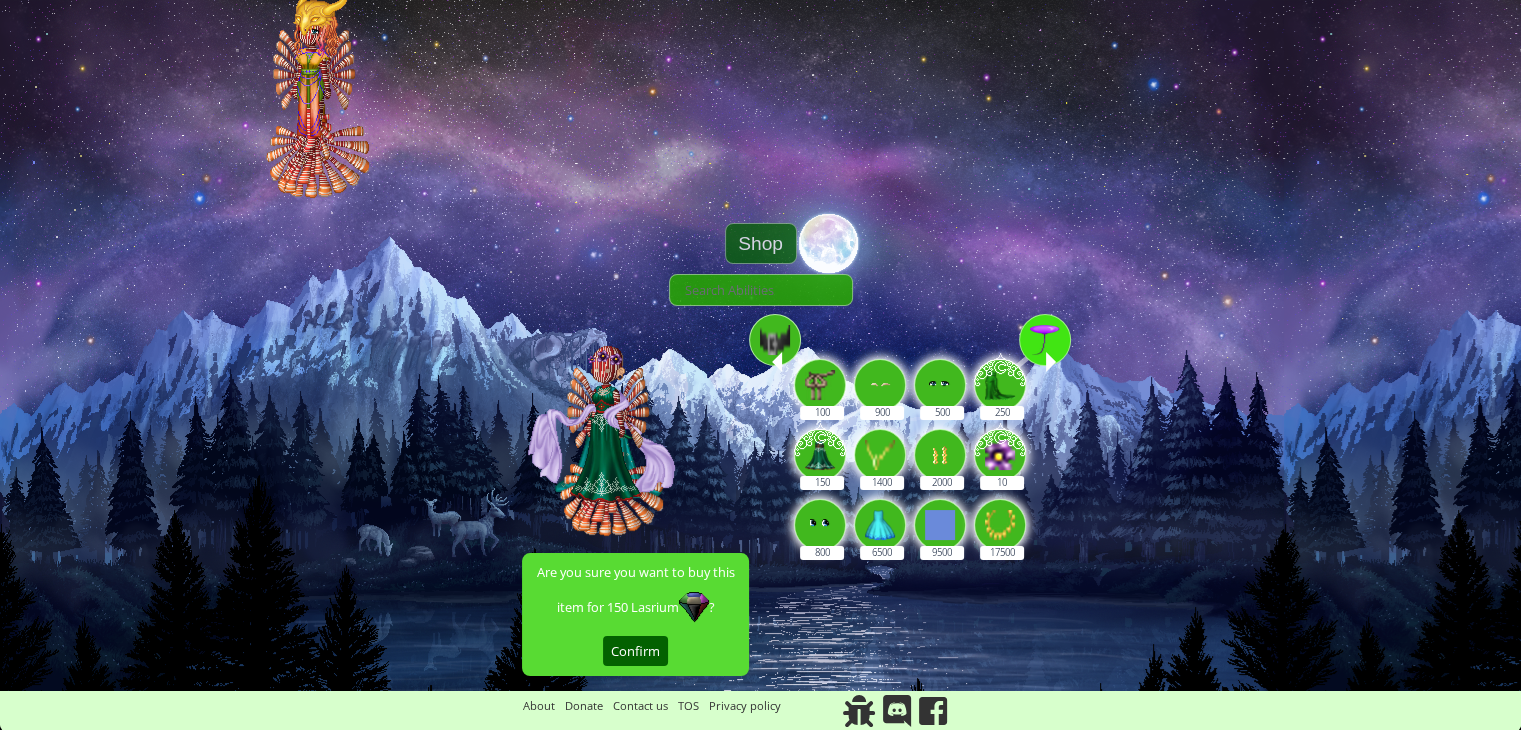 click at bounding box center (775, 340) 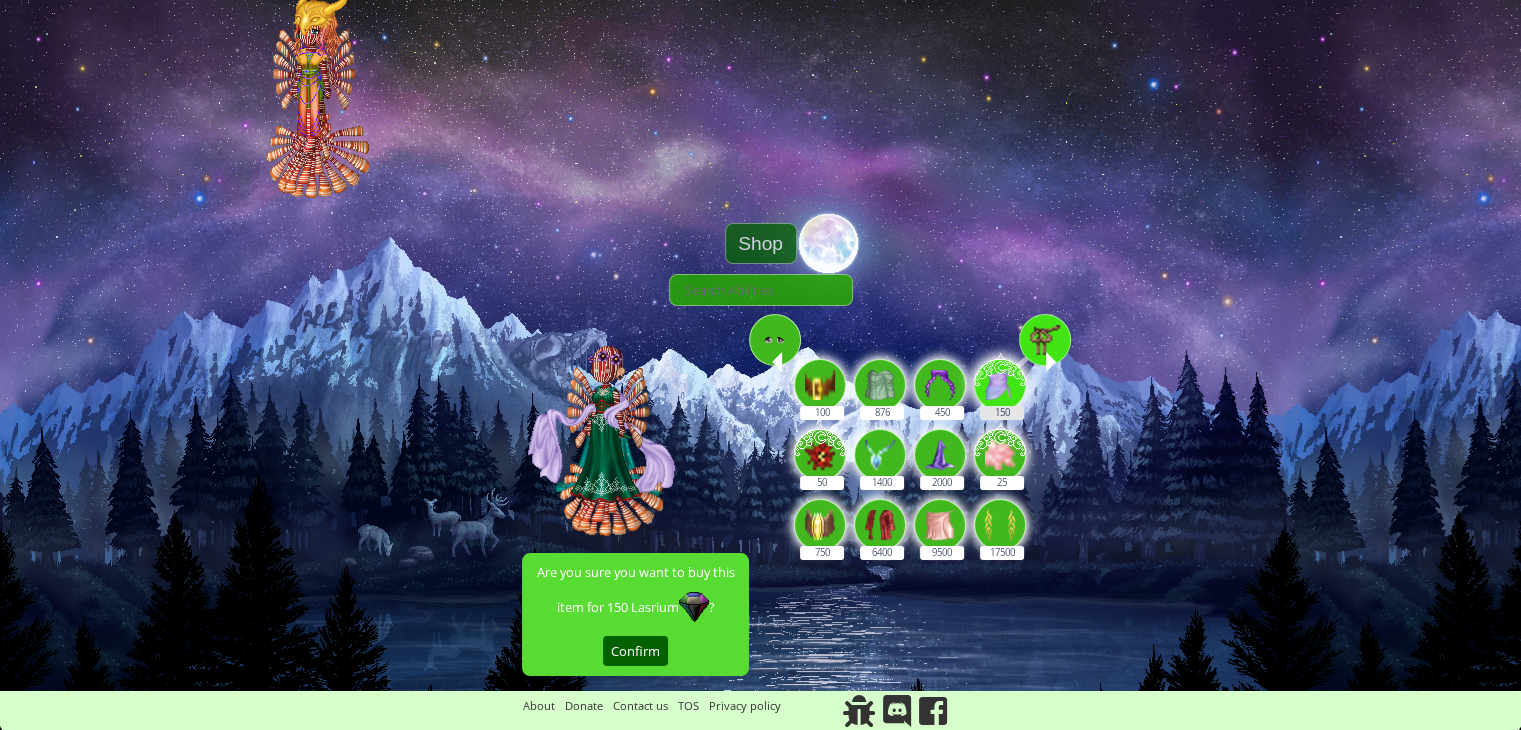 click at bounding box center (1000, 382) 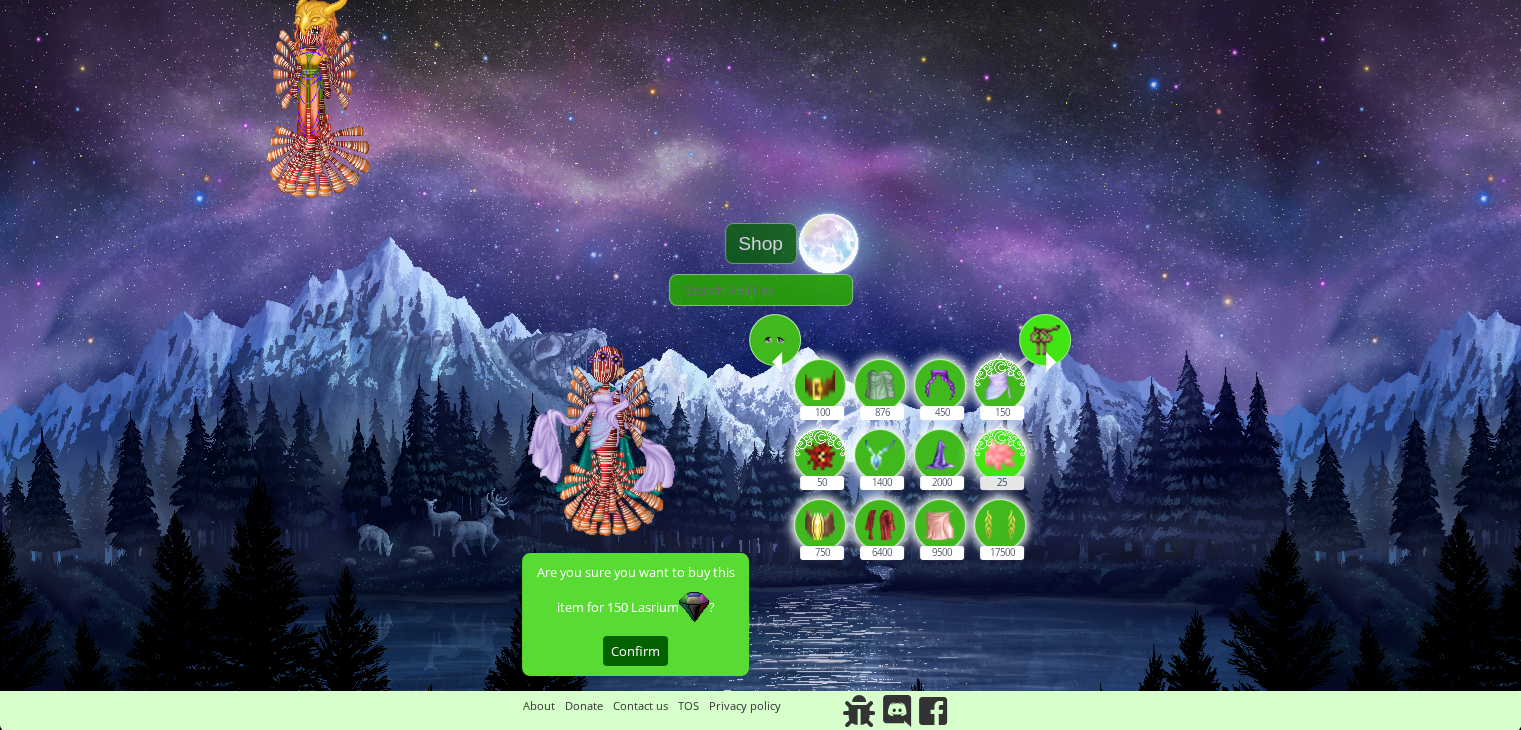 click at bounding box center (1000, 452) 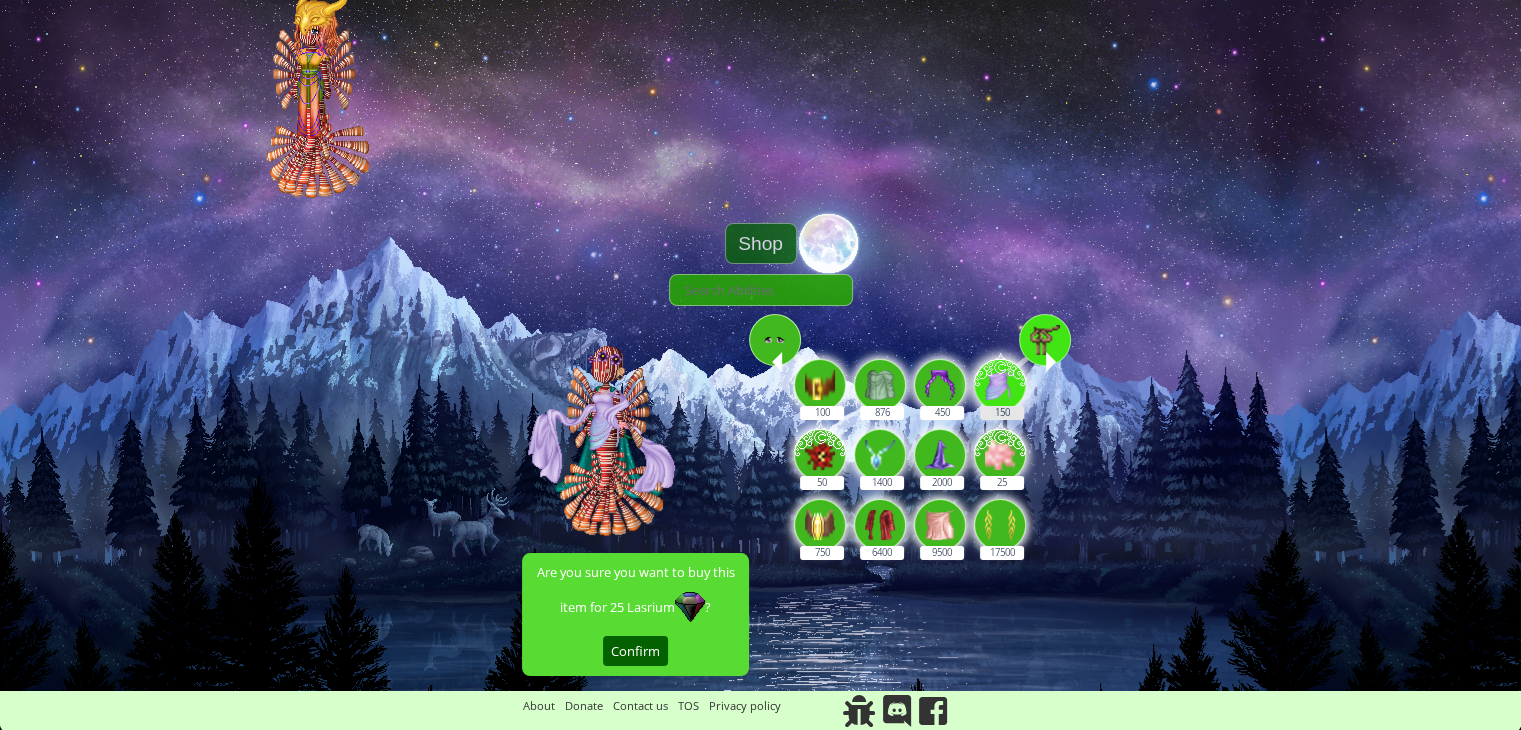 click at bounding box center (1000, 382) 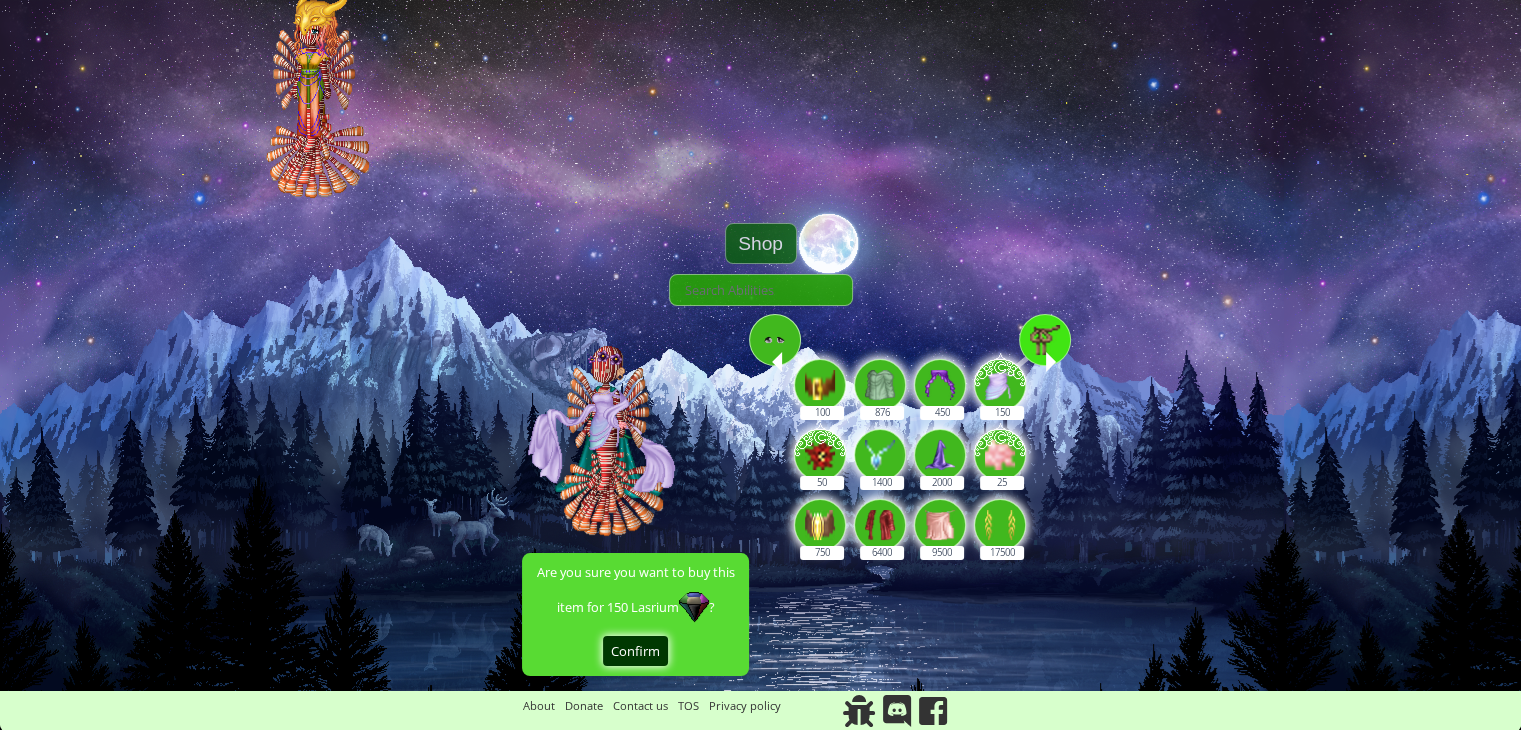 click on "Confirm" at bounding box center (635, 651) 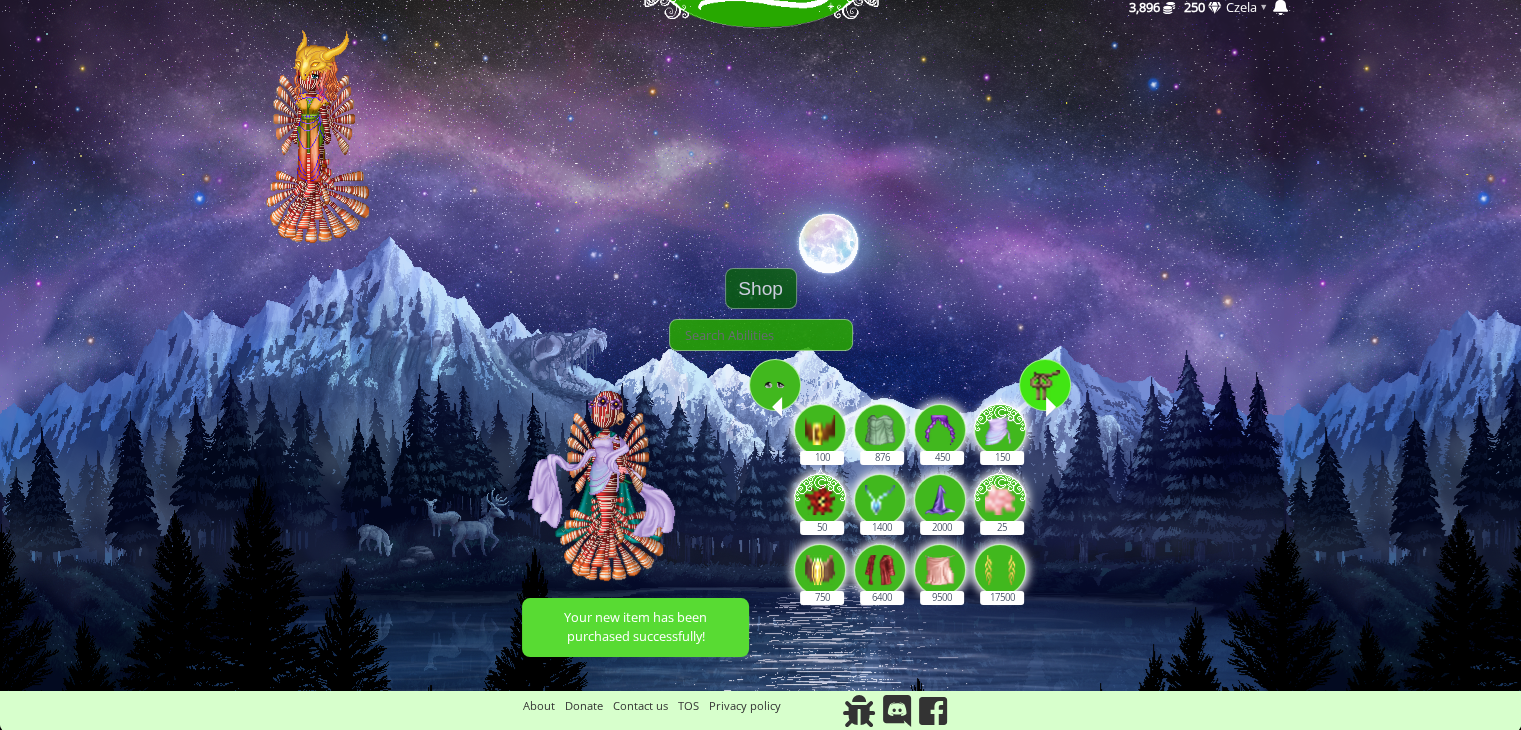 click at bounding box center (1045, 385) 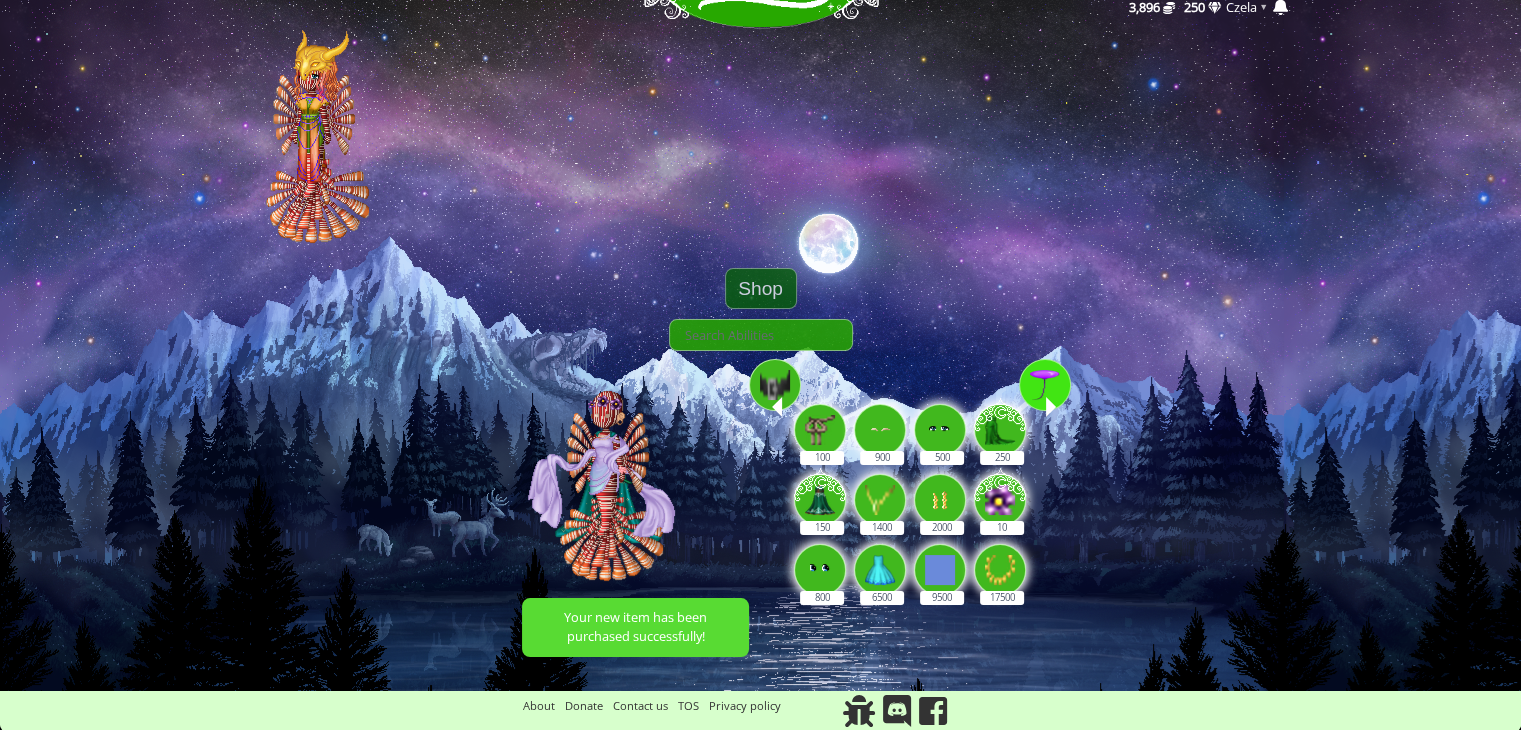 click at bounding box center (1045, 385) 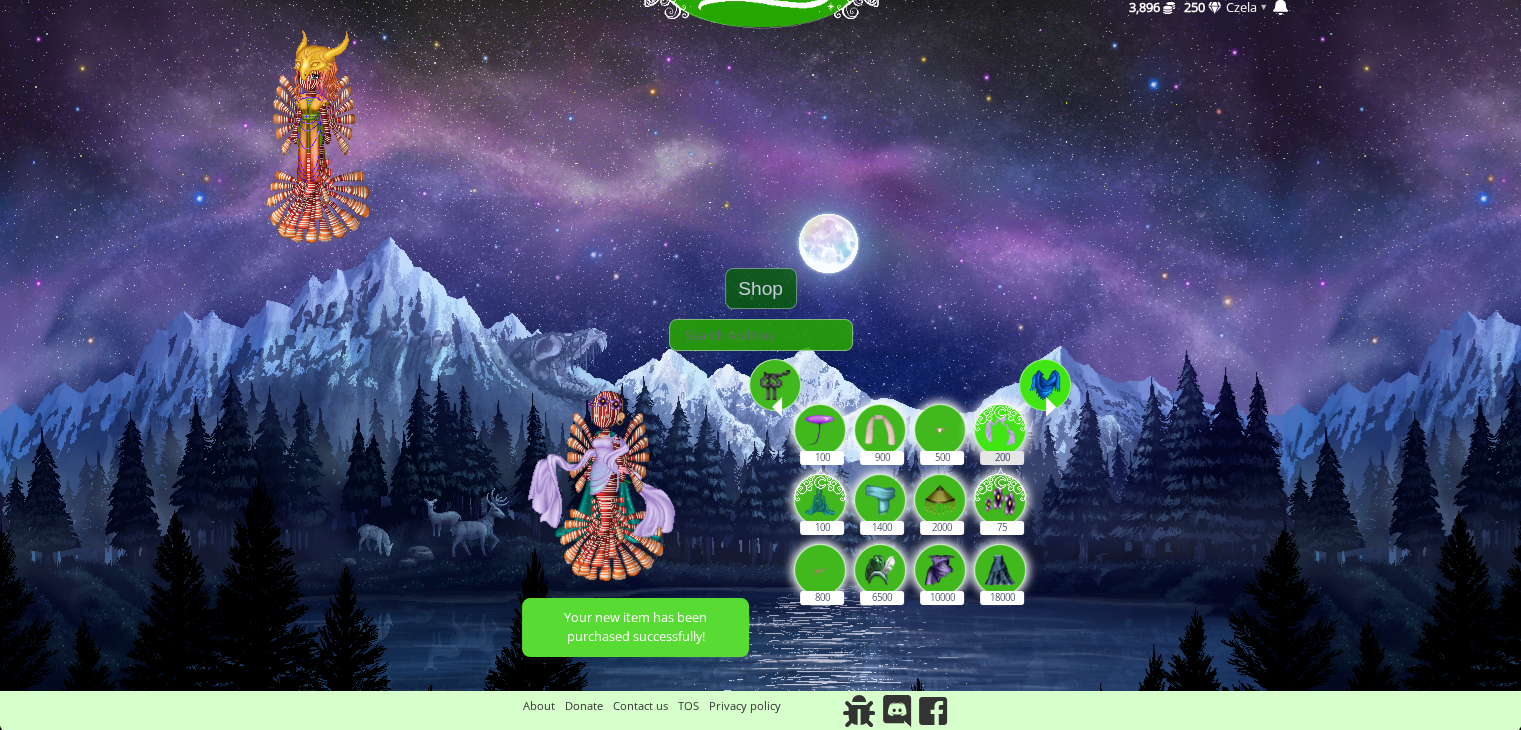 click at bounding box center (1000, 427) 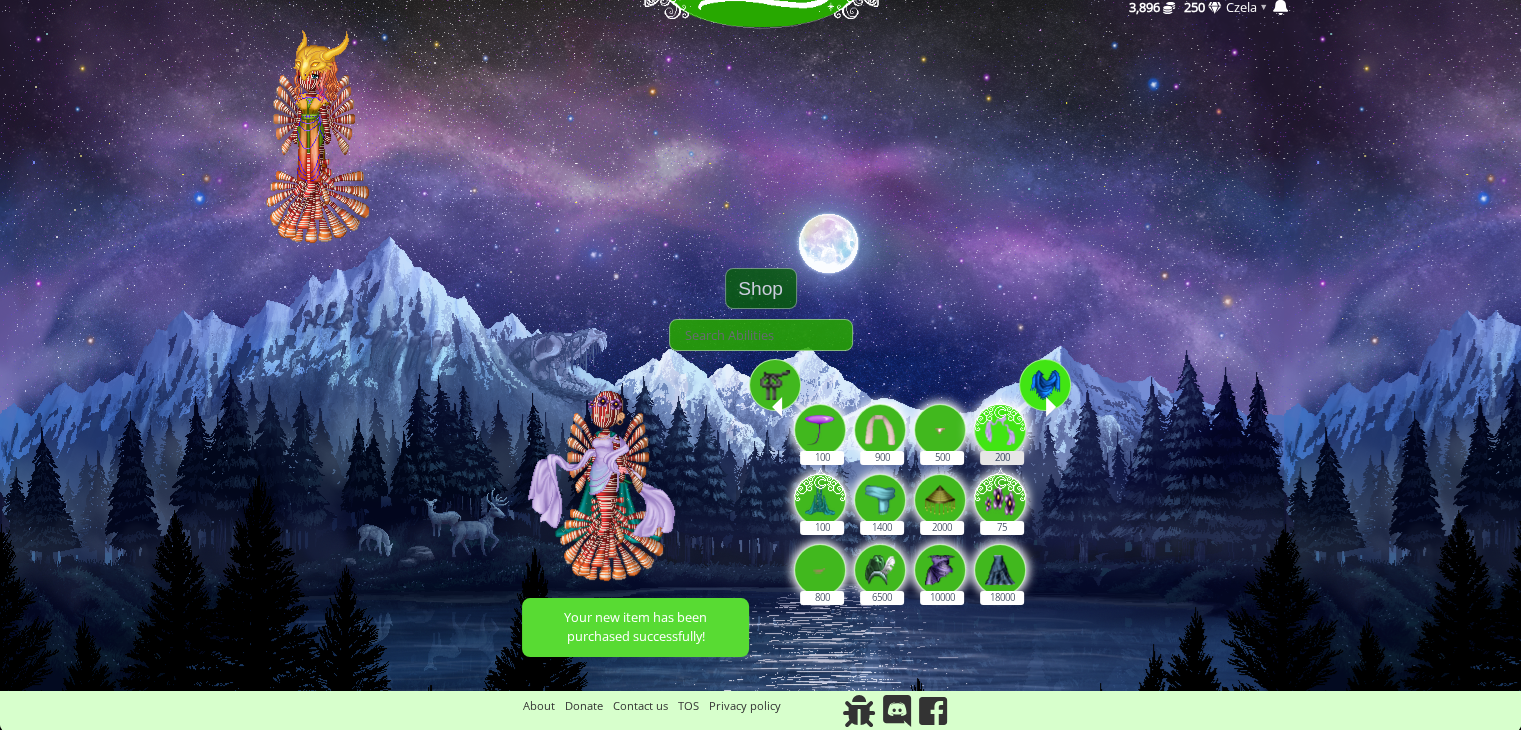 scroll, scrollTop: 103, scrollLeft: 0, axis: vertical 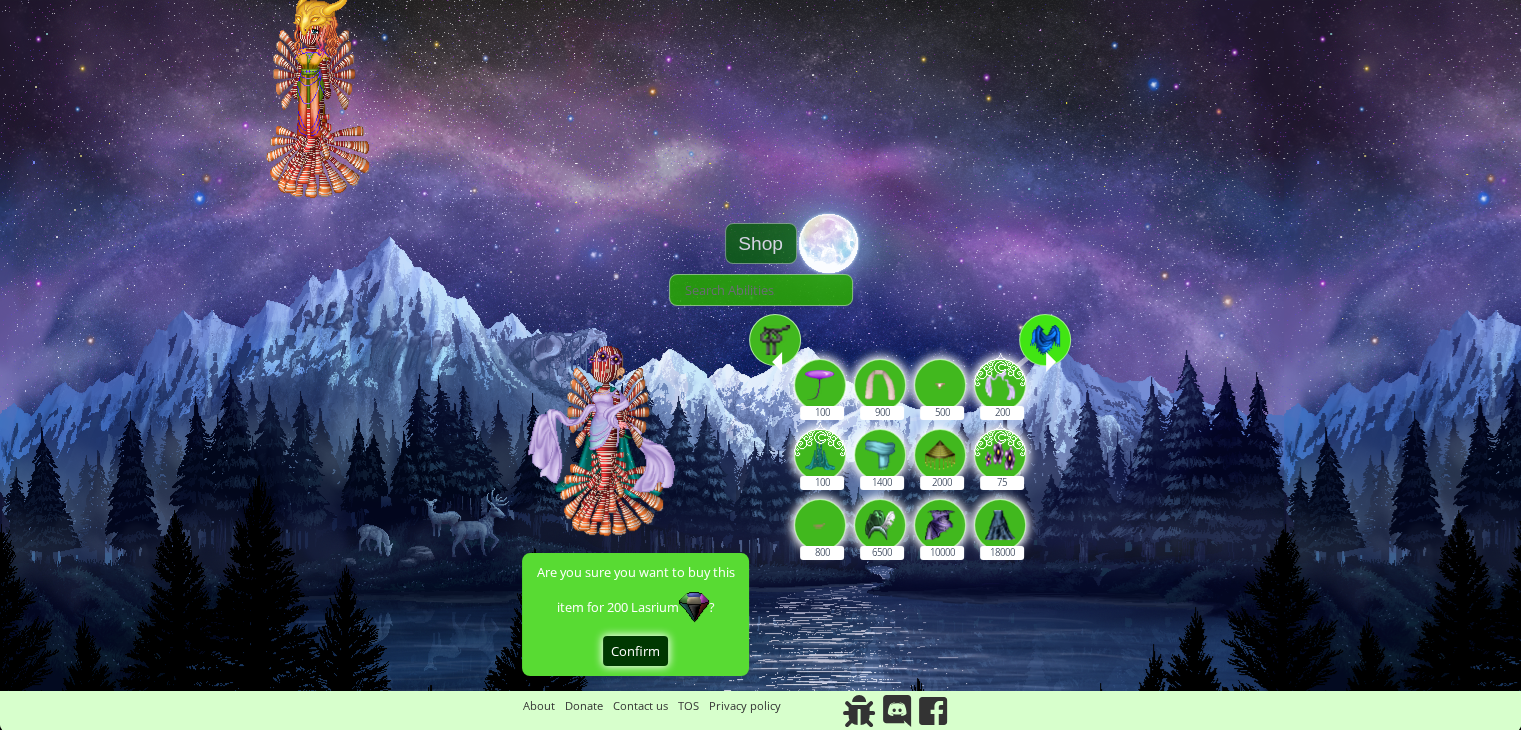 click on "Confirm" at bounding box center [635, 651] 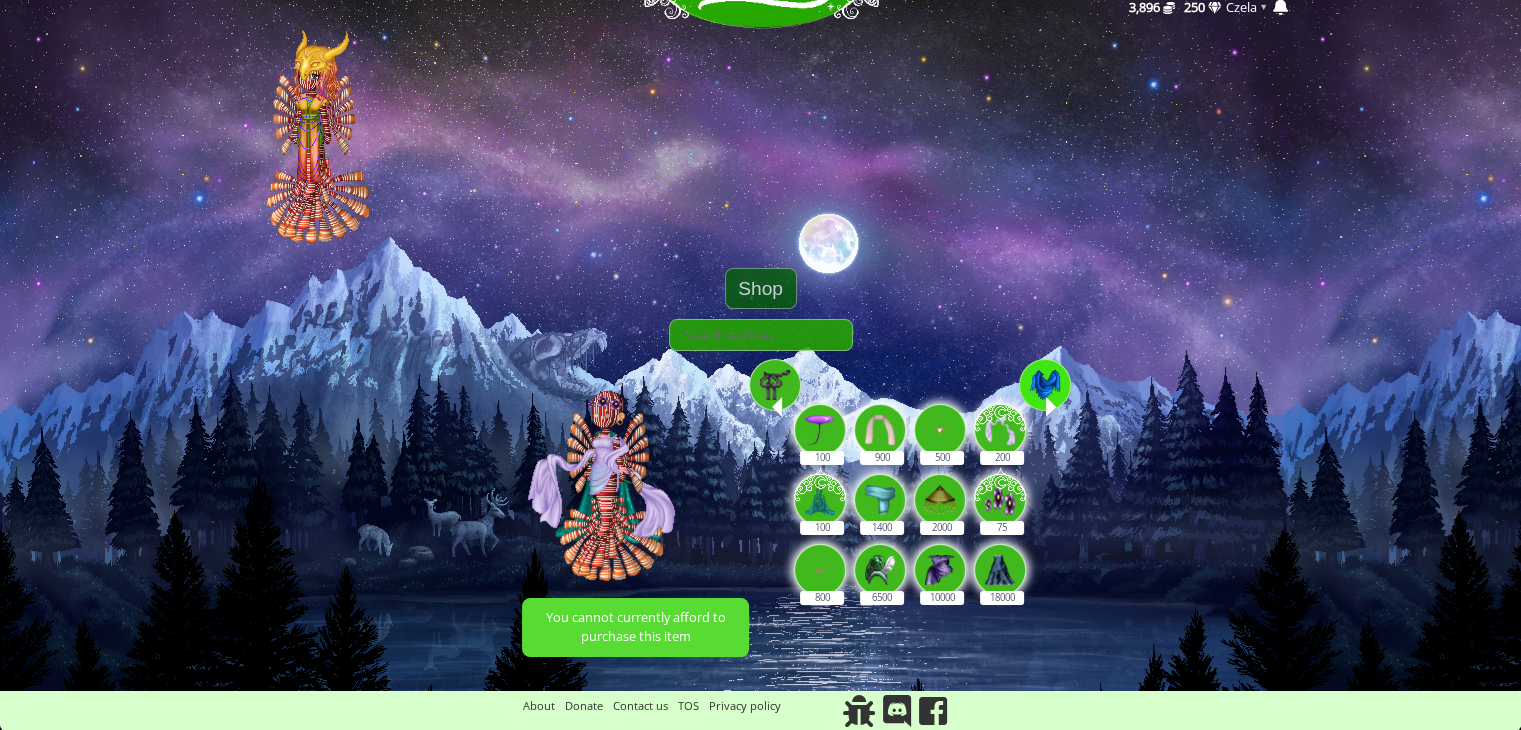 click on "Shop
2" at bounding box center (760, 467) 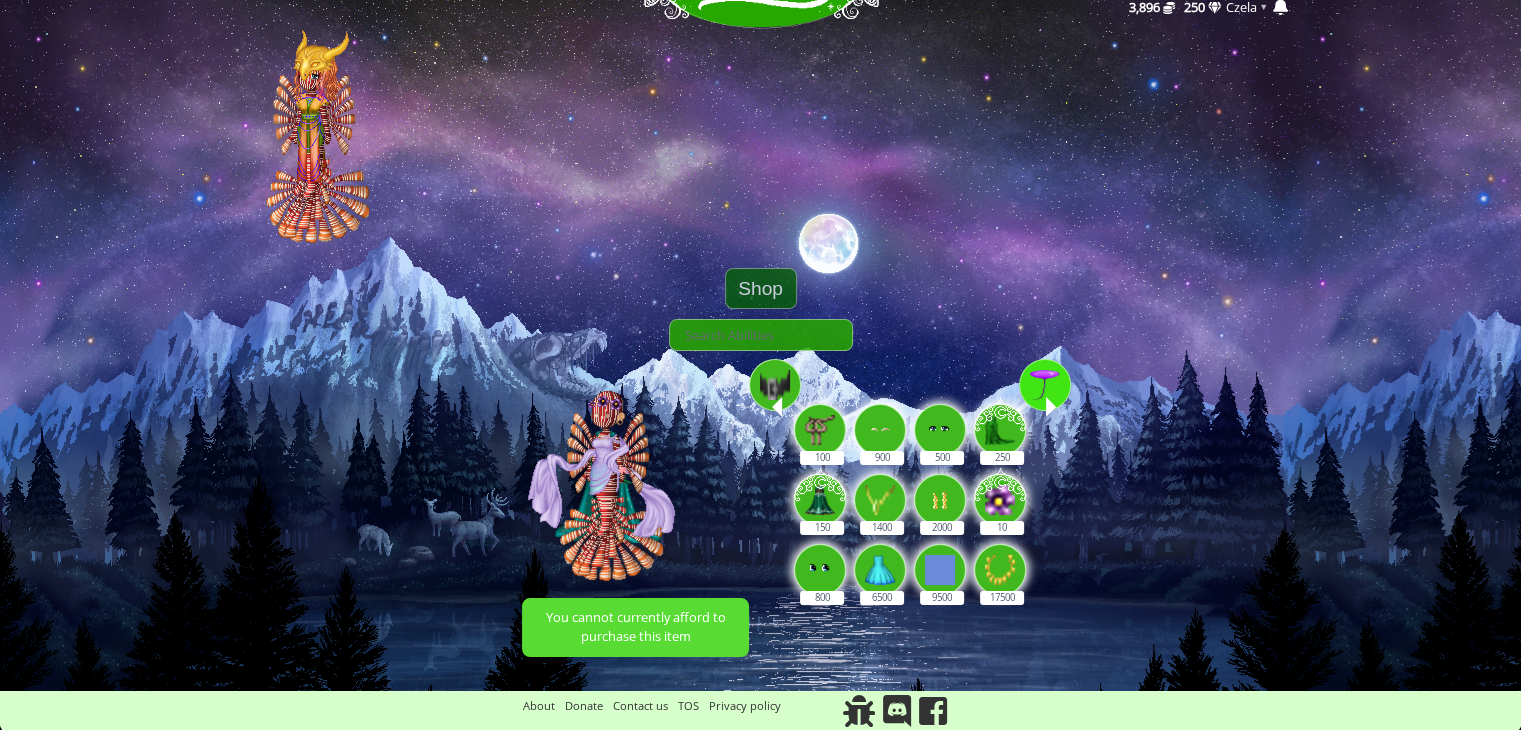 click at bounding box center (775, 385) 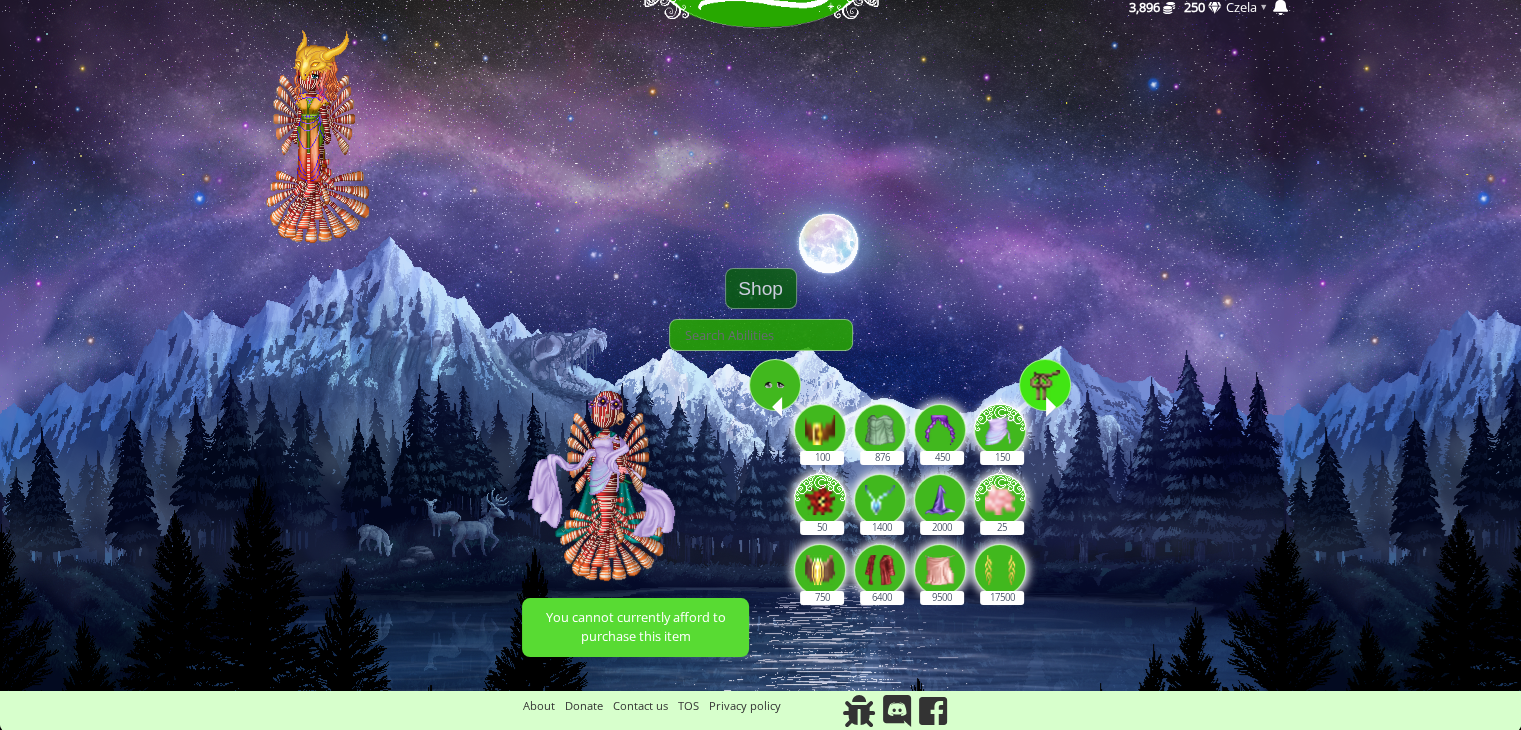 click at bounding box center [775, 385] 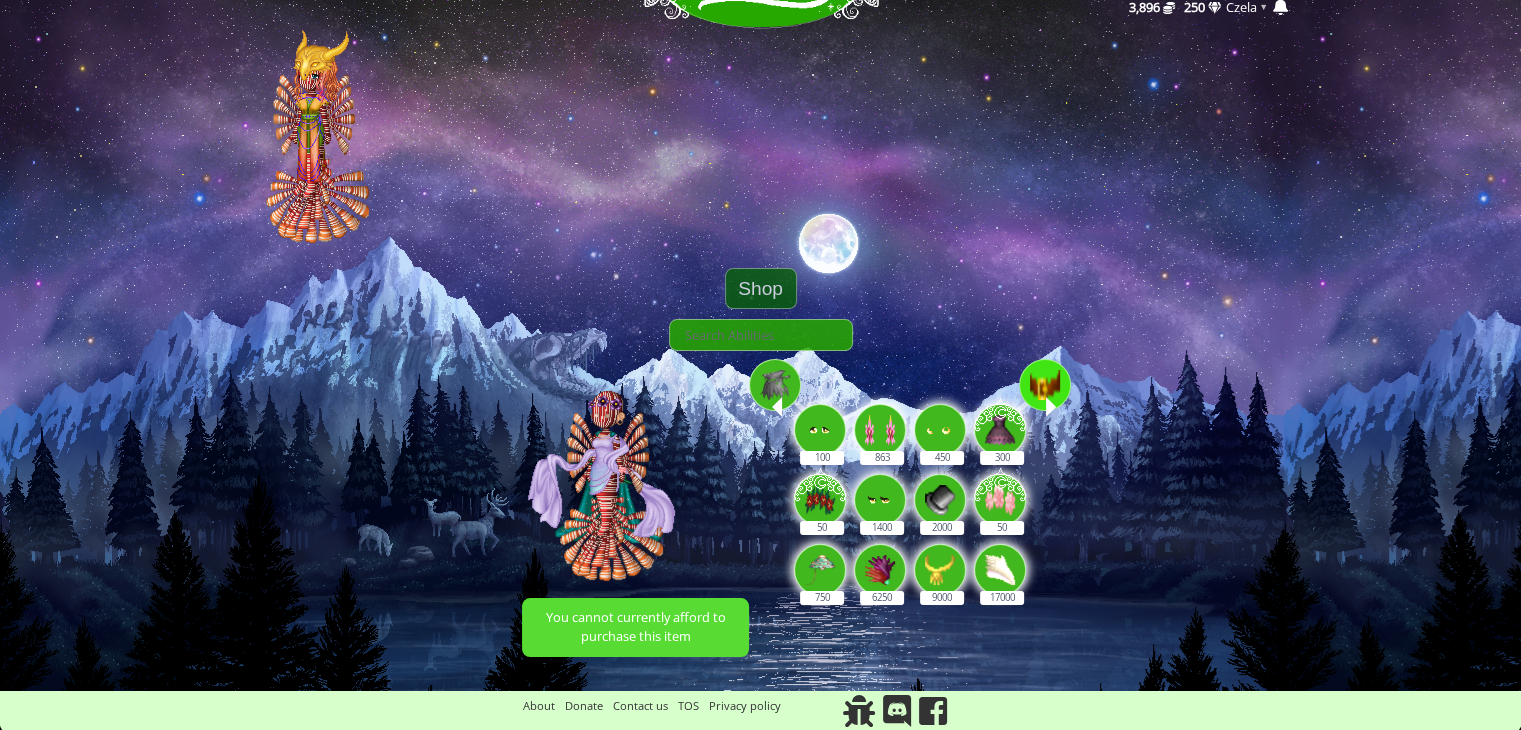 click at bounding box center (775, 385) 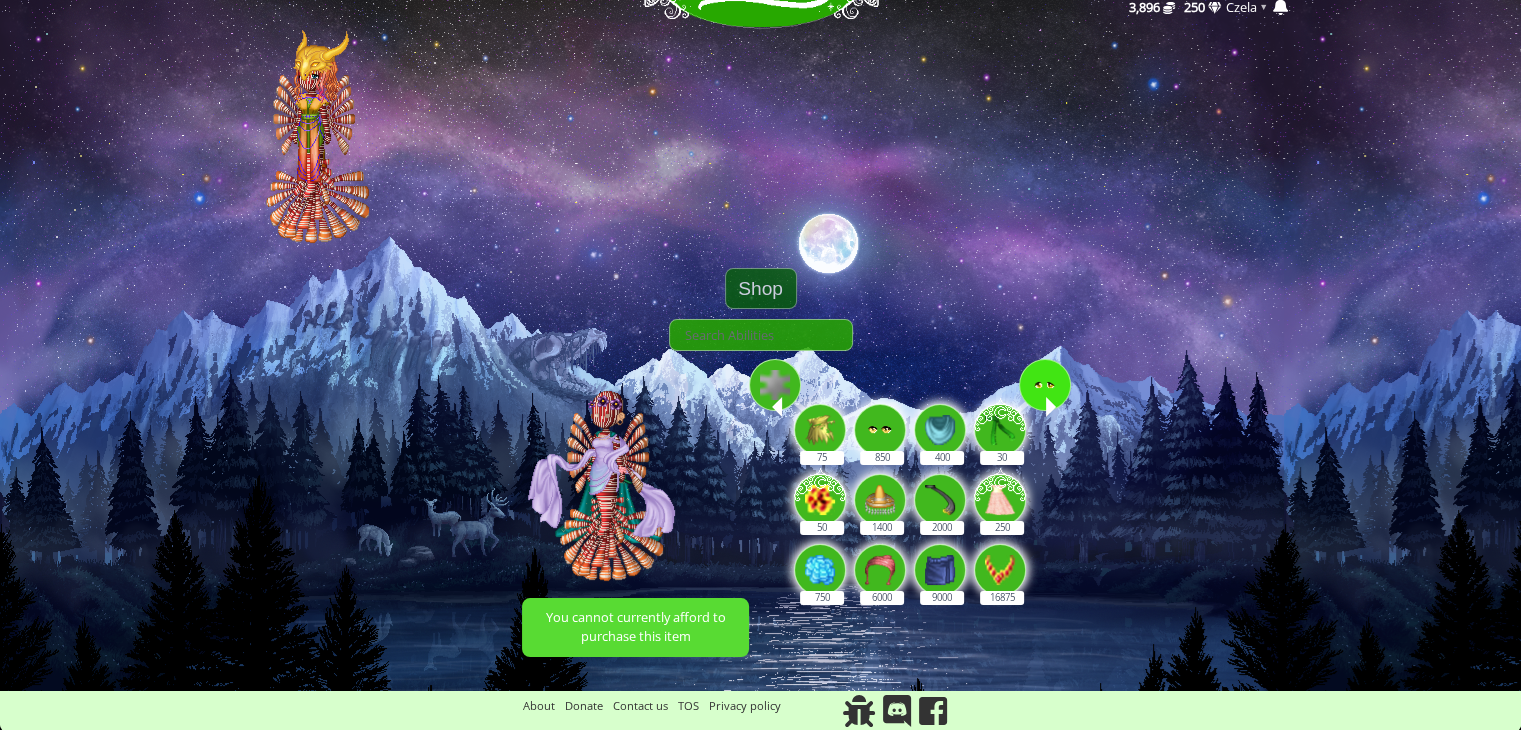 click at bounding box center (775, 385) 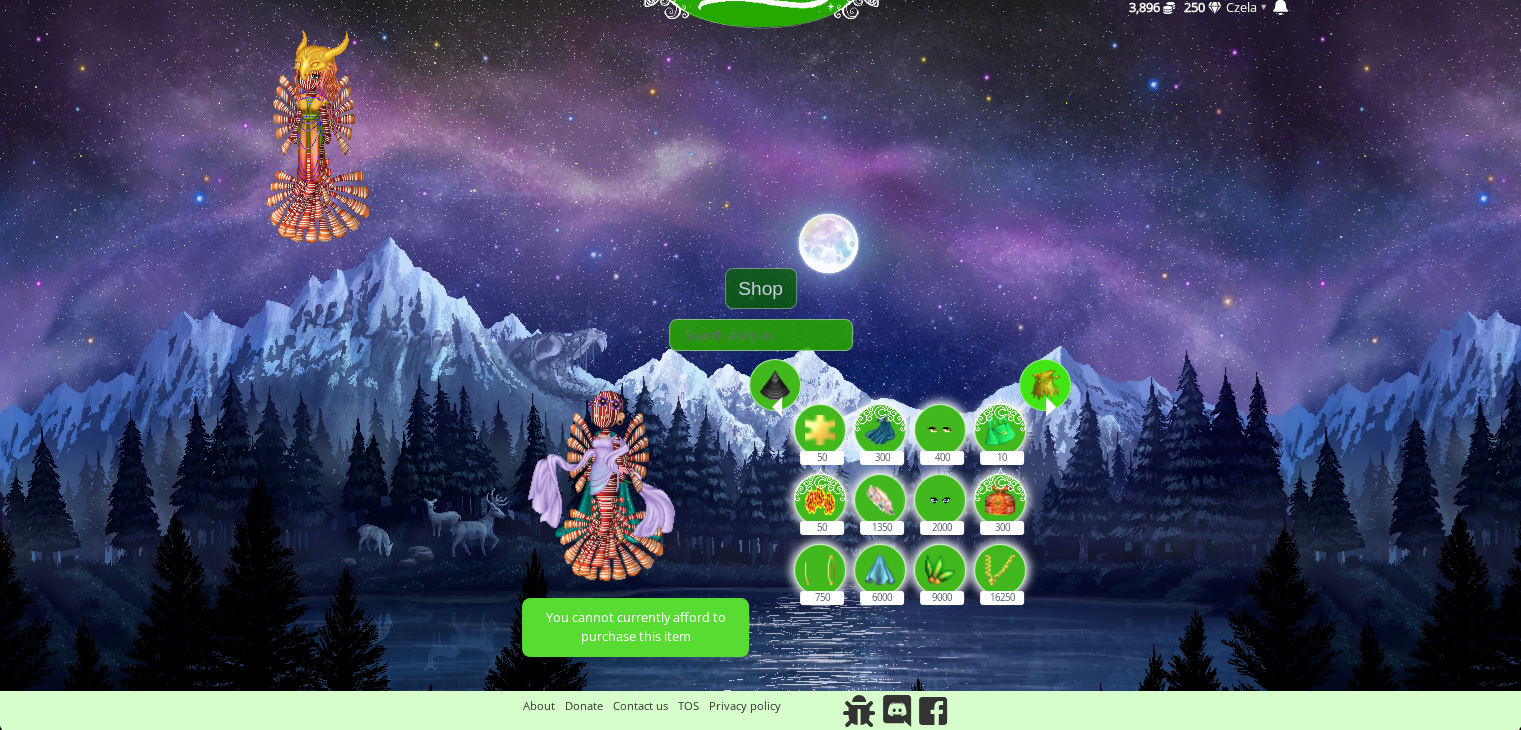 click at bounding box center [775, 385] 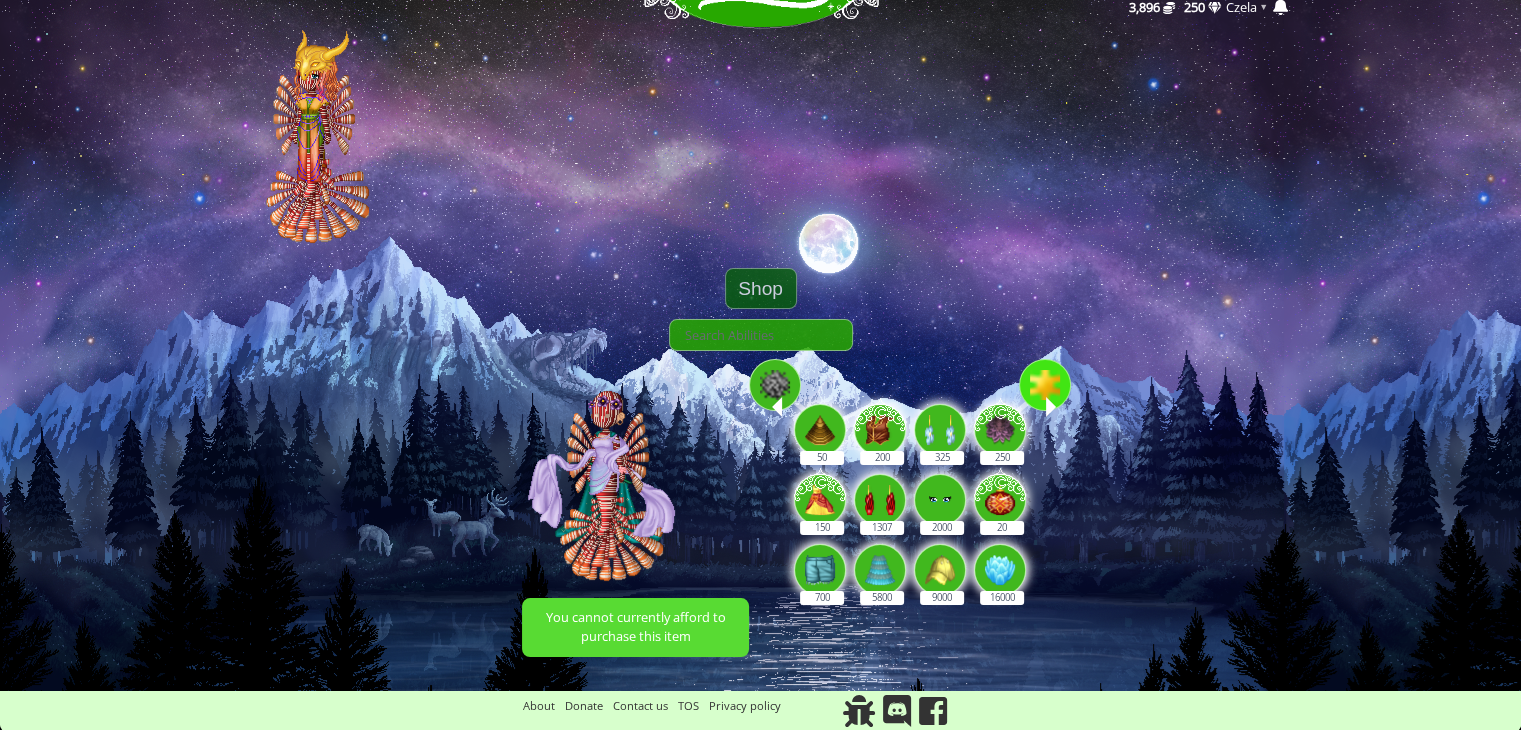click at bounding box center [775, 385] 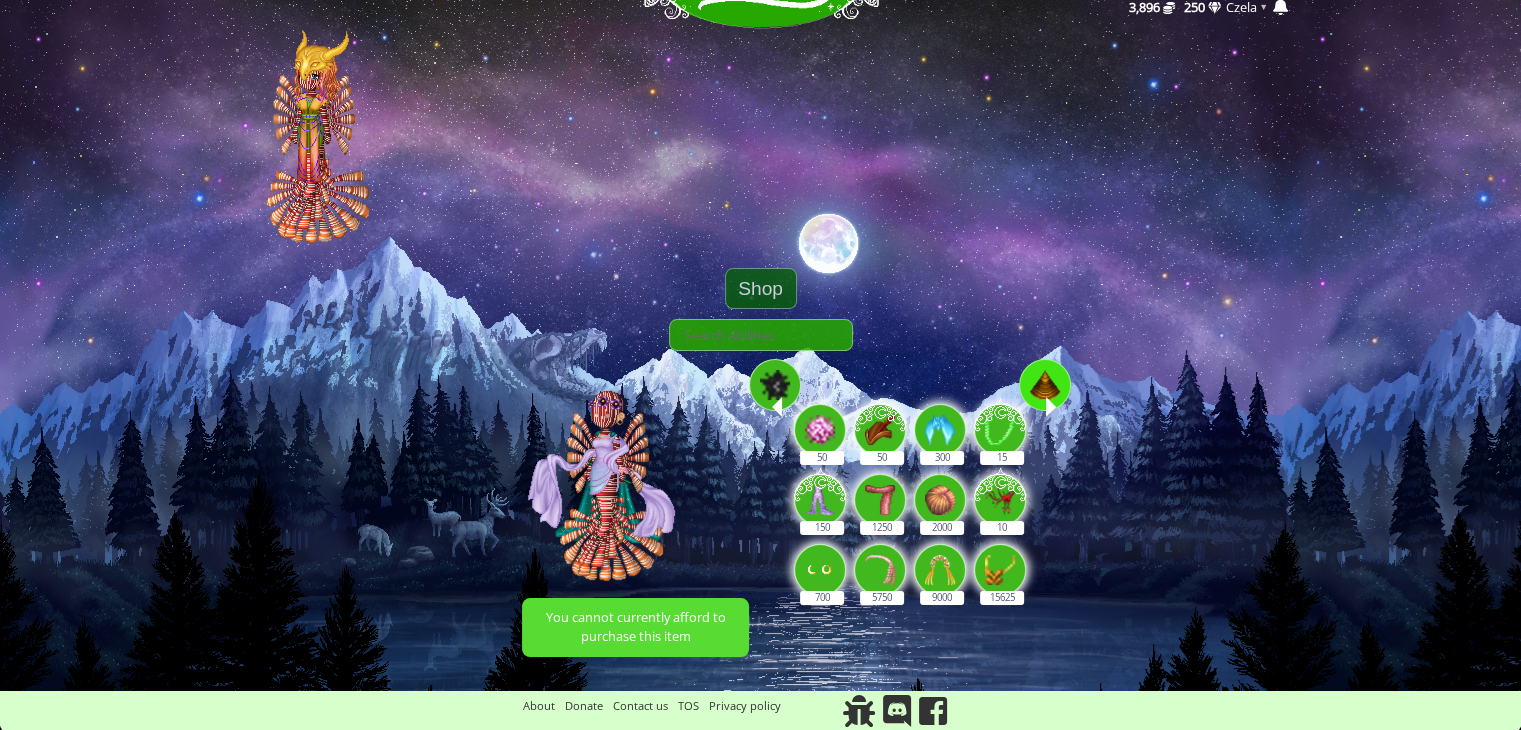 scroll, scrollTop: 0, scrollLeft: 0, axis: both 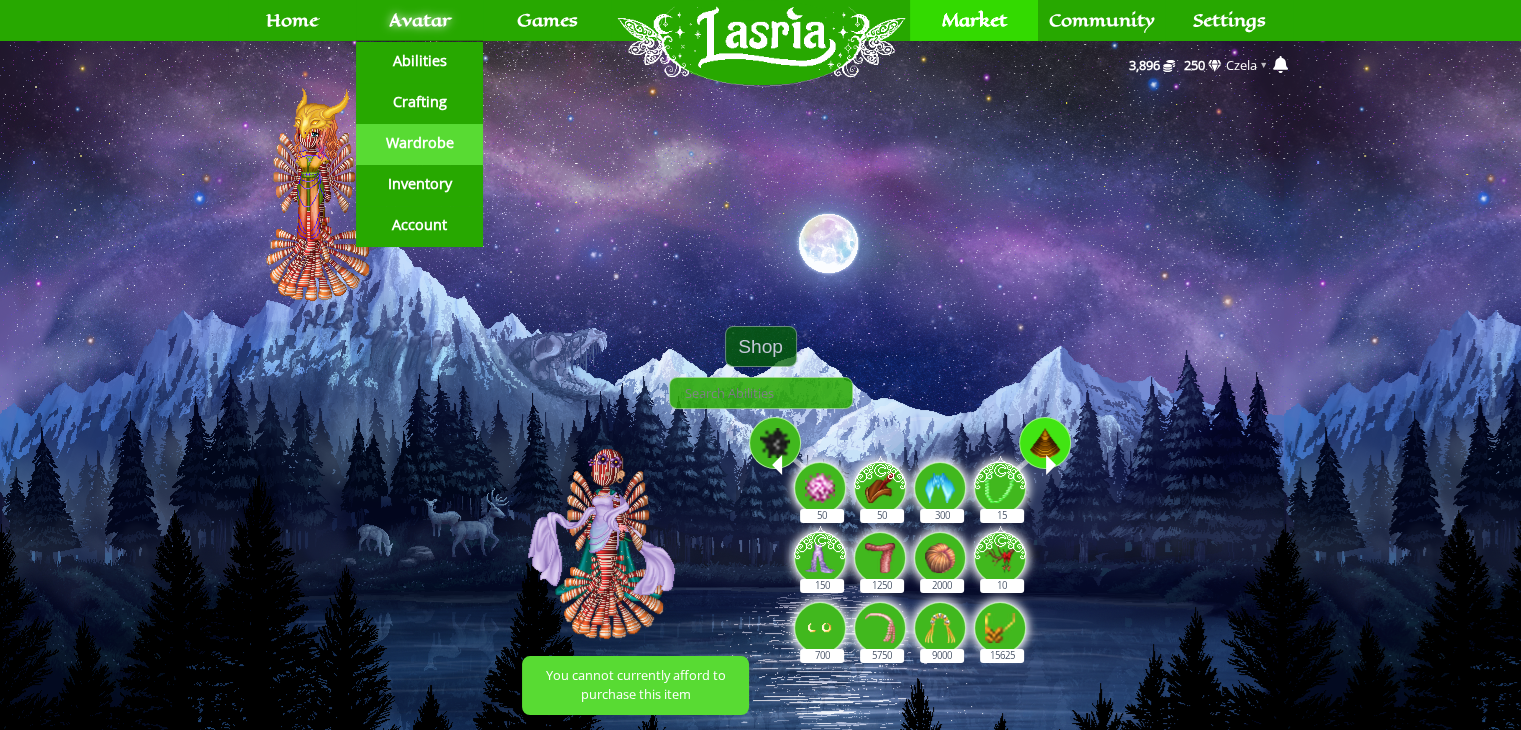 click on "Wardrobe" at bounding box center (419, 143) 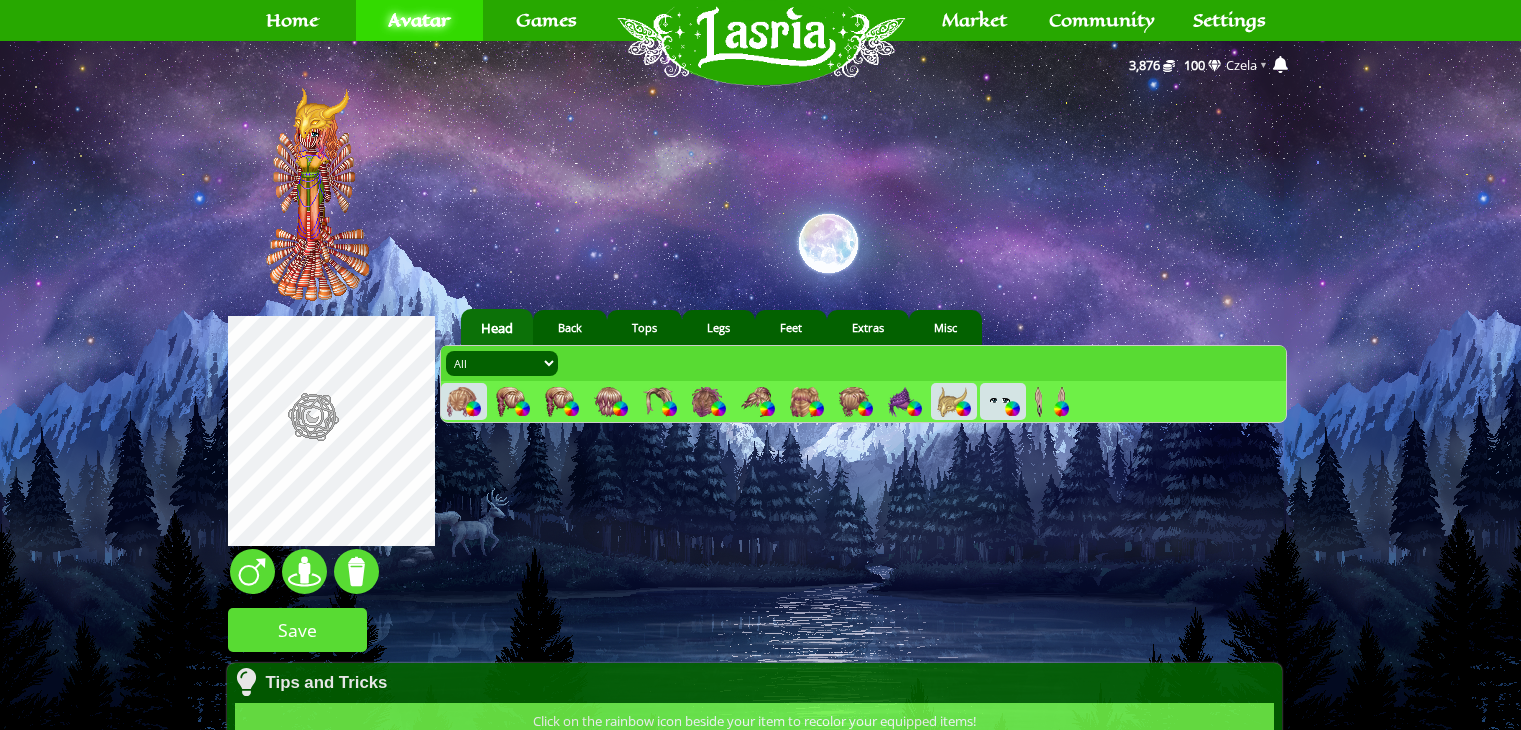scroll, scrollTop: 0, scrollLeft: 0, axis: both 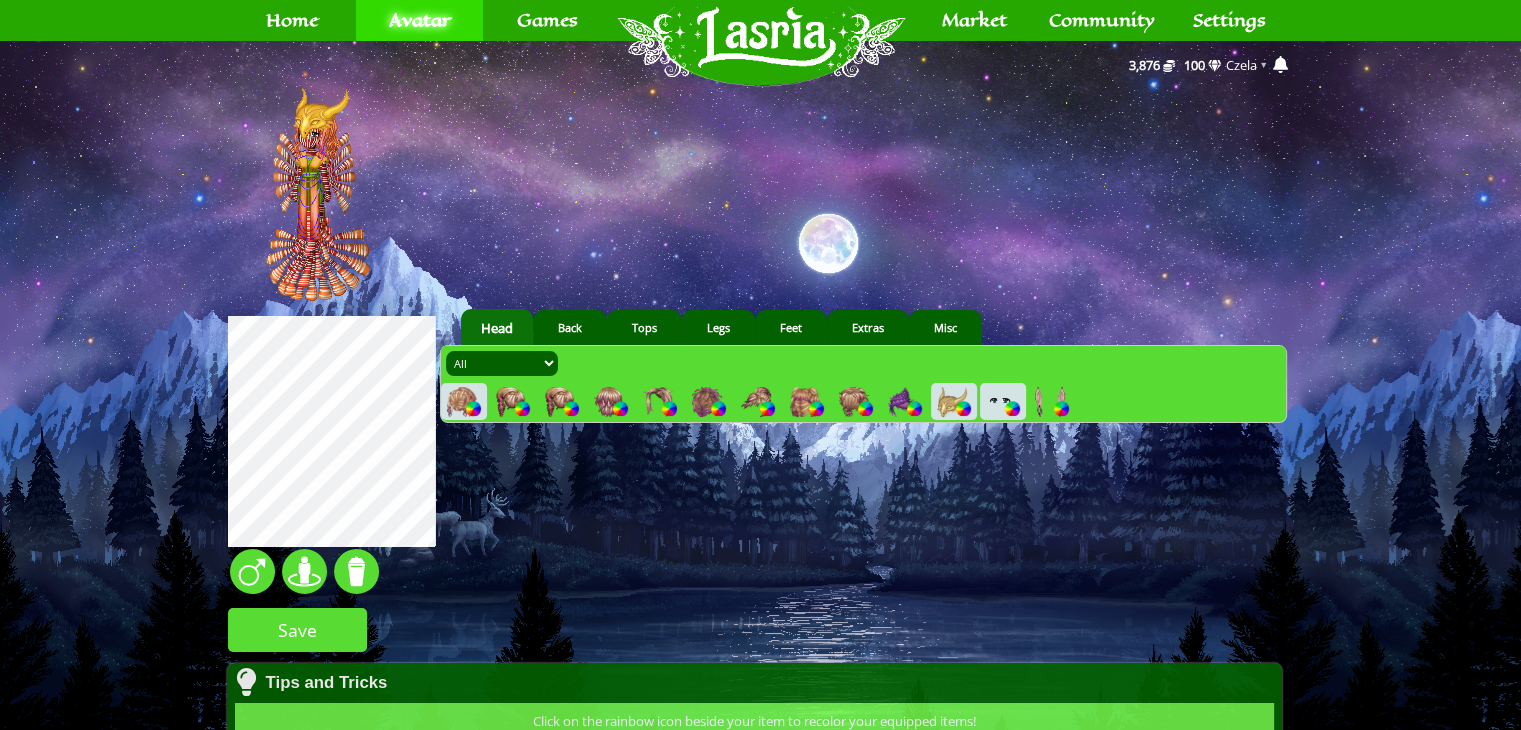 click at bounding box center (1061, 408) 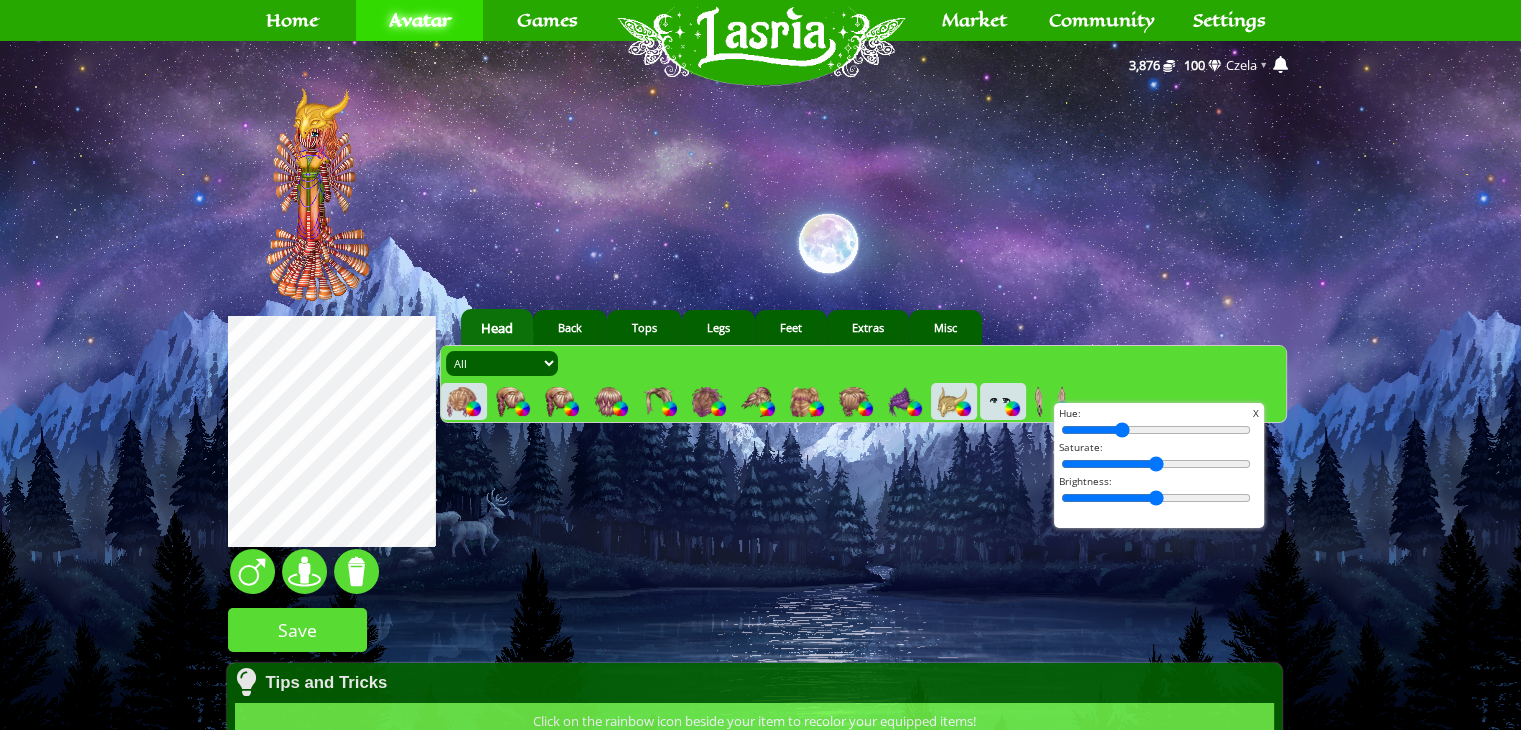 drag, startPoint x: 1070, startPoint y: 430, endPoint x: 1111, endPoint y: 438, distance: 41.773197 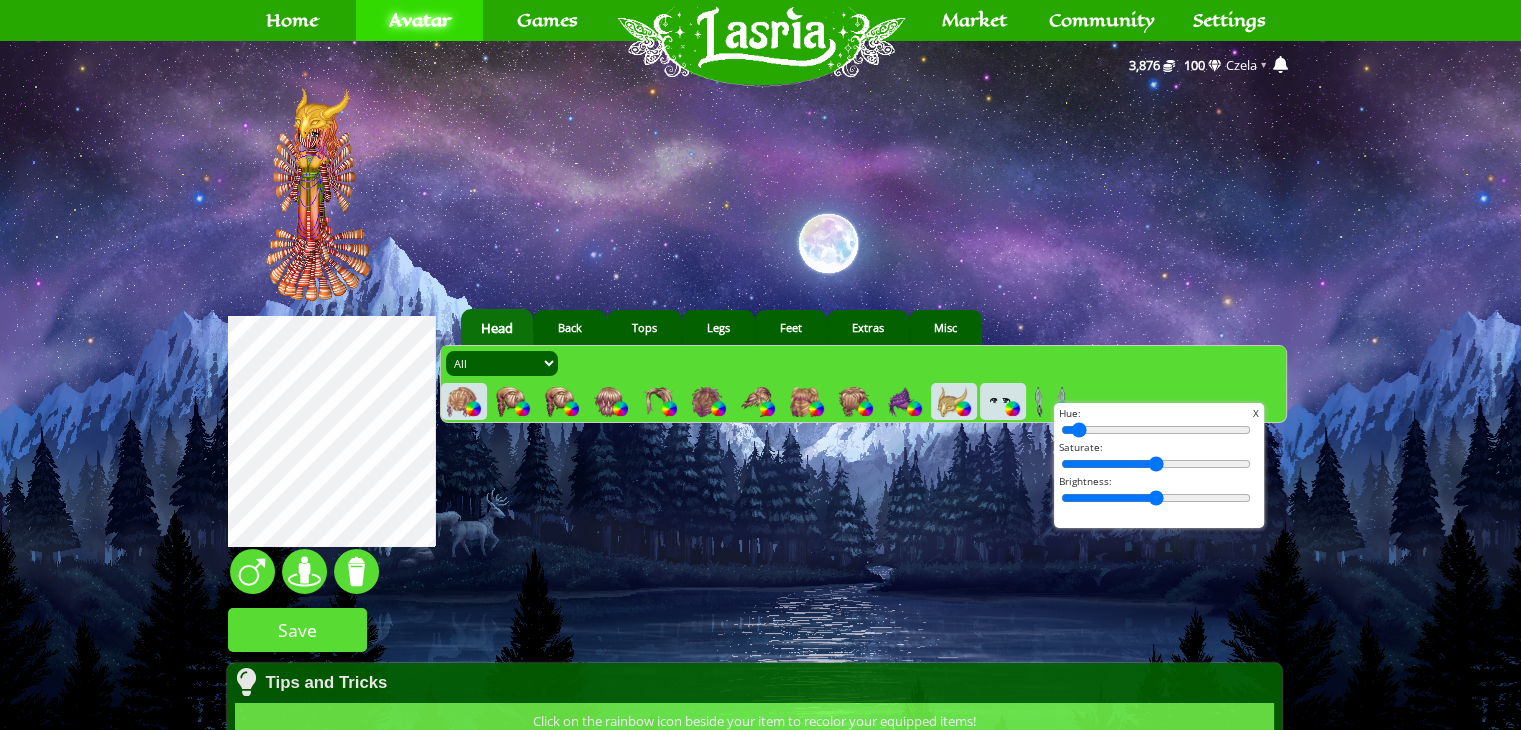 drag, startPoint x: 1112, startPoint y: 422, endPoint x: 1066, endPoint y: 425, distance: 46.09772 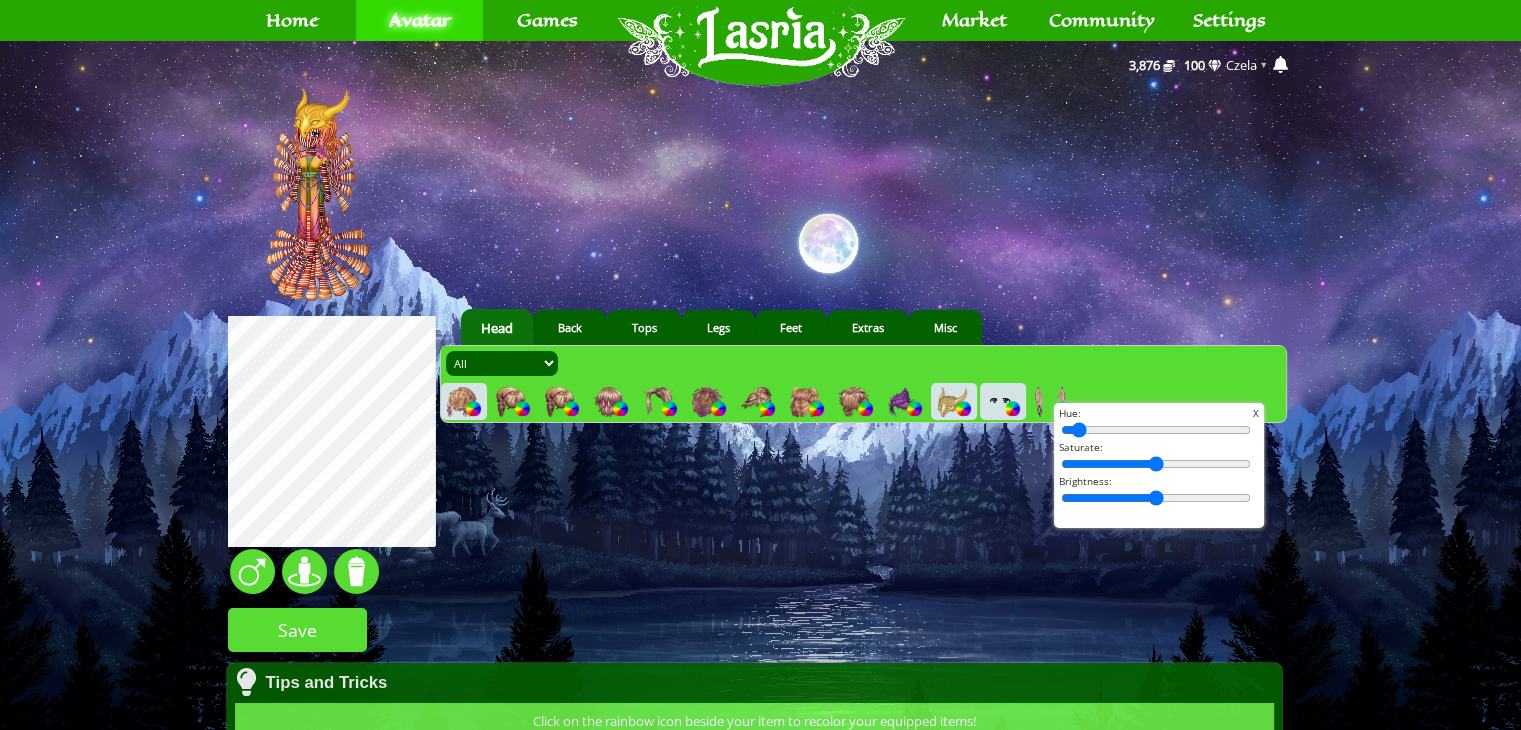 drag, startPoint x: 1066, startPoint y: 425, endPoint x: 1044, endPoint y: 428, distance: 22.203604 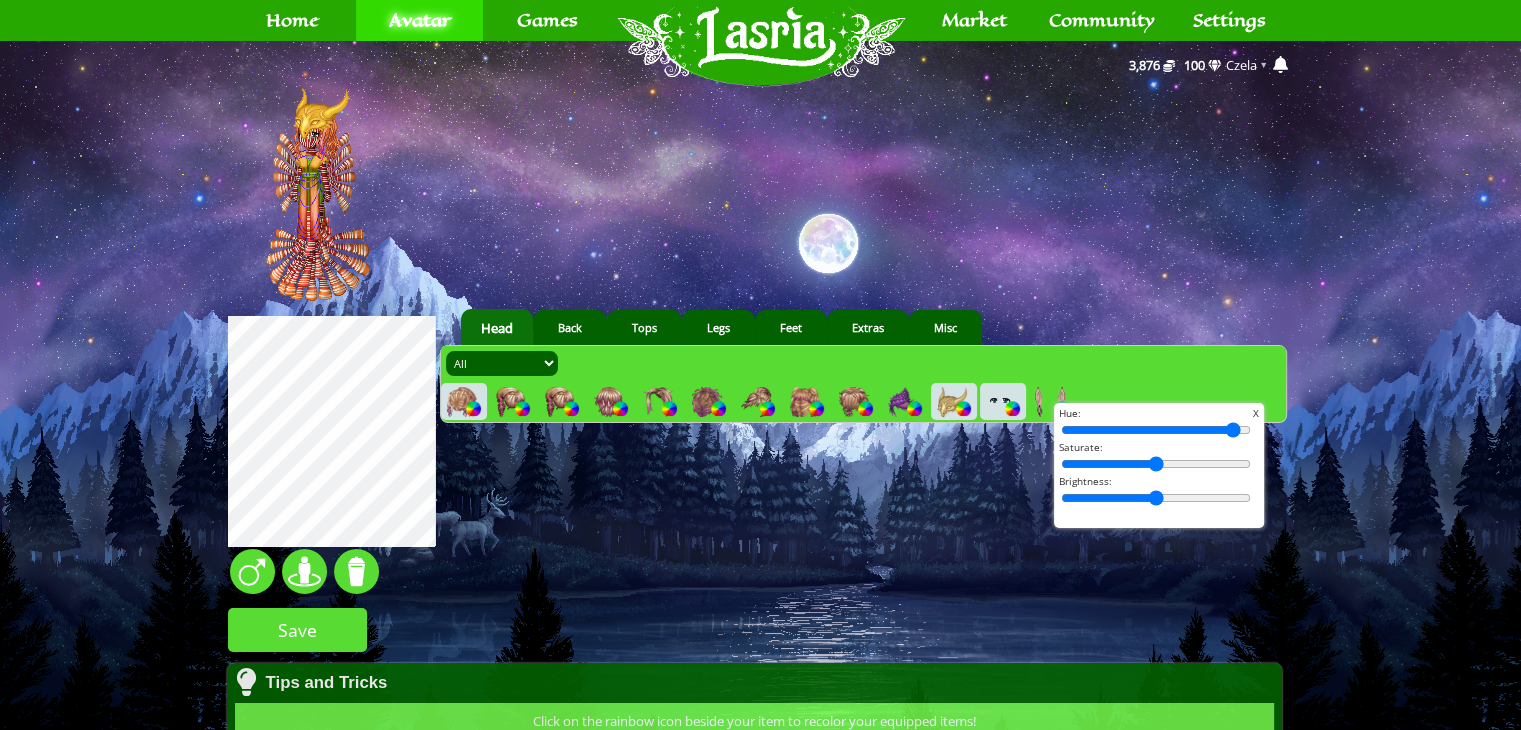 drag, startPoint x: 1075, startPoint y: 433, endPoint x: 1314, endPoint y: 426, distance: 239.1025 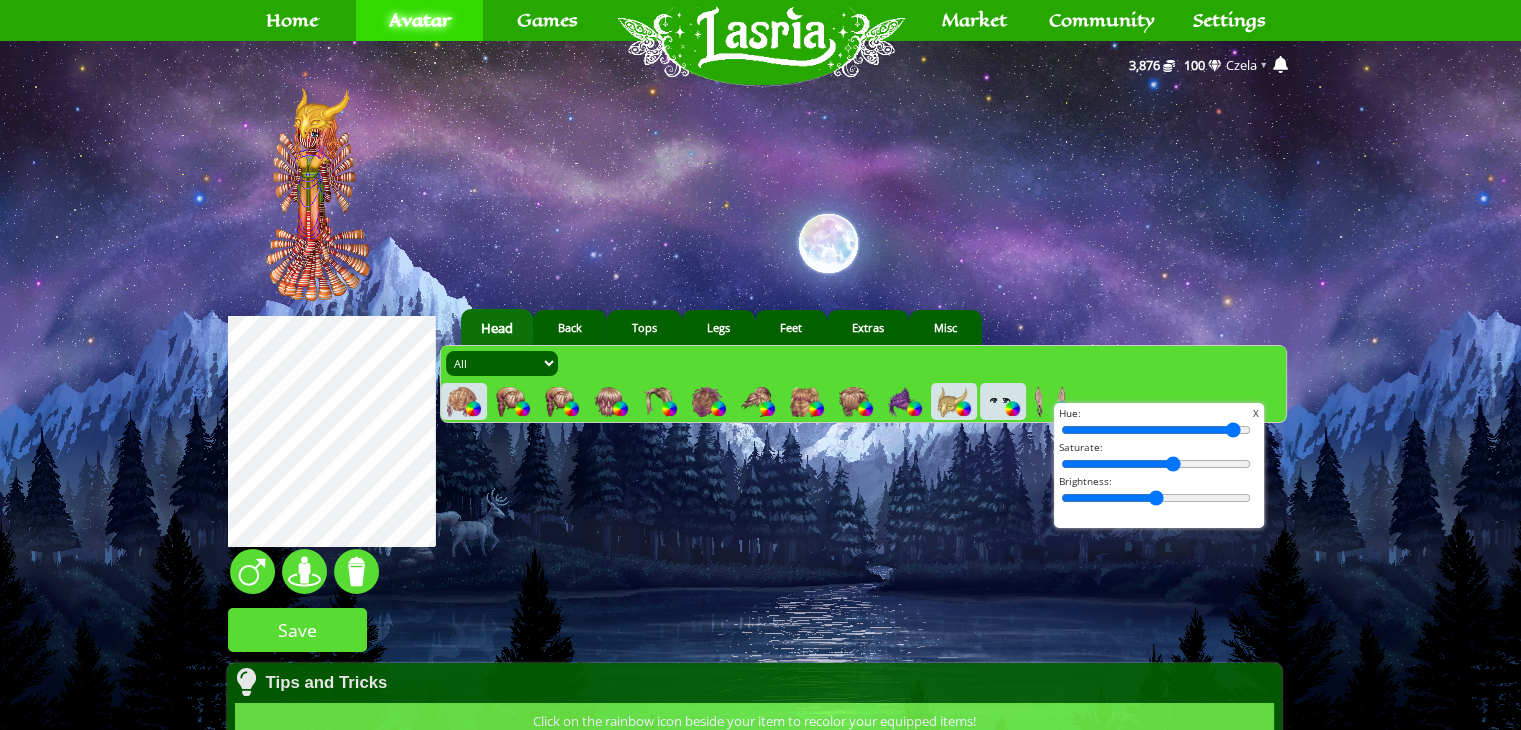 drag, startPoint x: 1142, startPoint y: 463, endPoint x: 1163, endPoint y: 464, distance: 21.023796 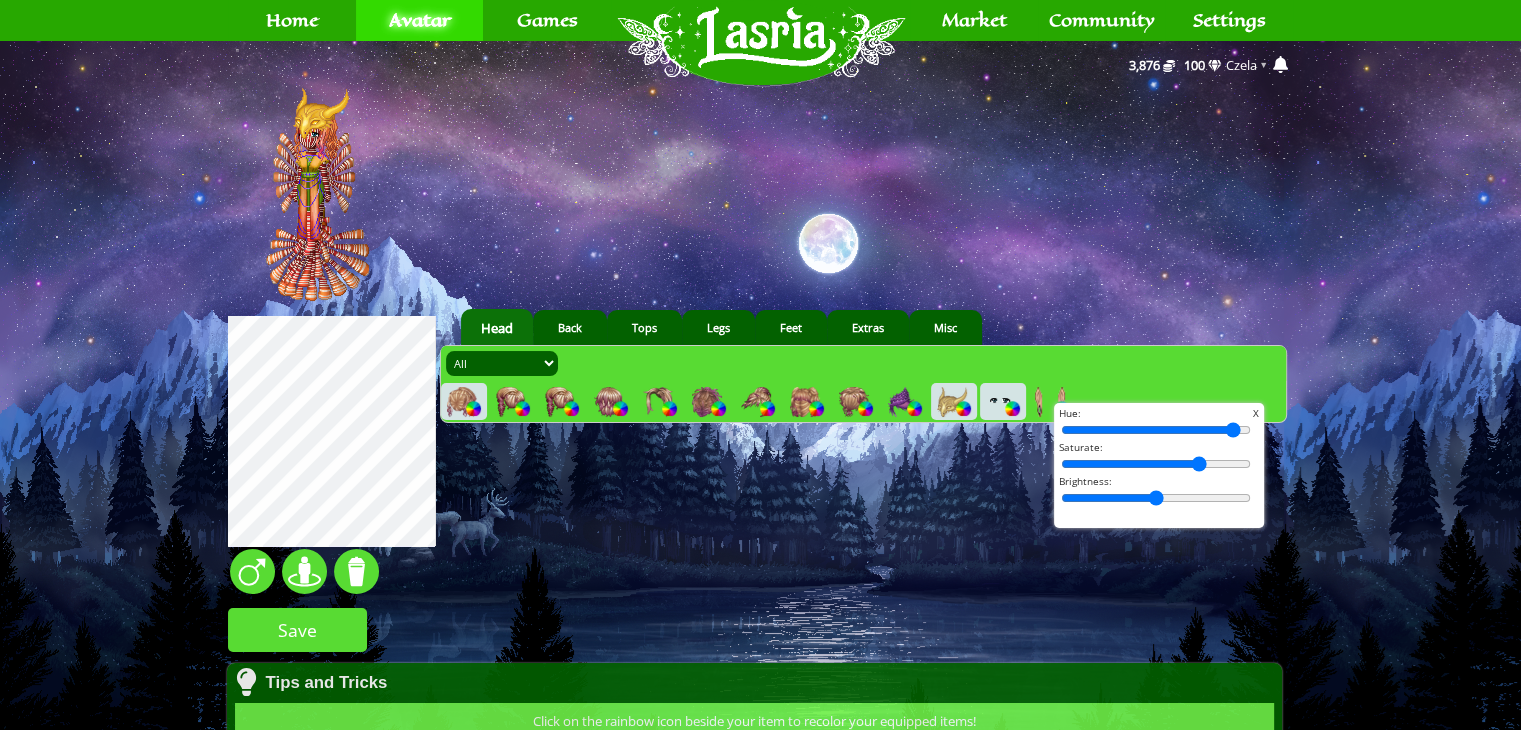drag, startPoint x: 1163, startPoint y: 464, endPoint x: 1189, endPoint y: 464, distance: 26 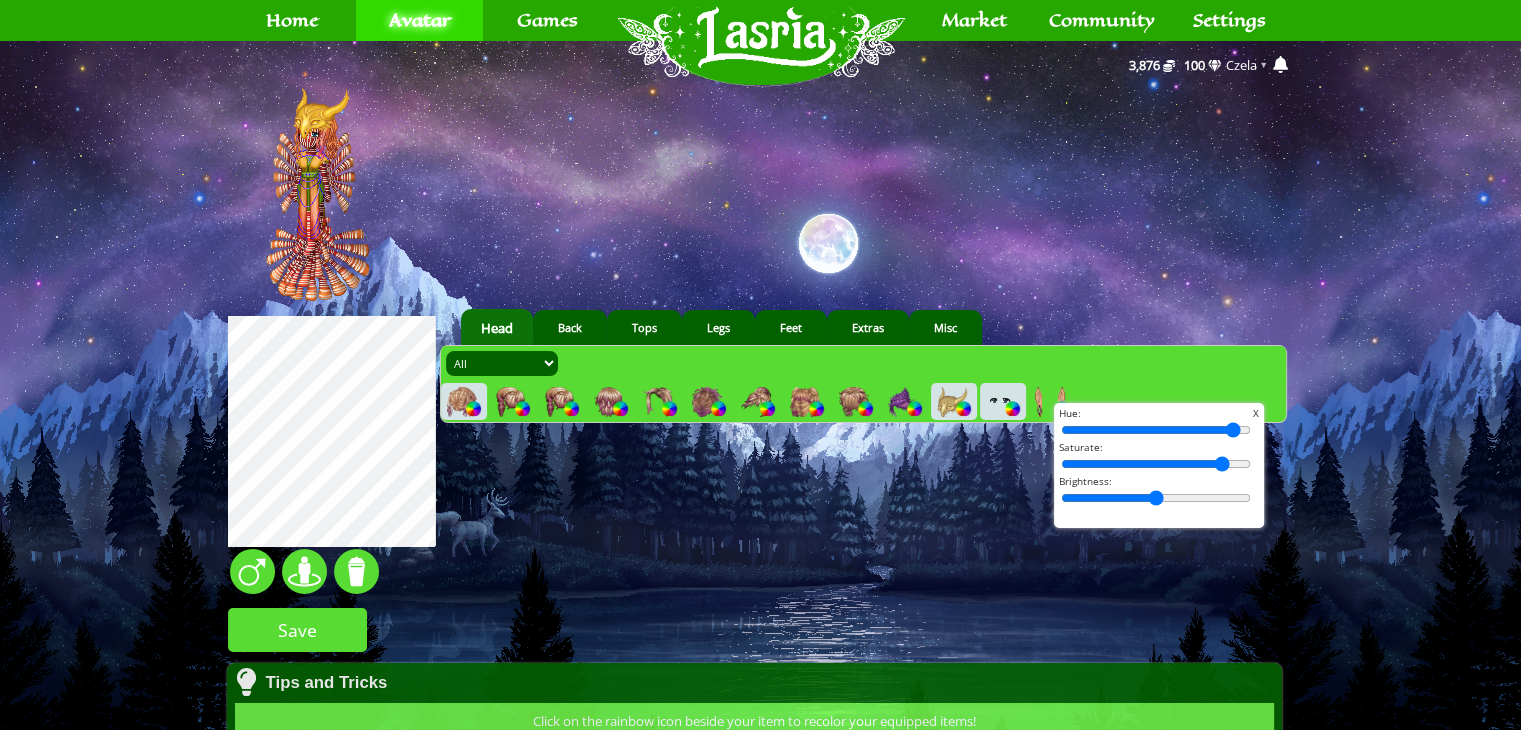 drag, startPoint x: 1189, startPoint y: 464, endPoint x: 1212, endPoint y: 472, distance: 24.351591 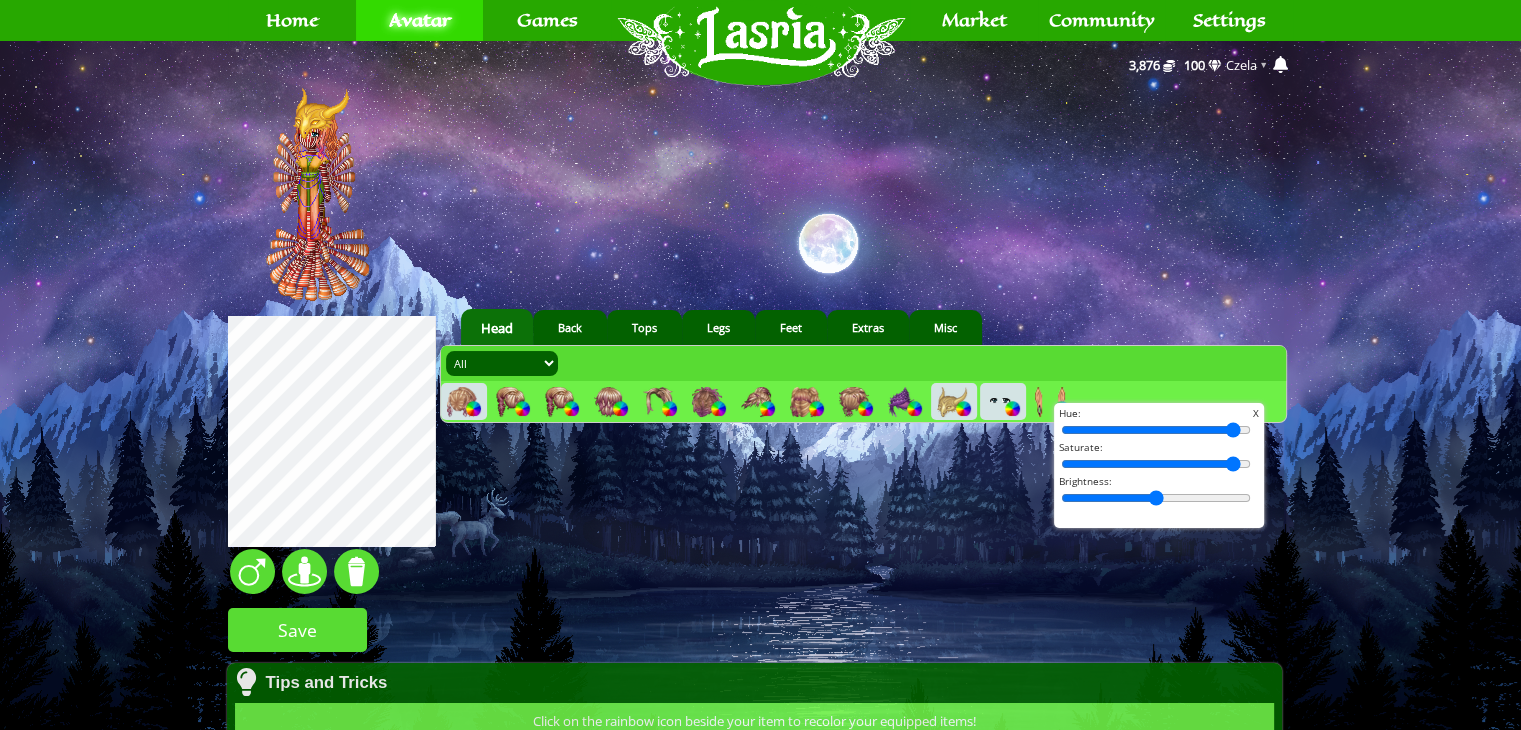 drag, startPoint x: 1216, startPoint y: 467, endPoint x: 1269, endPoint y: 457, distance: 53.935146 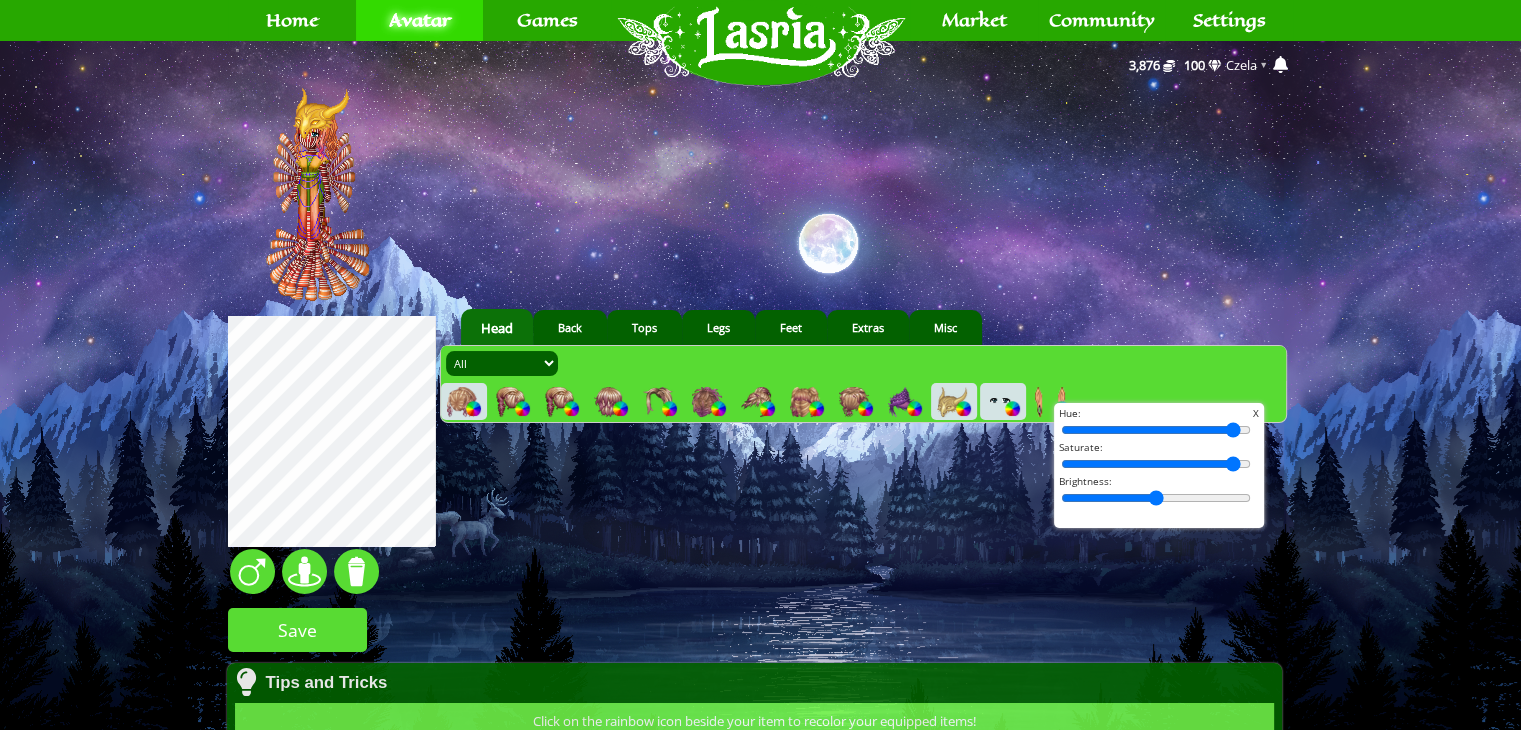 click at bounding box center [1156, 464] 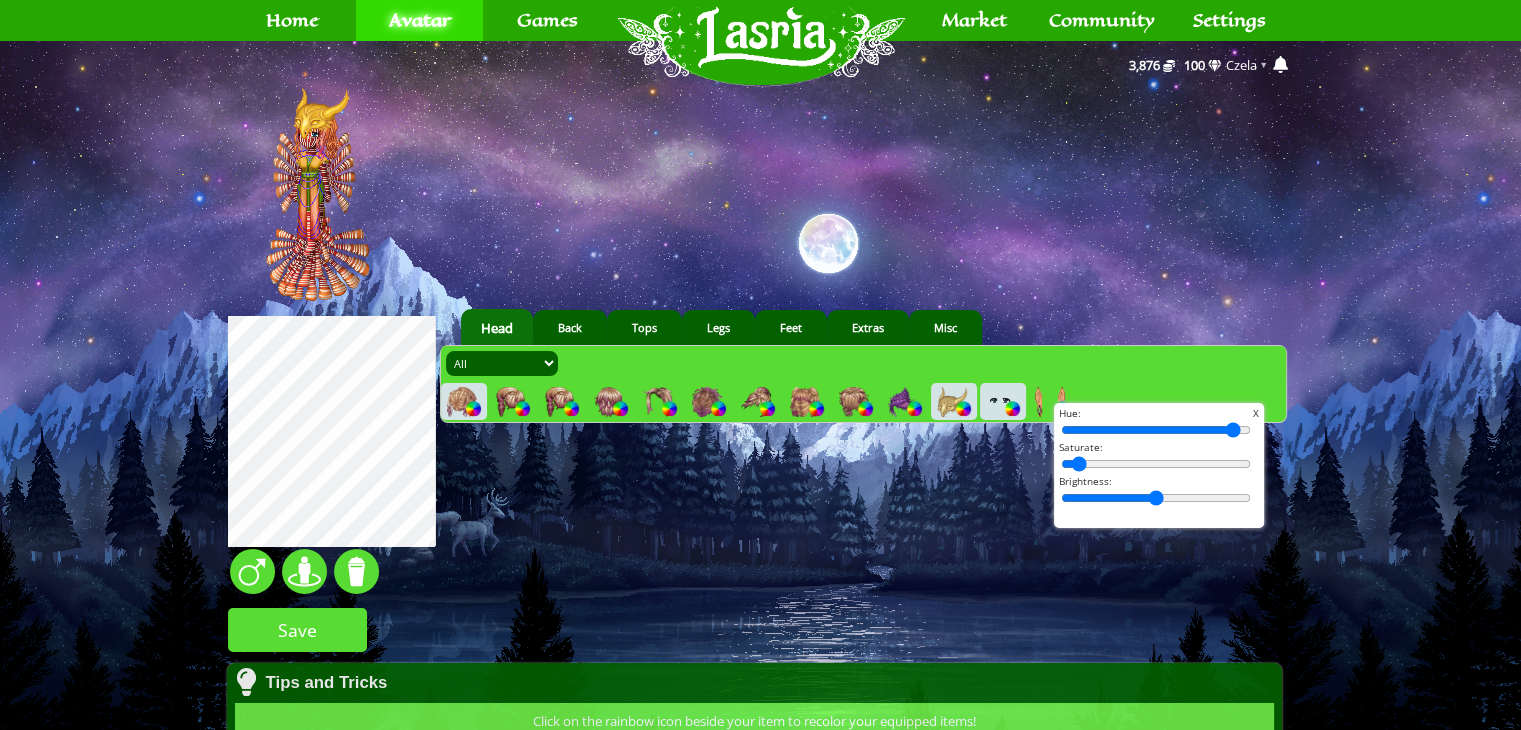 drag, startPoint x: 1225, startPoint y: 462, endPoint x: 994, endPoint y: 465, distance: 231.01949 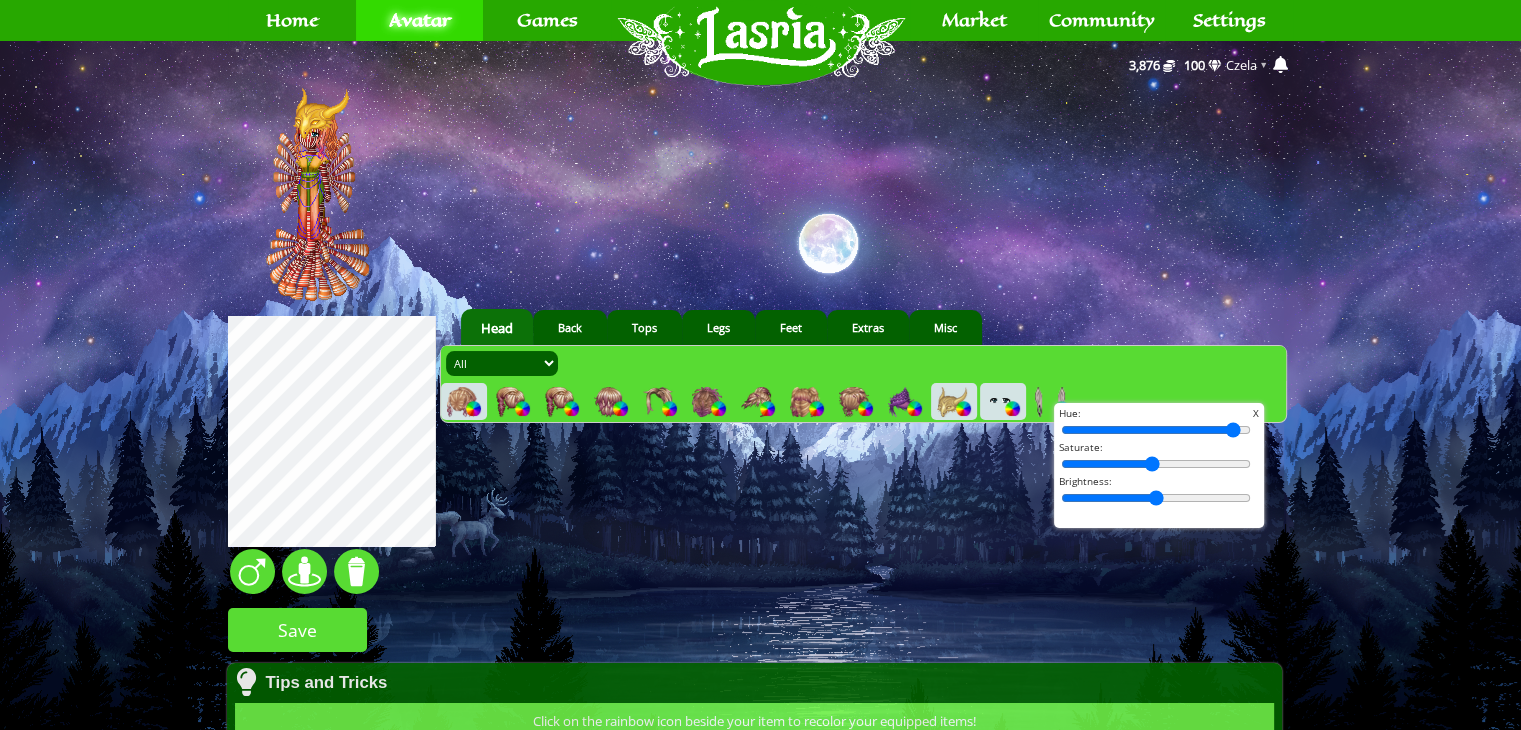 drag, startPoint x: 1071, startPoint y: 469, endPoint x: 1140, endPoint y: 473, distance: 69.115845 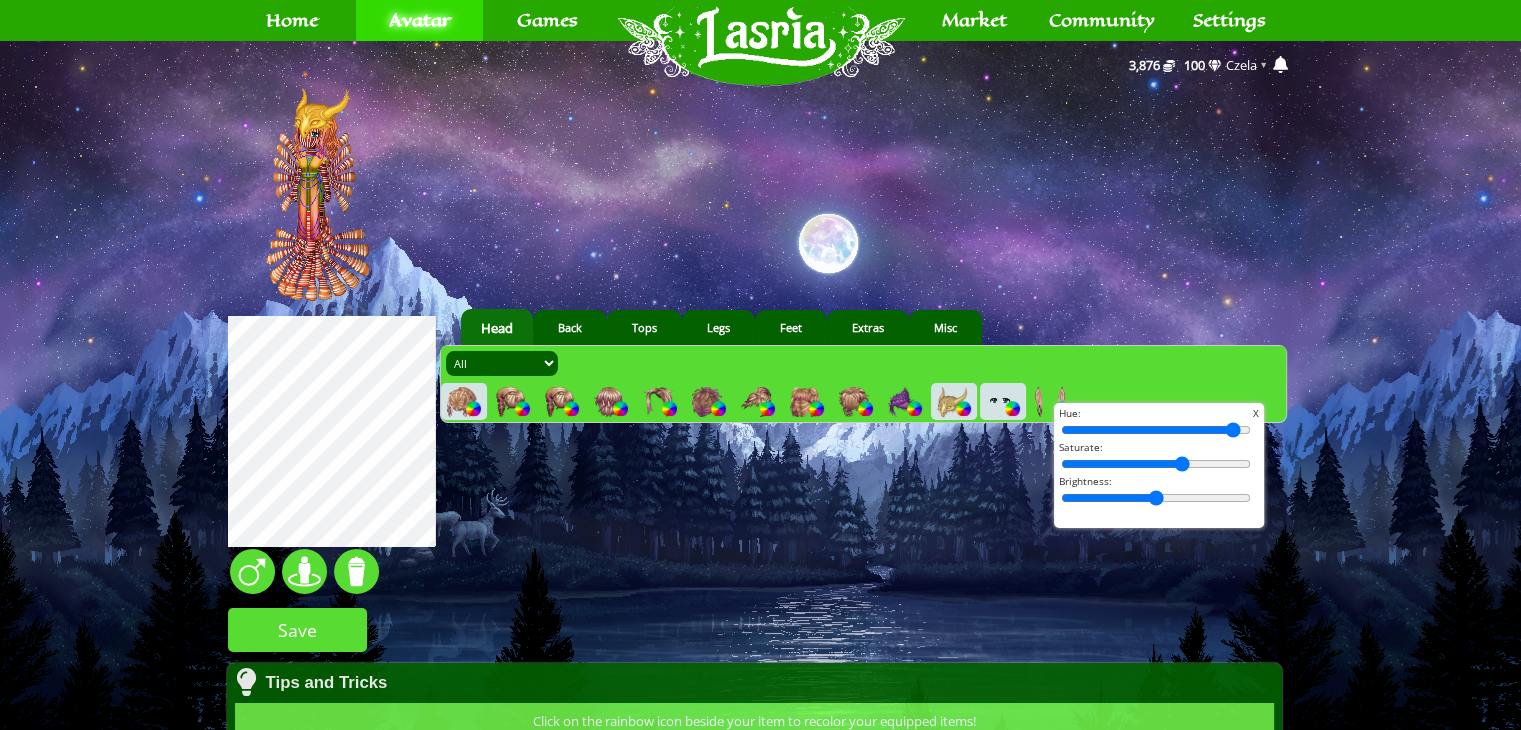 drag, startPoint x: 1140, startPoint y: 466, endPoint x: 1172, endPoint y: 462, distance: 32.24903 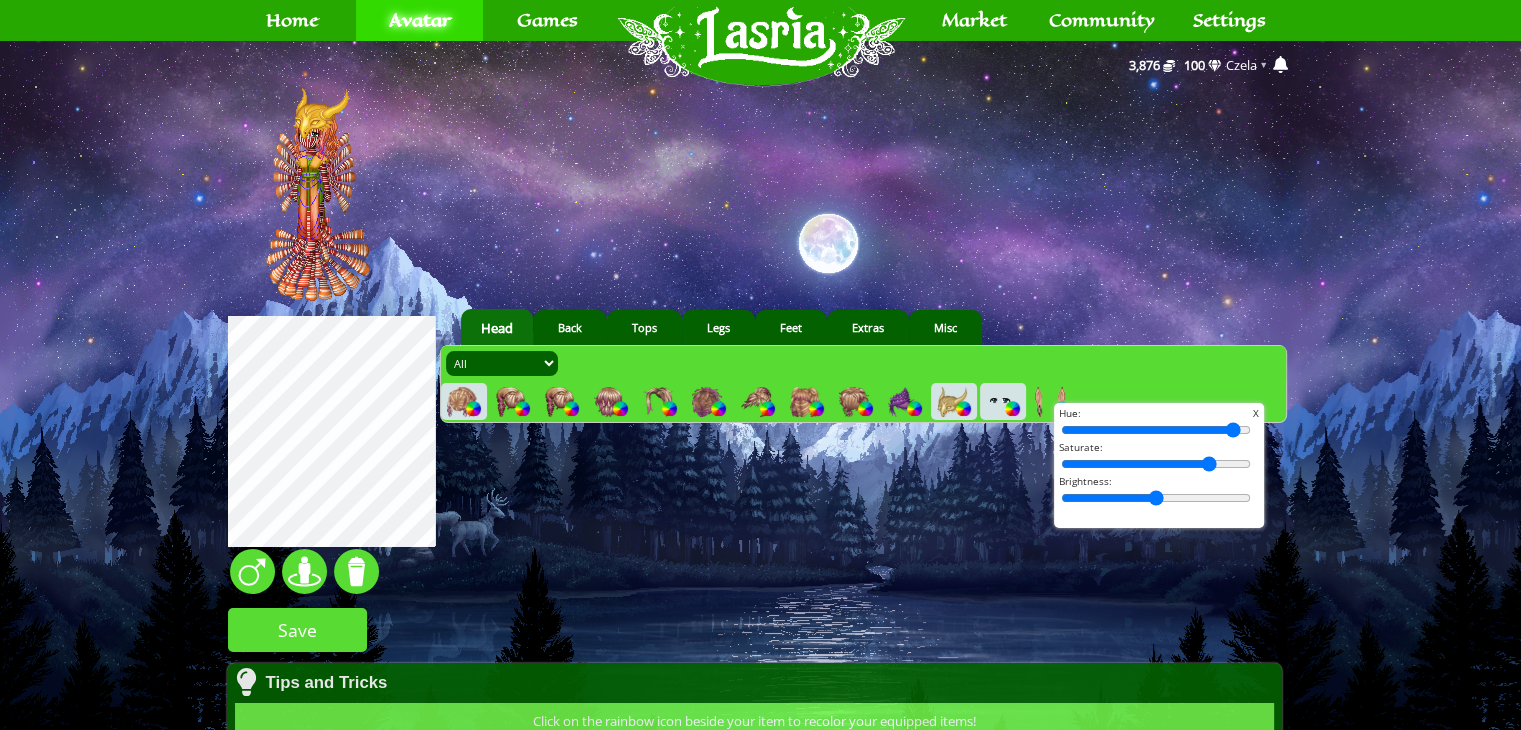 drag, startPoint x: 1172, startPoint y: 462, endPoint x: 1198, endPoint y: 460, distance: 26.076809 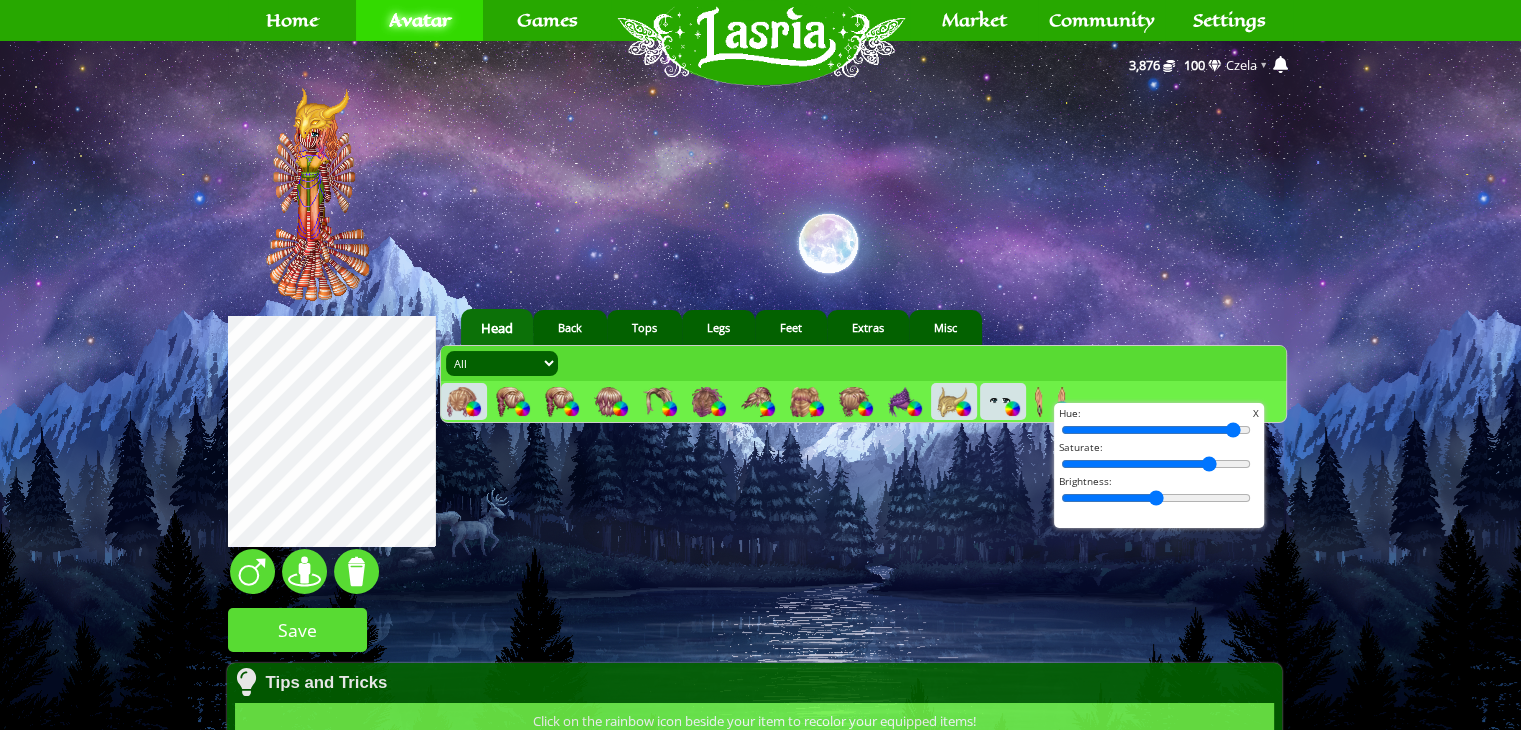 click on "aquatic
16
1
1" at bounding box center [760, 579] 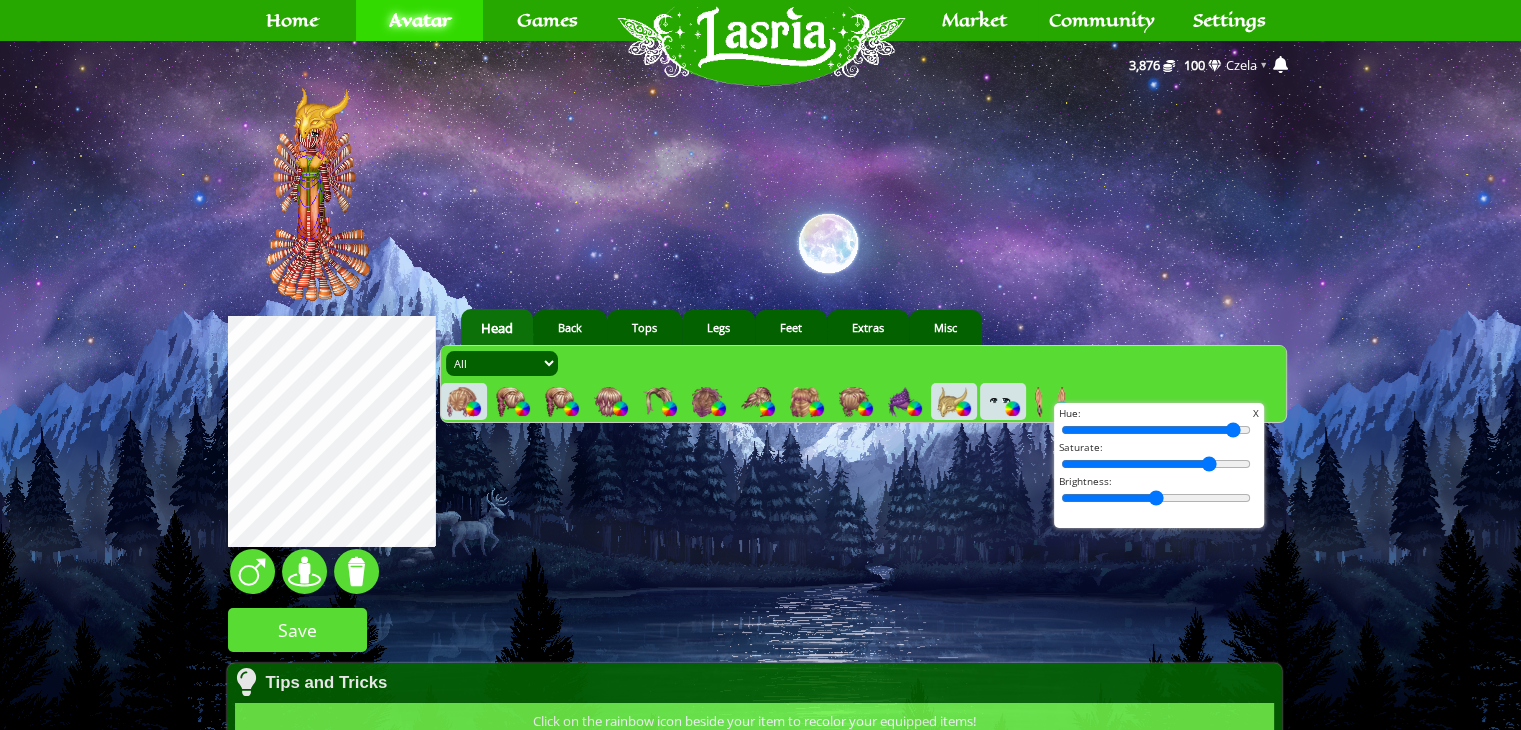 click on "X
Hue:
Saturate:
Brightness:" at bounding box center [1159, 465] 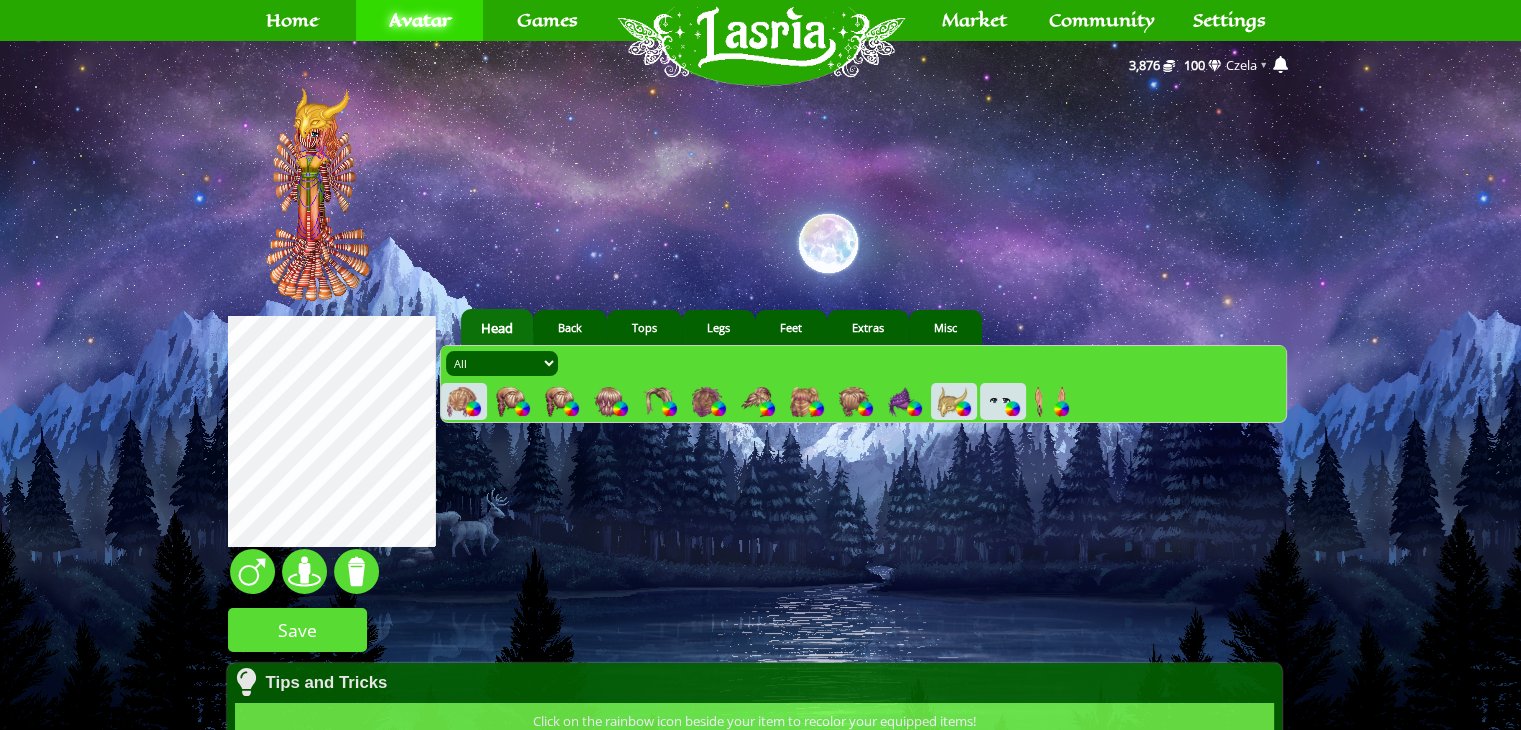 click at bounding box center (952, 402) 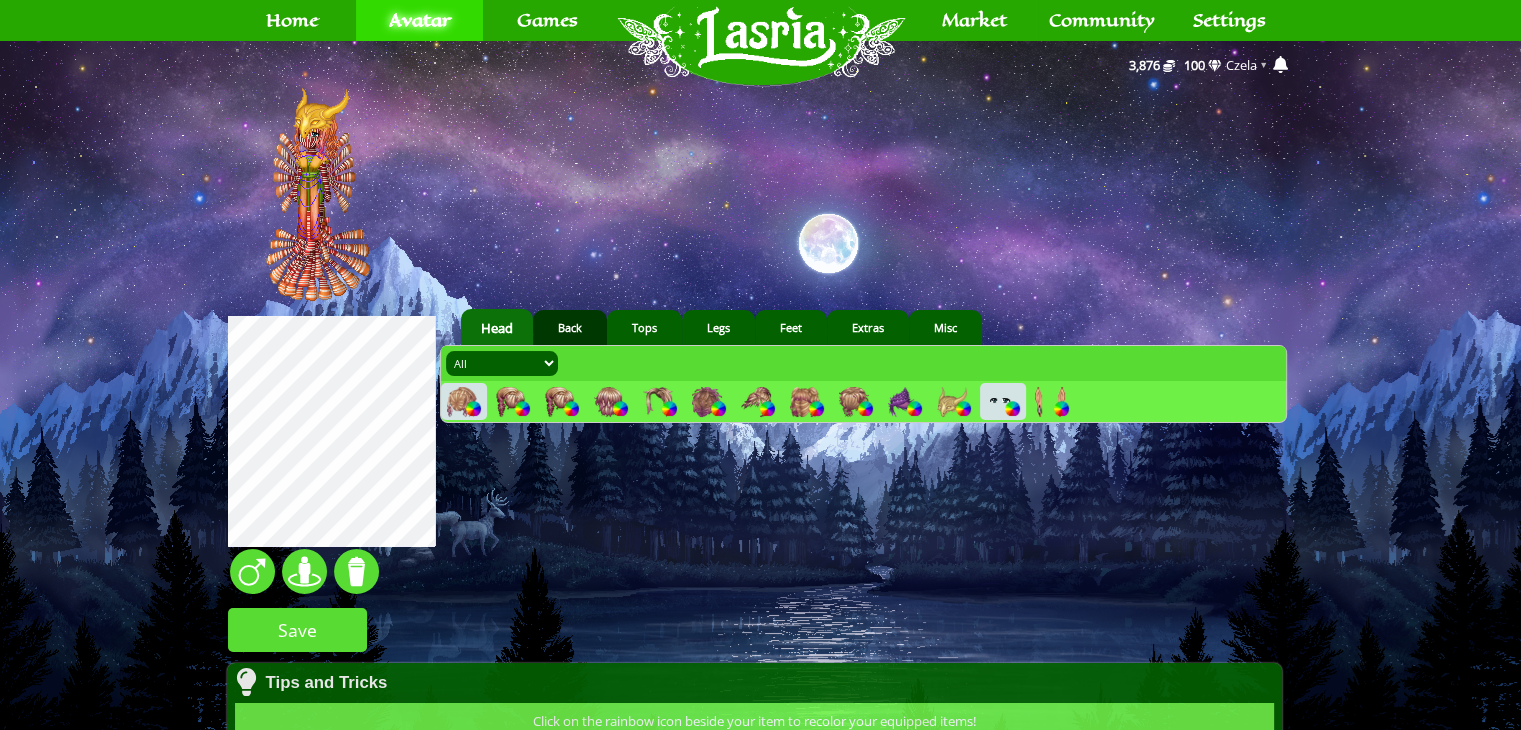 click on "Back" at bounding box center [570, 327] 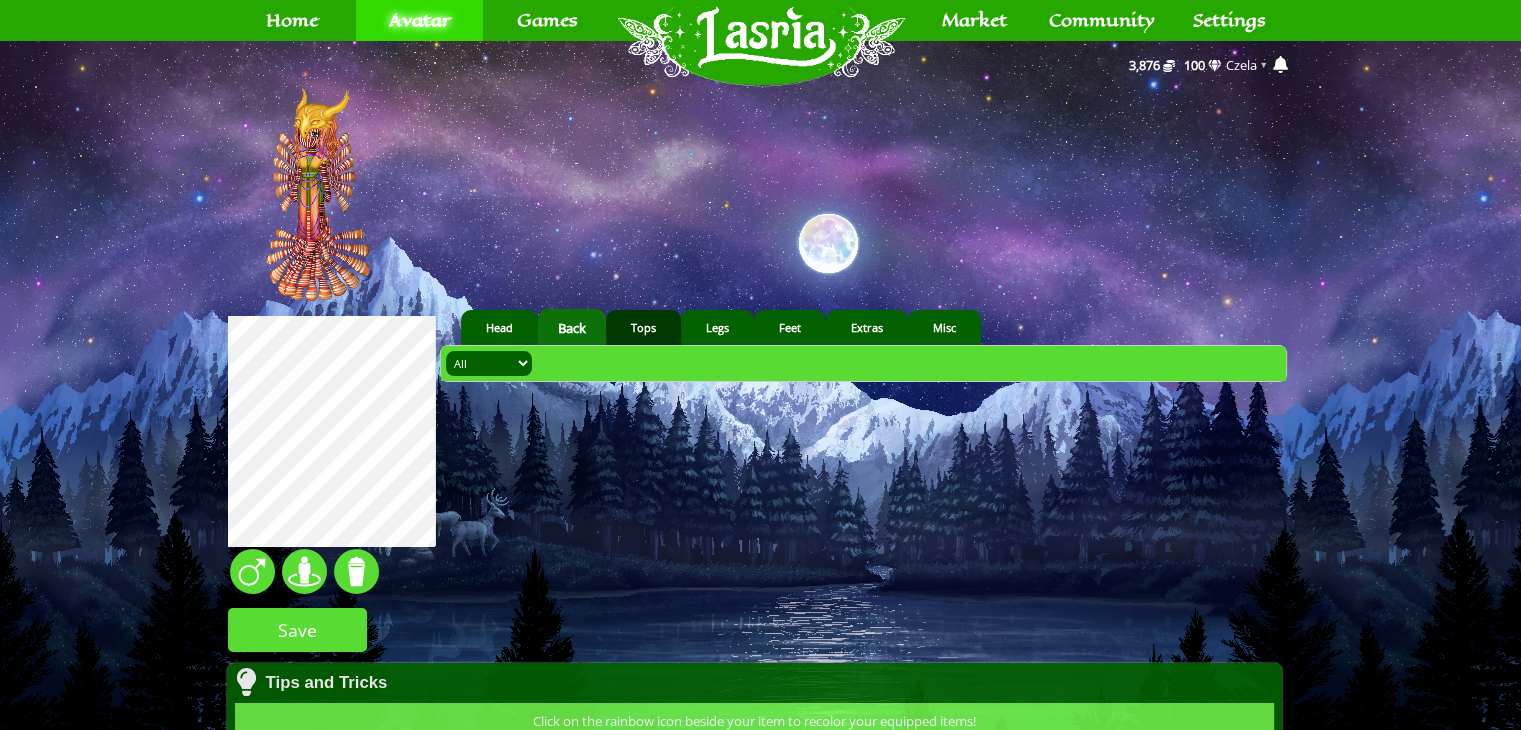 click on "Tops" at bounding box center (643, 327) 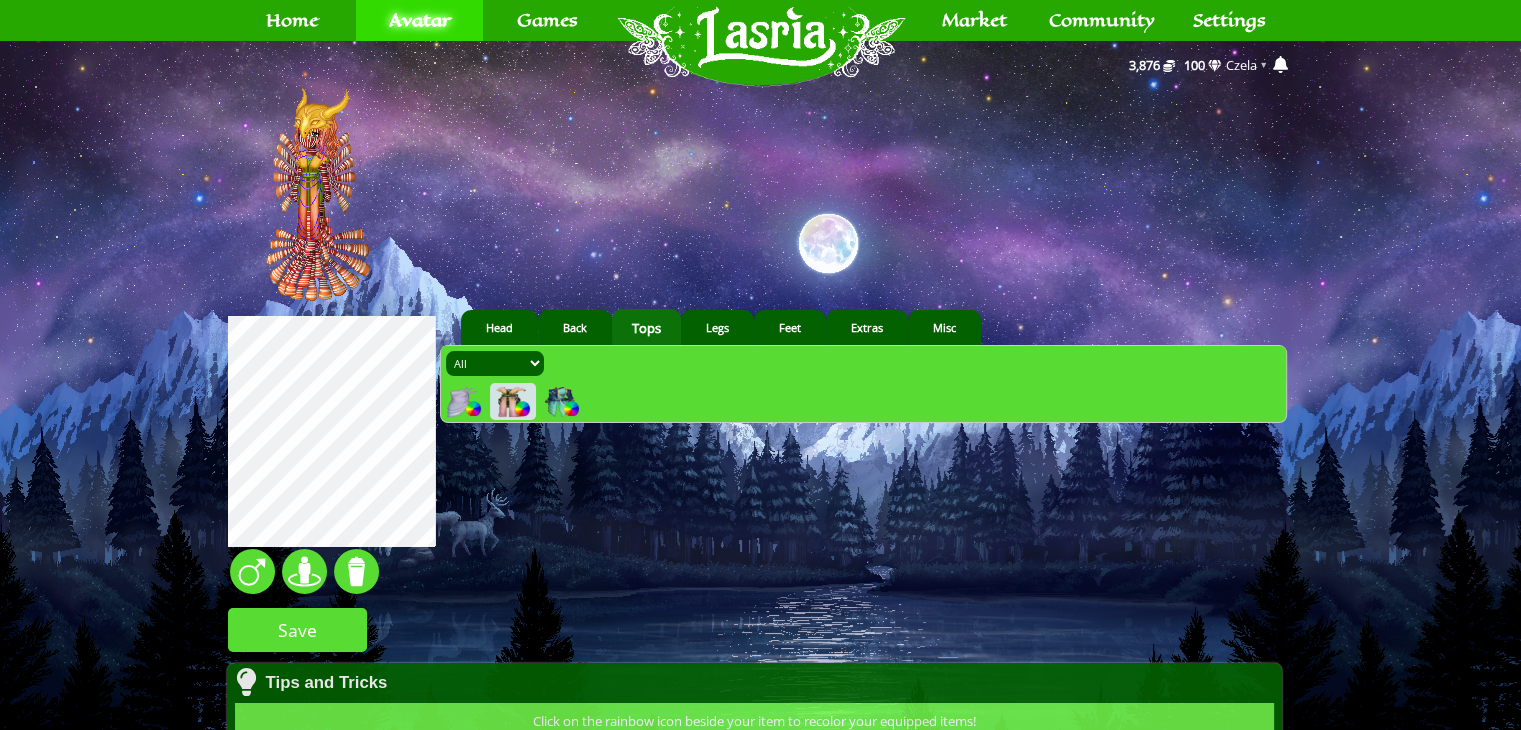 click at bounding box center [462, 402] 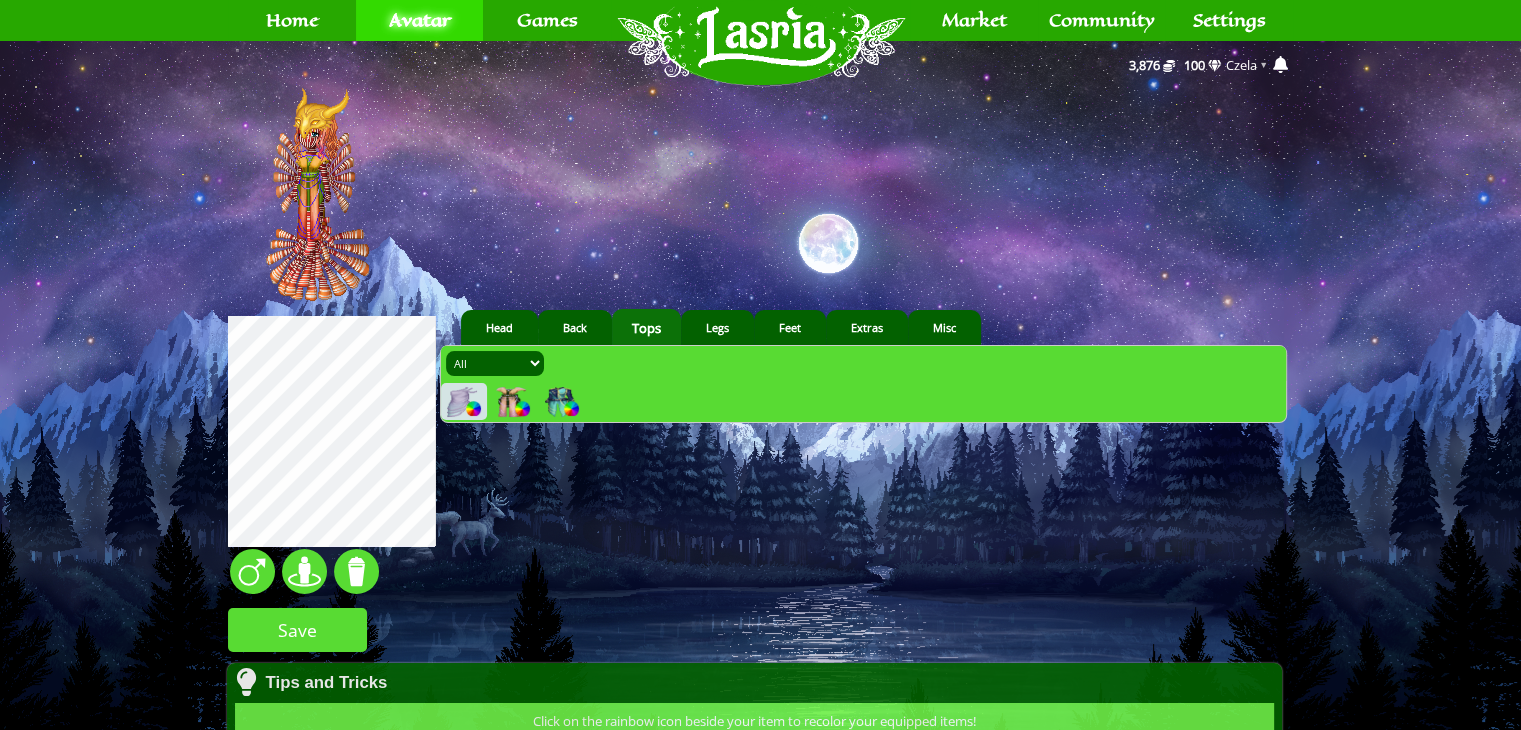 click at bounding box center [473, 408] 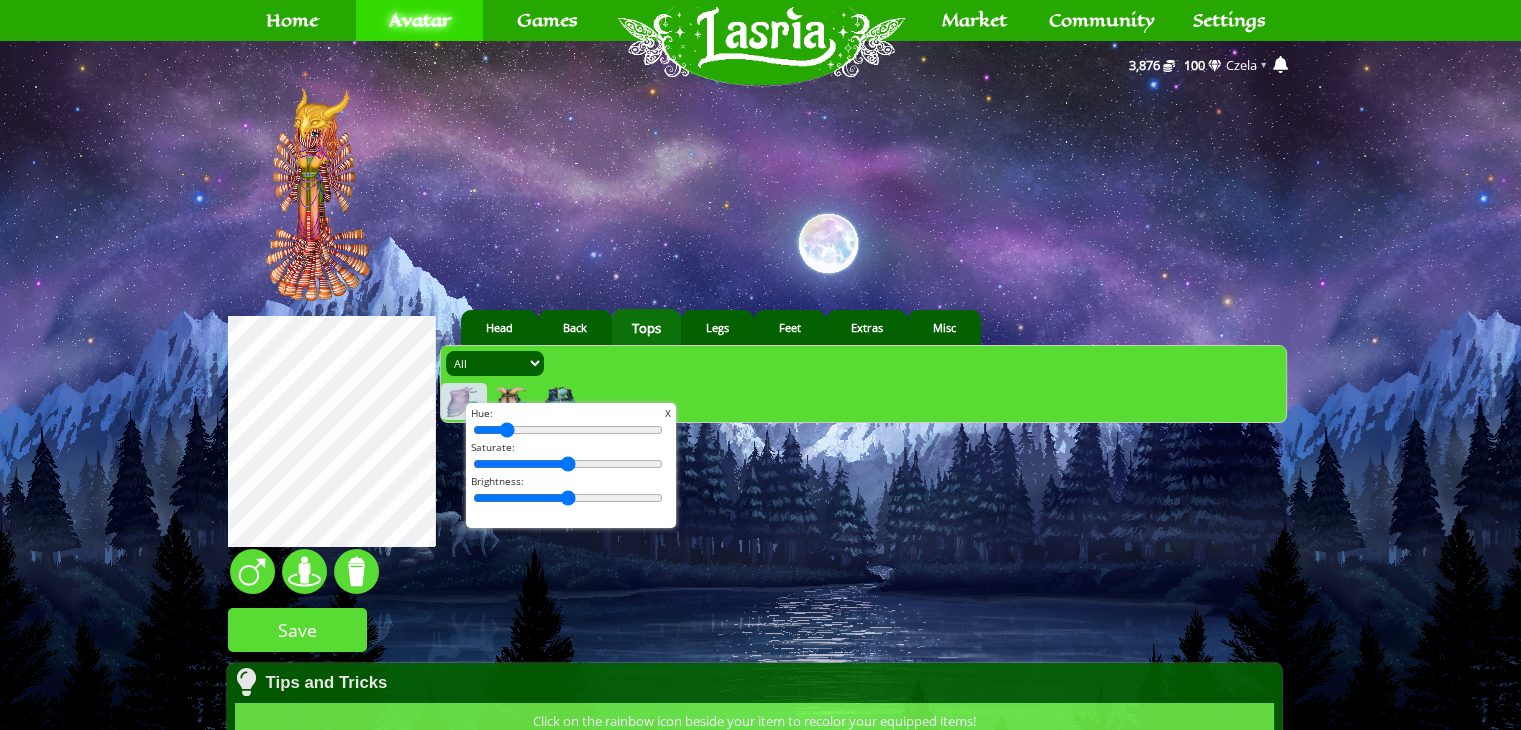 click at bounding box center [568, 430] 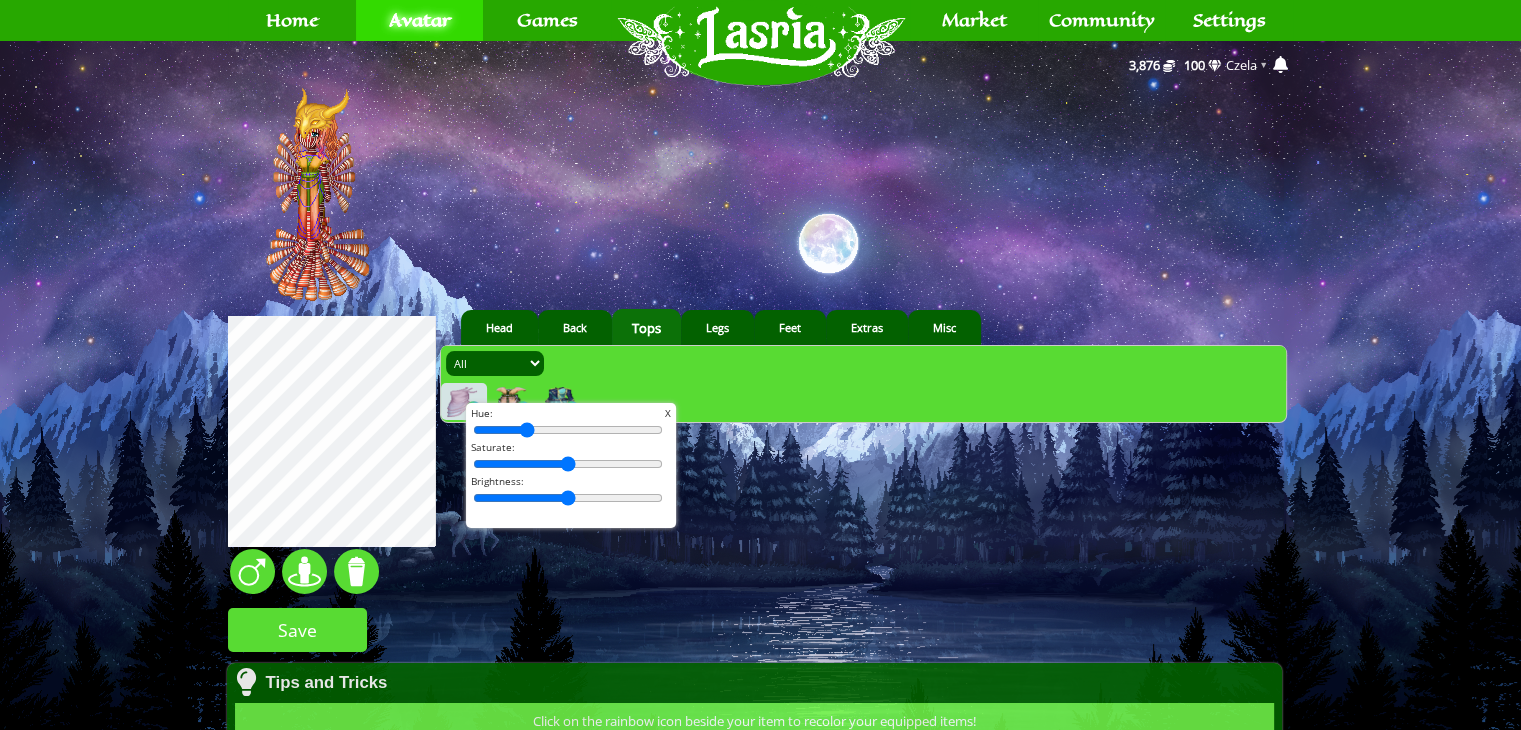 drag, startPoint x: 500, startPoint y: 430, endPoint x: 521, endPoint y: 439, distance: 22.847319 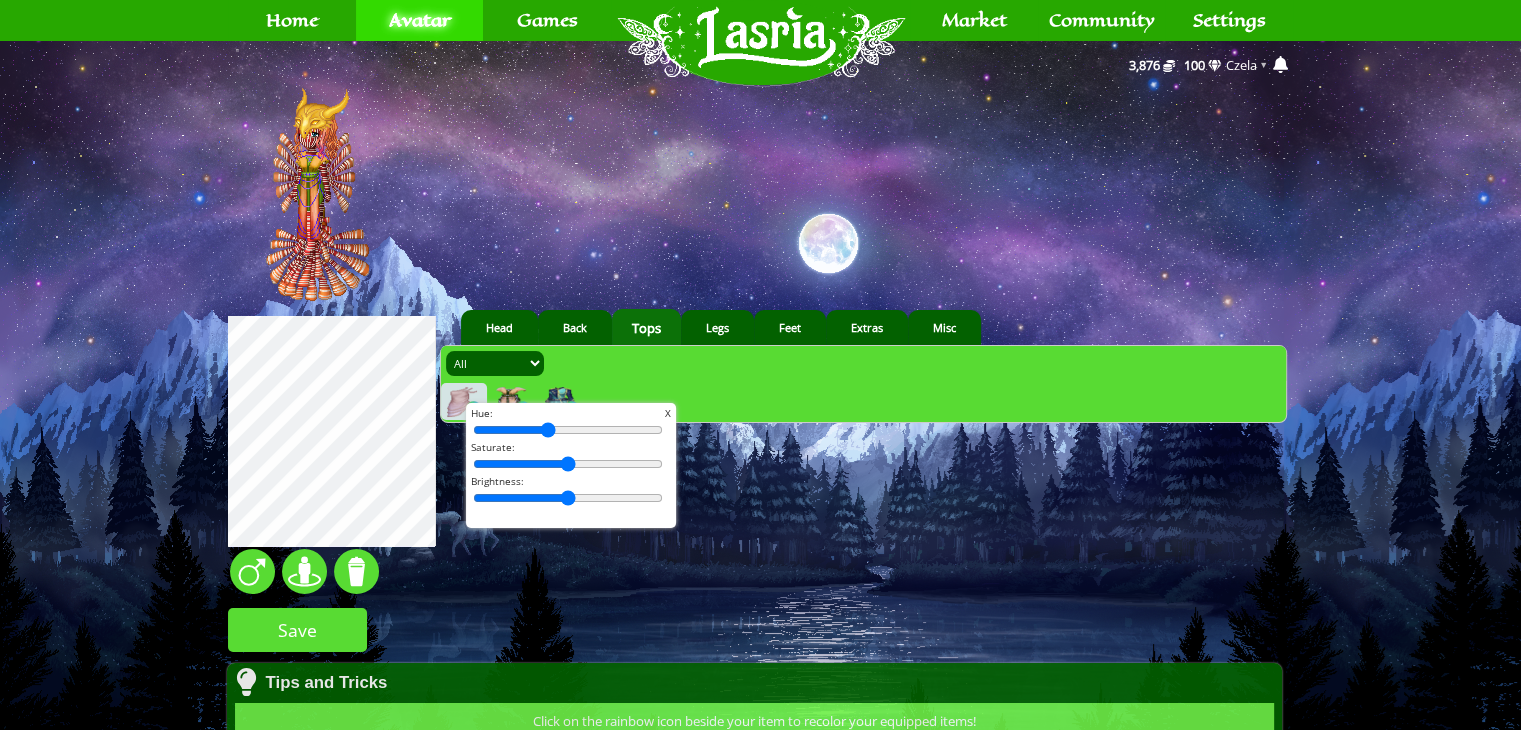 drag, startPoint x: 518, startPoint y: 433, endPoint x: 542, endPoint y: 433, distance: 24 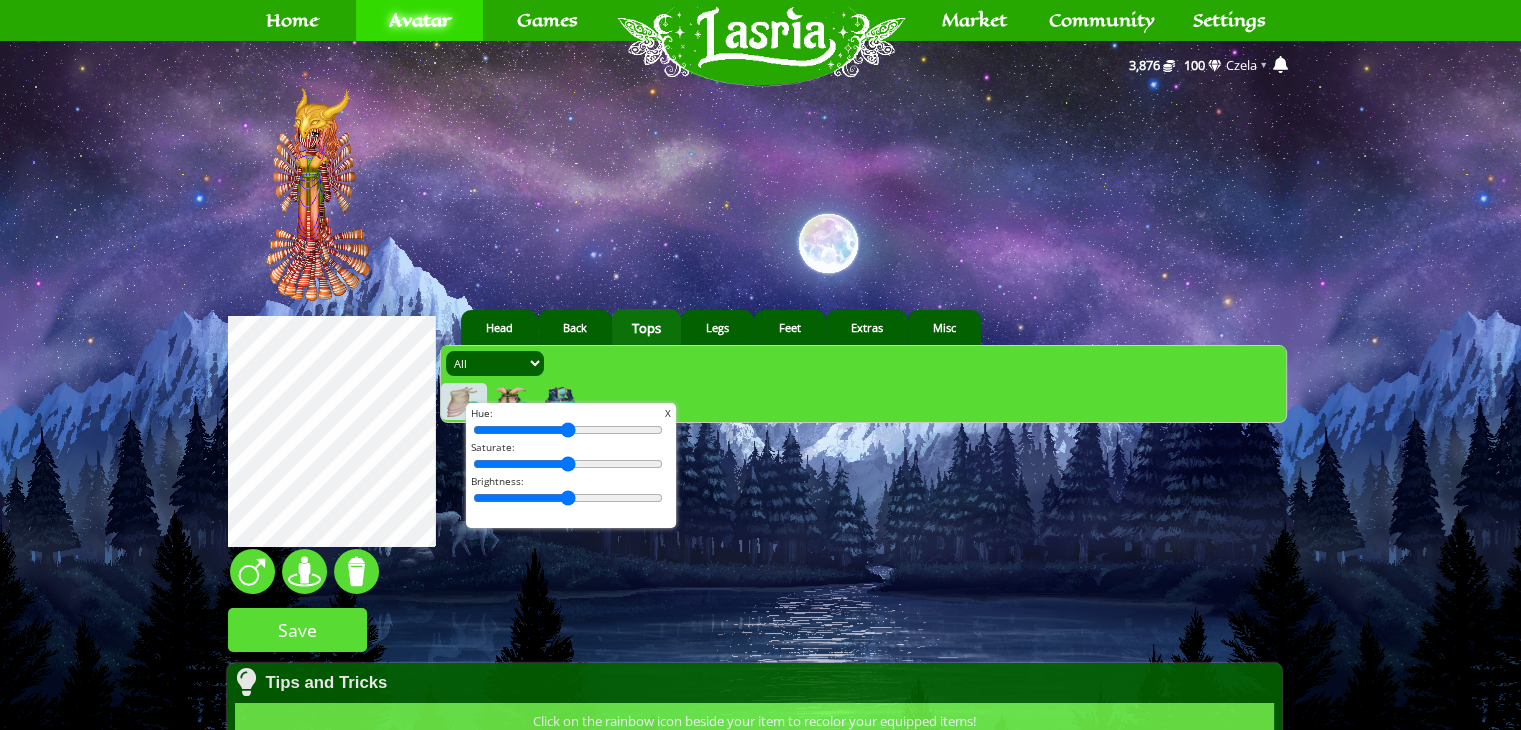 drag, startPoint x: 542, startPoint y: 433, endPoint x: 563, endPoint y: 437, distance: 21.377558 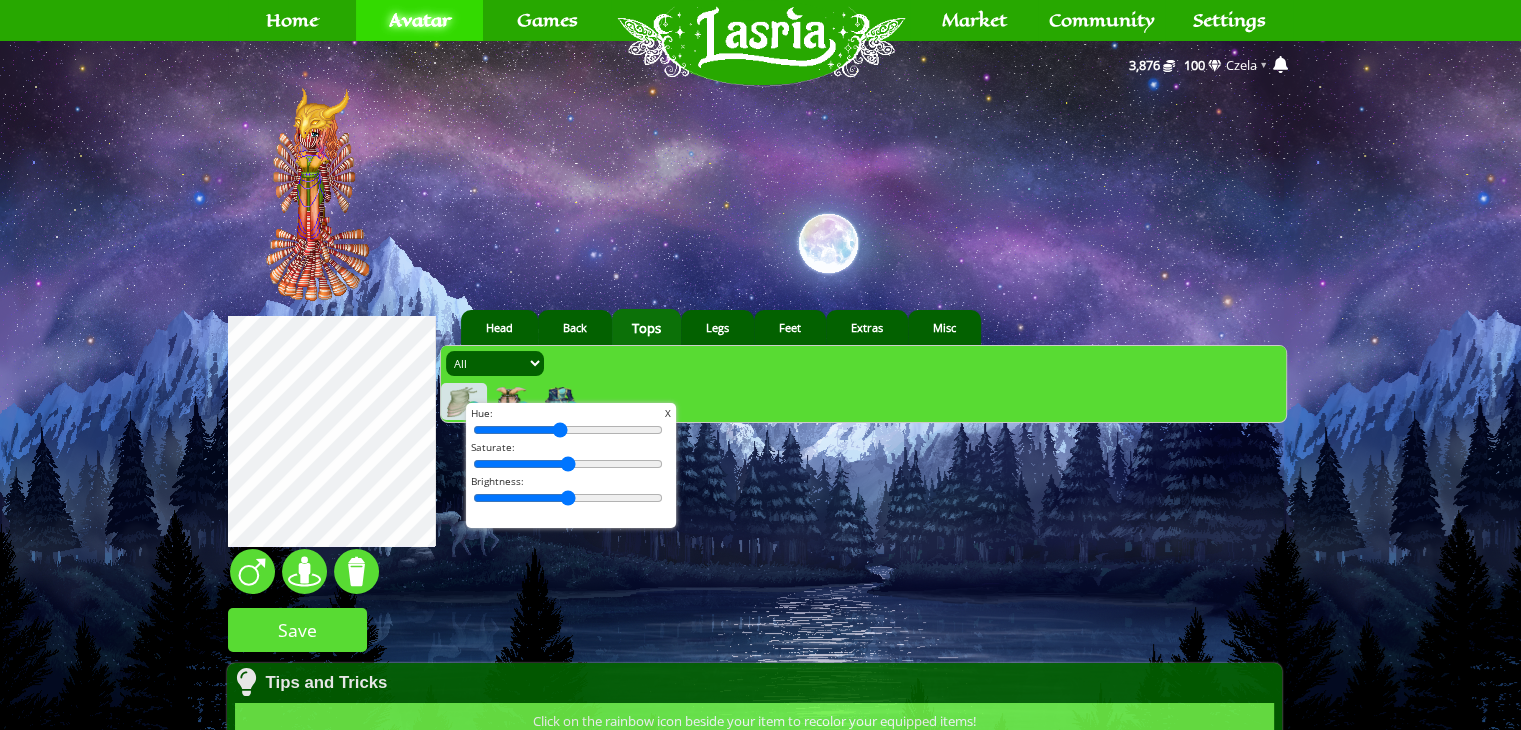 drag, startPoint x: 563, startPoint y: 437, endPoint x: 554, endPoint y: 431, distance: 10.816654 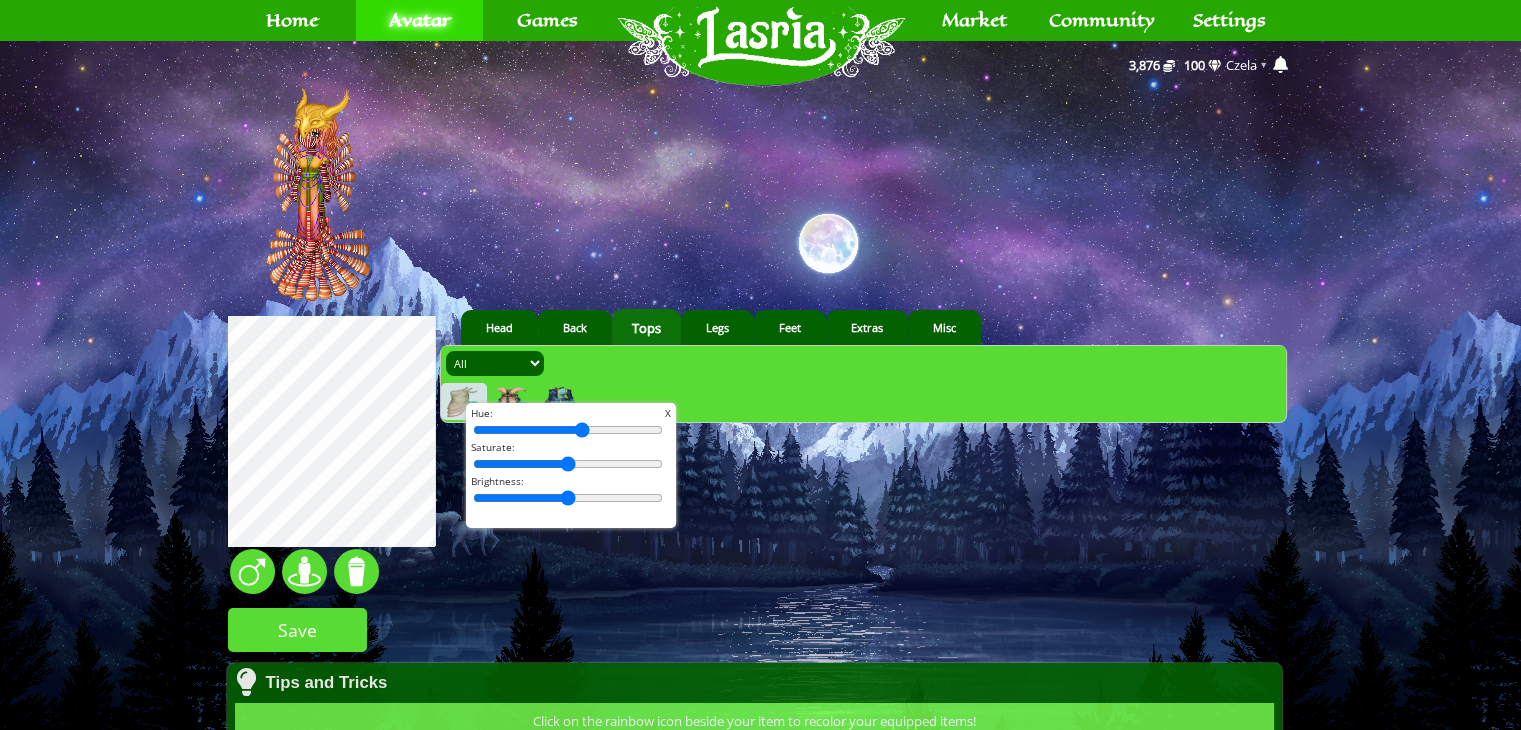 drag, startPoint x: 554, startPoint y: 431, endPoint x: 576, endPoint y: 433, distance: 22.090721 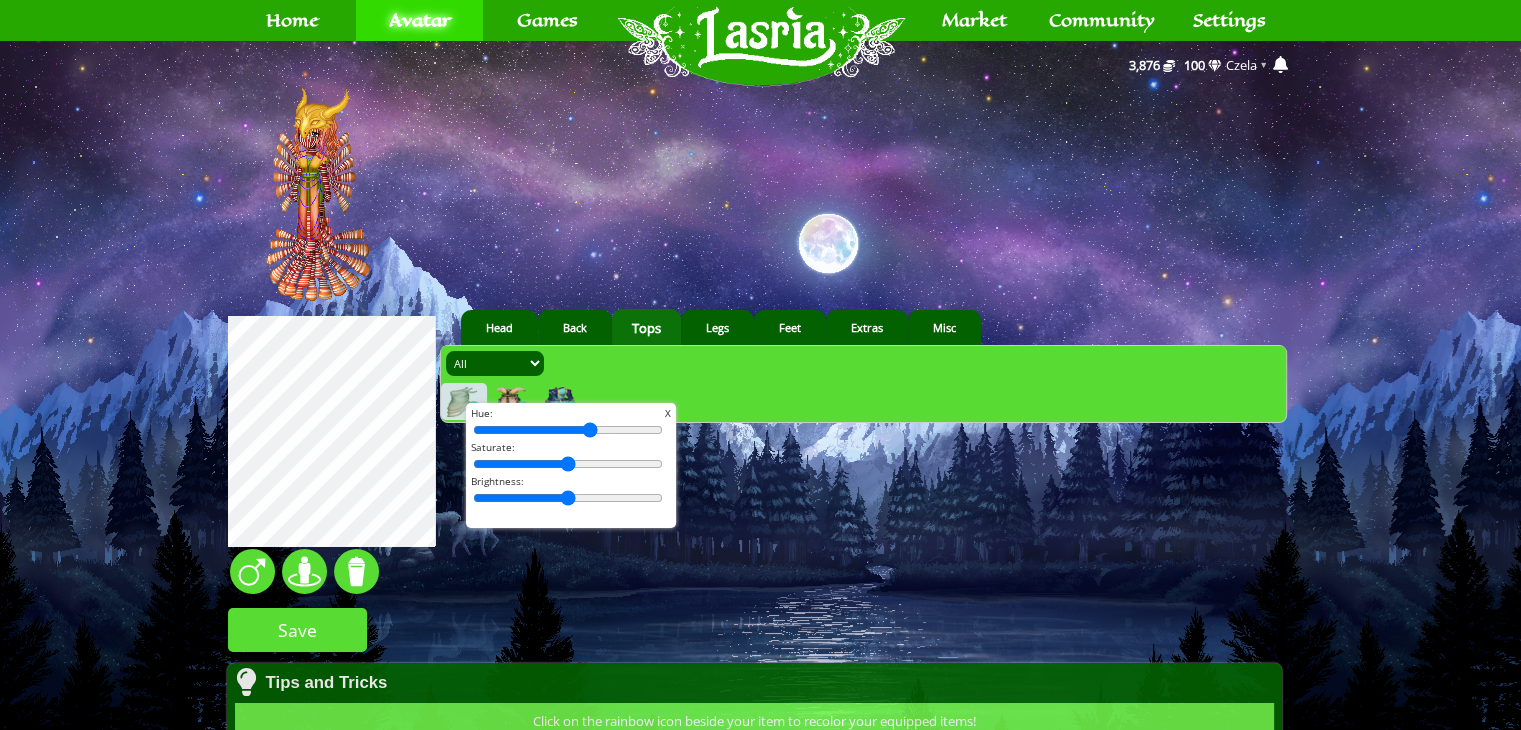 click at bounding box center (568, 430) 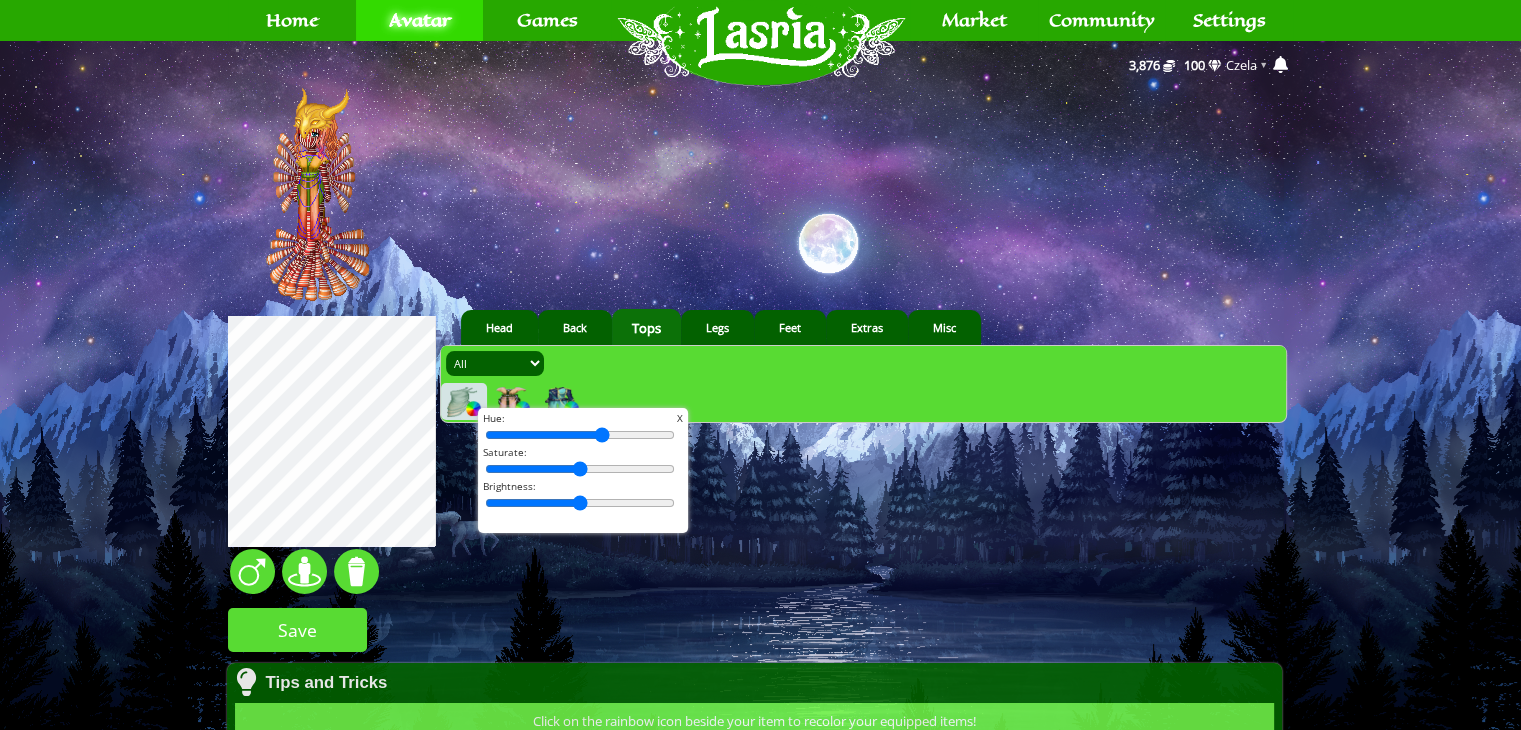 drag, startPoint x: 584, startPoint y: 439, endPoint x: 596, endPoint y: 444, distance: 13 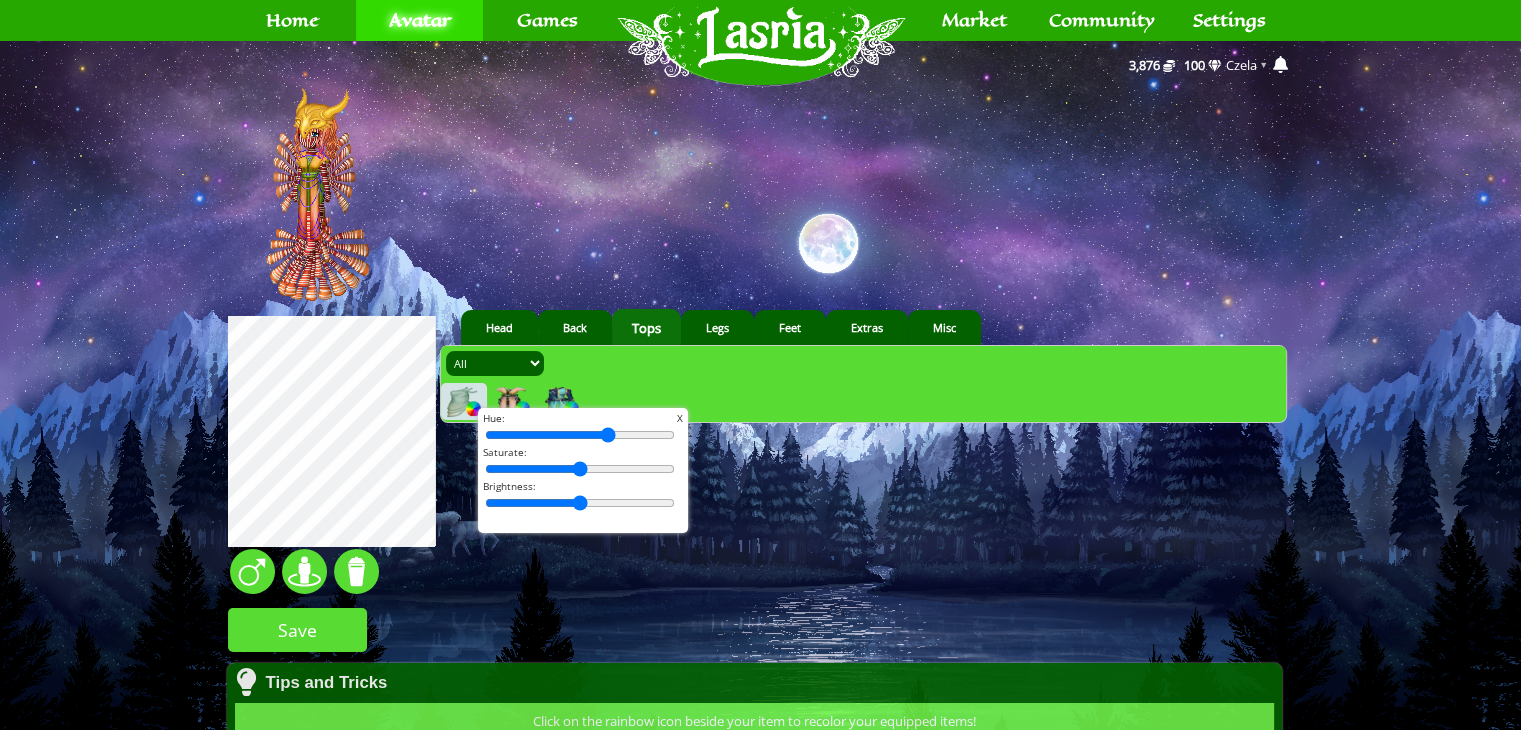 click at bounding box center [580, 435] 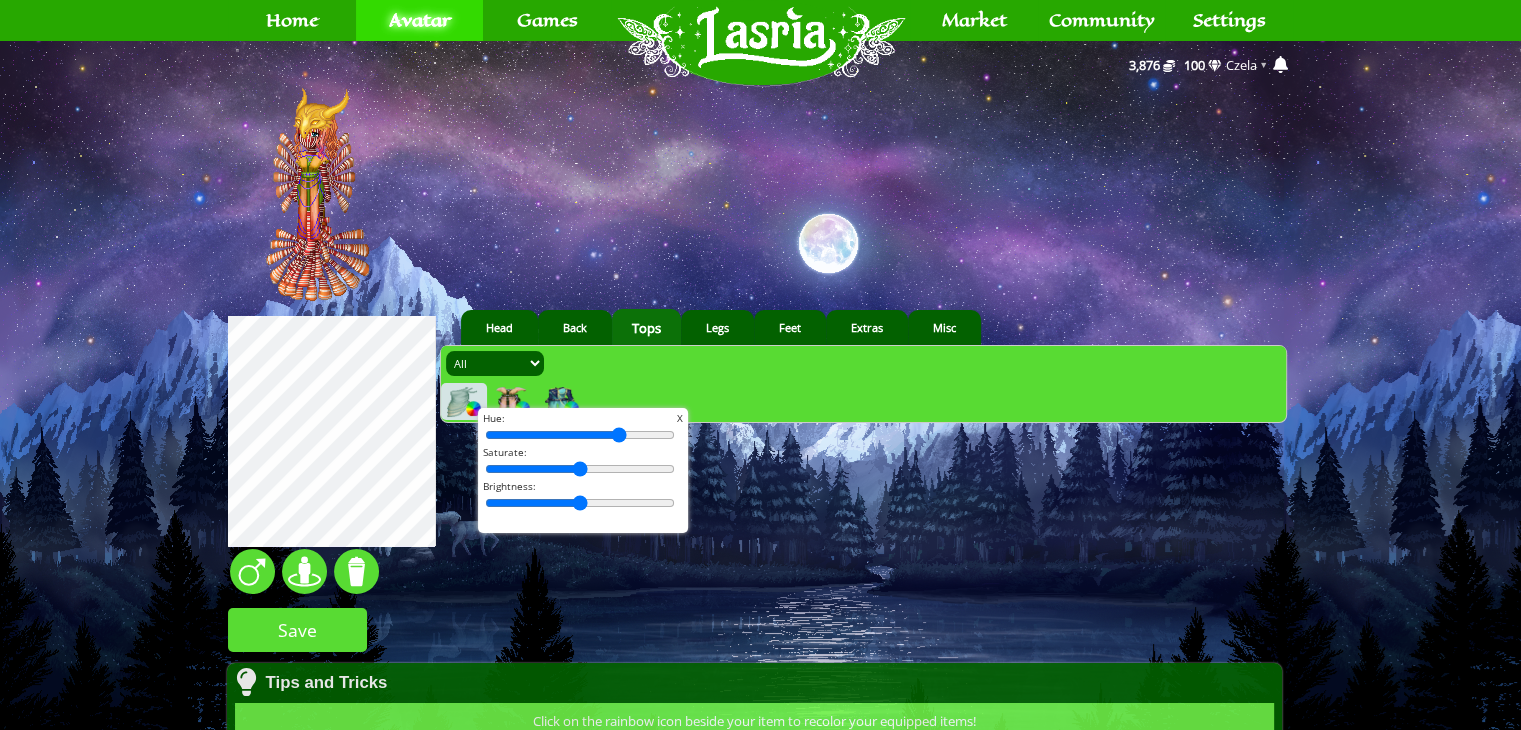 drag, startPoint x: 602, startPoint y: 437, endPoint x: 612, endPoint y: 445, distance: 12.806249 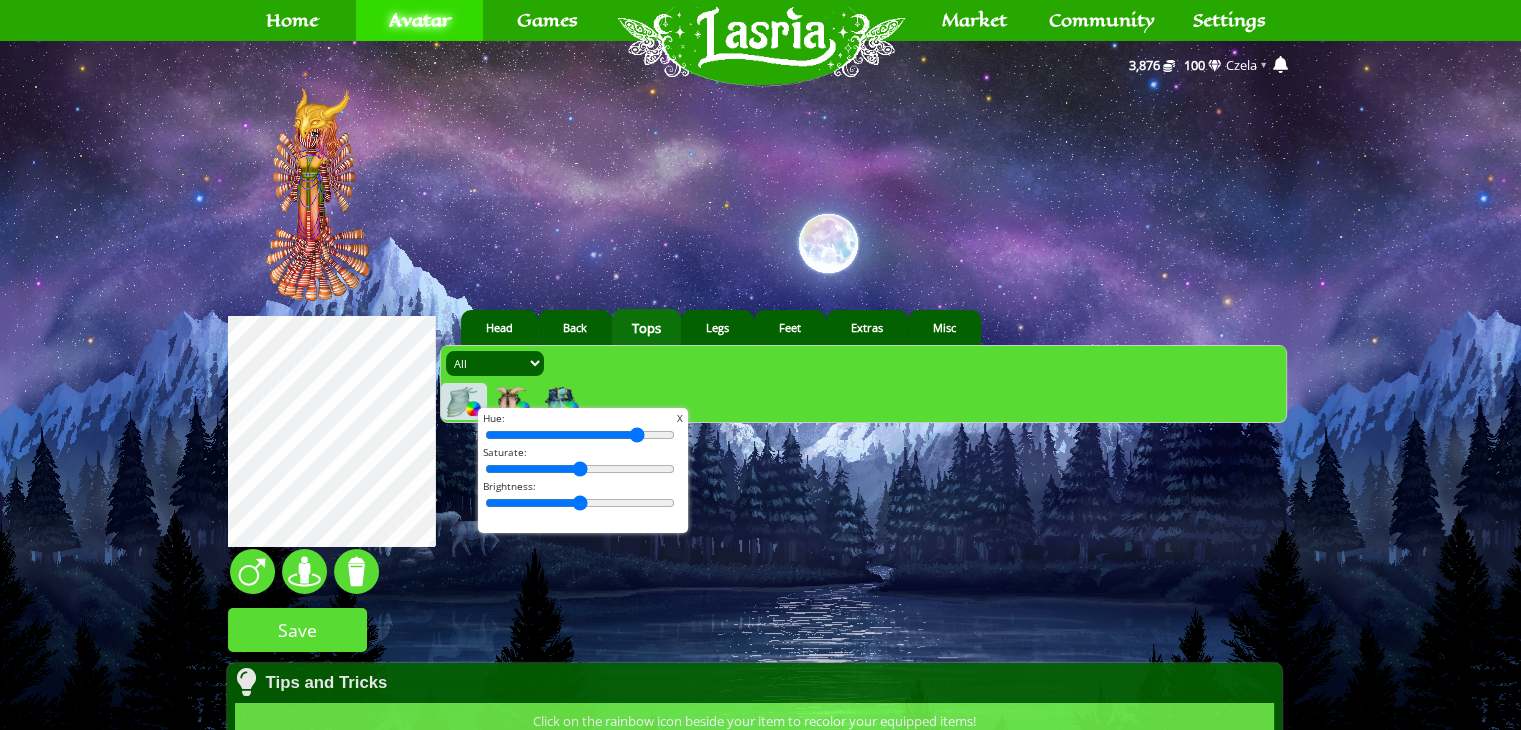 drag, startPoint x: 614, startPoint y: 437, endPoint x: 632, endPoint y: 445, distance: 19.697716 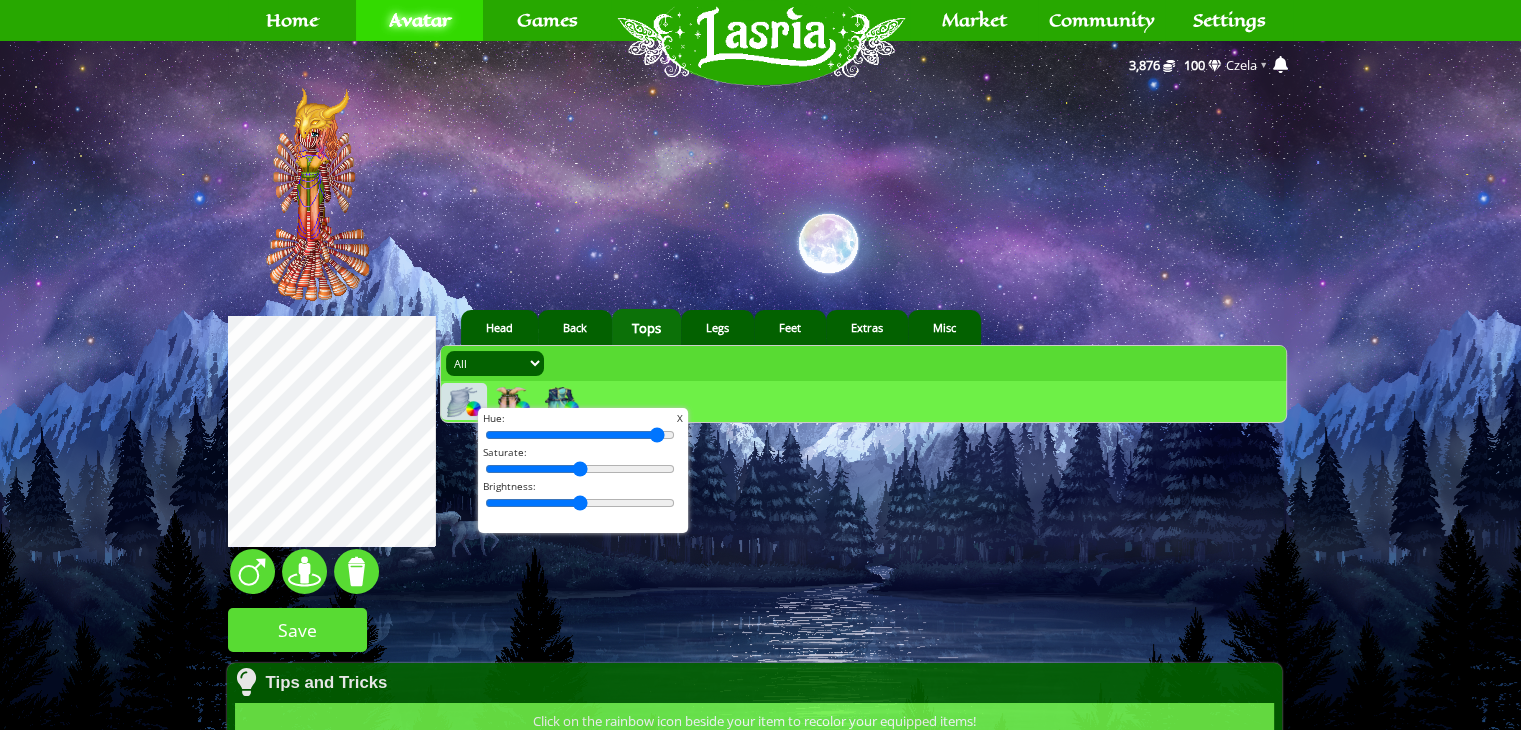 drag, startPoint x: 632, startPoint y: 437, endPoint x: 688, endPoint y: 439, distance: 56.0357 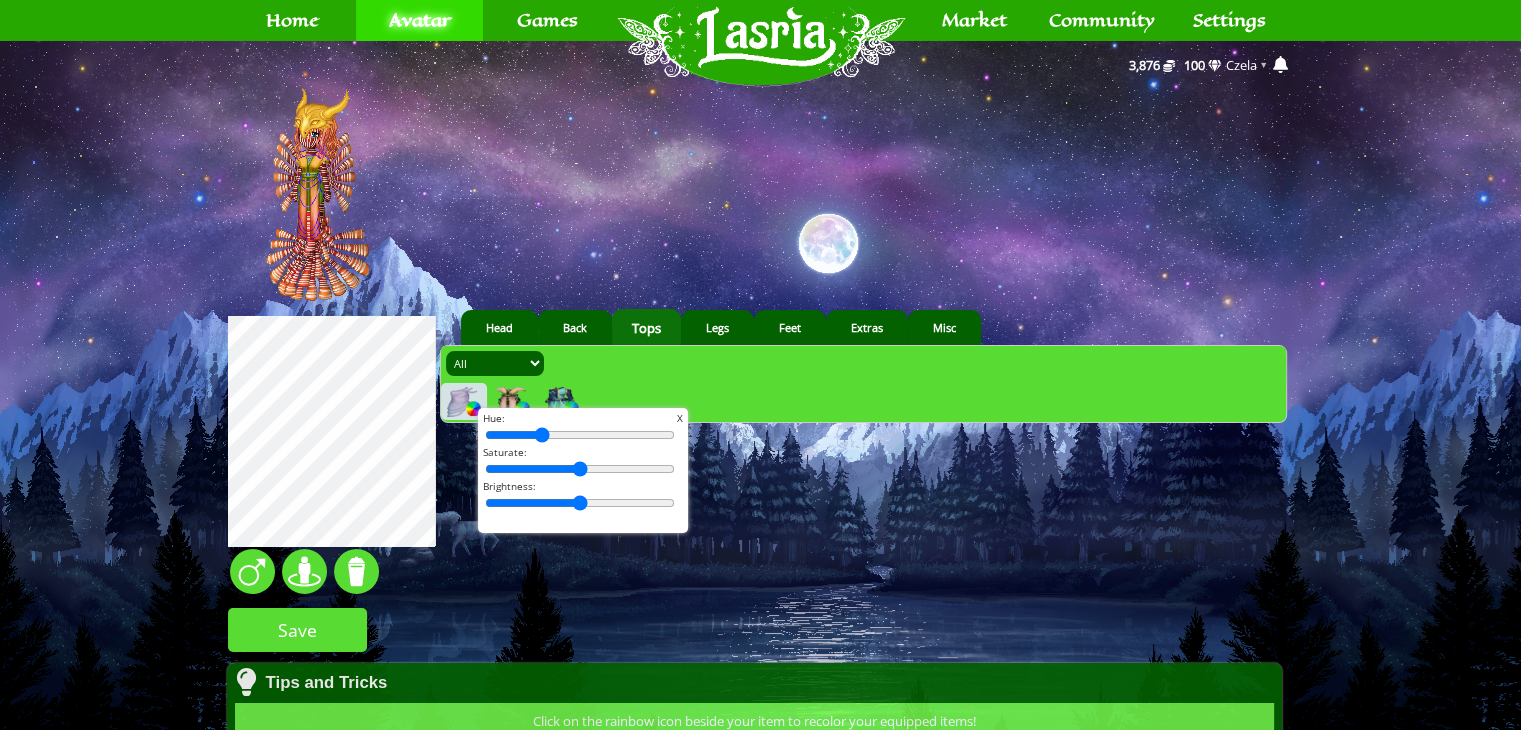drag, startPoint x: 656, startPoint y: 429, endPoint x: 536, endPoint y: 423, distance: 120.14991 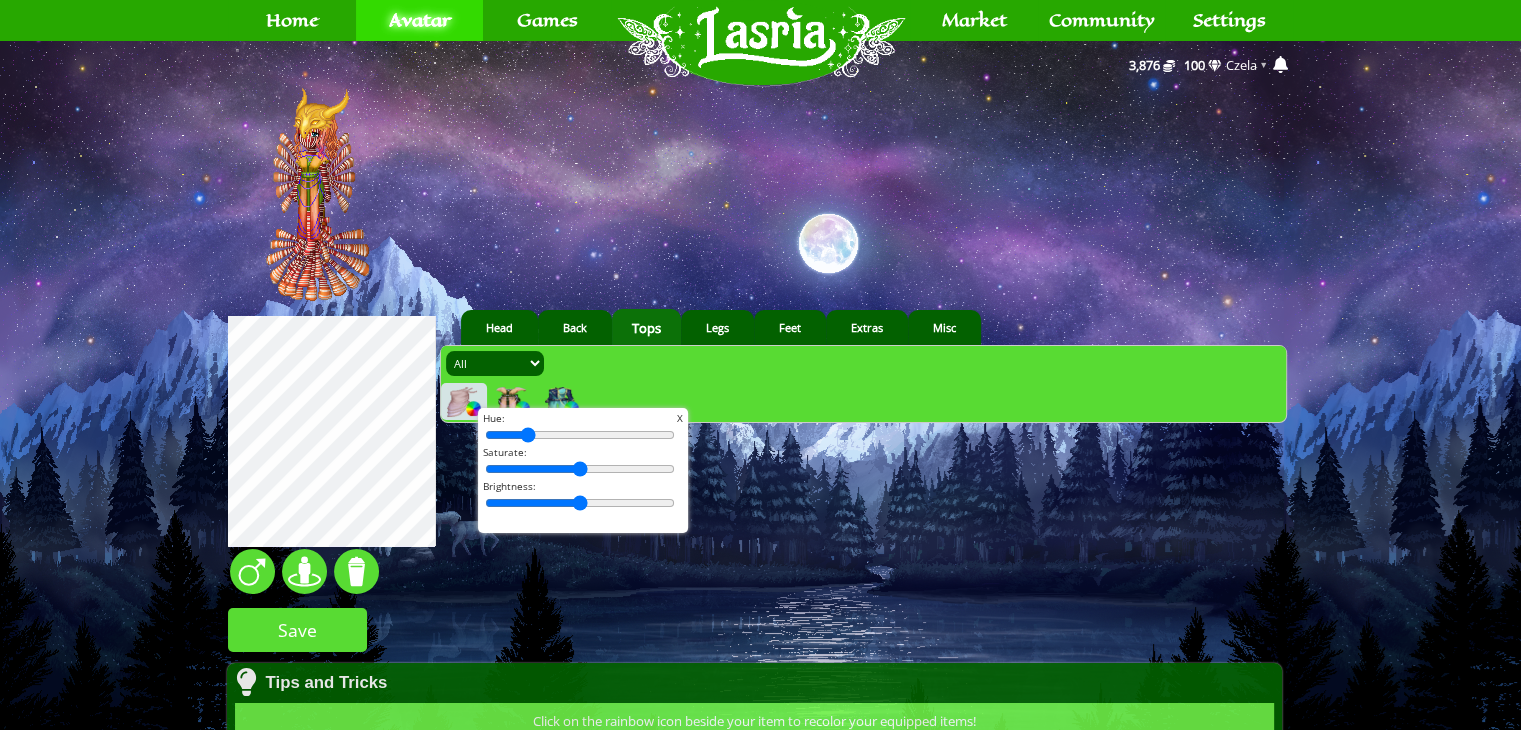 click at bounding box center (580, 435) 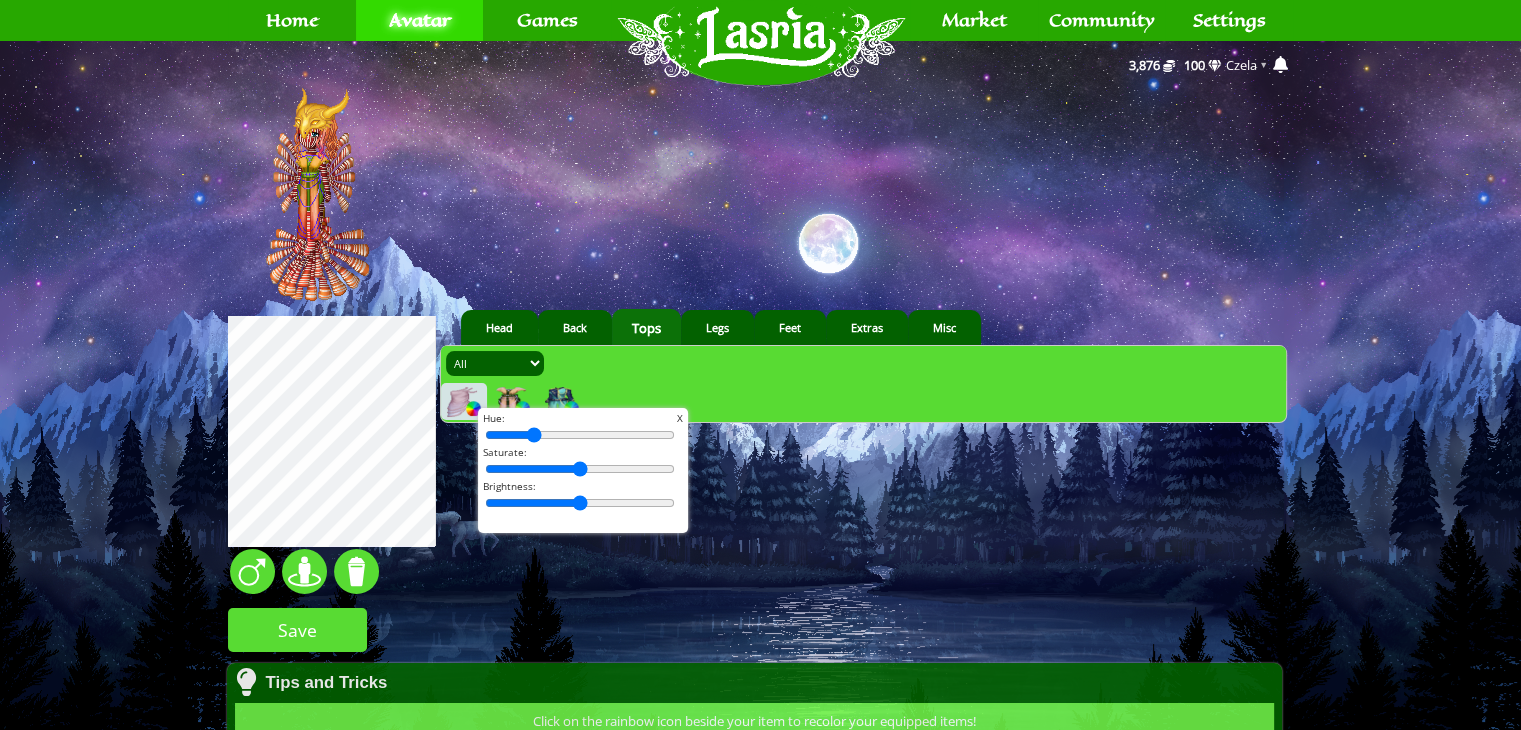 click at bounding box center [580, 435] 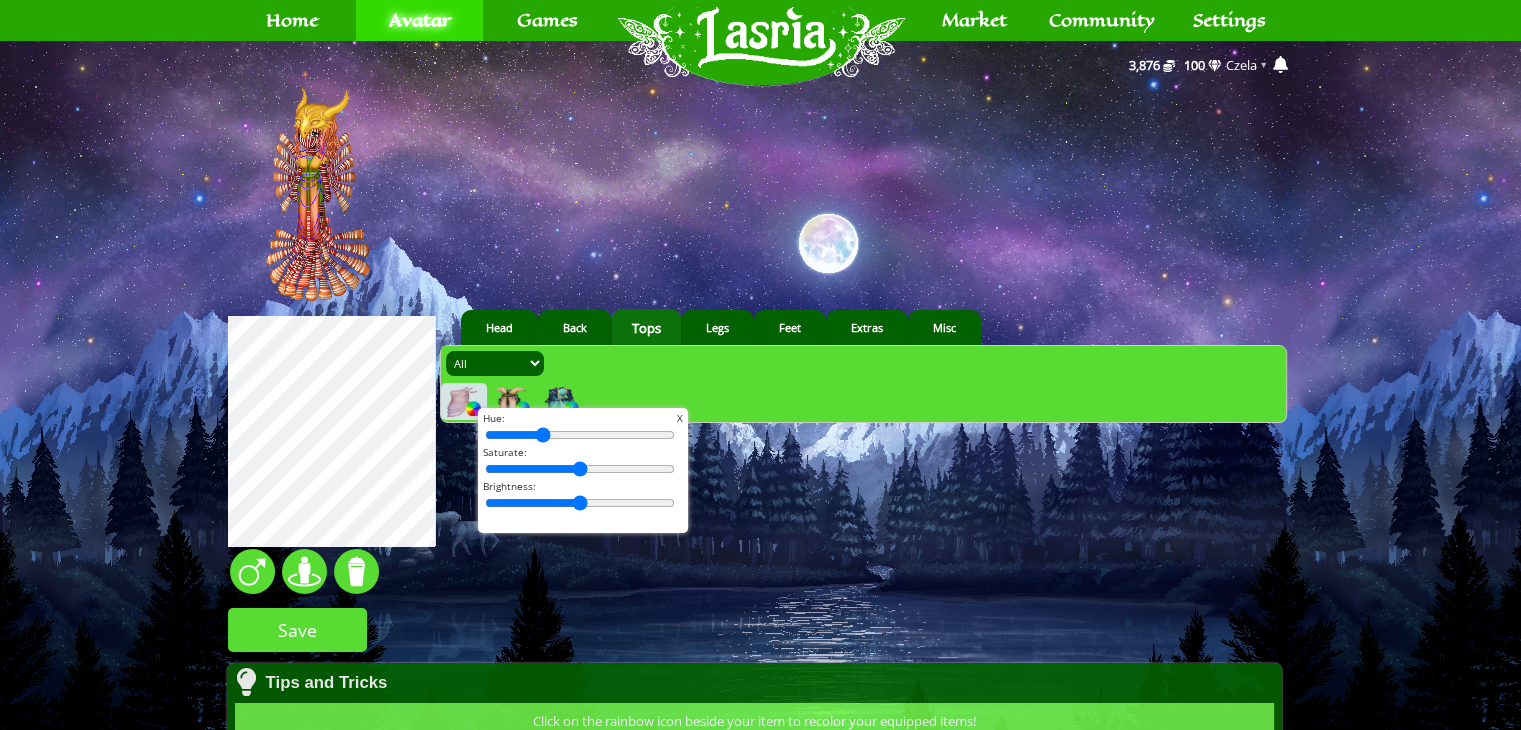 type on "26" 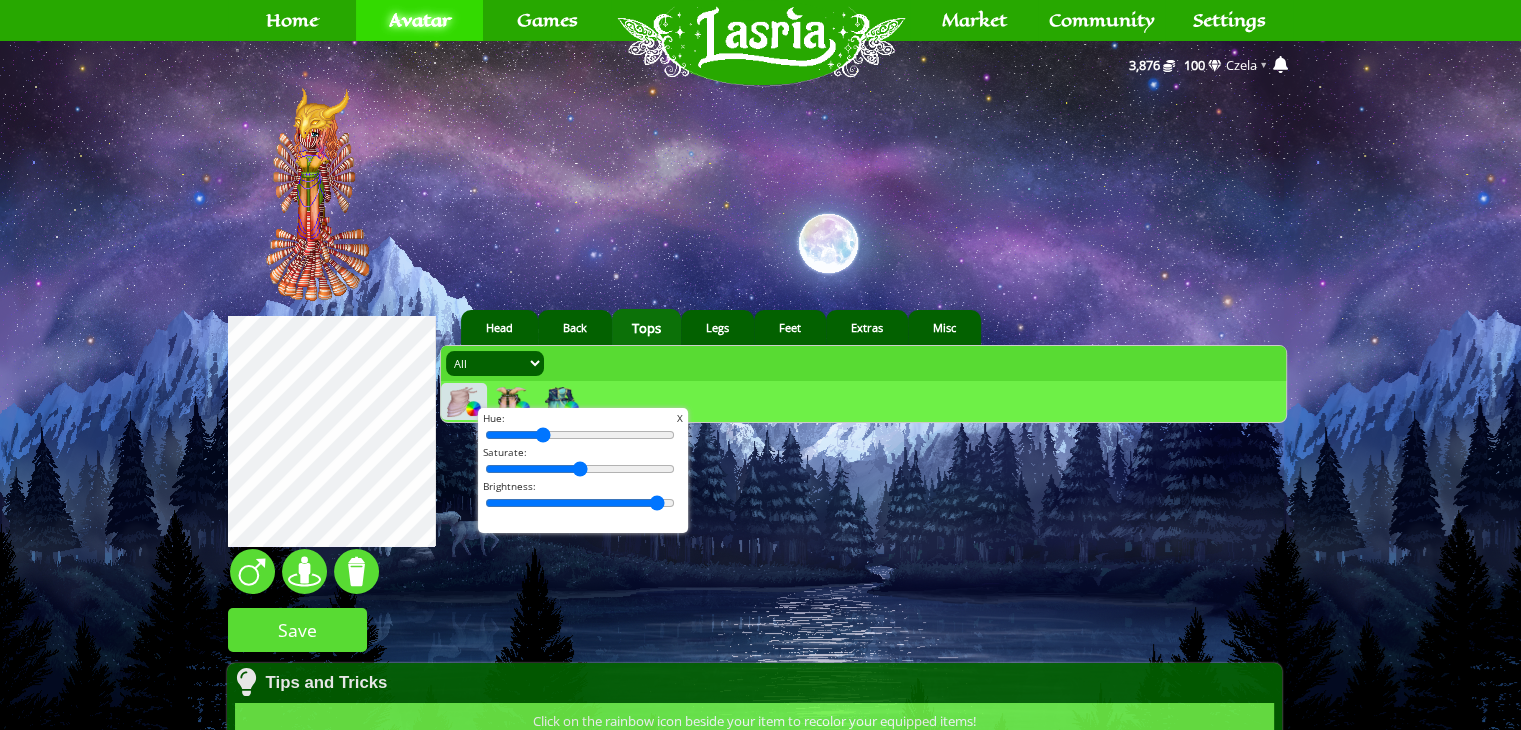 drag, startPoint x: 575, startPoint y: 509, endPoint x: 751, endPoint y: 527, distance: 176.91806 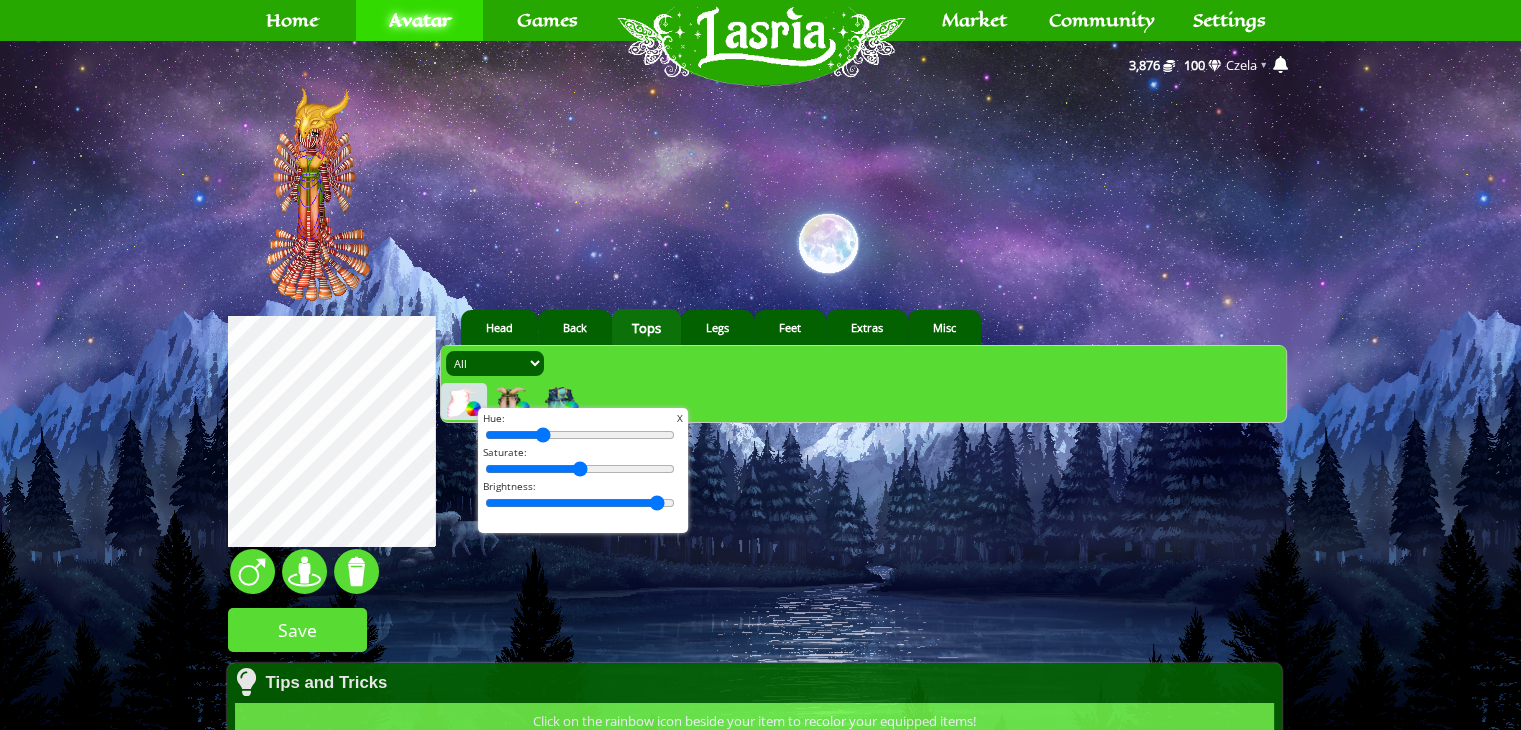 click on "X
Hue:
Saturate:
Brightness:" at bounding box center [583, 470] 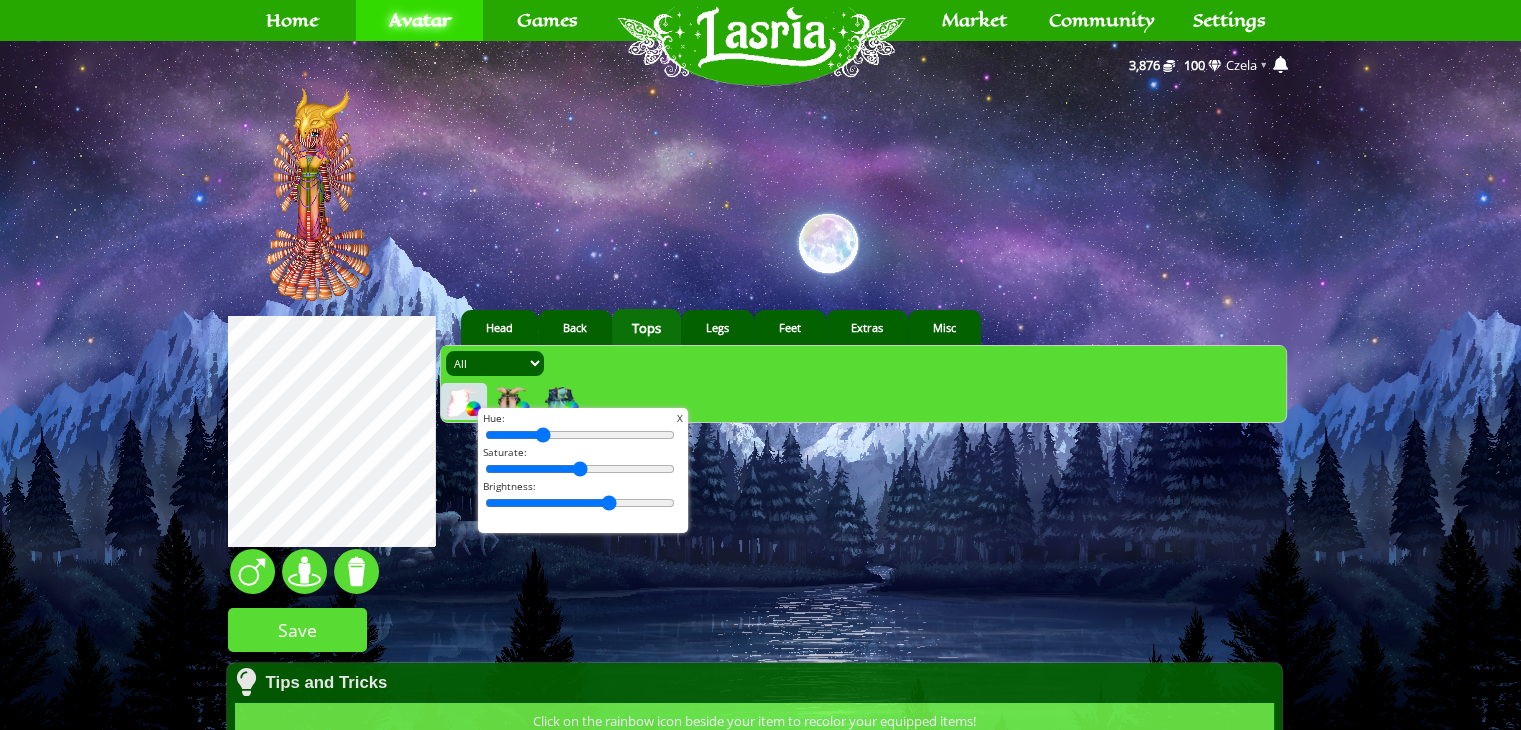 click at bounding box center [580, 503] 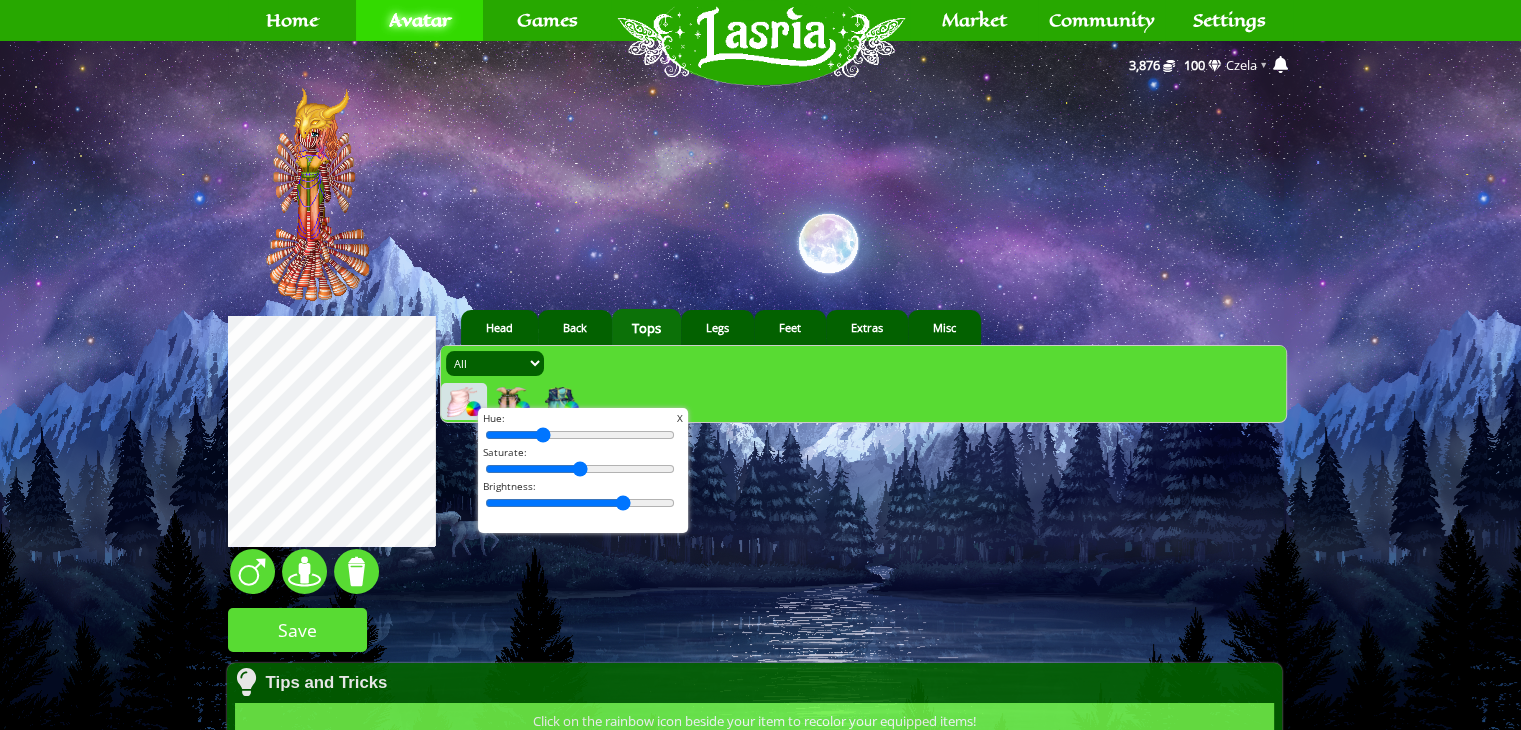 click at bounding box center [580, 503] 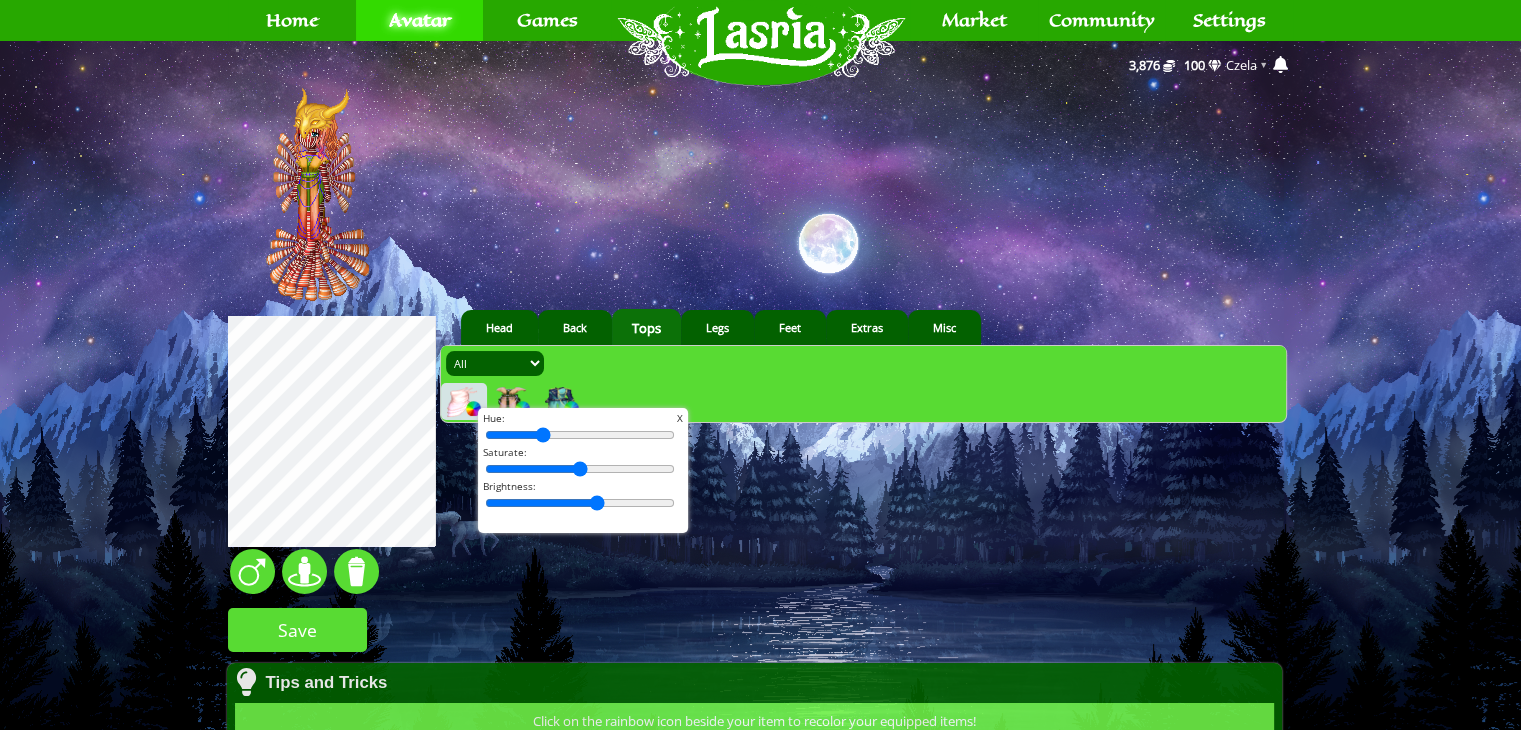 click at bounding box center [580, 503] 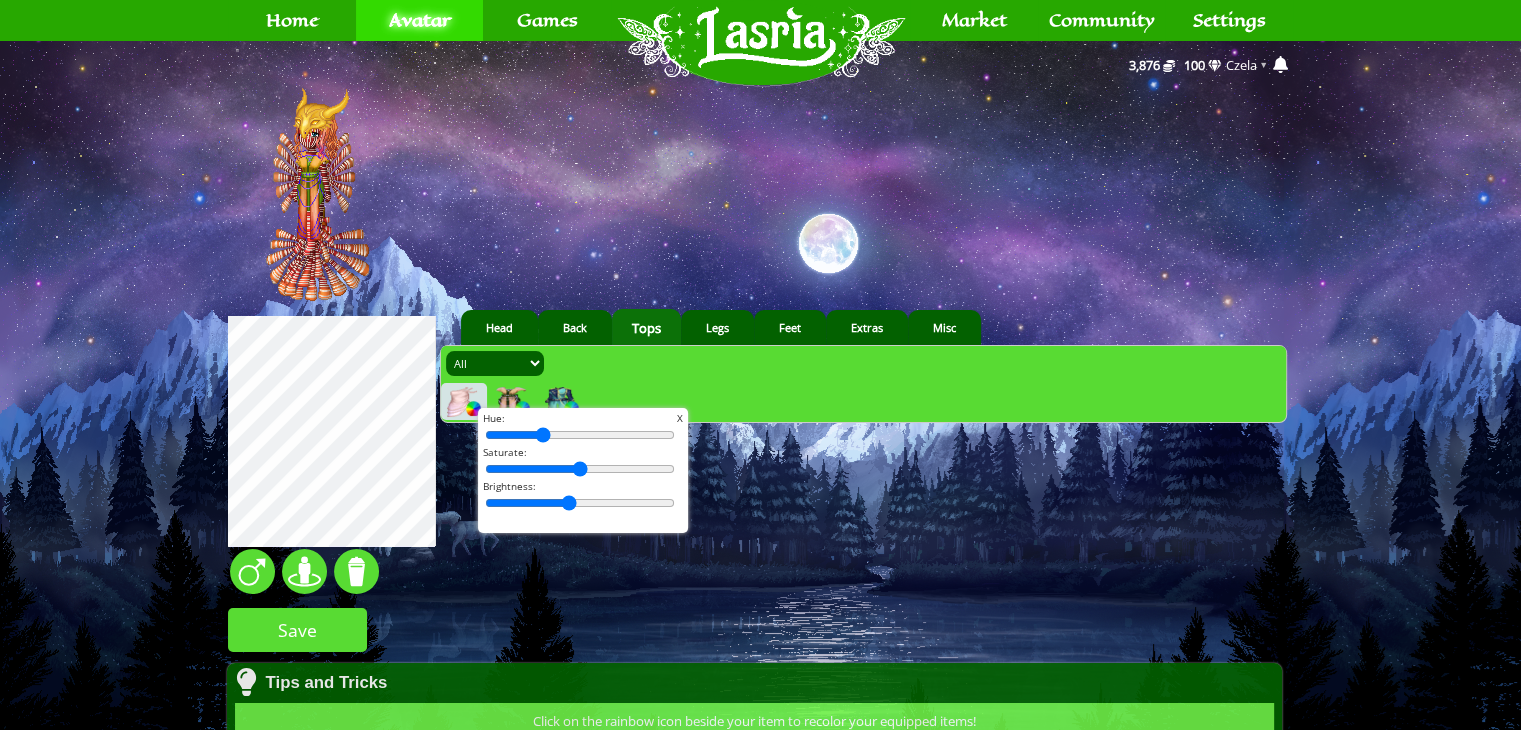 click at bounding box center (580, 503) 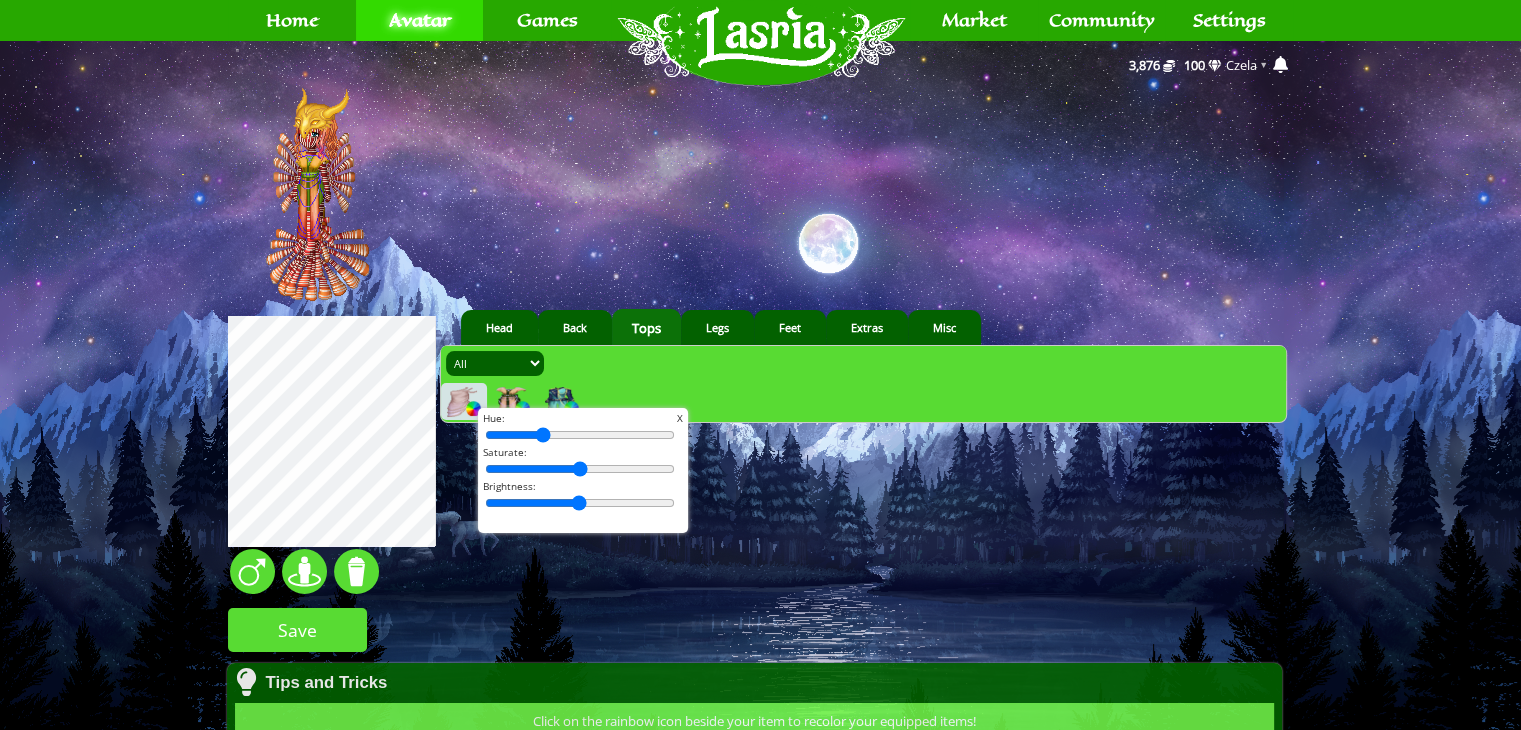 click at bounding box center (580, 503) 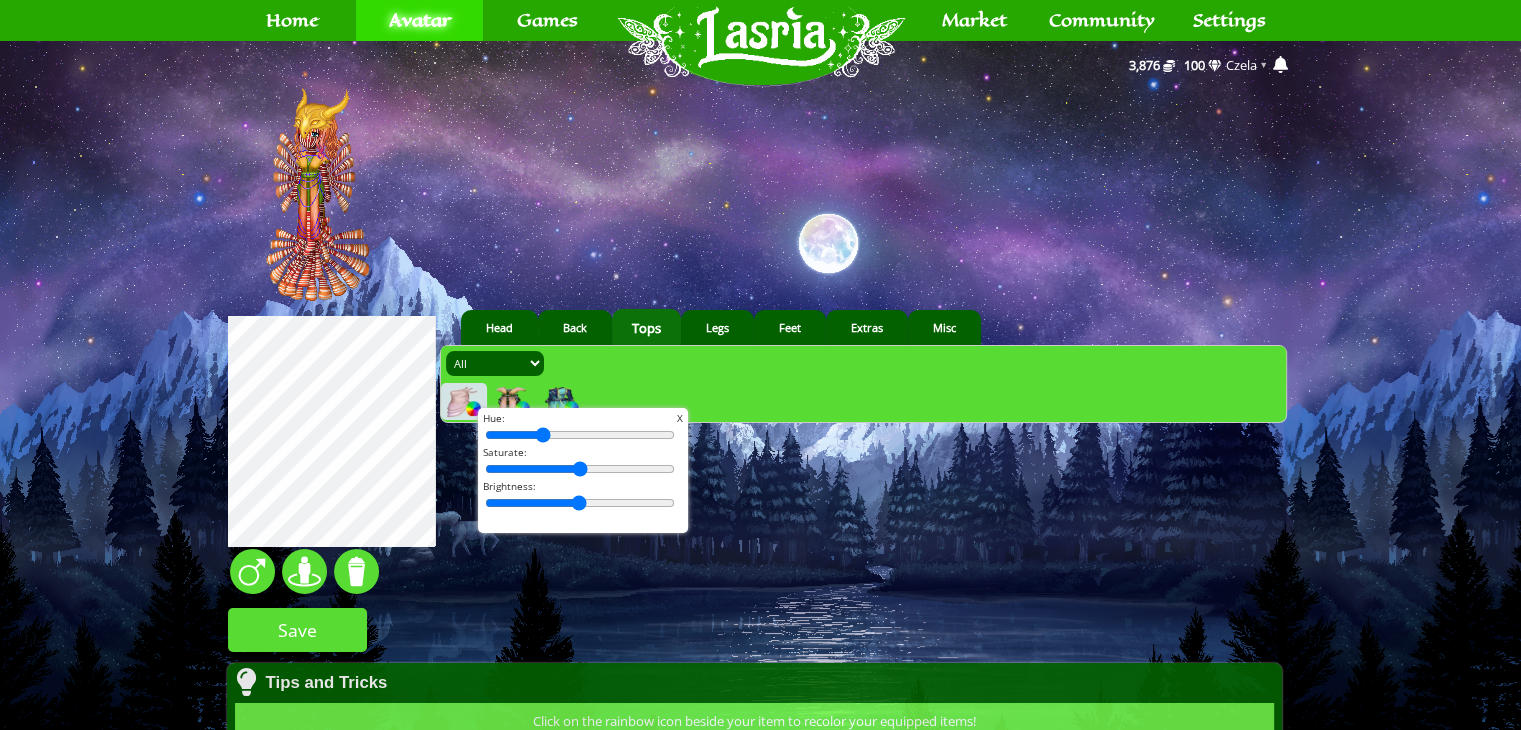 click at bounding box center [580, 503] 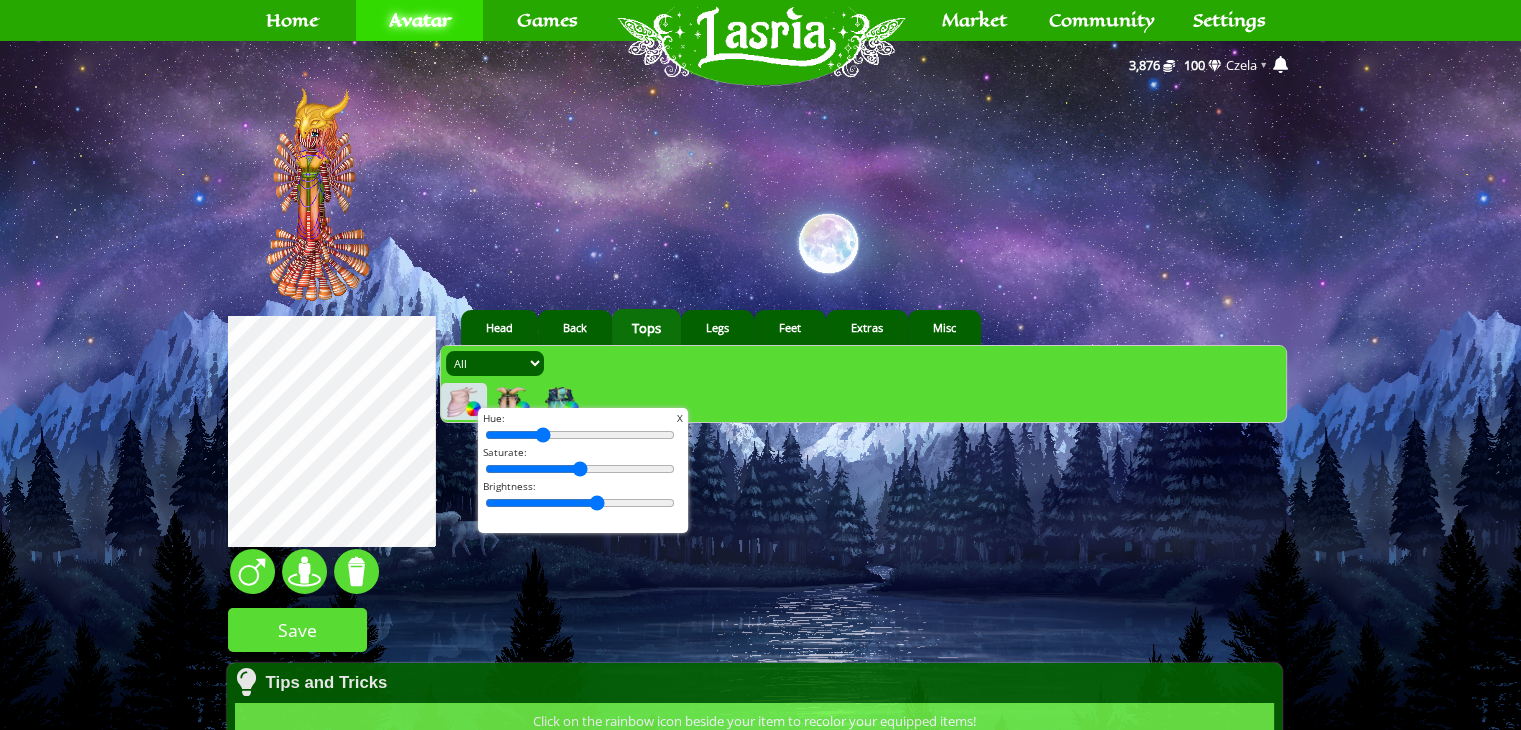 type on "61" 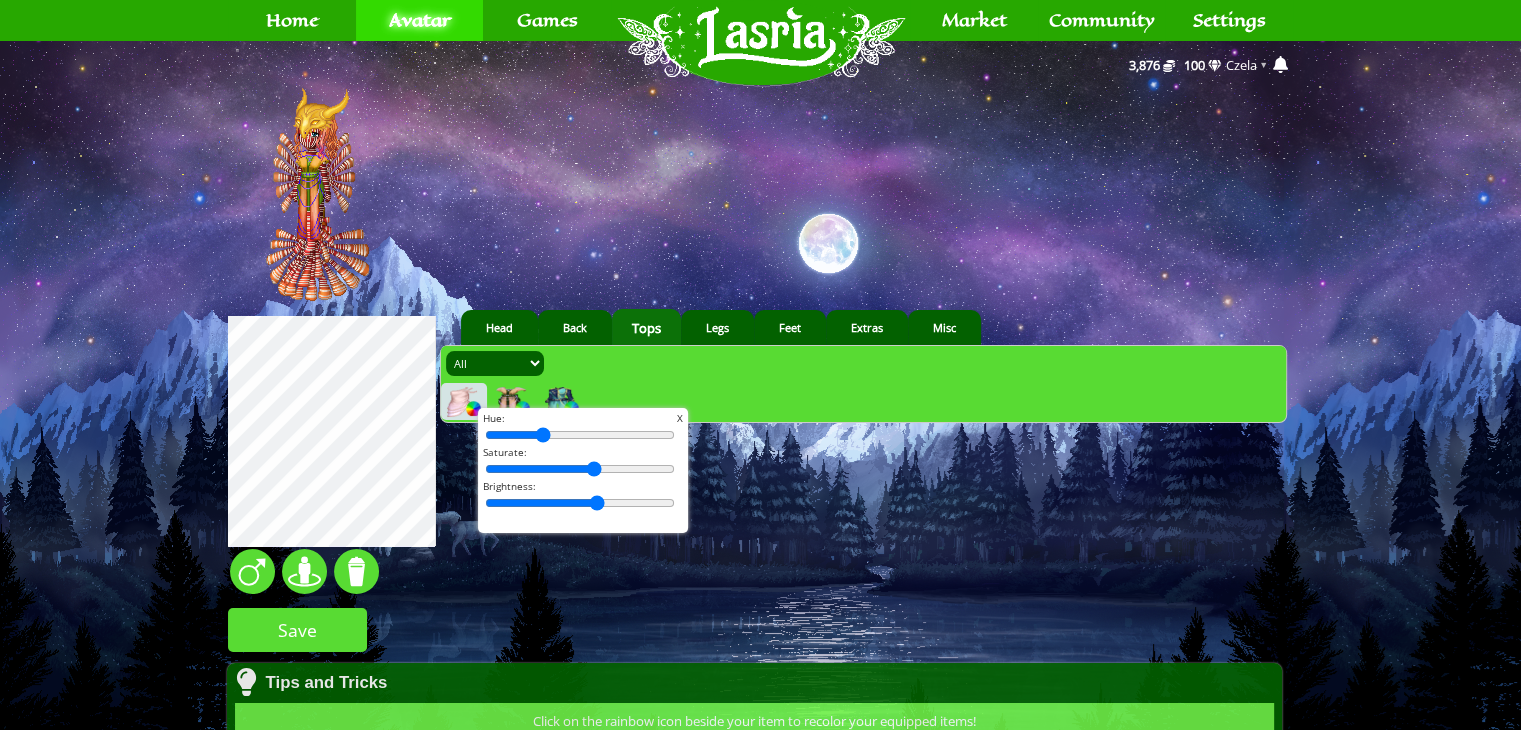 click at bounding box center (580, 469) 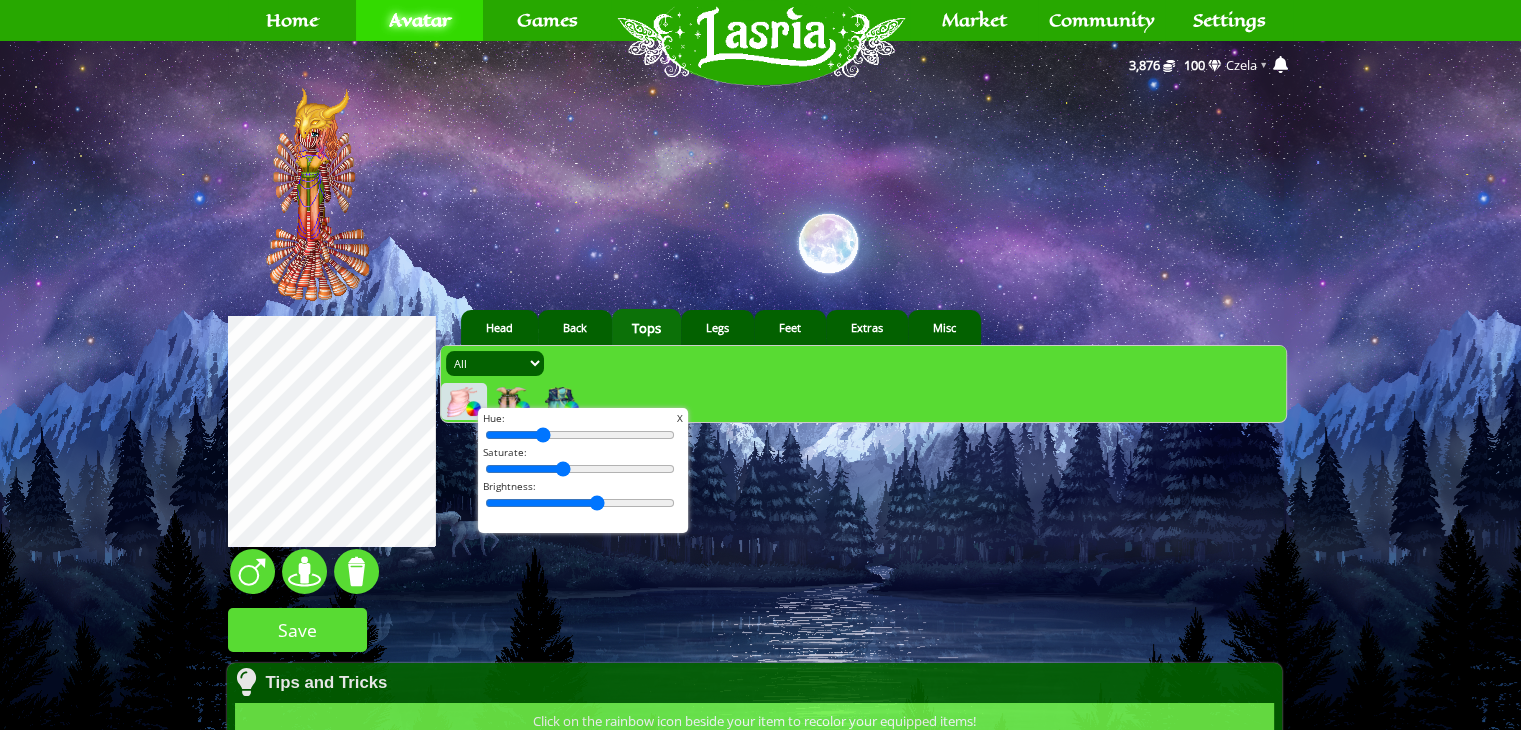 click at bounding box center (580, 469) 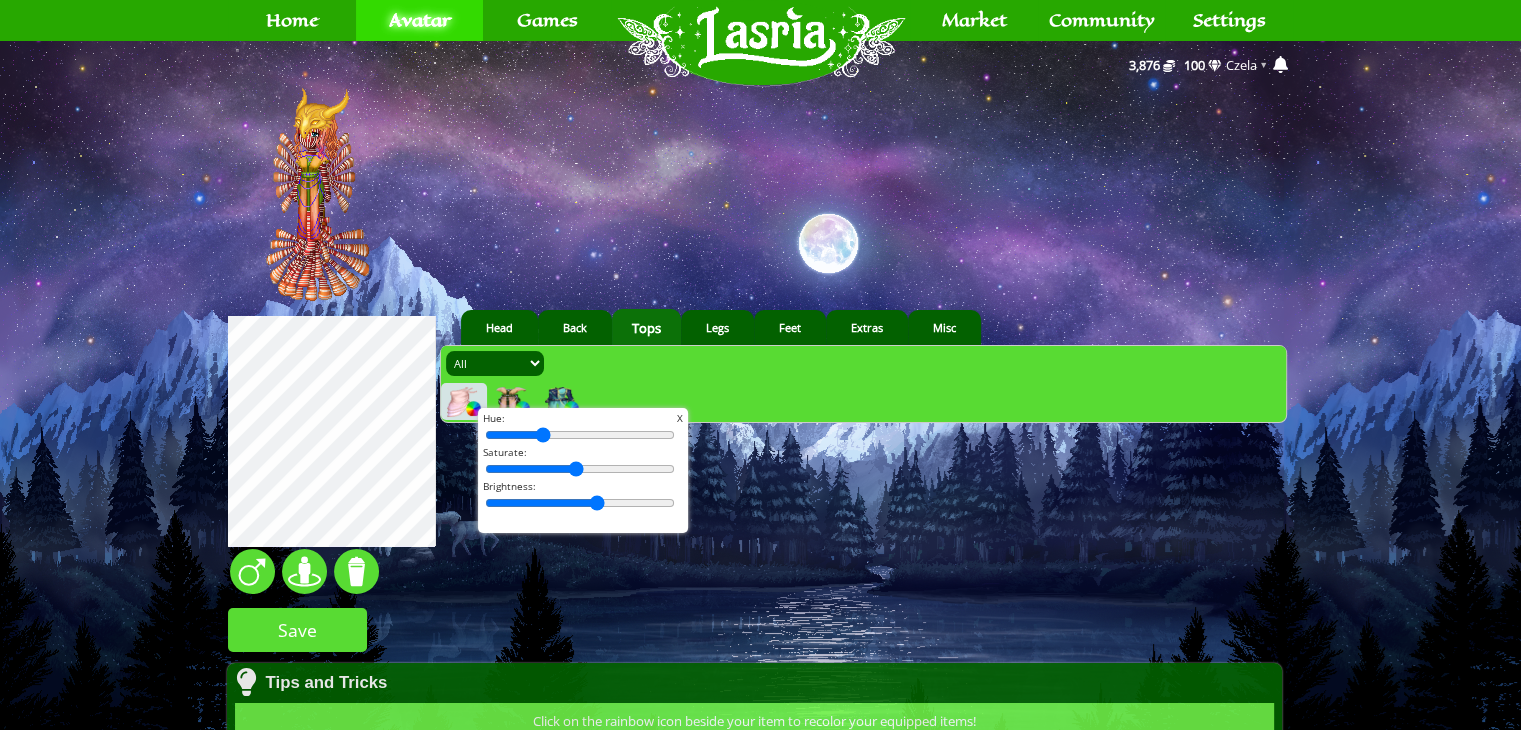 click at bounding box center [580, 469] 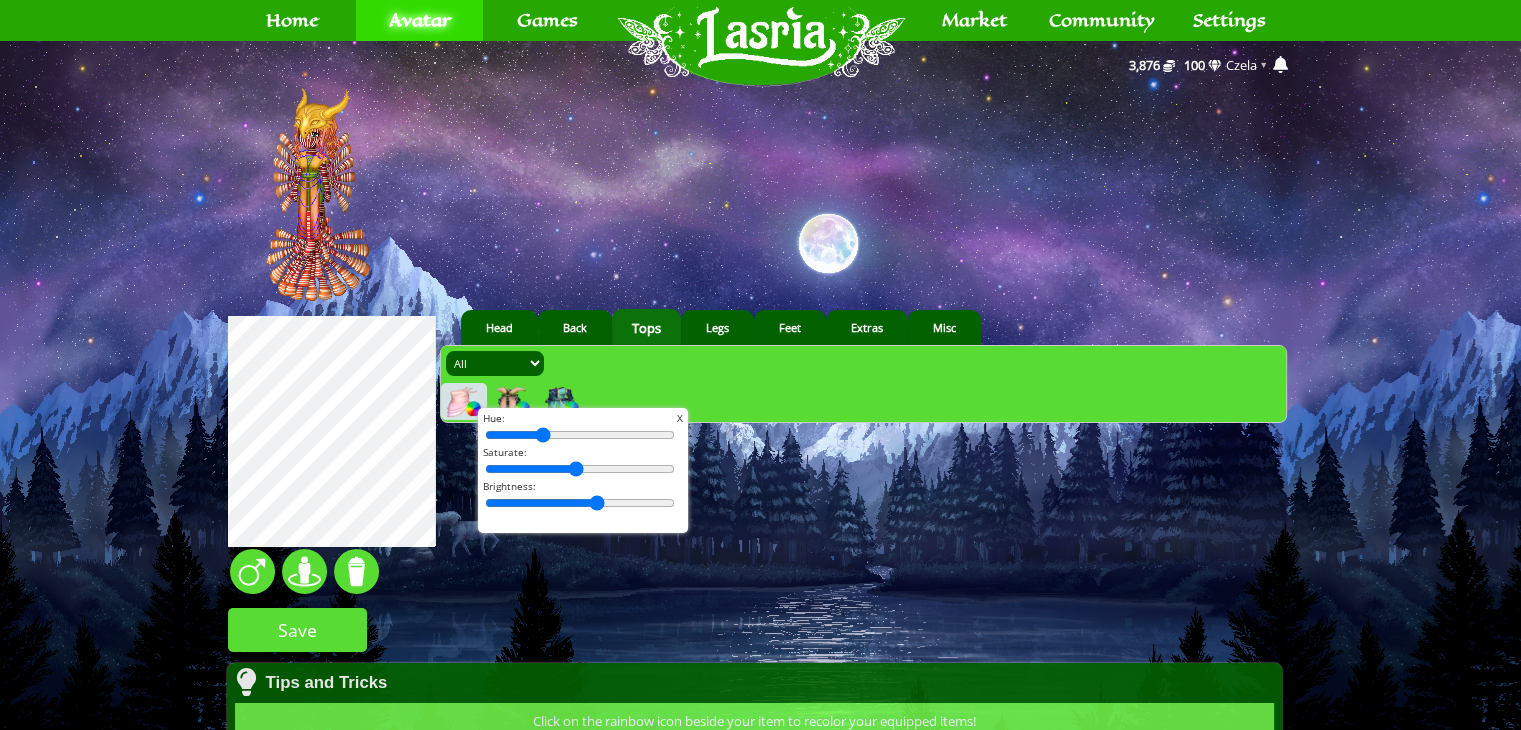 click at bounding box center [580, 469] 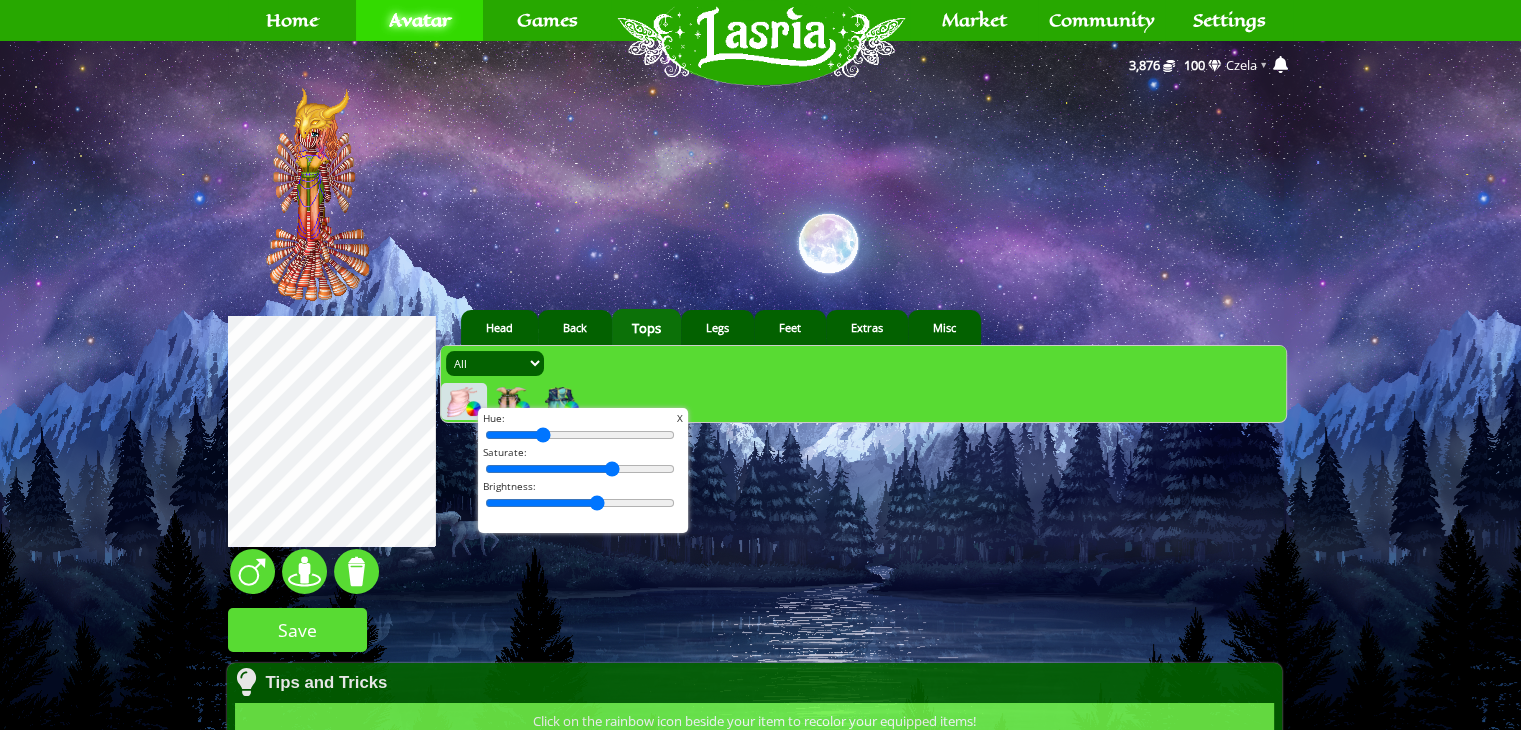 type on "71" 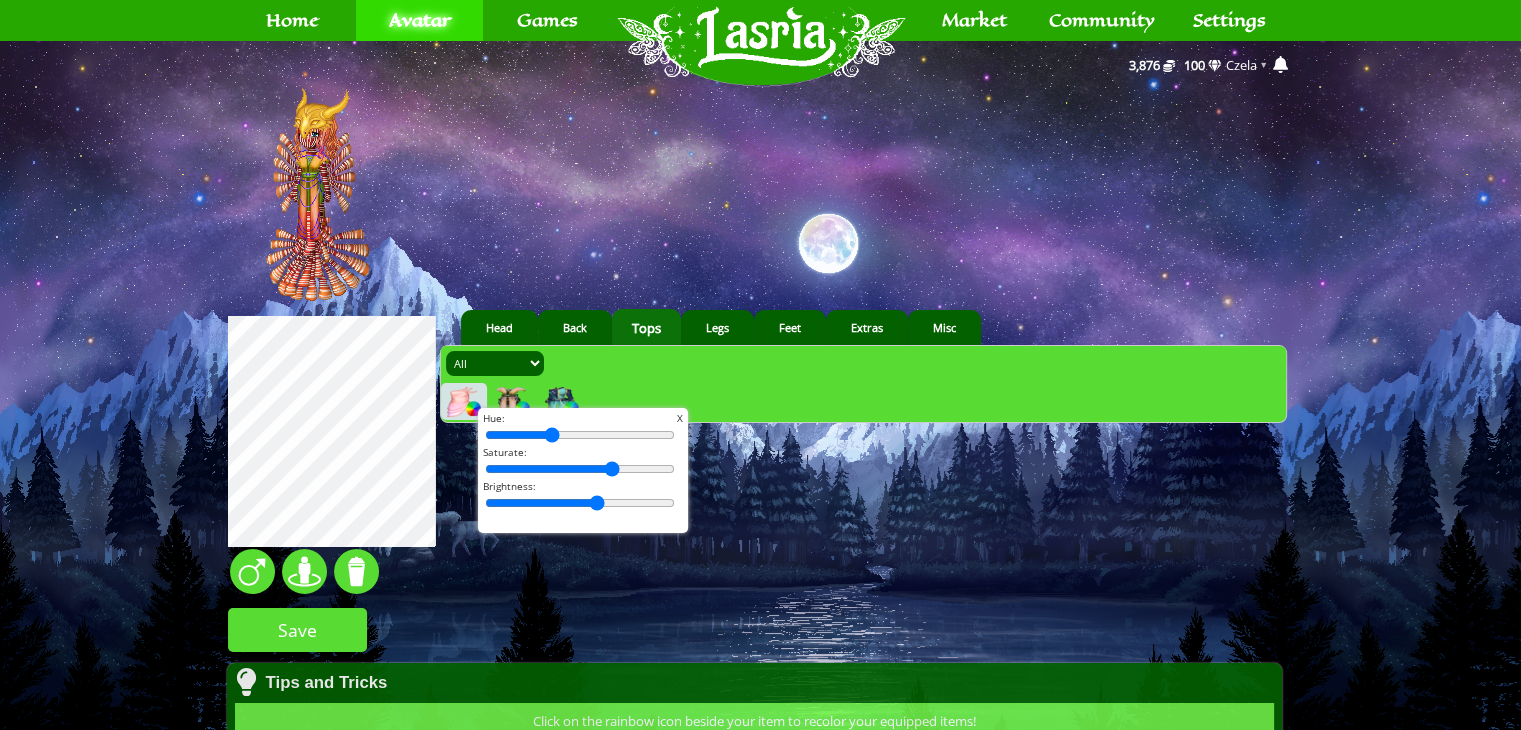 click at bounding box center [580, 435] 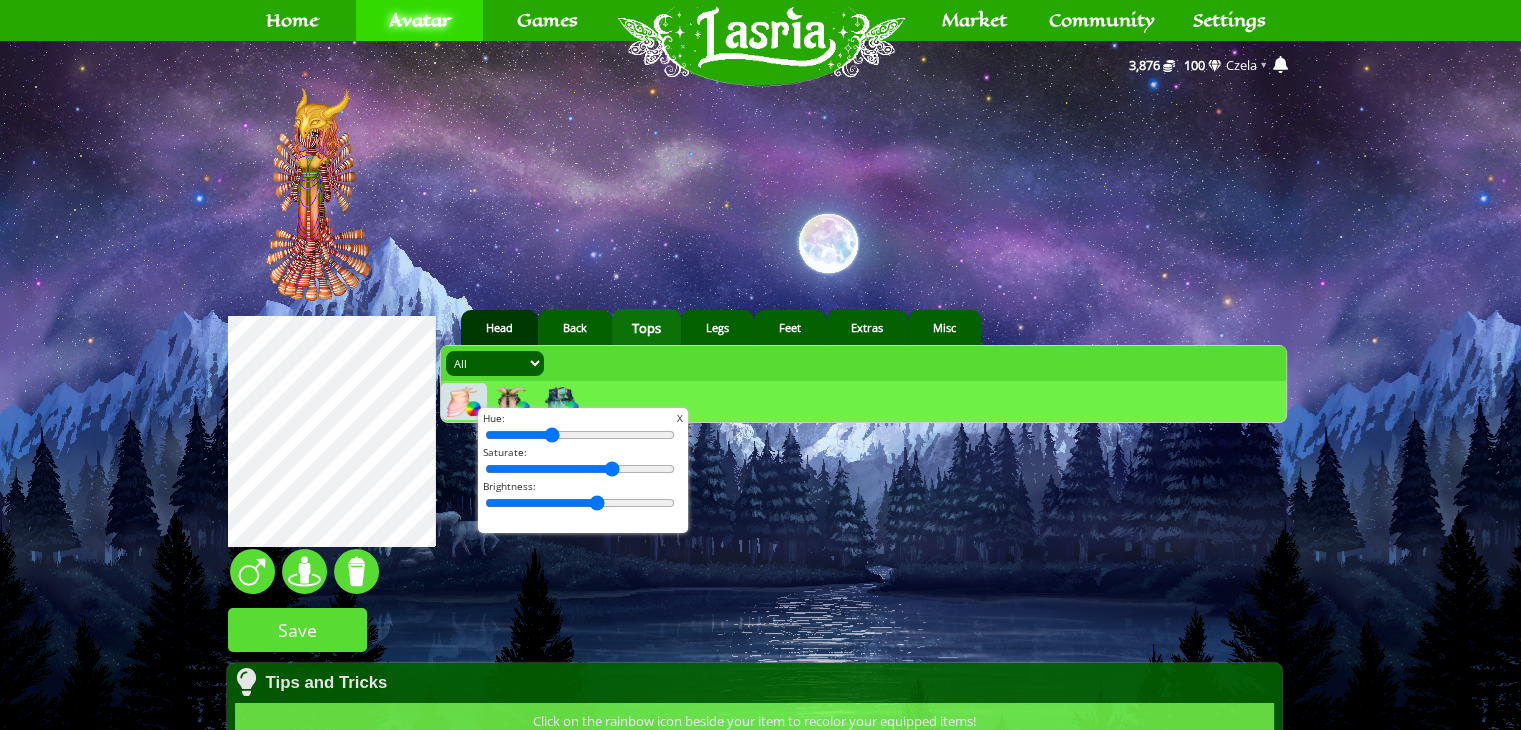 click on "Head" at bounding box center [499, 327] 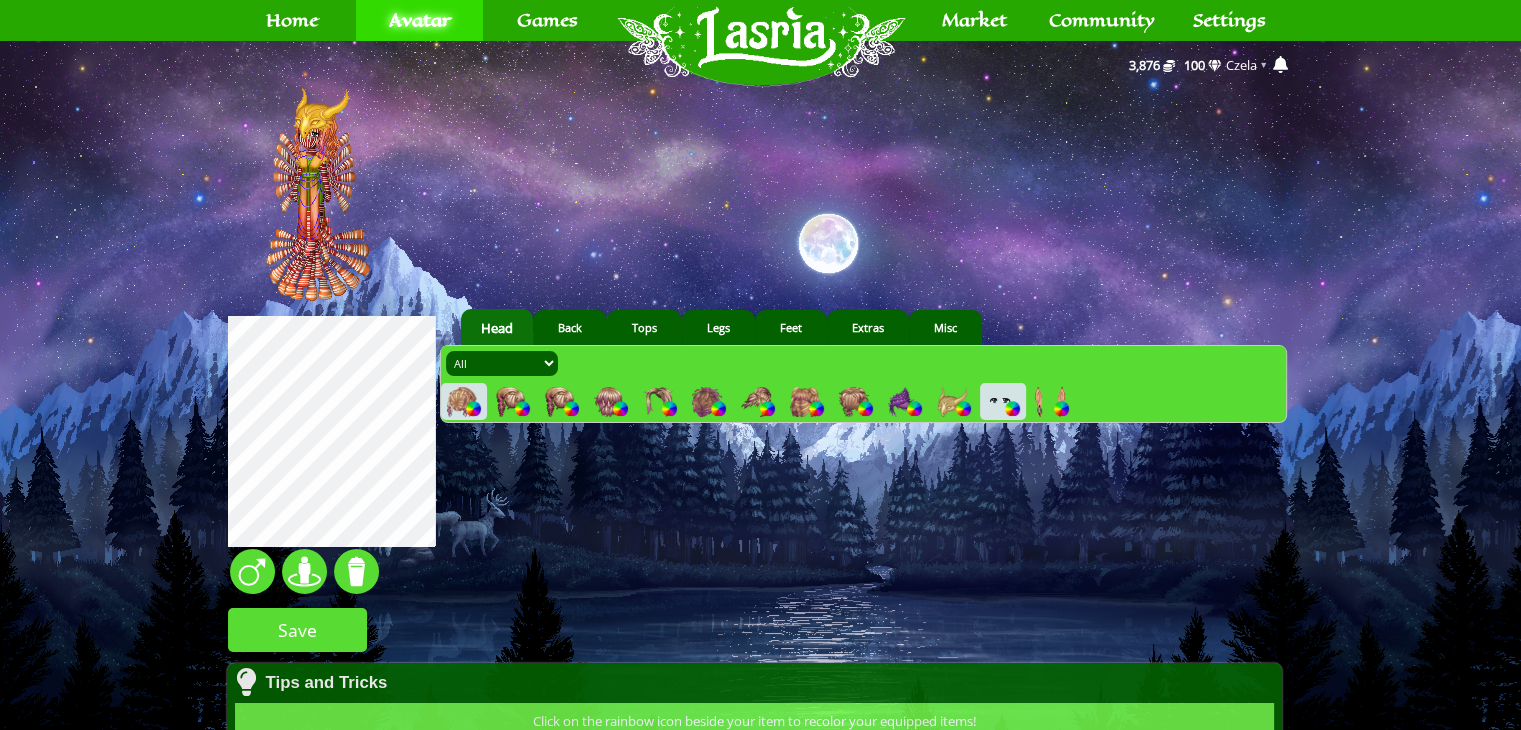 click at bounding box center [952, 402] 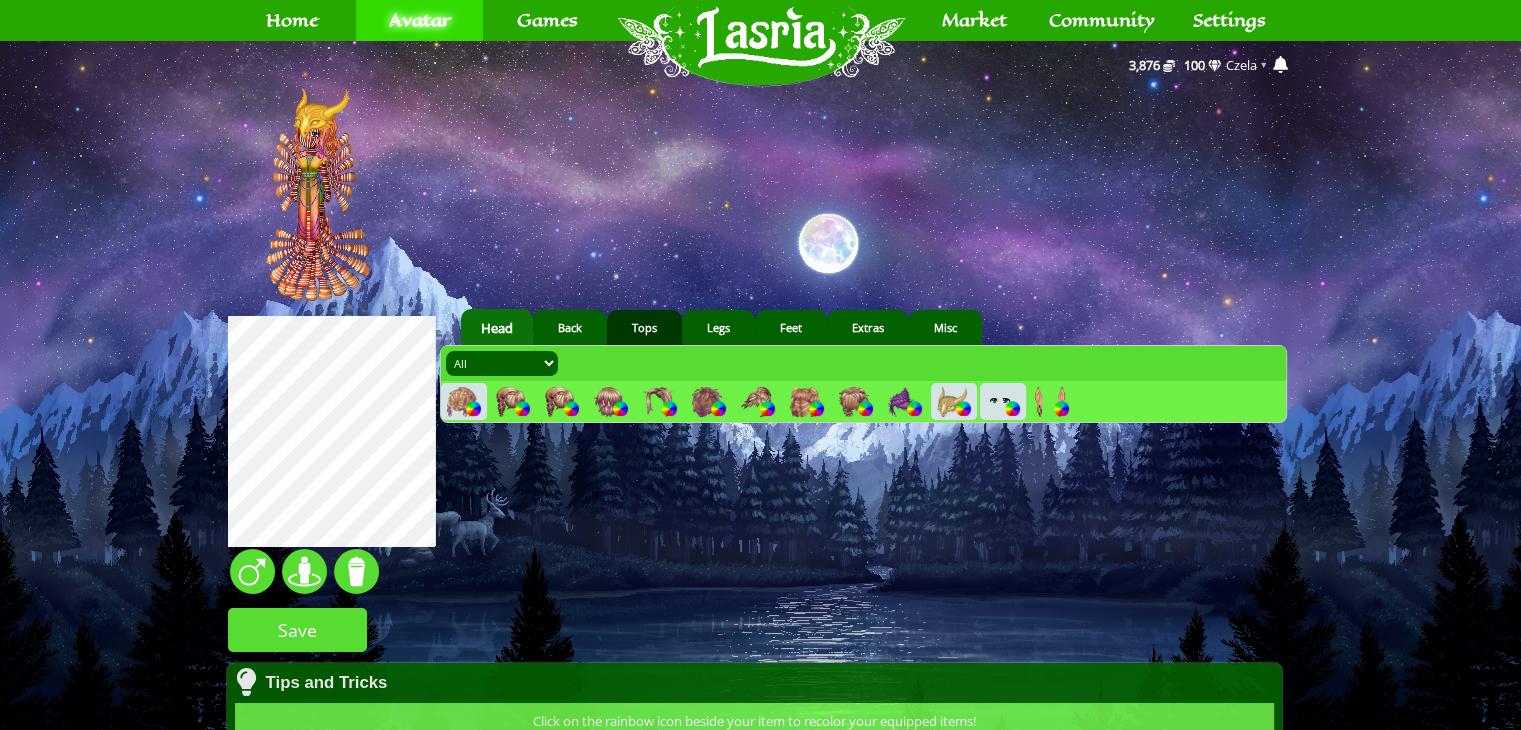 click on "Tops" at bounding box center [644, 327] 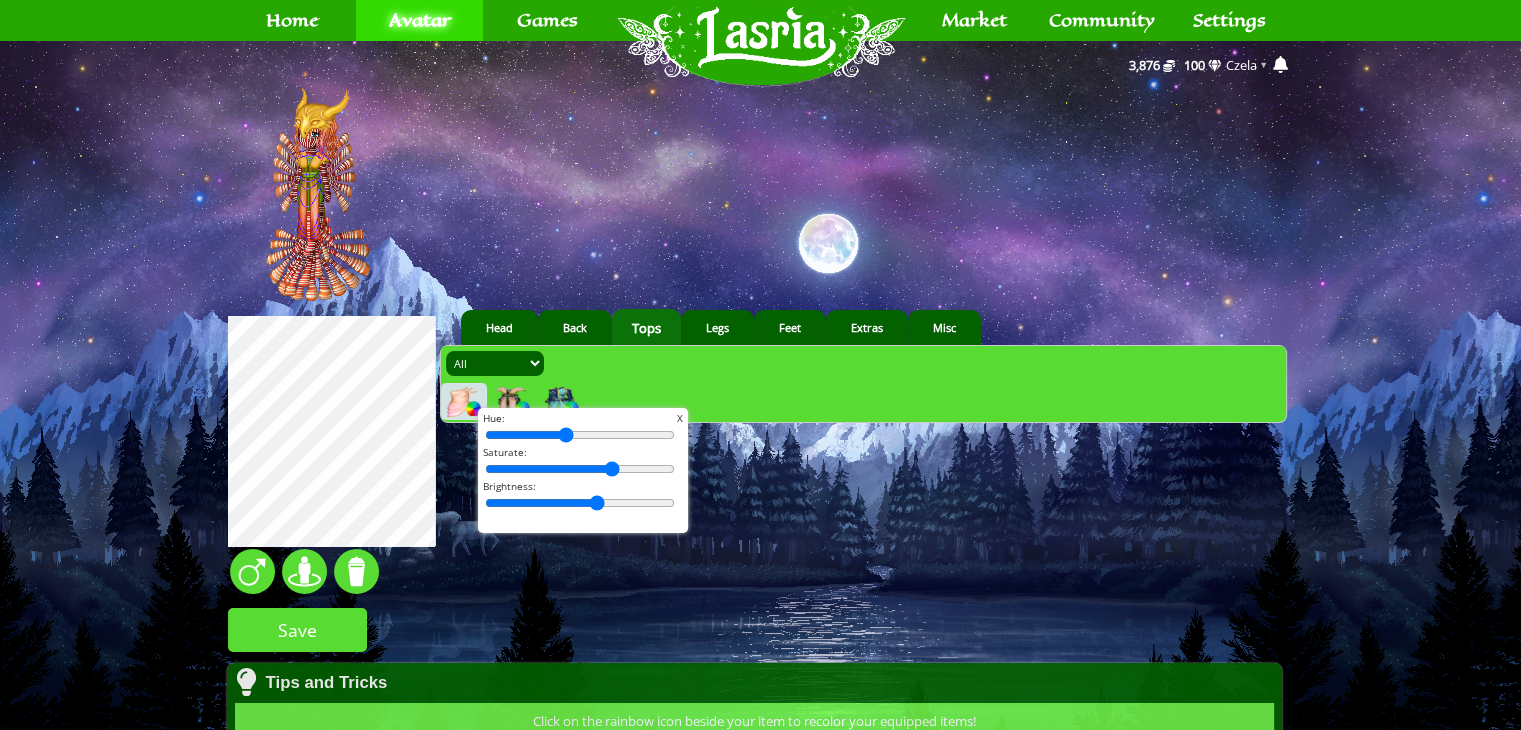 drag, startPoint x: 544, startPoint y: 435, endPoint x: 560, endPoint y: 436, distance: 16.03122 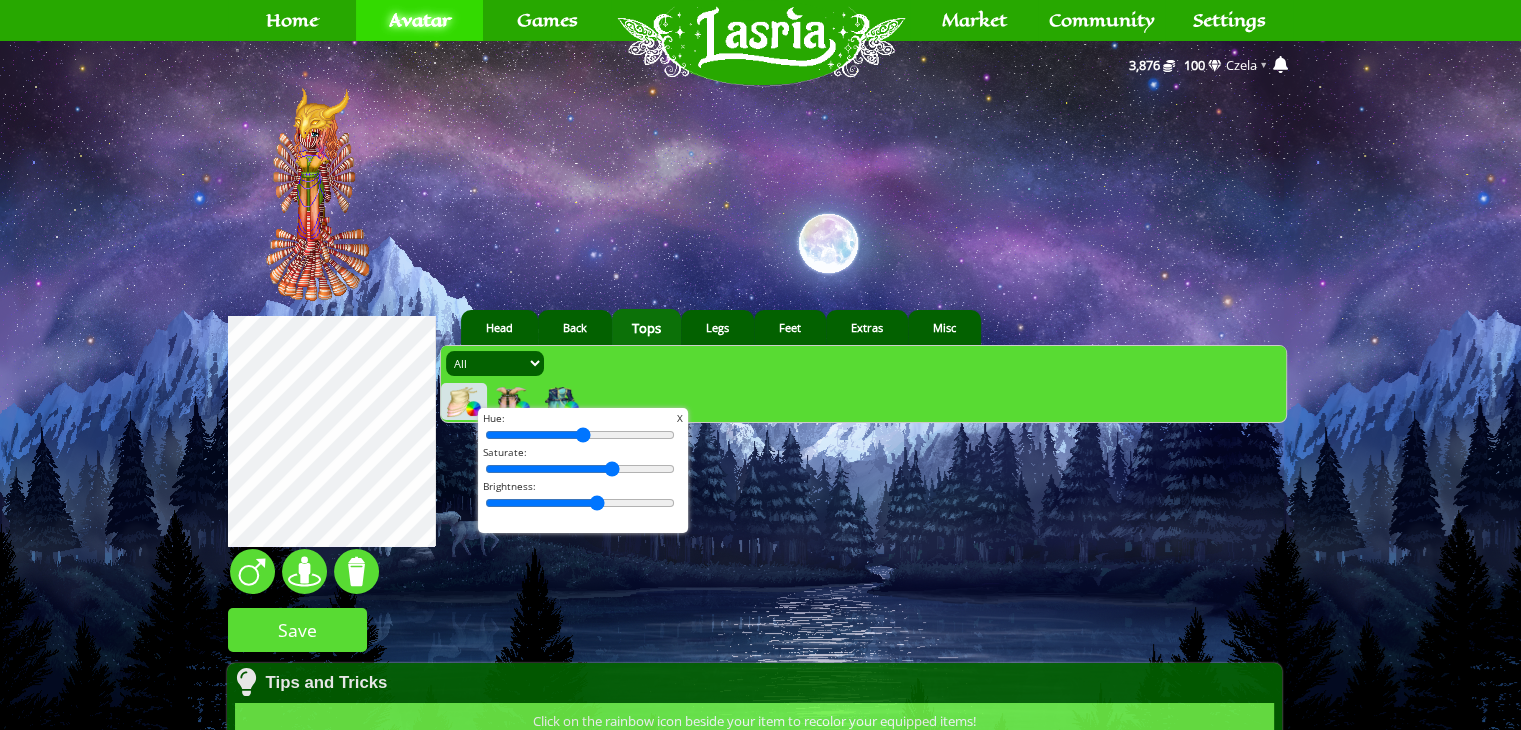drag, startPoint x: 560, startPoint y: 436, endPoint x: 577, endPoint y: 439, distance: 17.262676 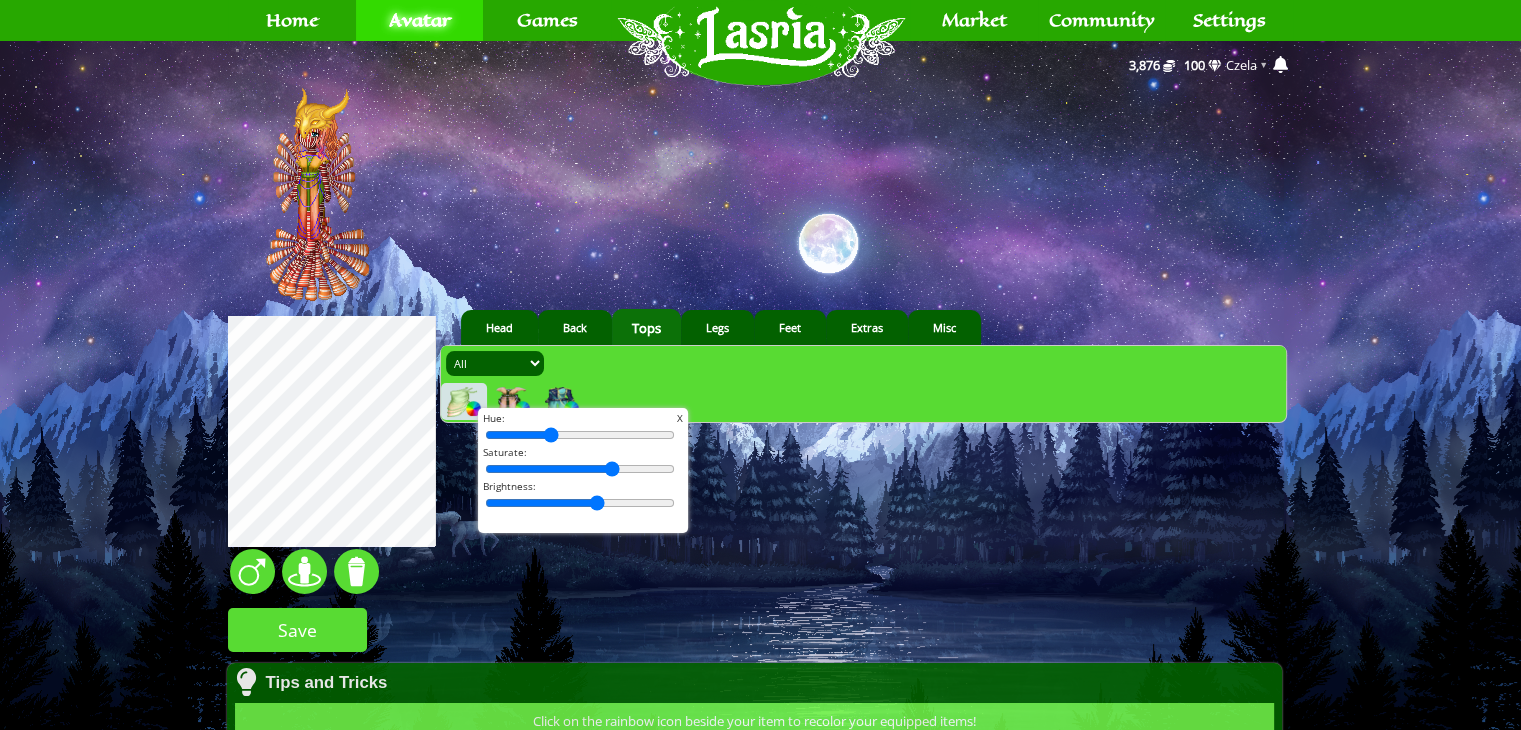drag, startPoint x: 577, startPoint y: 439, endPoint x: 544, endPoint y: 432, distance: 33.734257 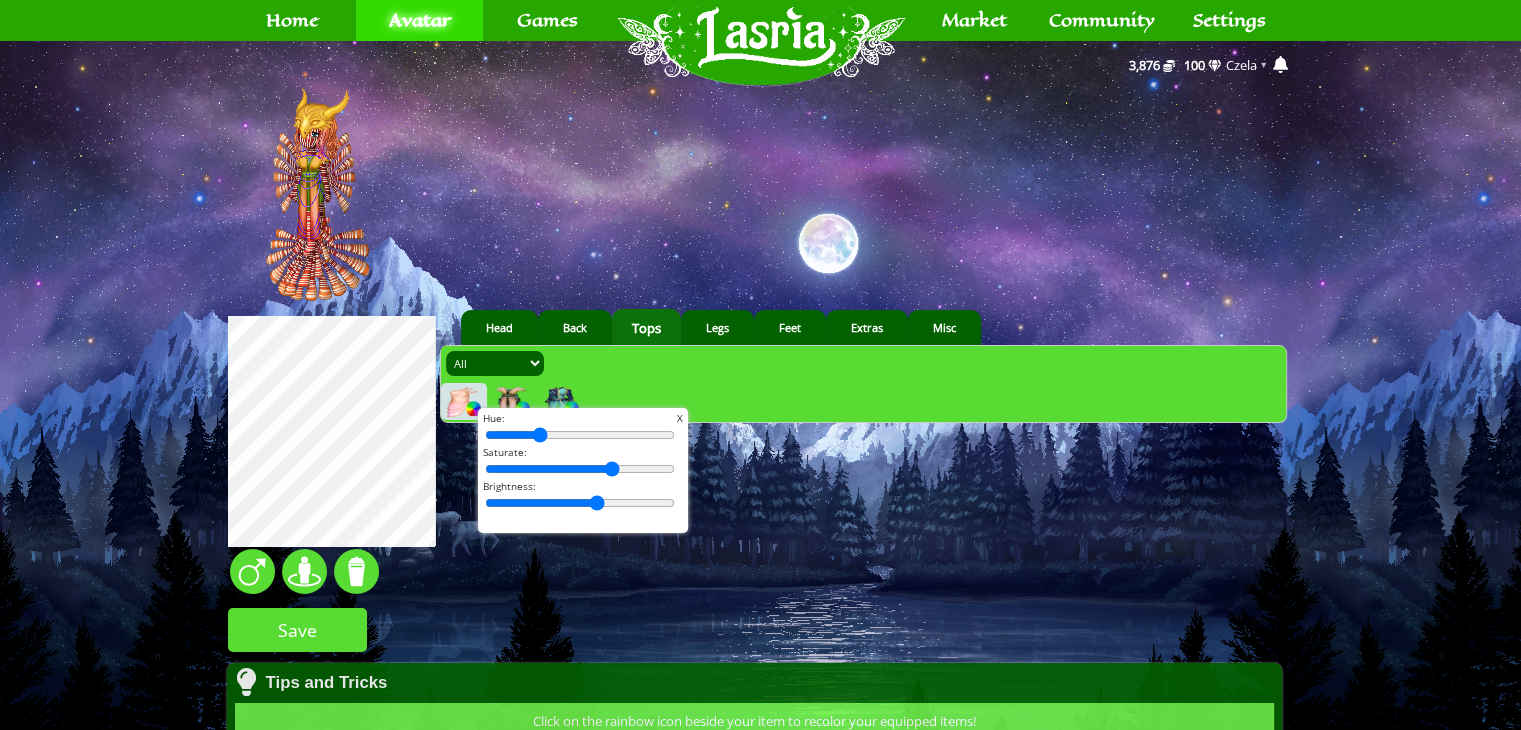 click at bounding box center (580, 435) 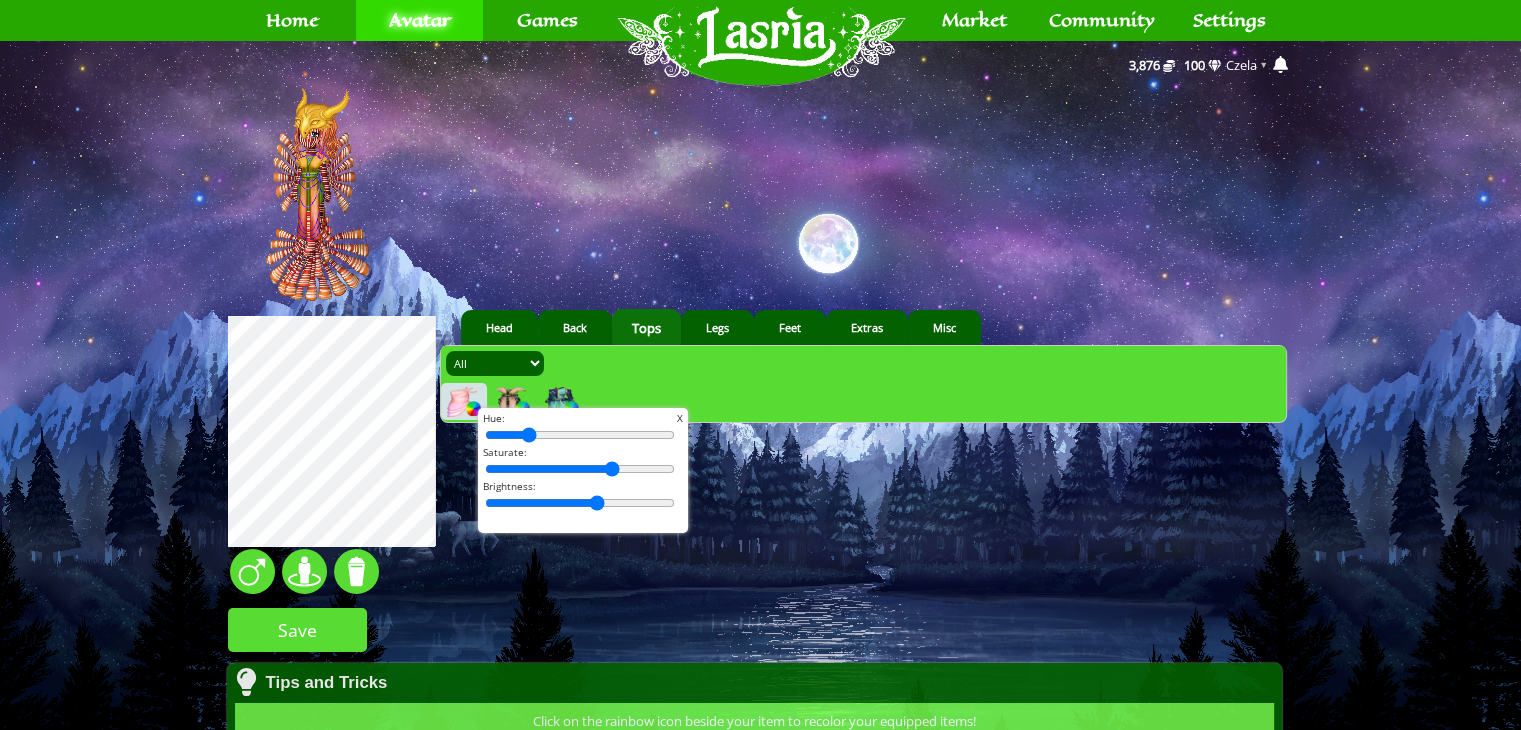 drag, startPoint x: 534, startPoint y: 437, endPoint x: 523, endPoint y: 437, distance: 11 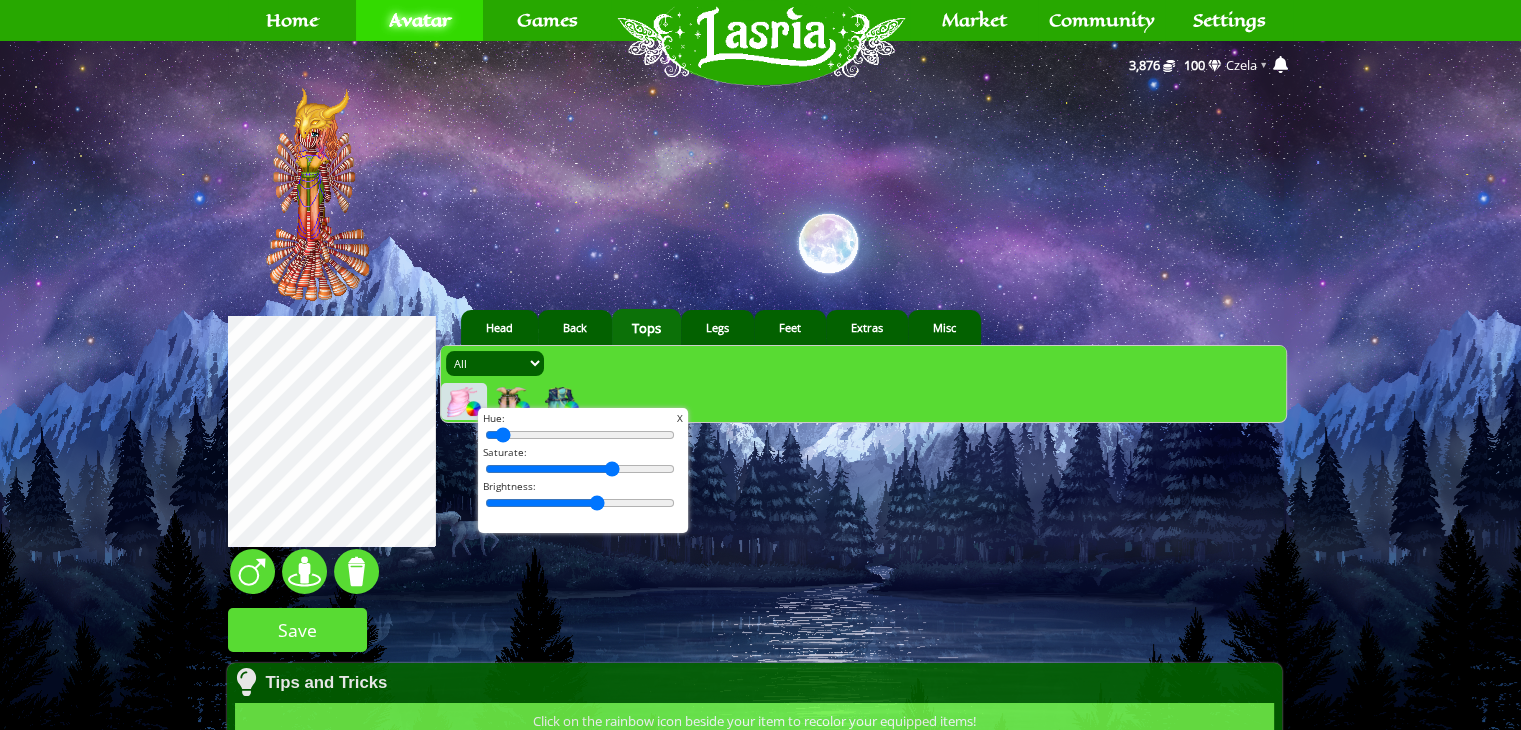 drag, startPoint x: 523, startPoint y: 437, endPoint x: 480, endPoint y: 438, distance: 43.011627 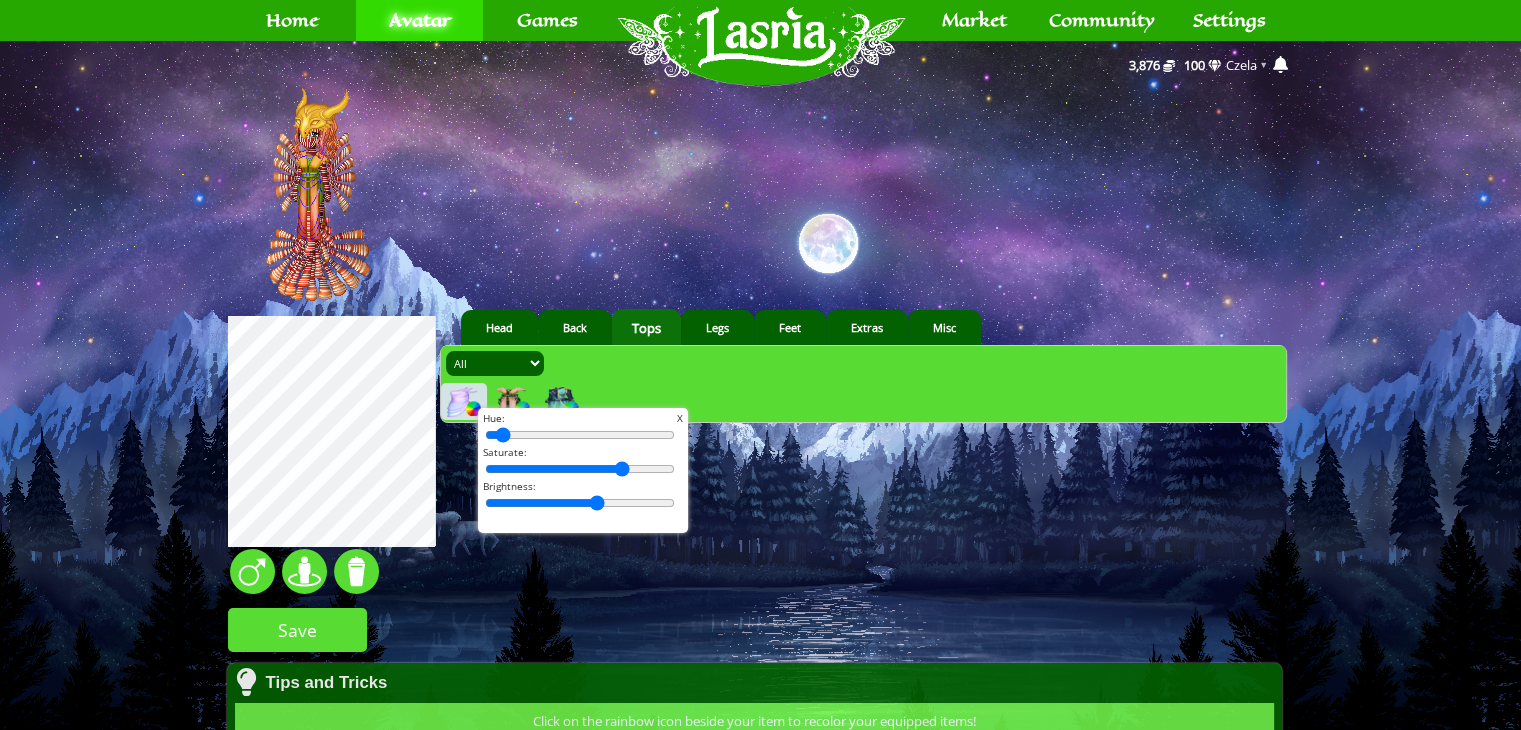 click at bounding box center [580, 469] 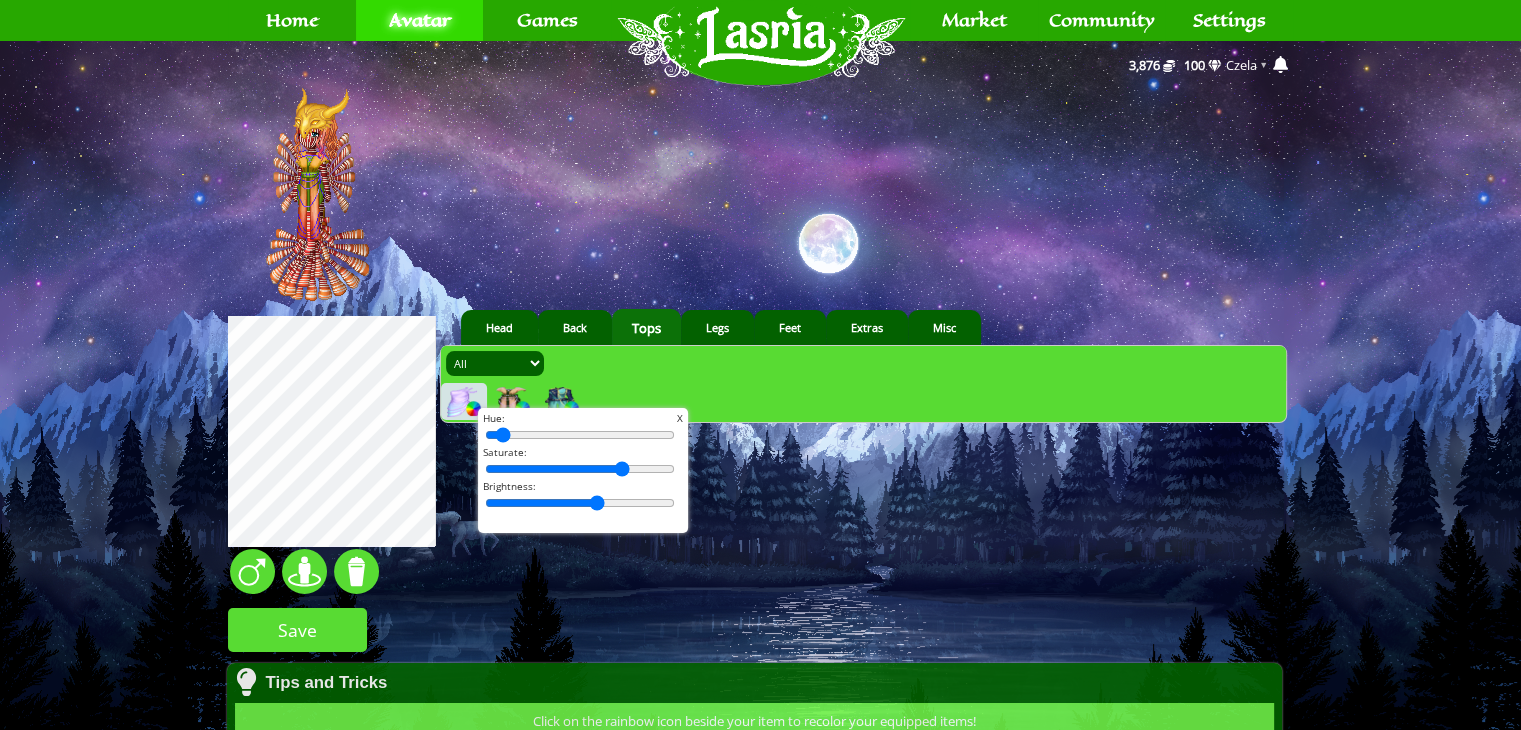 click on "X" at bounding box center [680, 418] 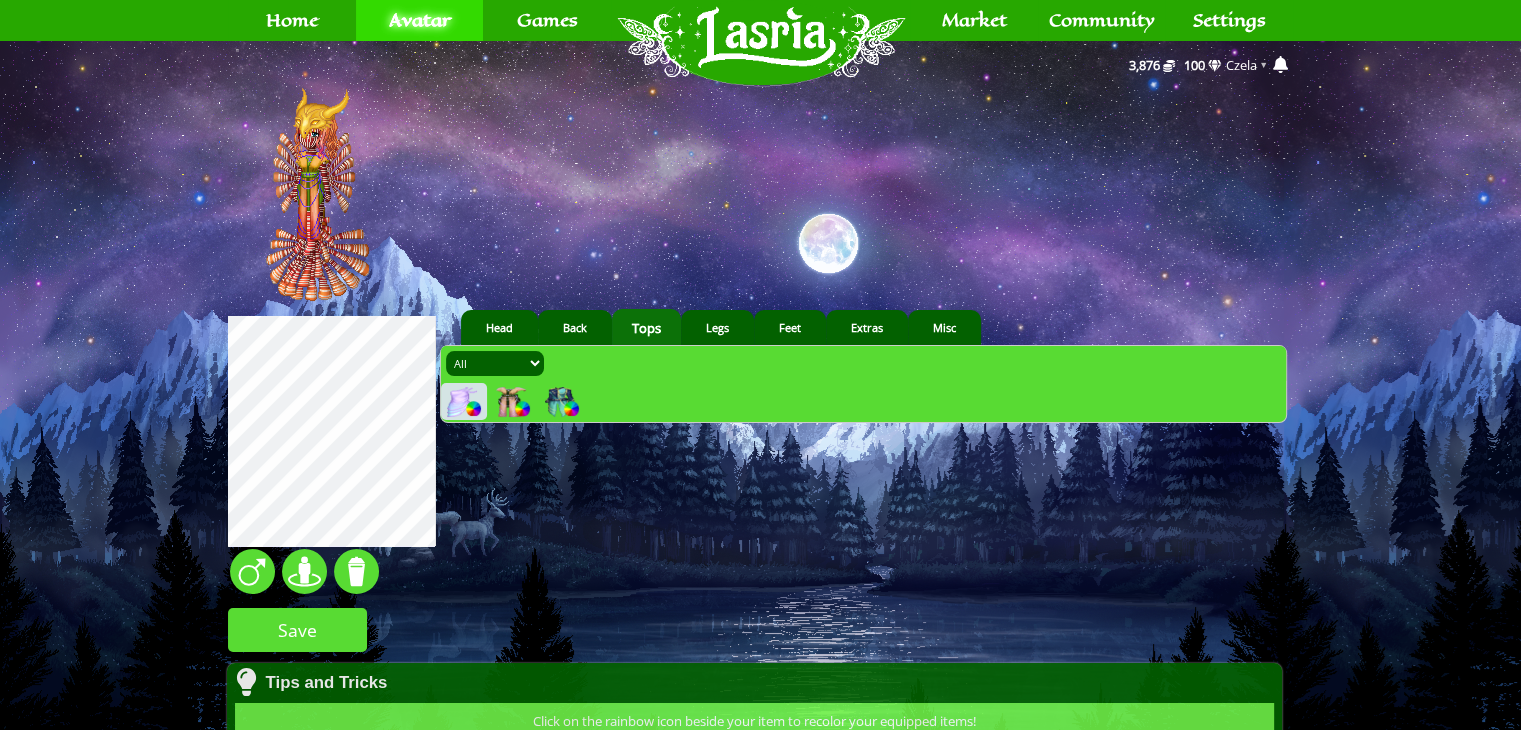 click at bounding box center [462, 402] 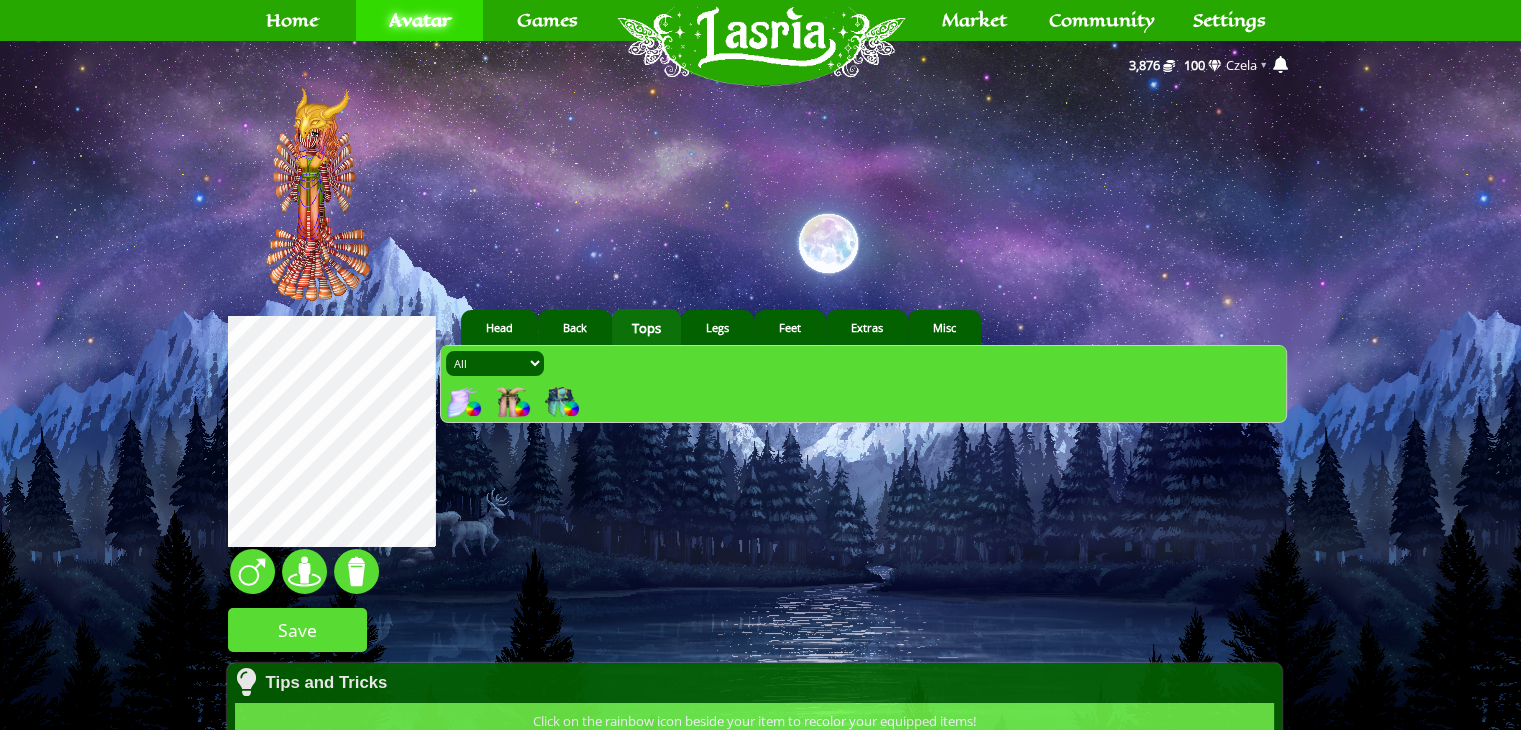 click at bounding box center [462, 402] 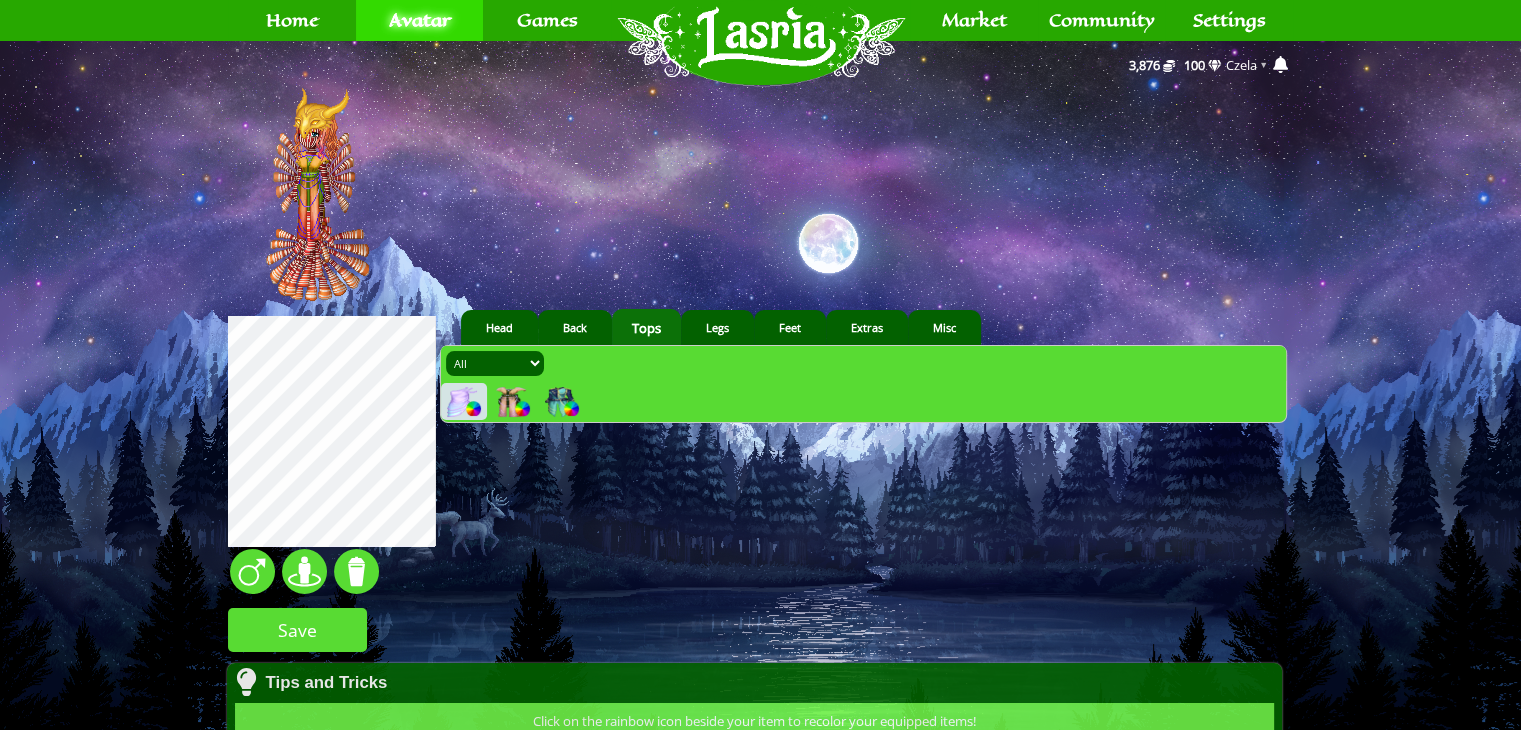 click at bounding box center (473, 408) 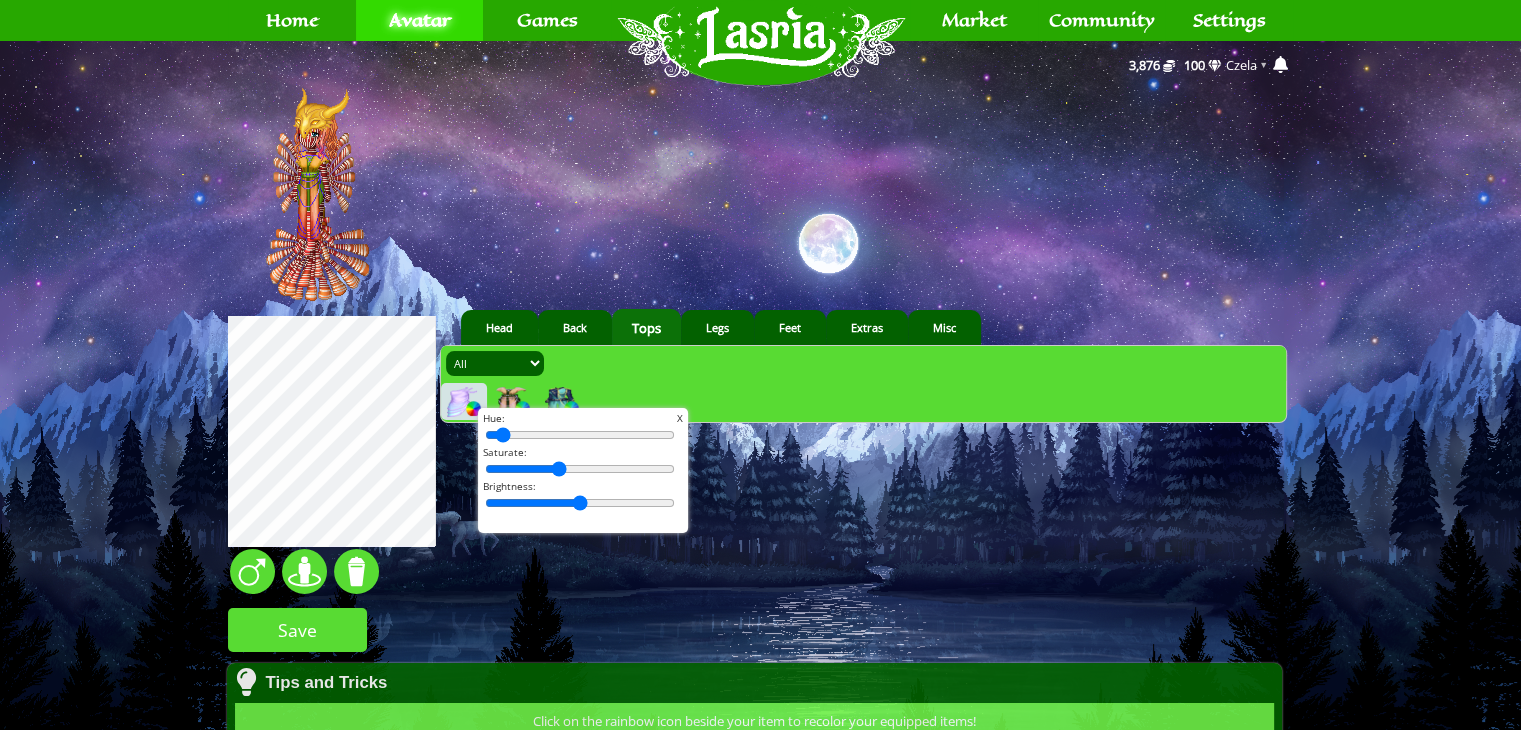 click at bounding box center (580, 469) 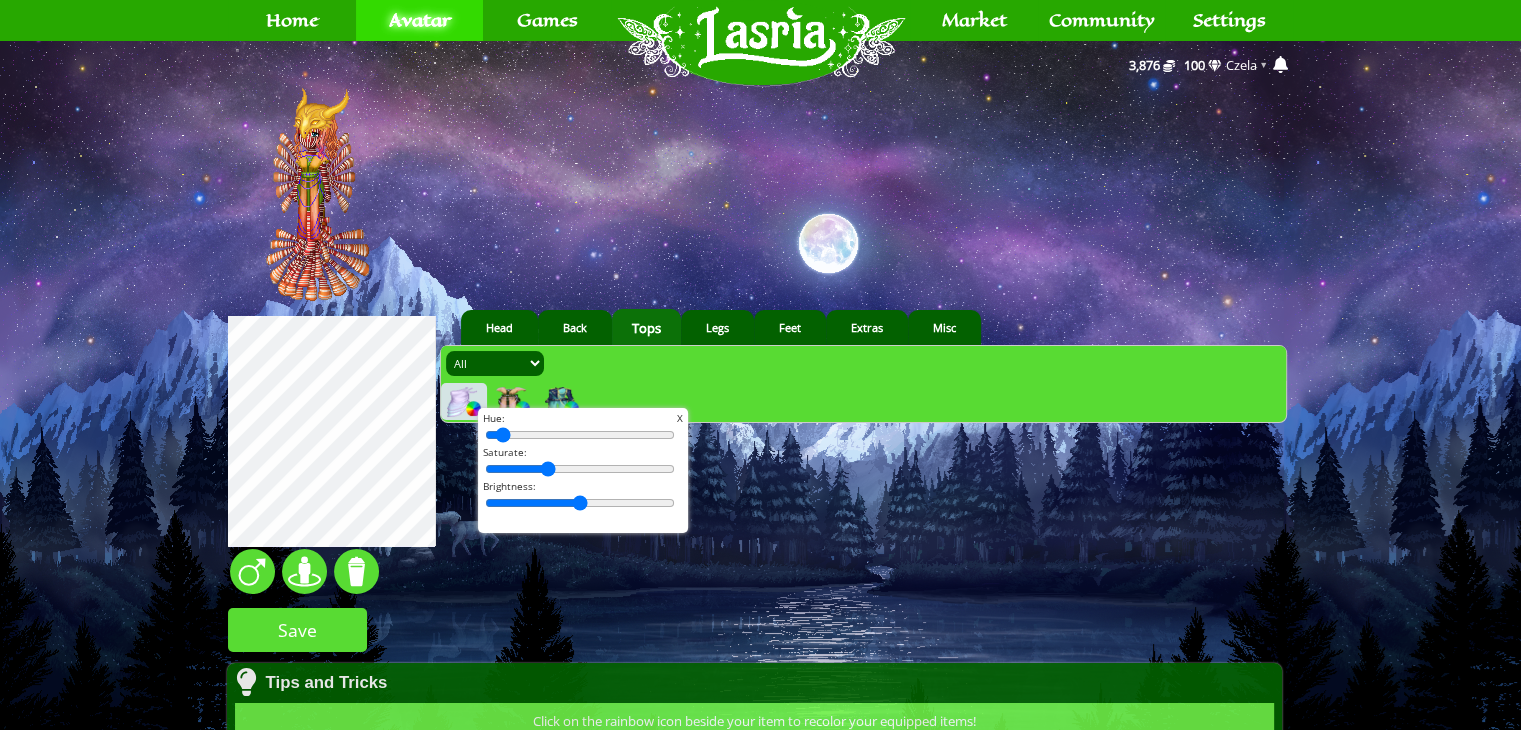 click at bounding box center [580, 469] 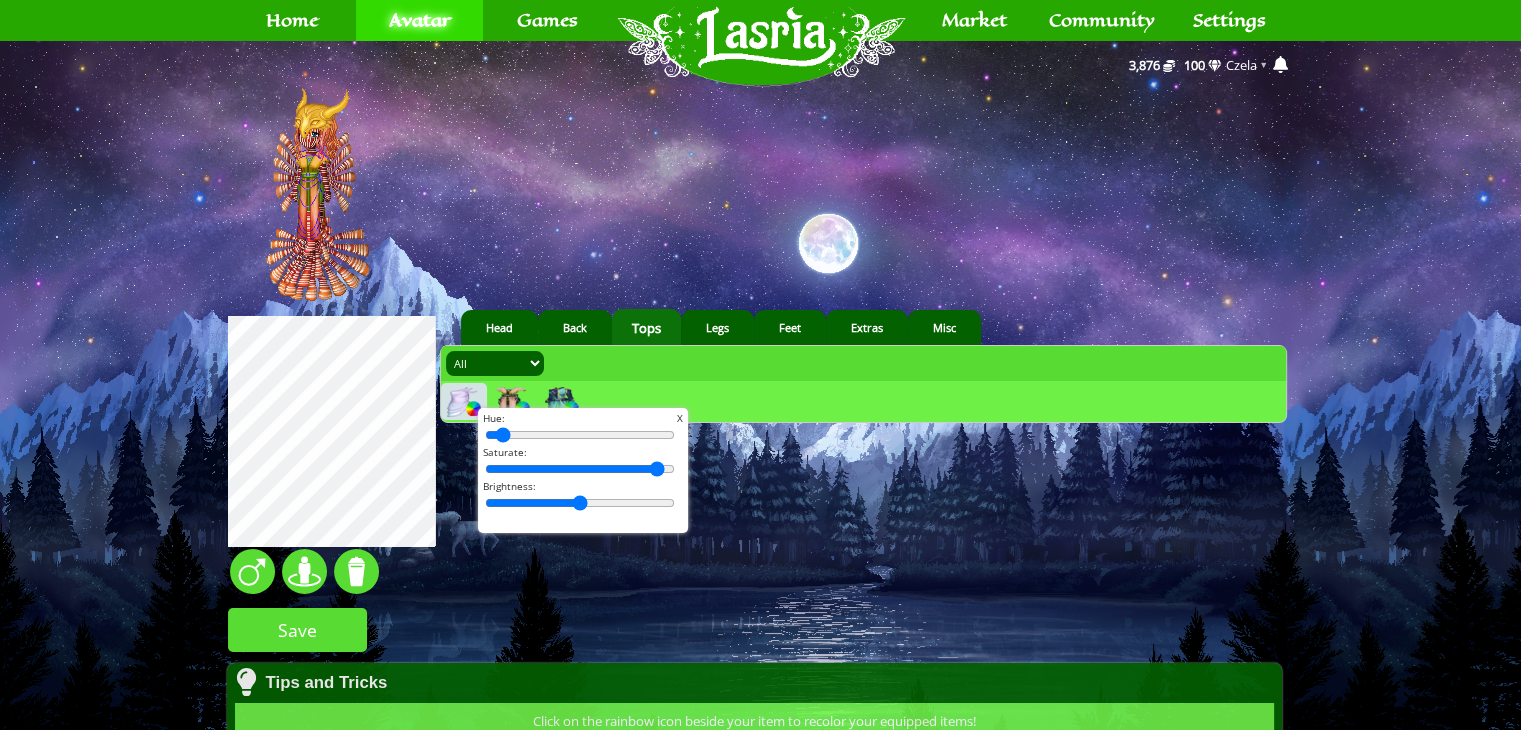 drag, startPoint x: 542, startPoint y: 469, endPoint x: 683, endPoint y: 487, distance: 142.14429 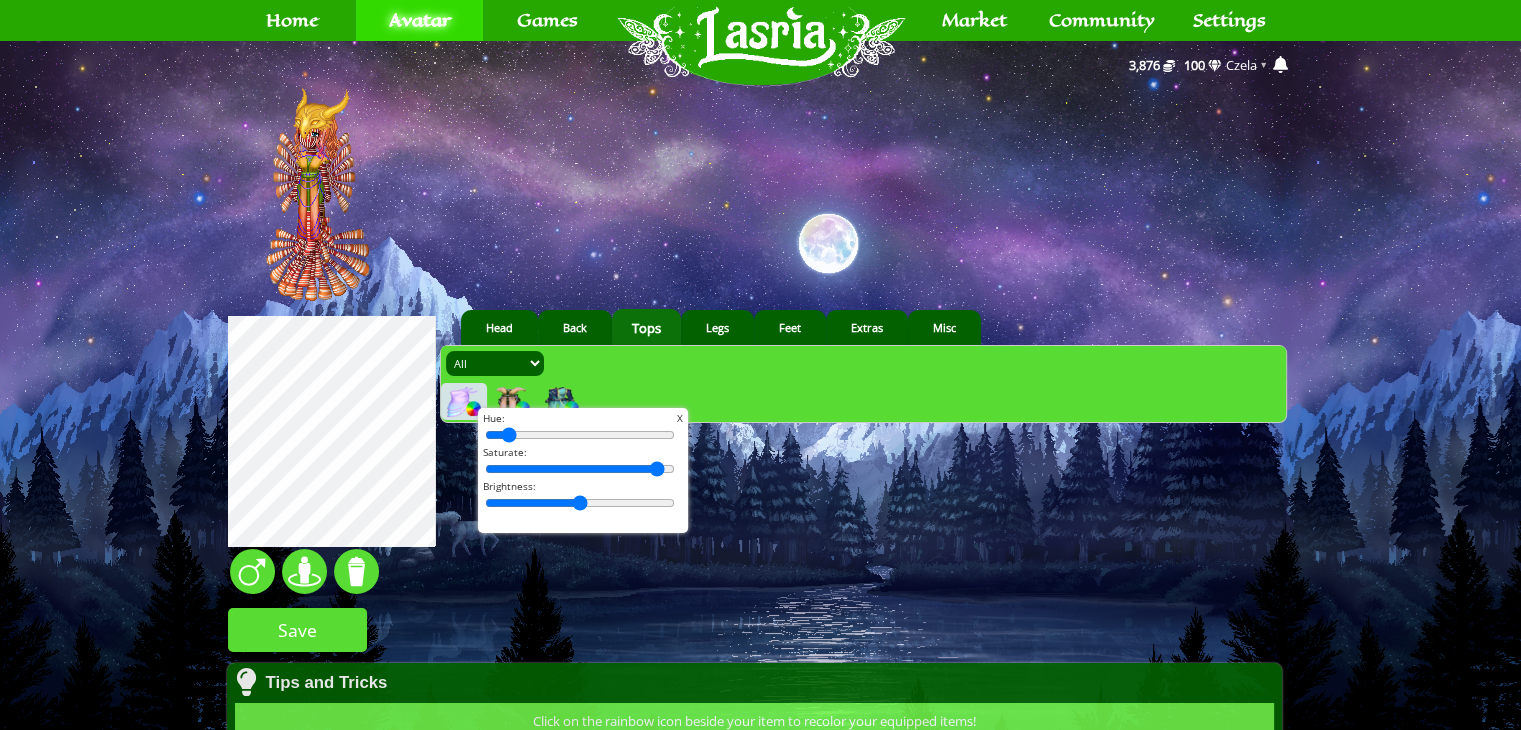 drag, startPoint x: 489, startPoint y: 433, endPoint x: 503, endPoint y: 438, distance: 14.866069 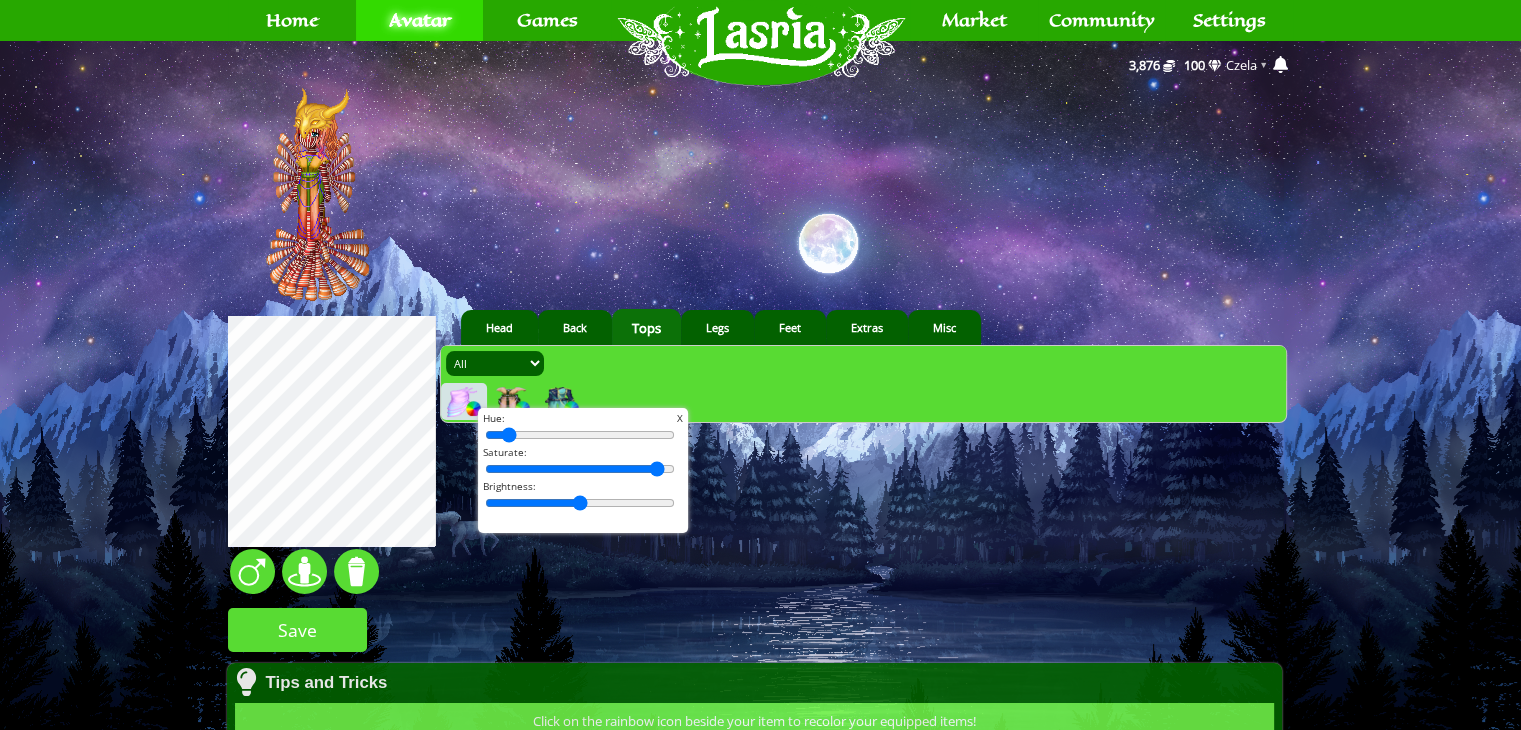 click at bounding box center (580, 435) 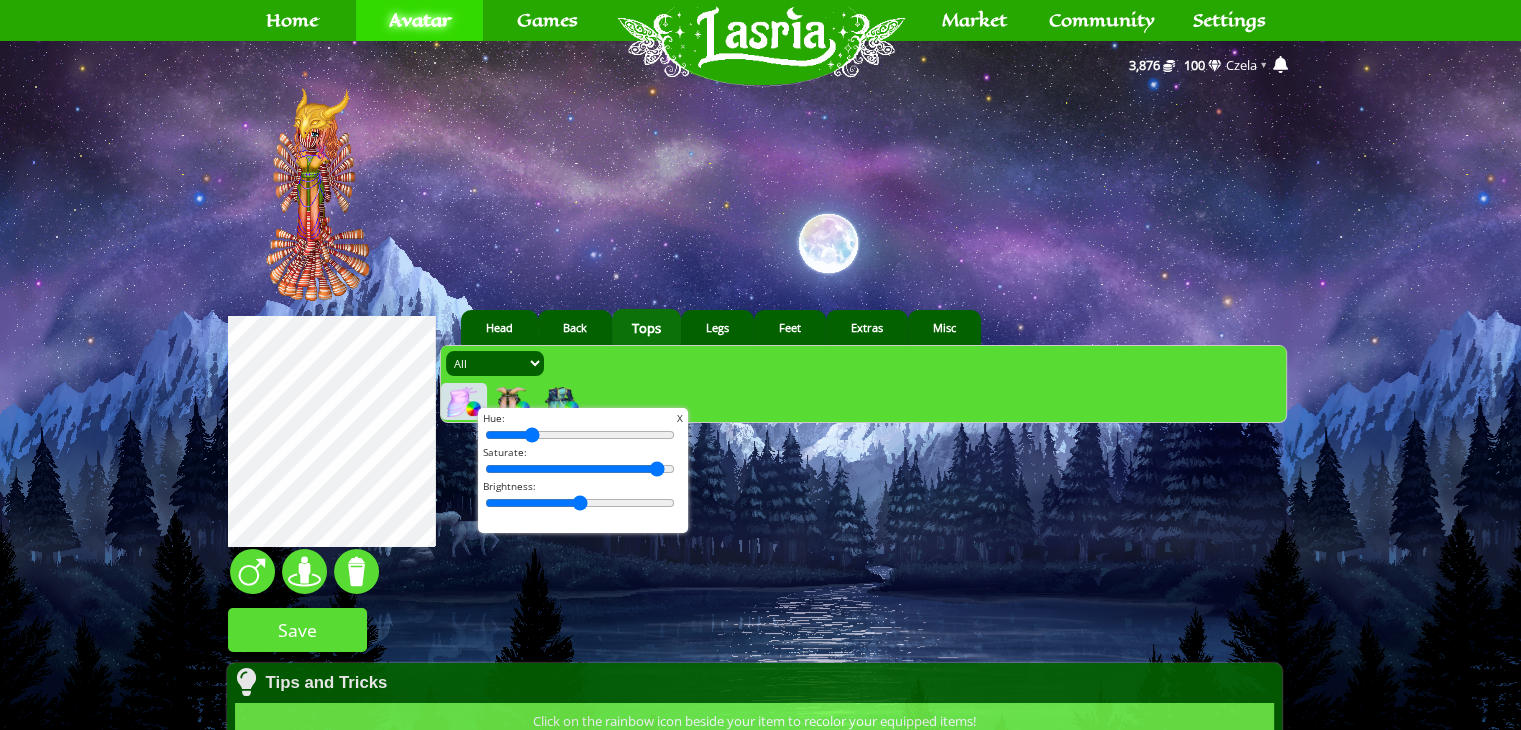 click at bounding box center [580, 435] 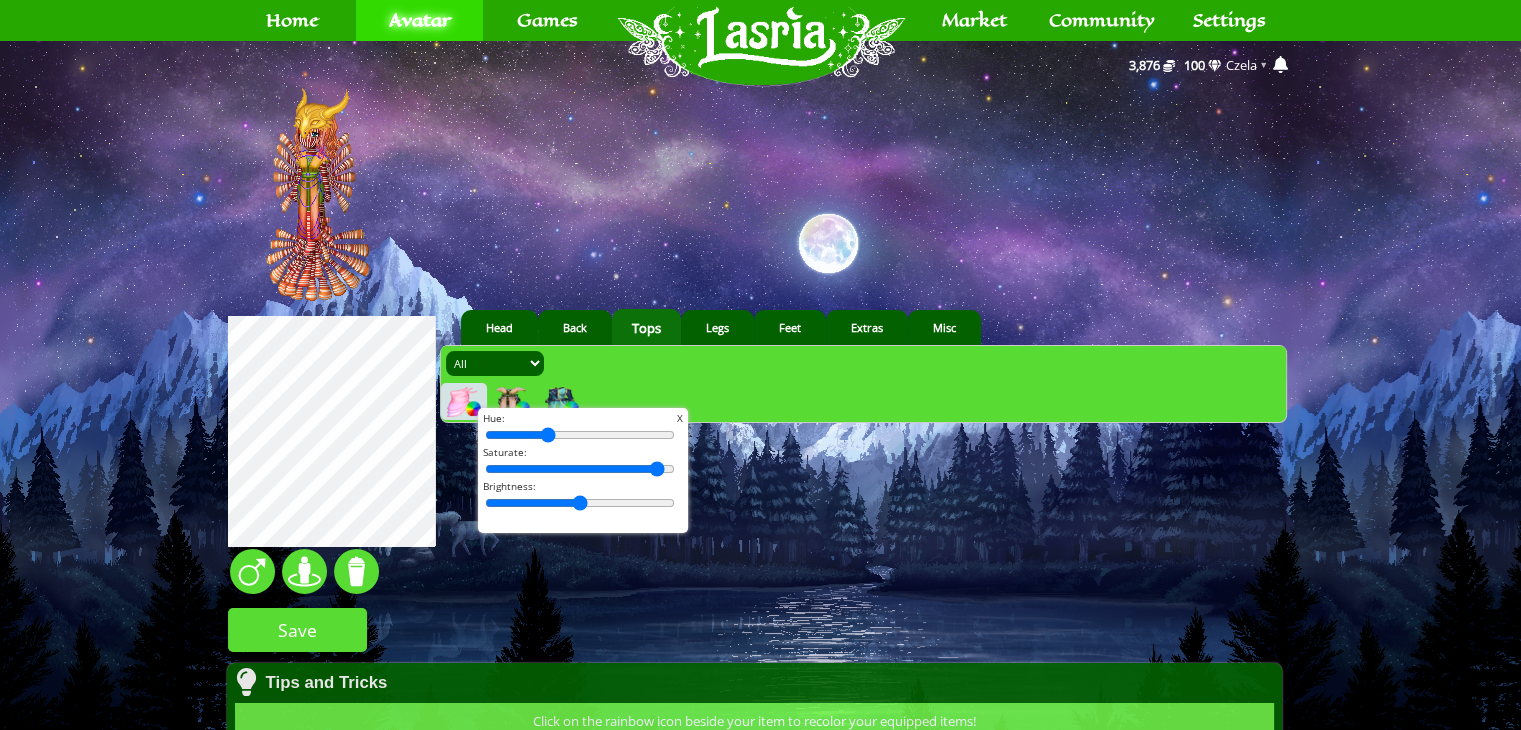 click at bounding box center (580, 435) 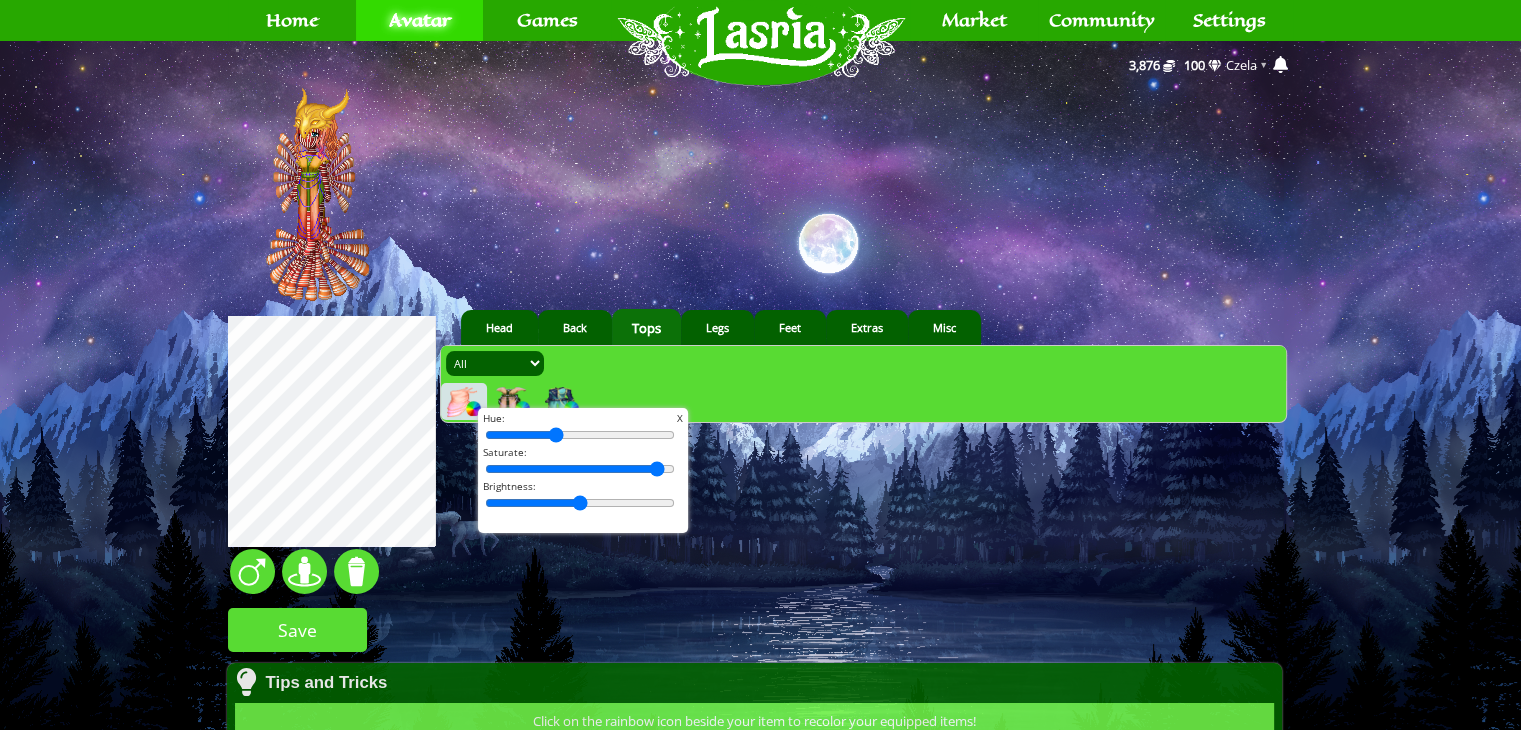 click at bounding box center (580, 435) 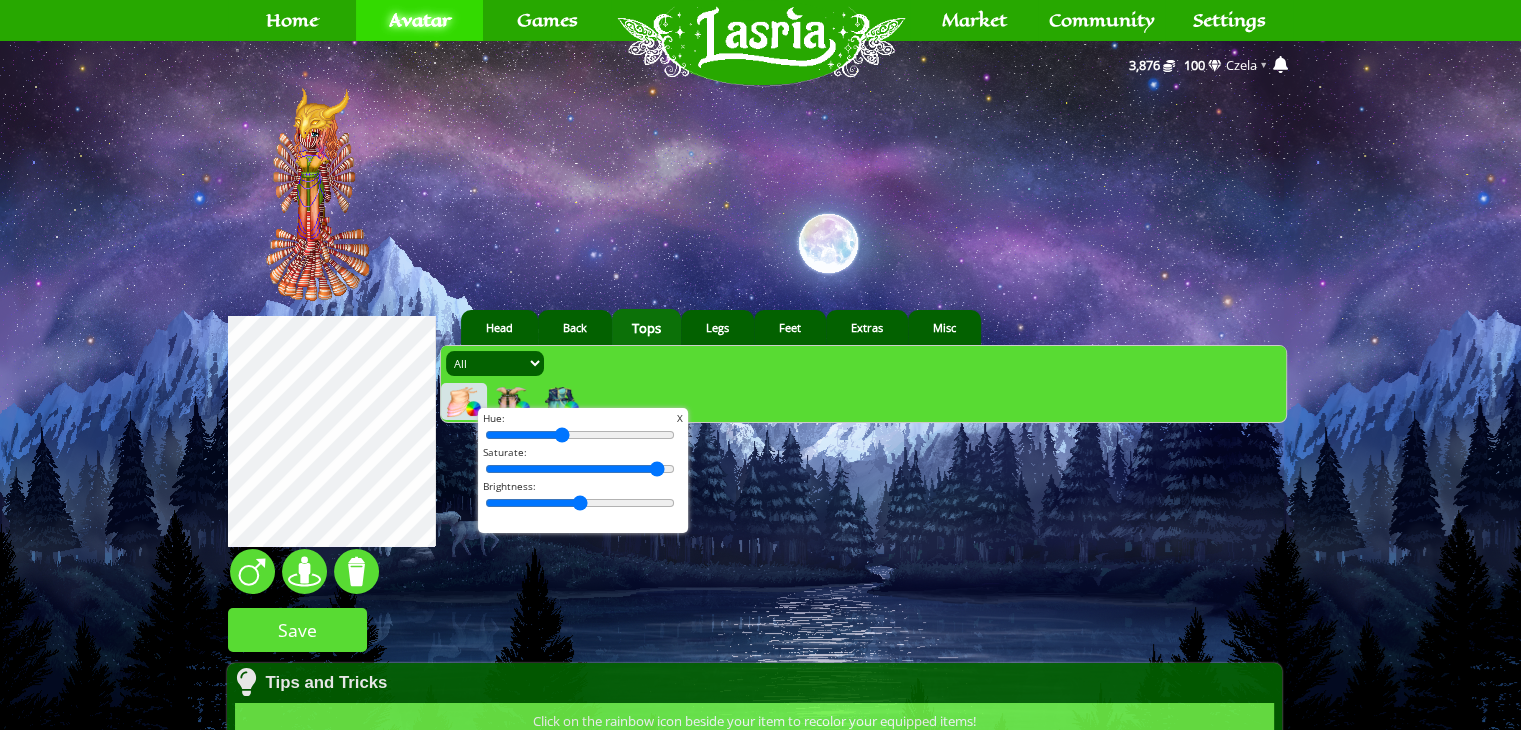 click at bounding box center [580, 435] 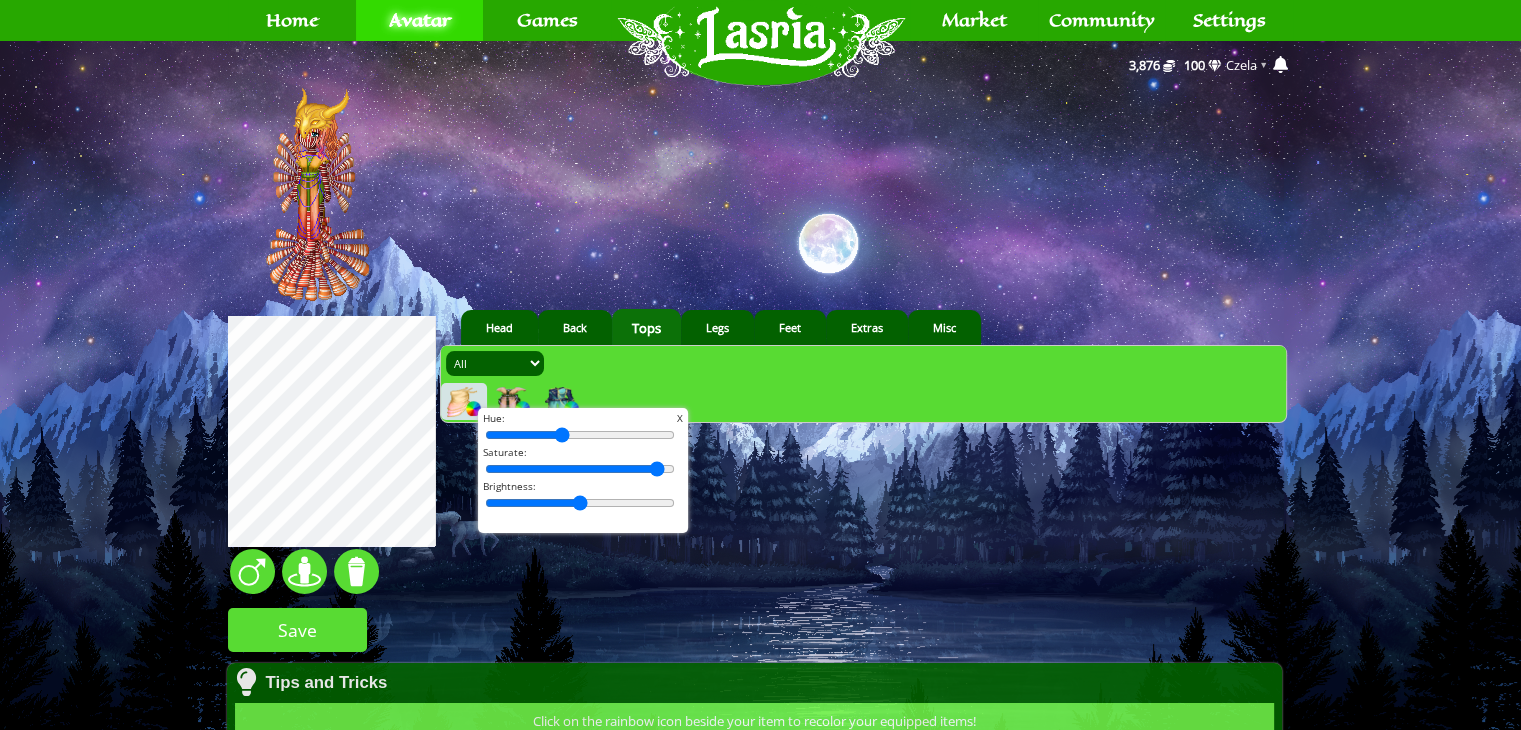 click at bounding box center [580, 435] 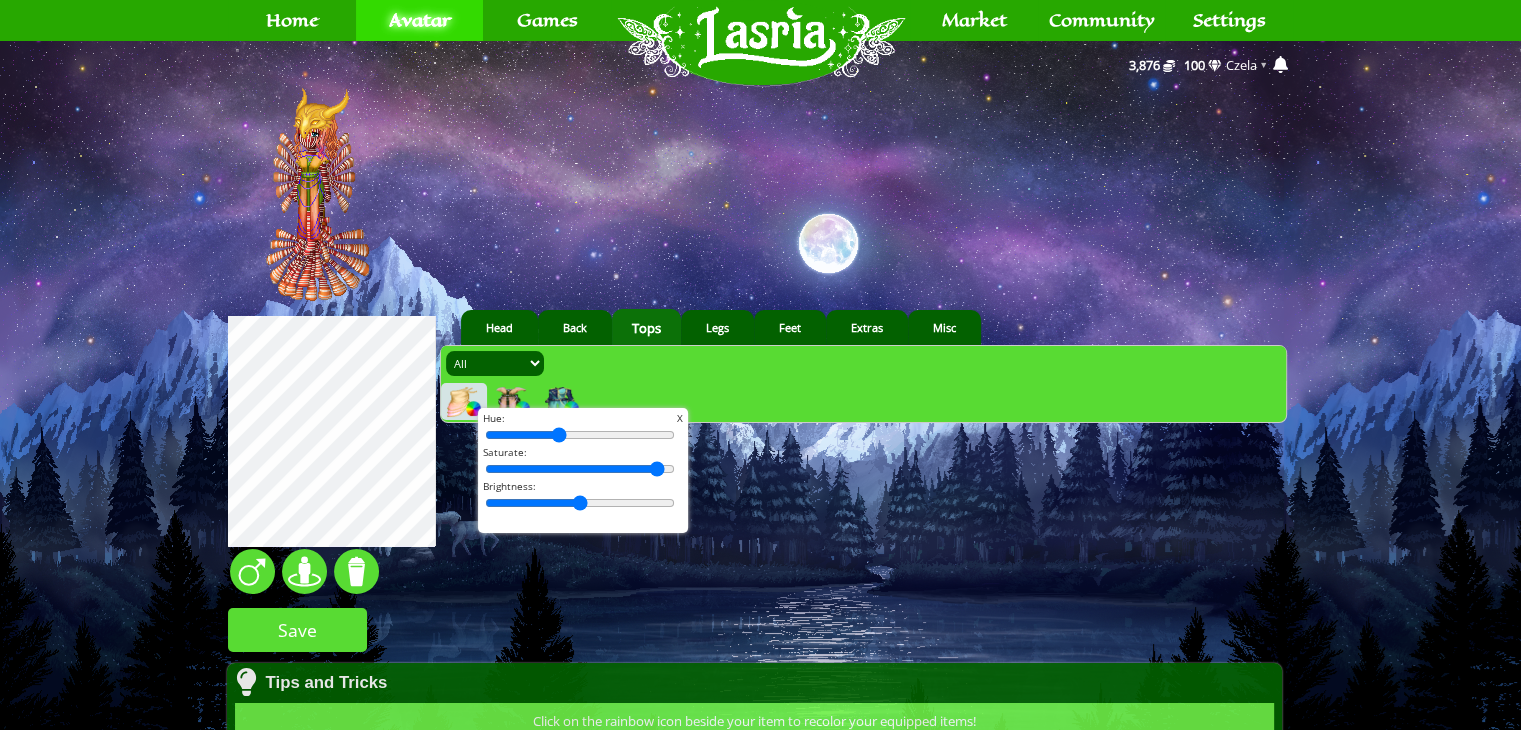 click at bounding box center (580, 435) 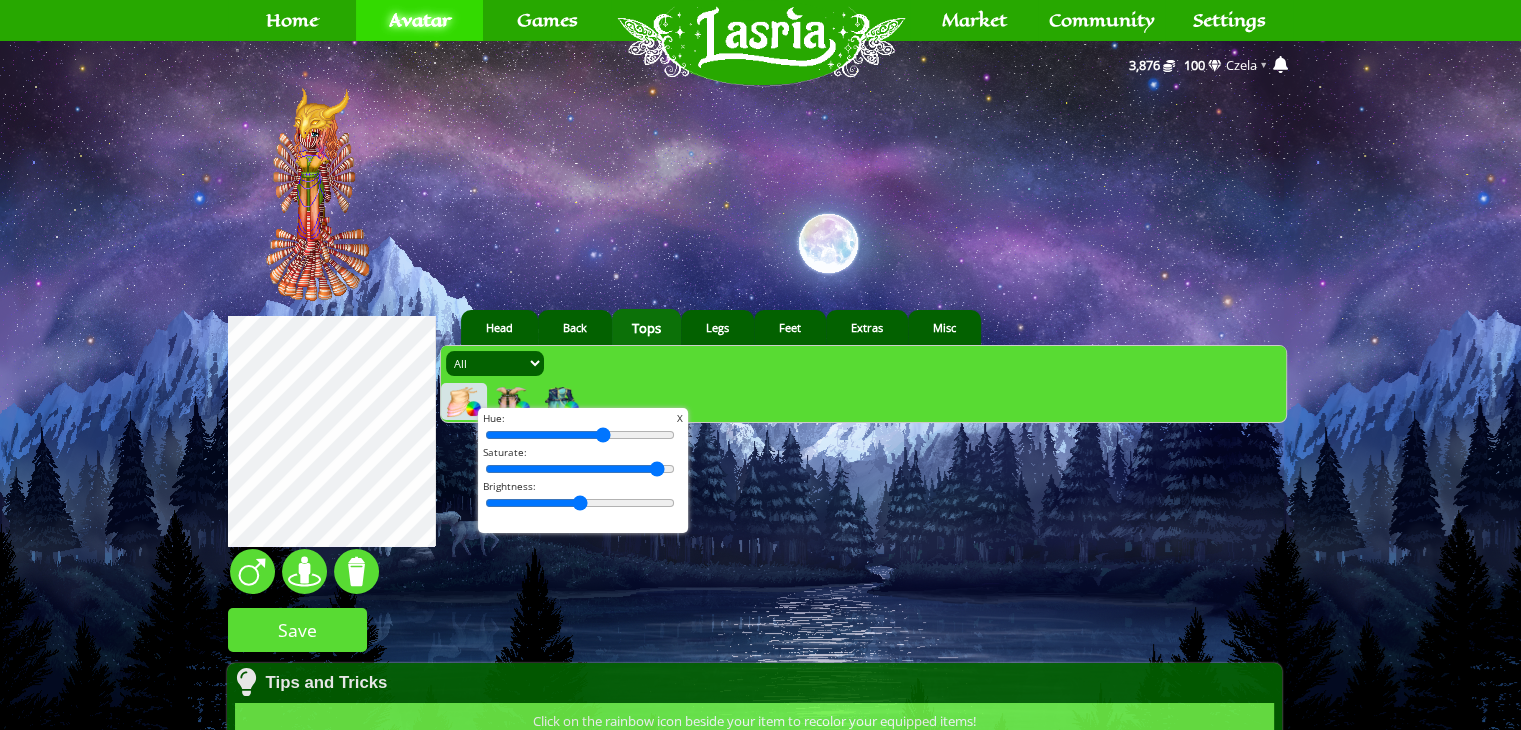 drag, startPoint x: 553, startPoint y: 436, endPoint x: 597, endPoint y: 436, distance: 44 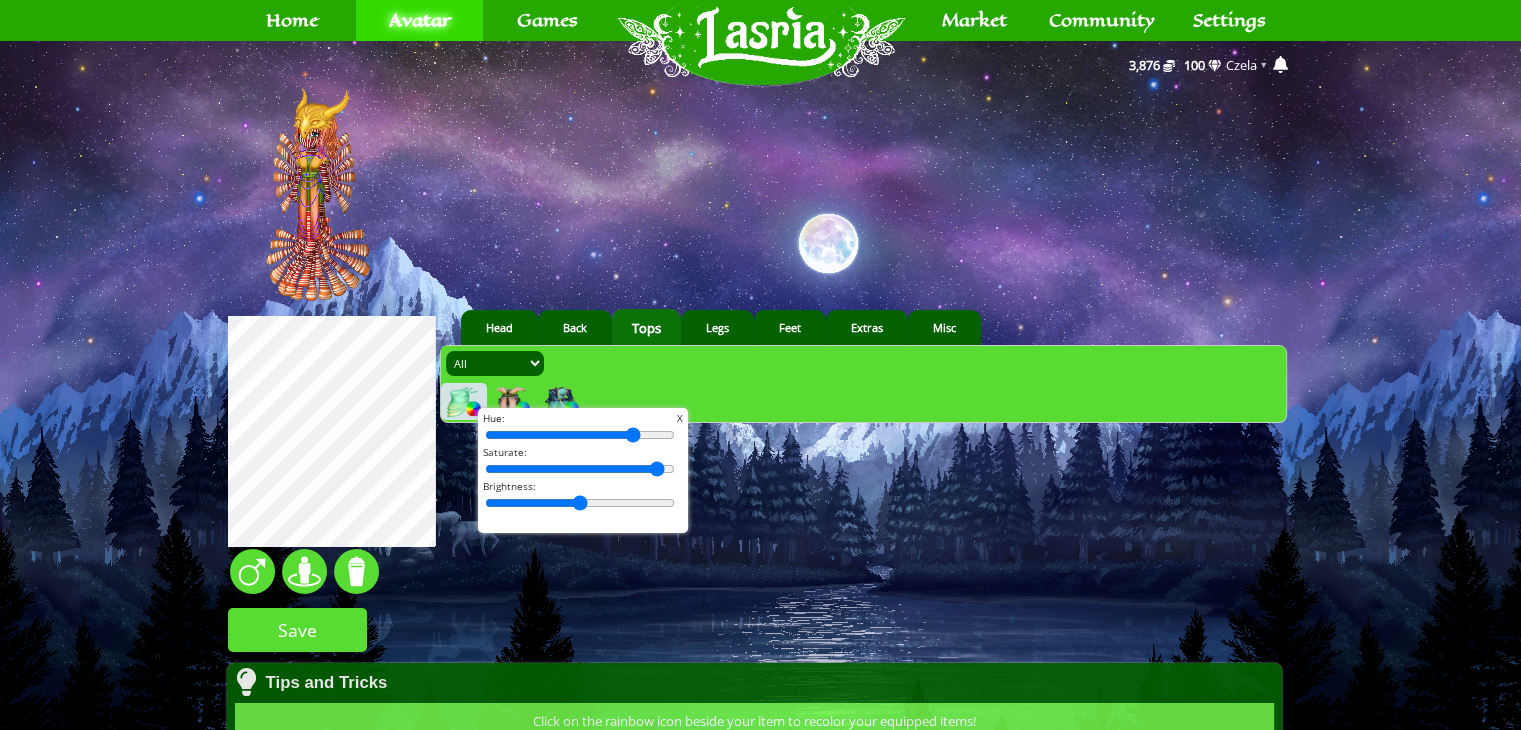 drag, startPoint x: 597, startPoint y: 436, endPoint x: 627, endPoint y: 436, distance: 30 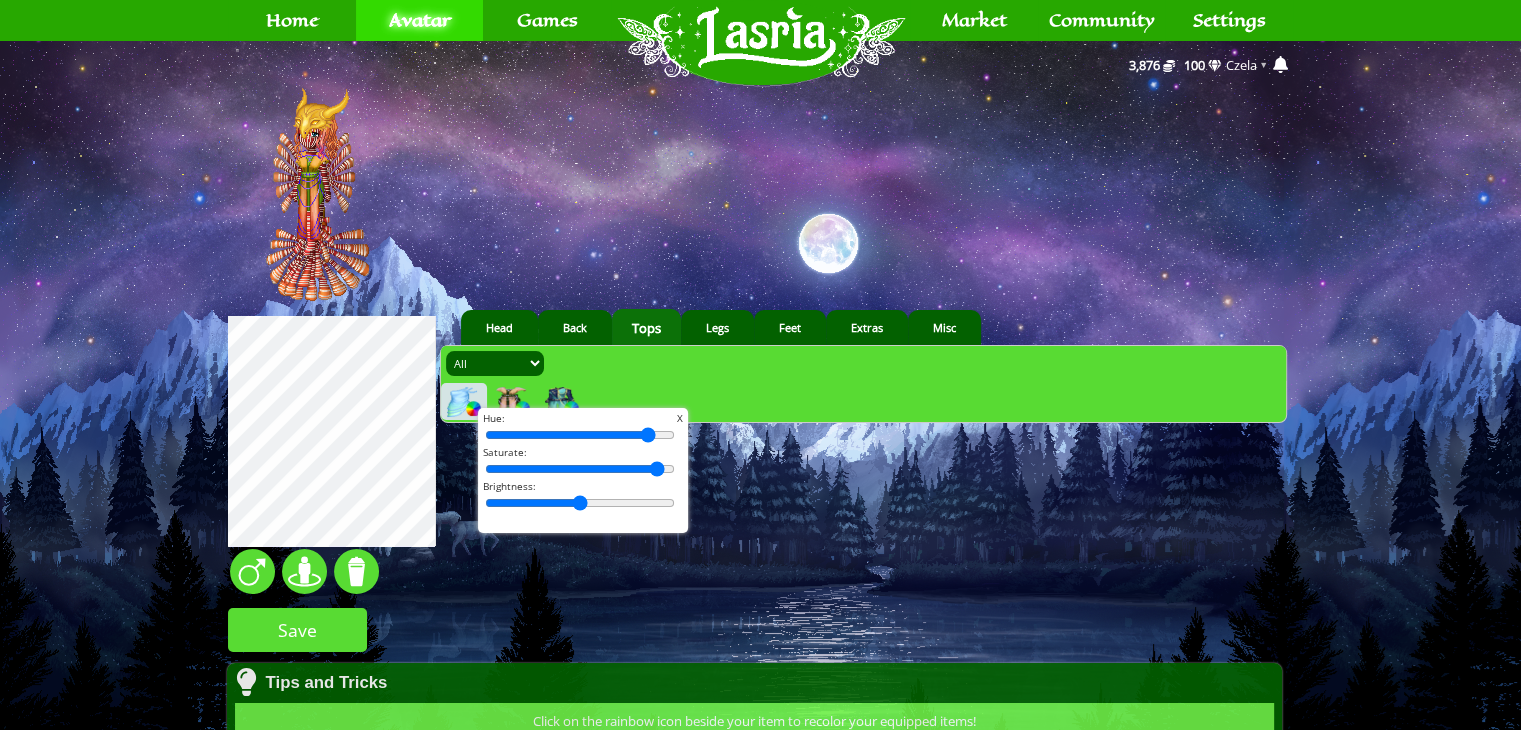drag, startPoint x: 627, startPoint y: 436, endPoint x: 641, endPoint y: 436, distance: 14 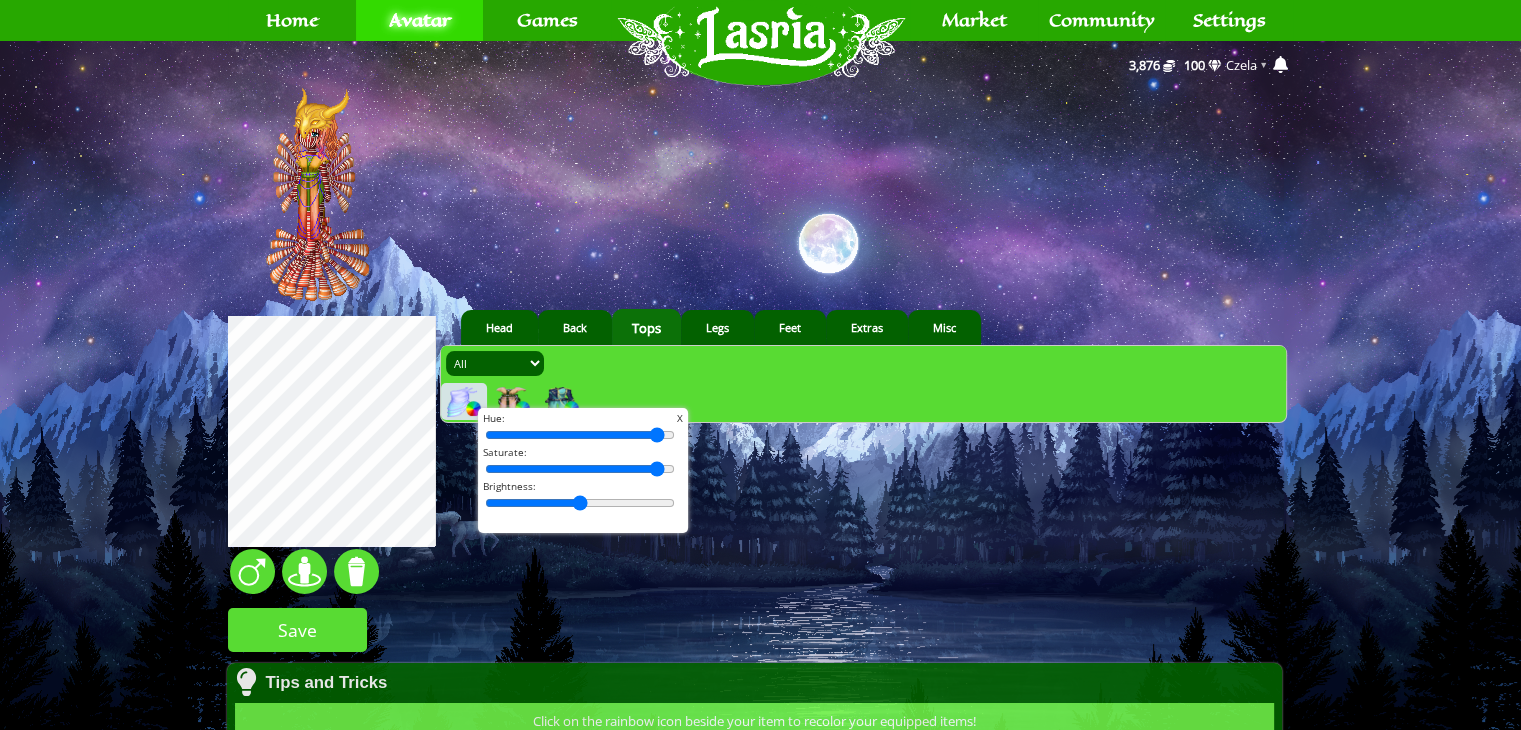 drag, startPoint x: 641, startPoint y: 436, endPoint x: 664, endPoint y: 433, distance: 23.194826 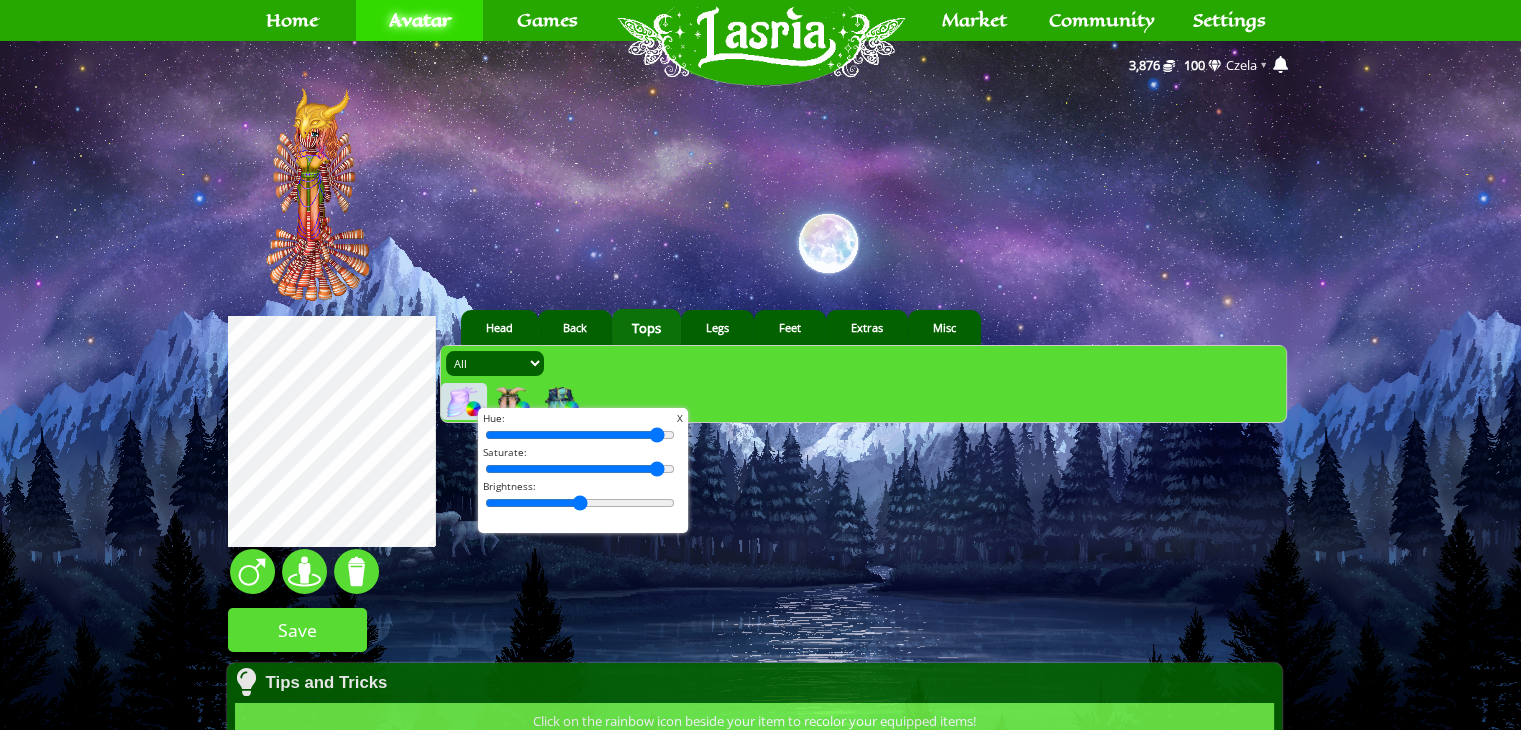 click at bounding box center [580, 435] 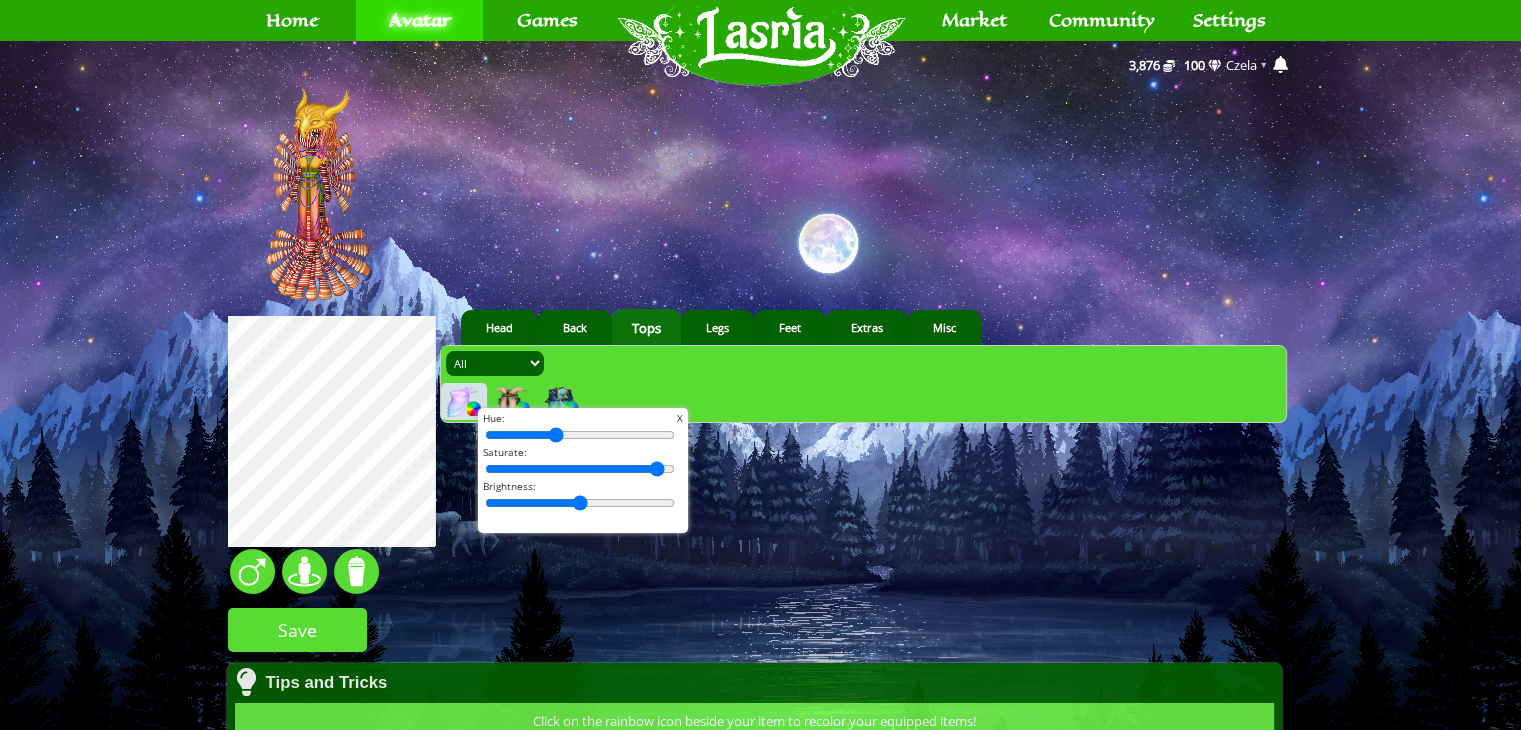 drag, startPoint x: 652, startPoint y: 433, endPoint x: 549, endPoint y: 444, distance: 103.58572 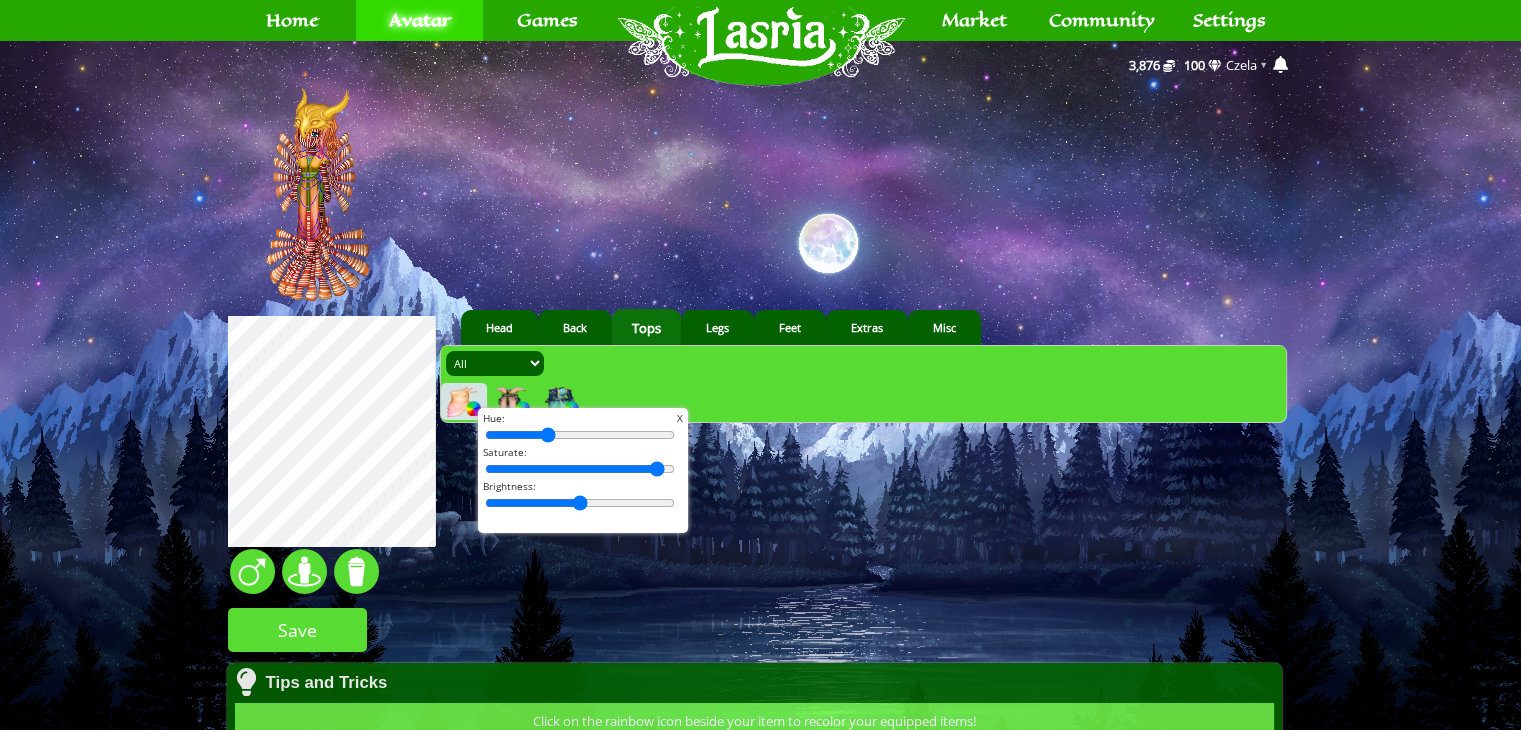 click at bounding box center [580, 435] 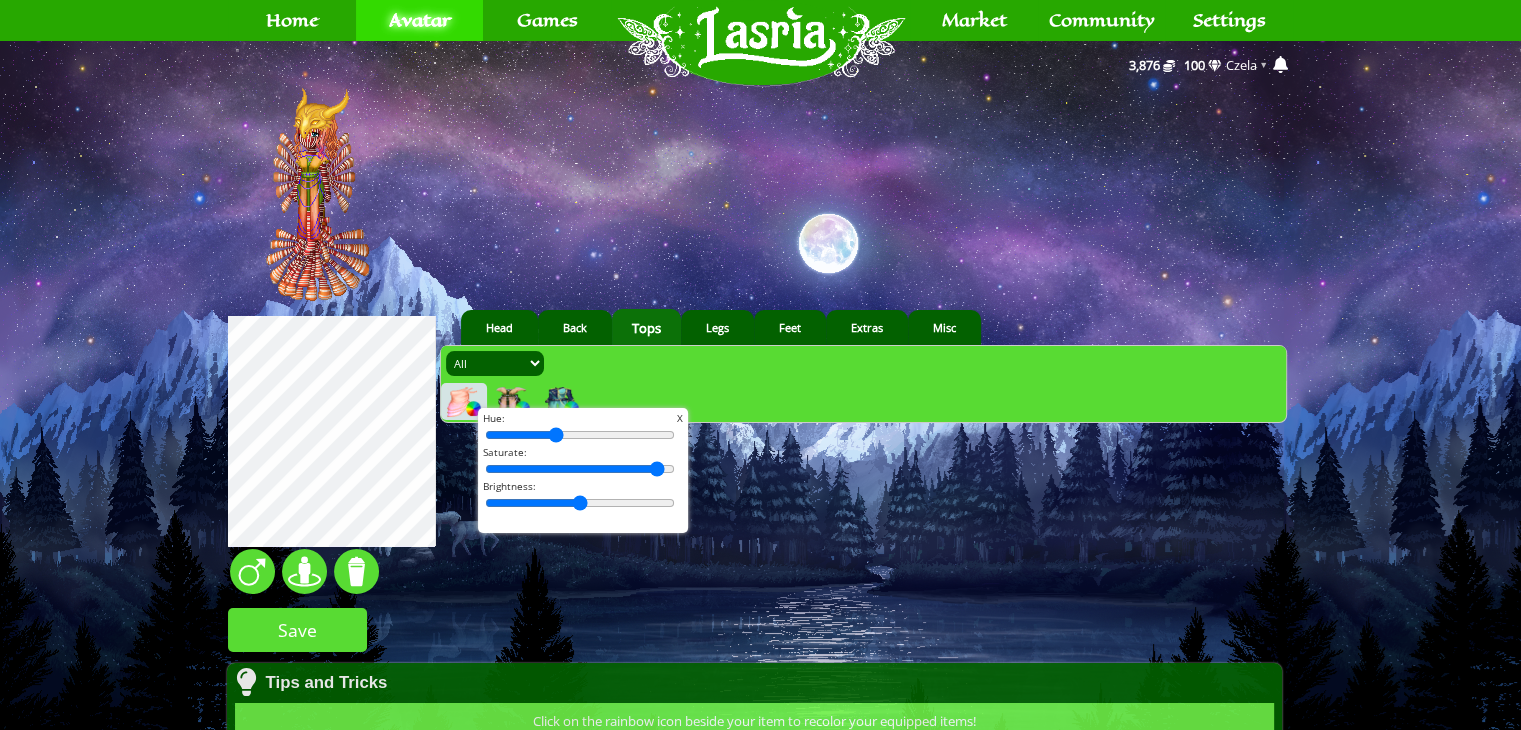 click at bounding box center (580, 435) 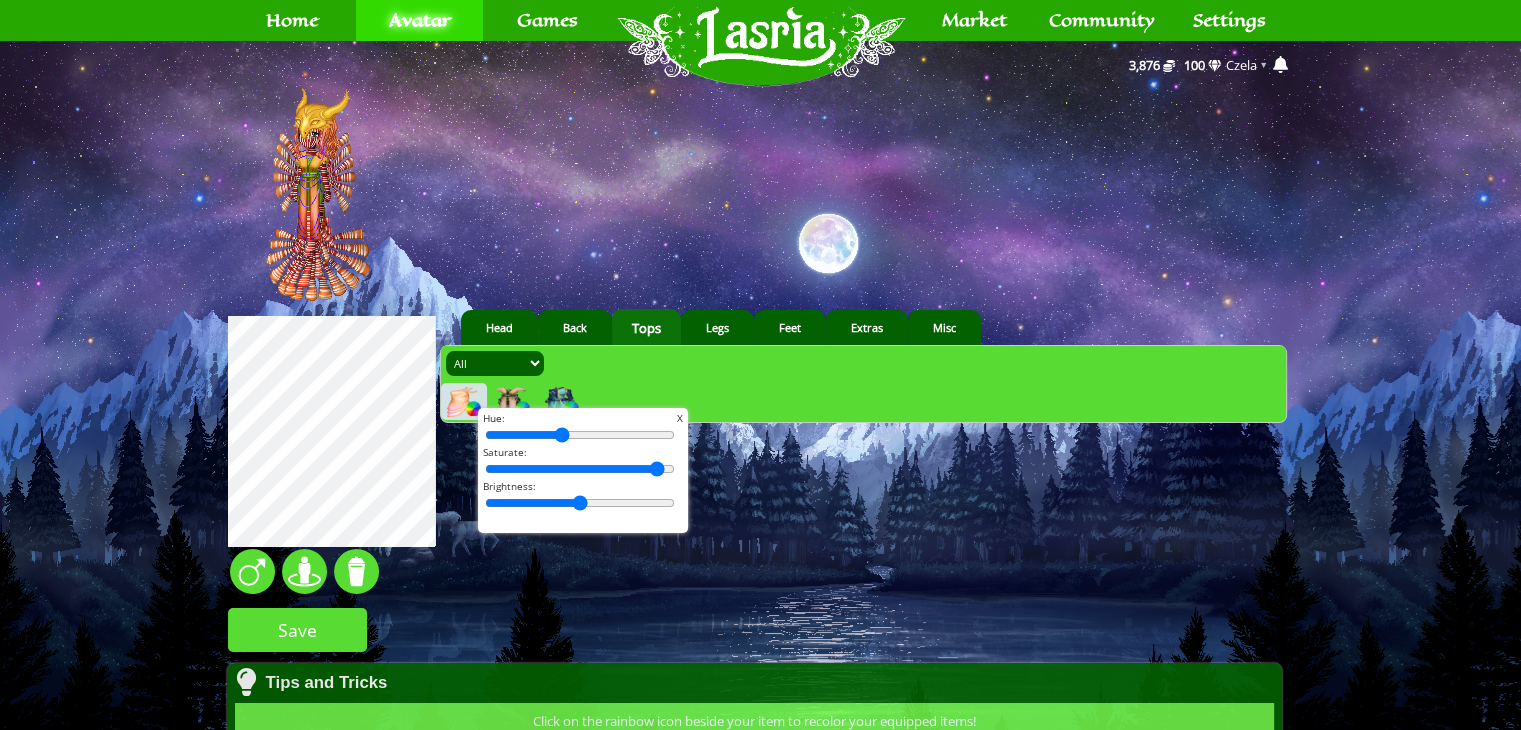 click at bounding box center [580, 435] 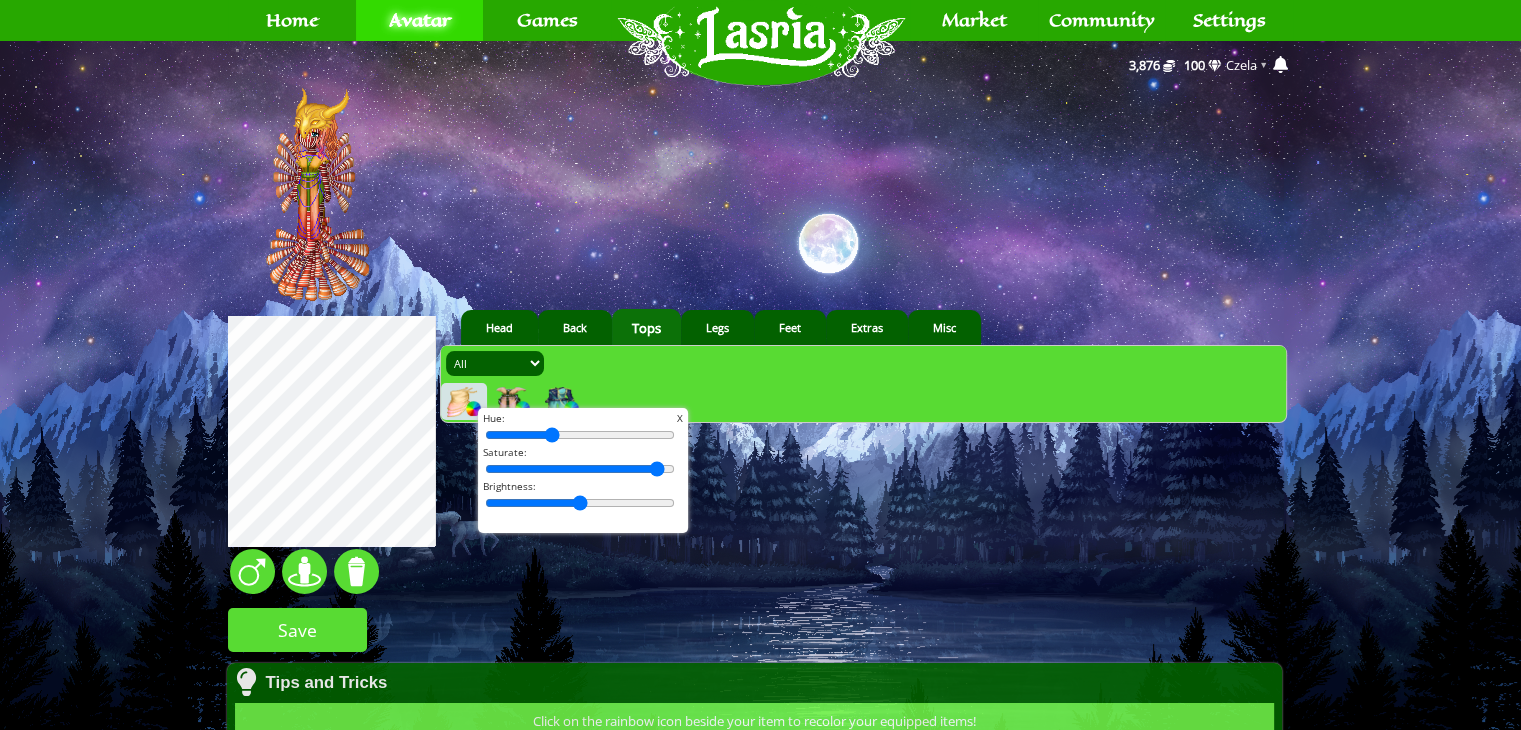 click at bounding box center [580, 435] 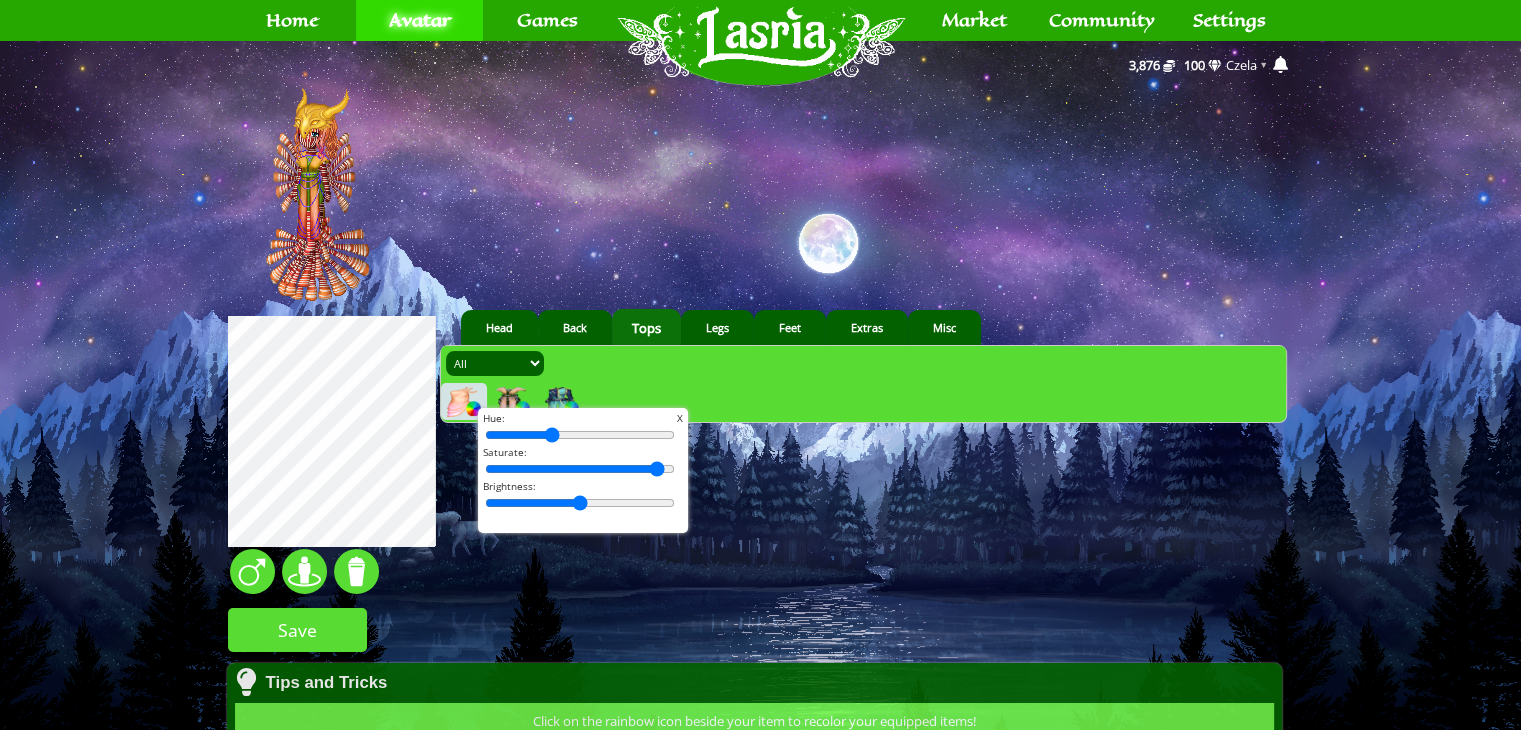 click at bounding box center [580, 435] 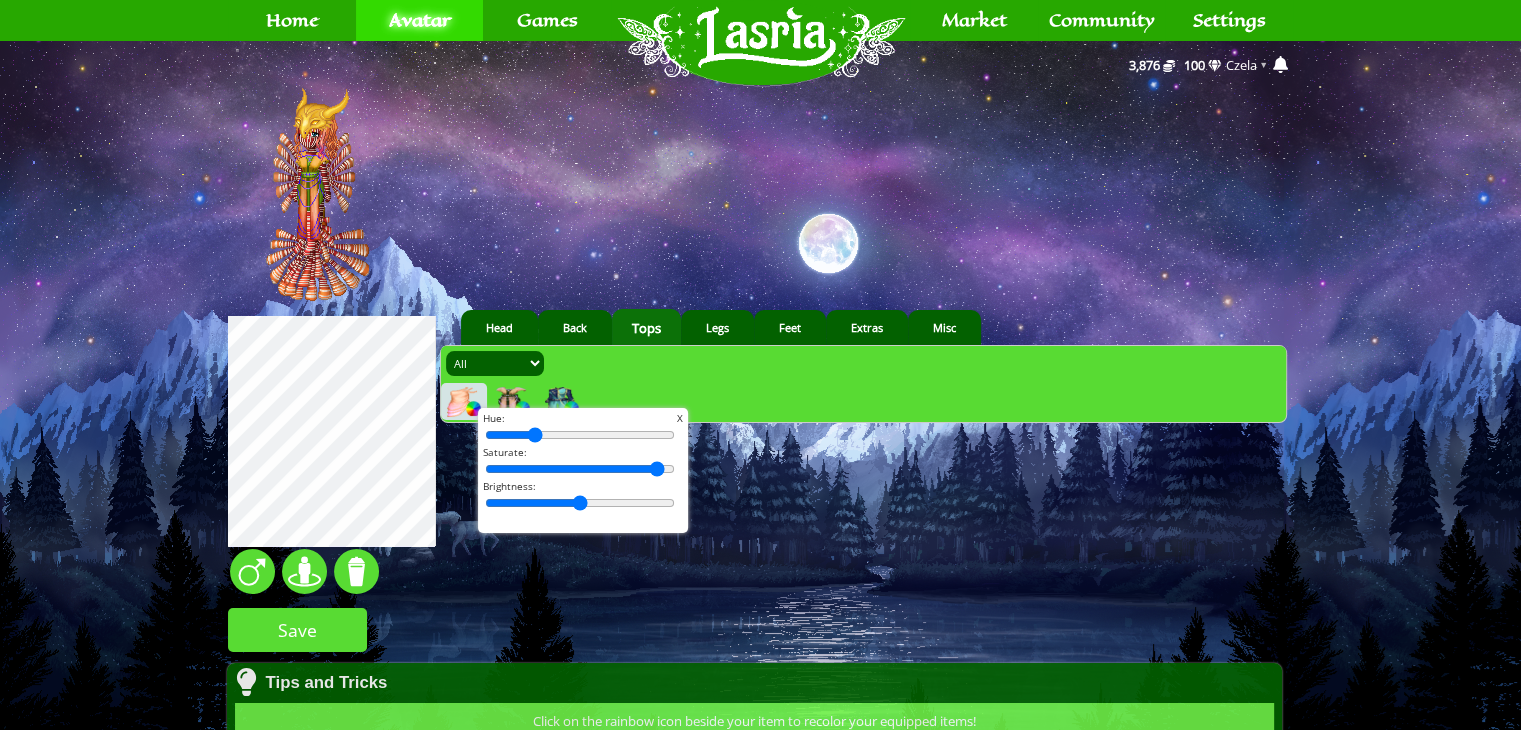 click at bounding box center (580, 435) 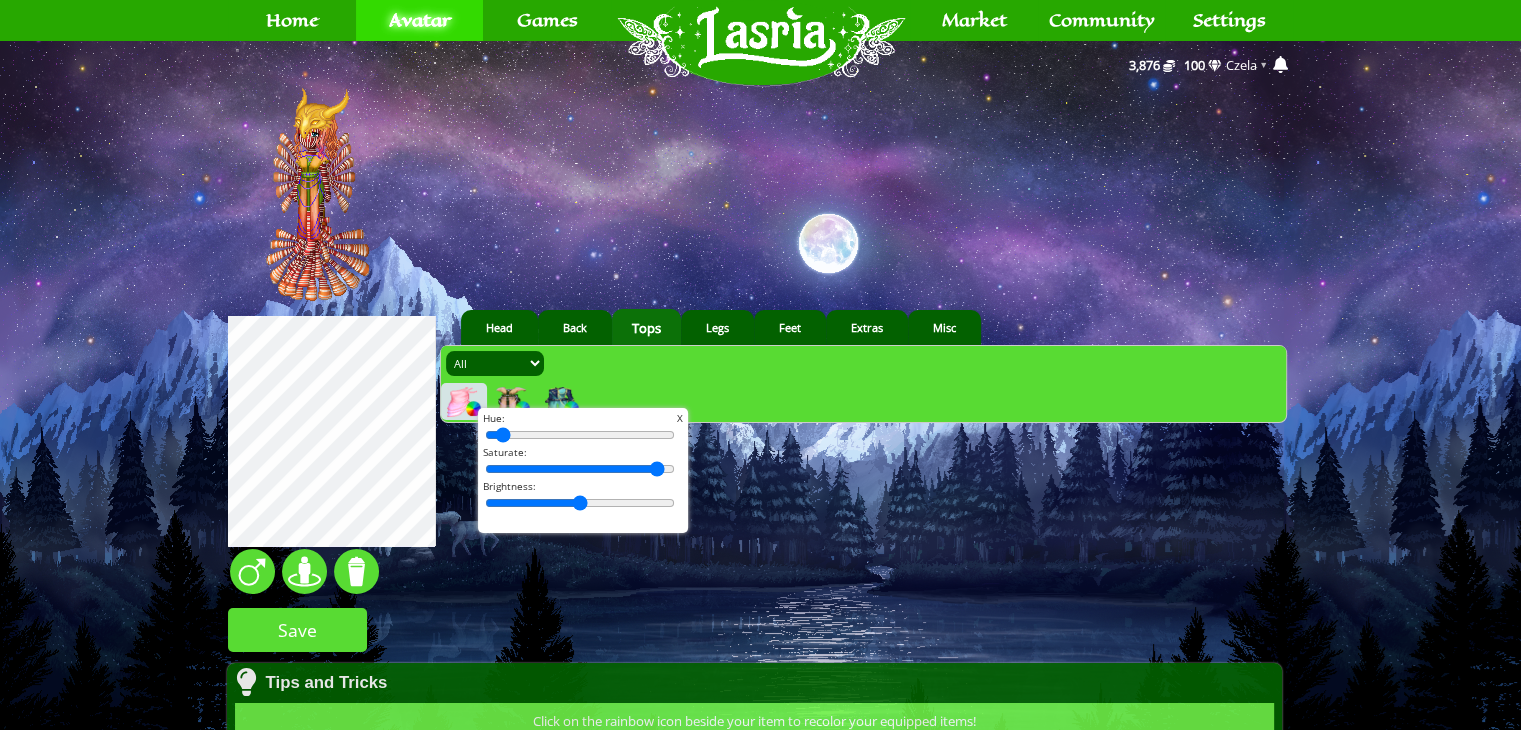 drag, startPoint x: 530, startPoint y: 435, endPoint x: 459, endPoint y: 425, distance: 71.70077 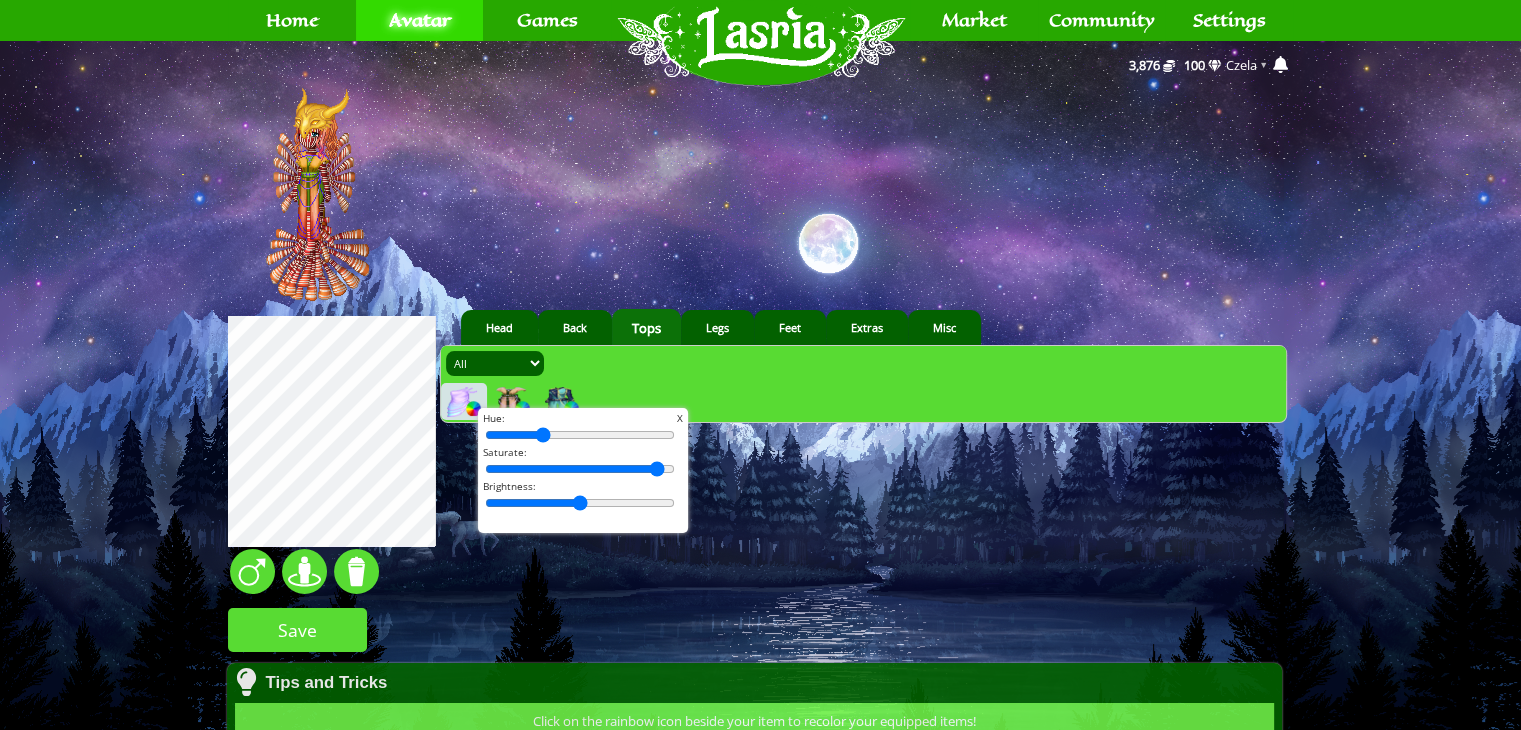 drag, startPoint x: 499, startPoint y: 440, endPoint x: 537, endPoint y: 439, distance: 38.013157 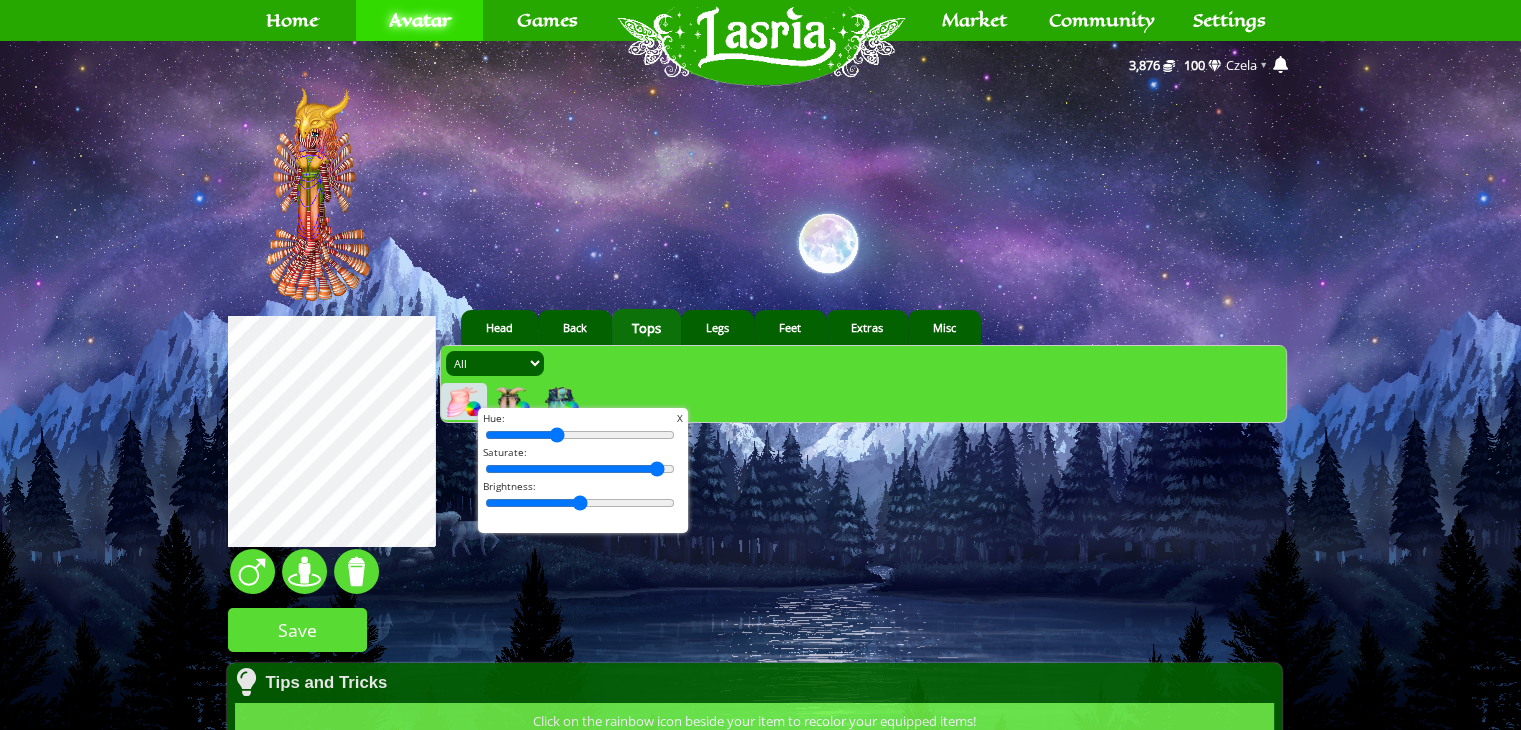 drag, startPoint x: 537, startPoint y: 439, endPoint x: 552, endPoint y: 439, distance: 15 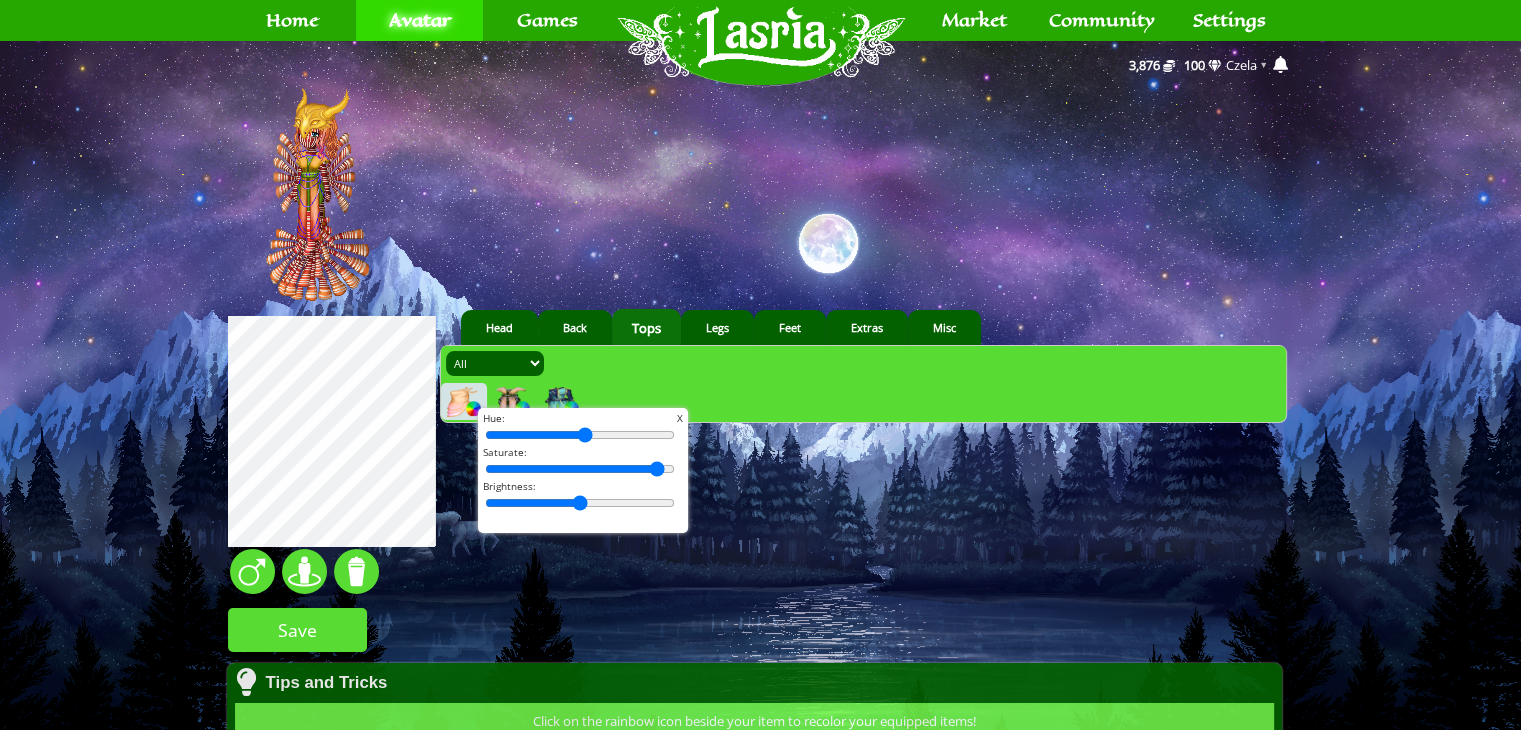 drag, startPoint x: 552, startPoint y: 439, endPoint x: 579, endPoint y: 437, distance: 27.073973 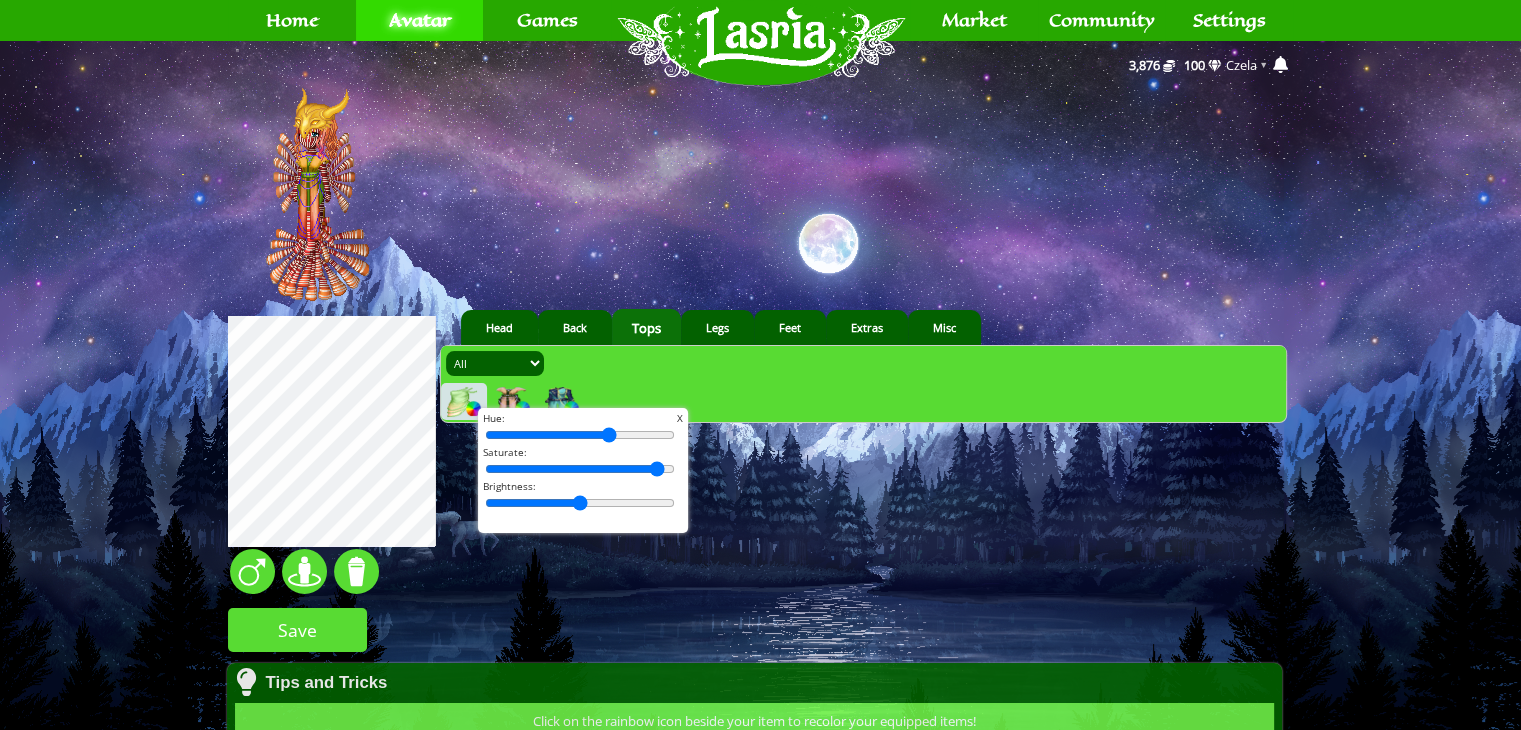 drag, startPoint x: 579, startPoint y: 437, endPoint x: 604, endPoint y: 437, distance: 25 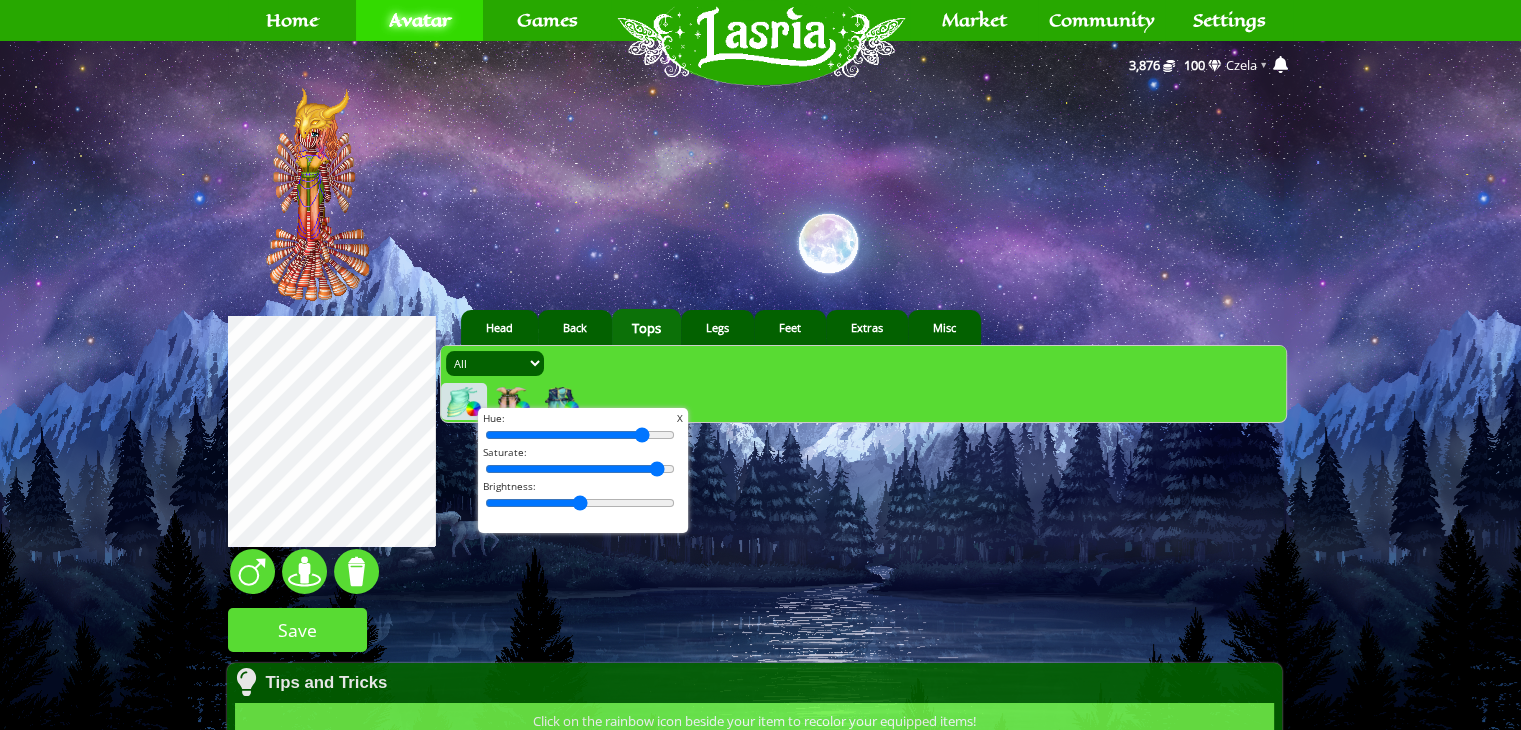 drag, startPoint x: 604, startPoint y: 437, endPoint x: 636, endPoint y: 438, distance: 32.01562 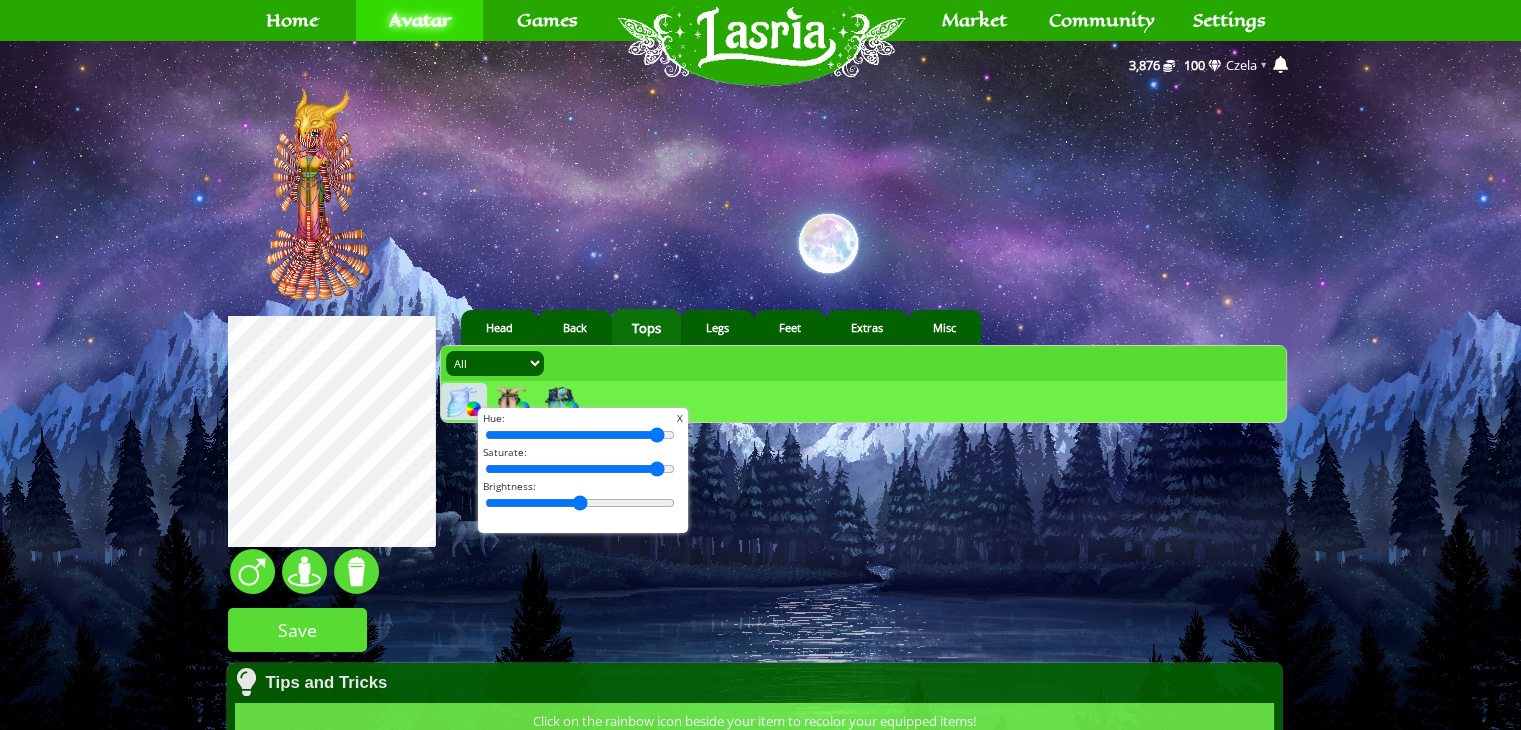drag, startPoint x: 636, startPoint y: 438, endPoint x: 699, endPoint y: 457, distance: 65.802734 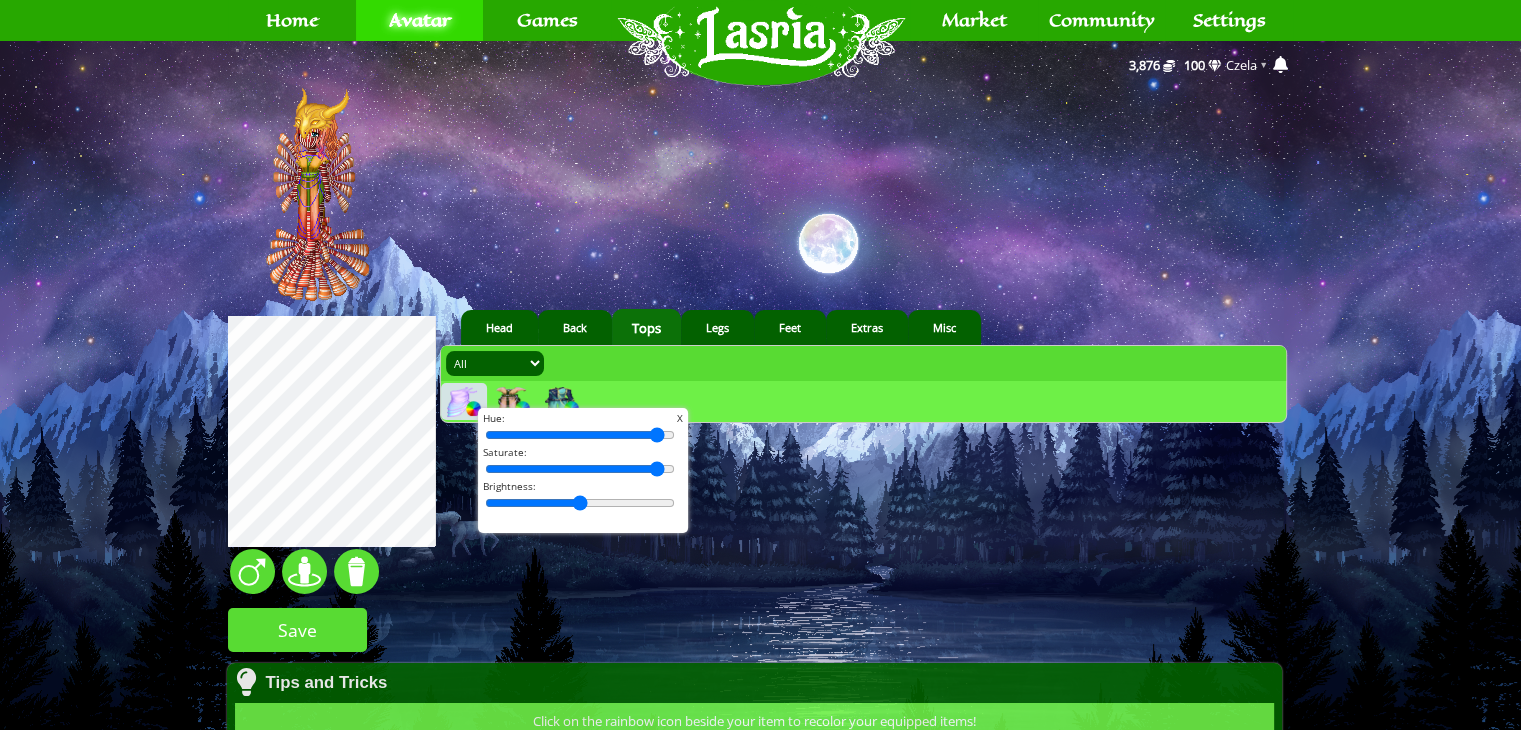 click on "aquatic
16
1
1" at bounding box center [760, 579] 